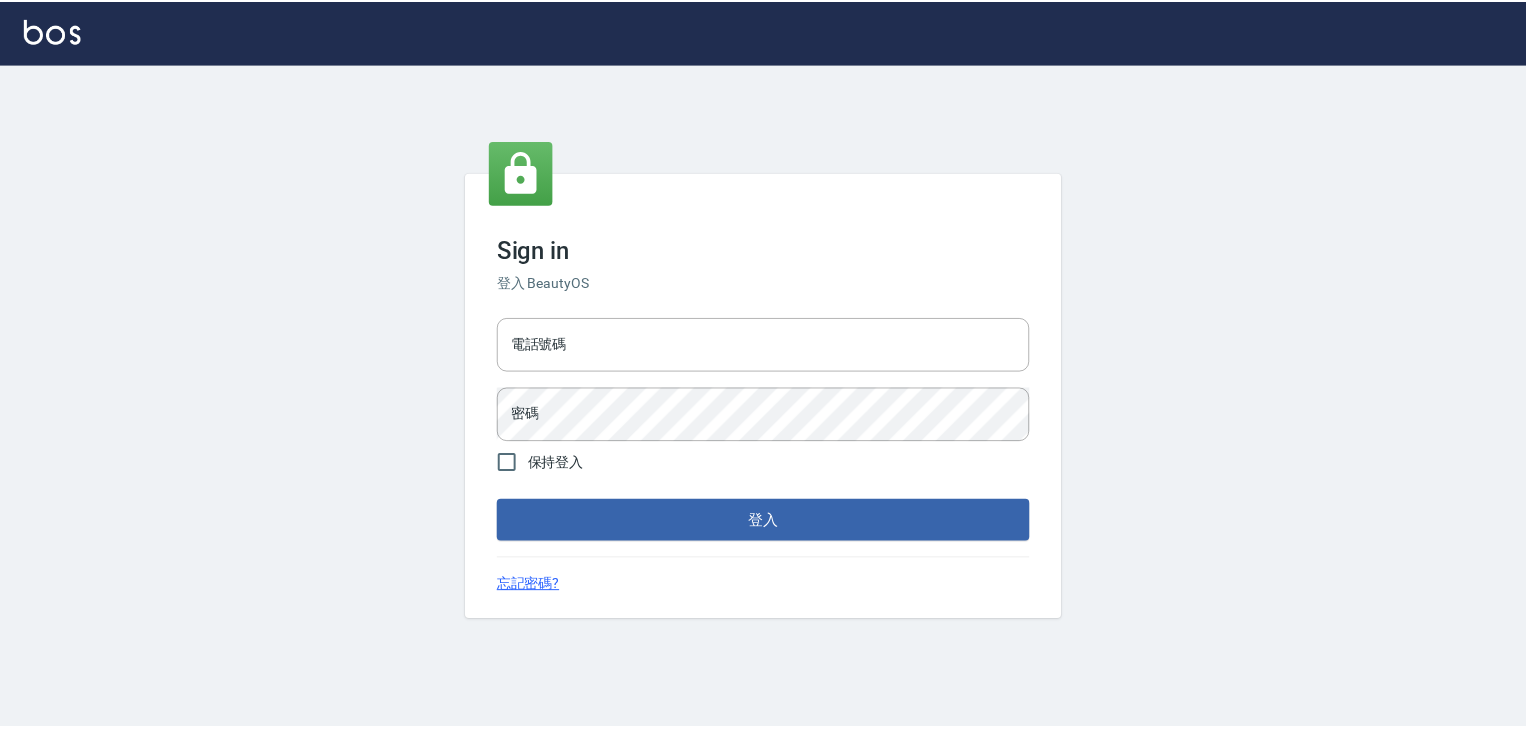 scroll, scrollTop: 0, scrollLeft: 0, axis: both 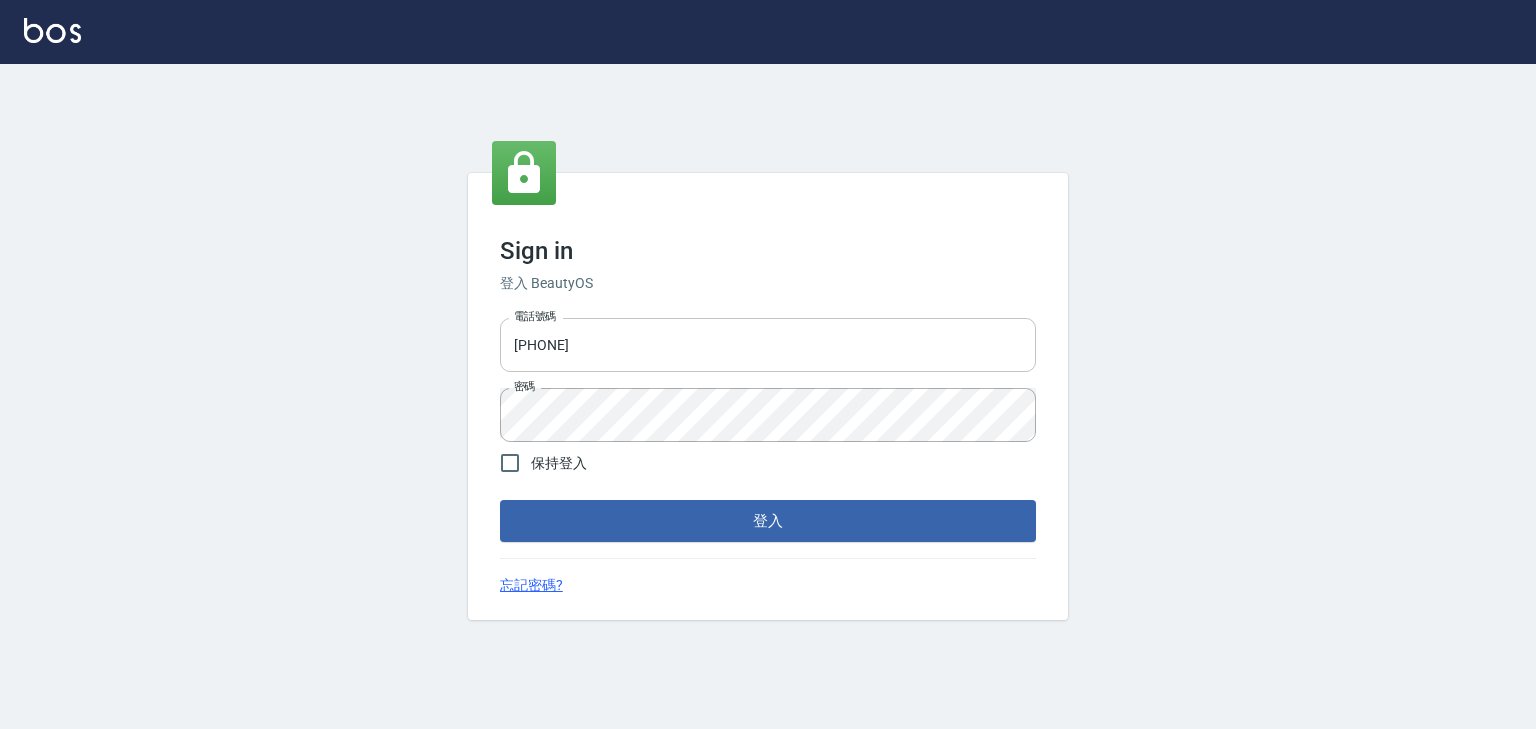 click on "[PHONE]" at bounding box center (768, 345) 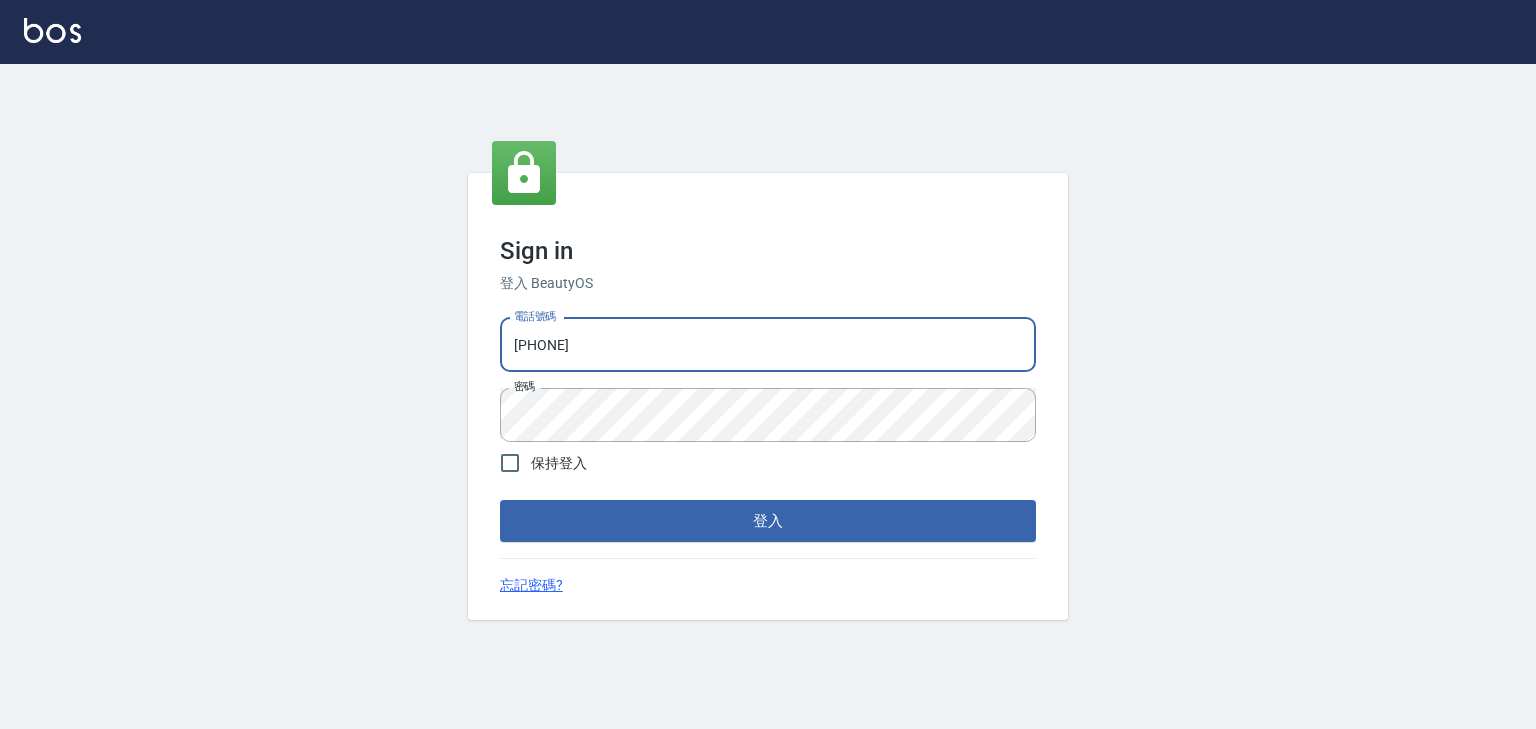 click on "[PHONE]" at bounding box center [768, 345] 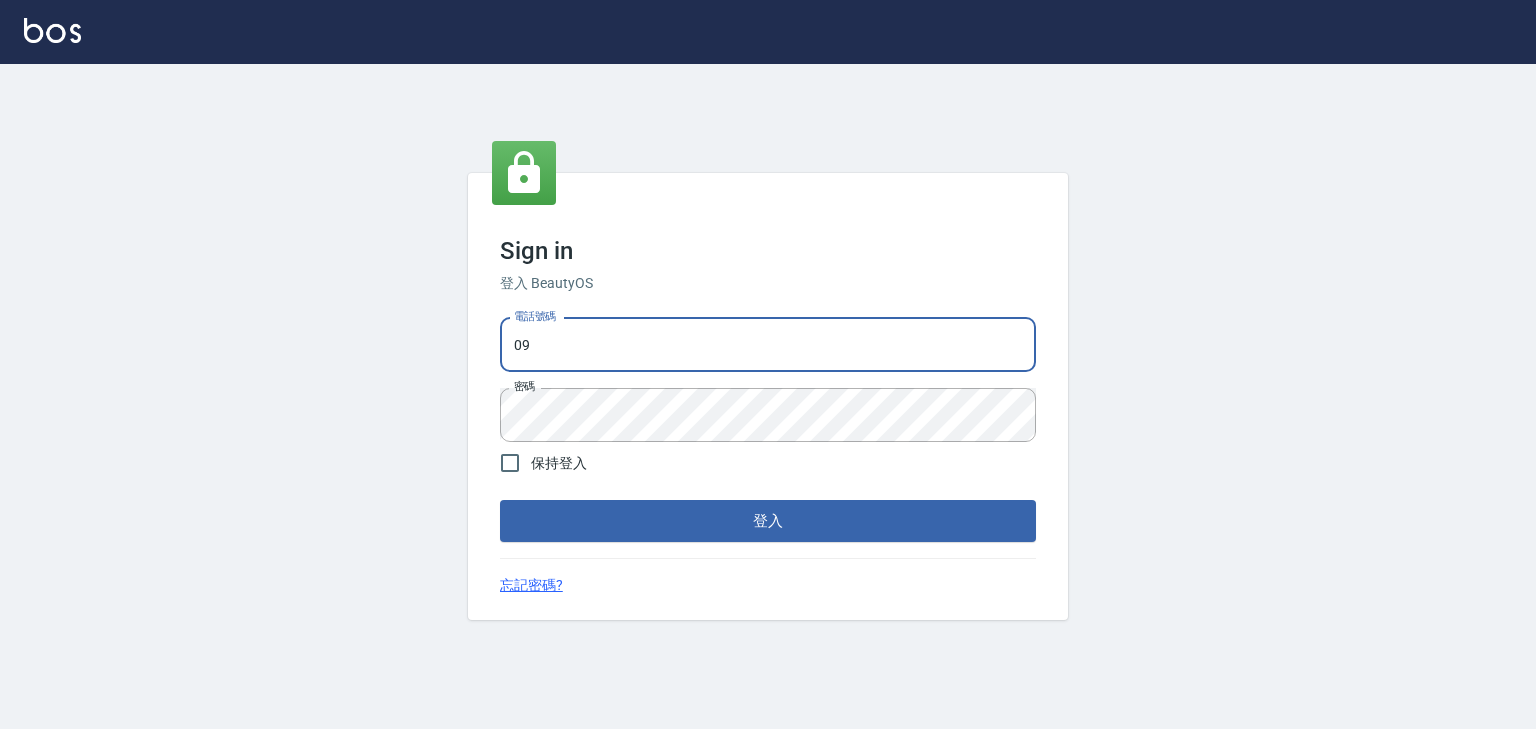 type on "0" 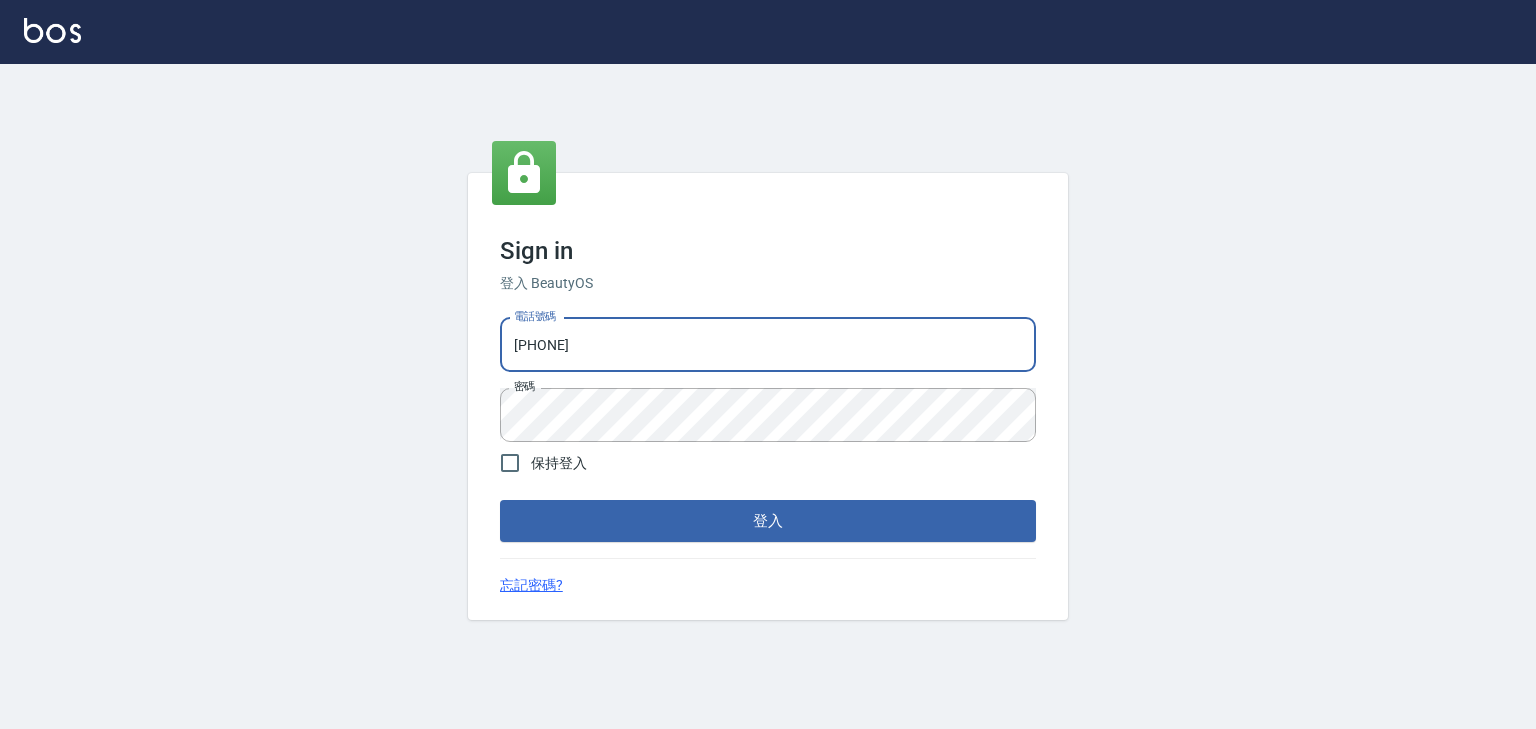 type on "[PHONE]" 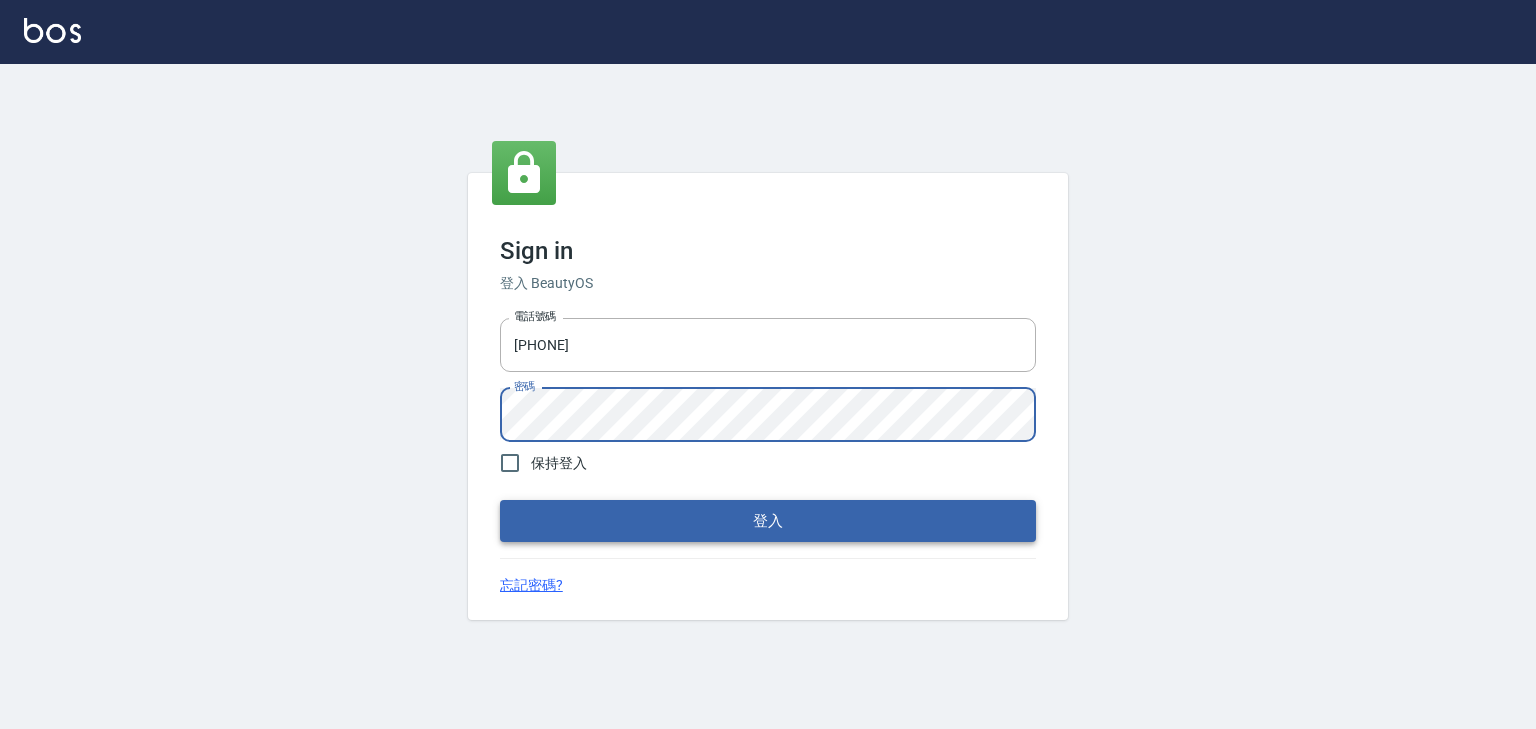 click on "登入" at bounding box center (768, 521) 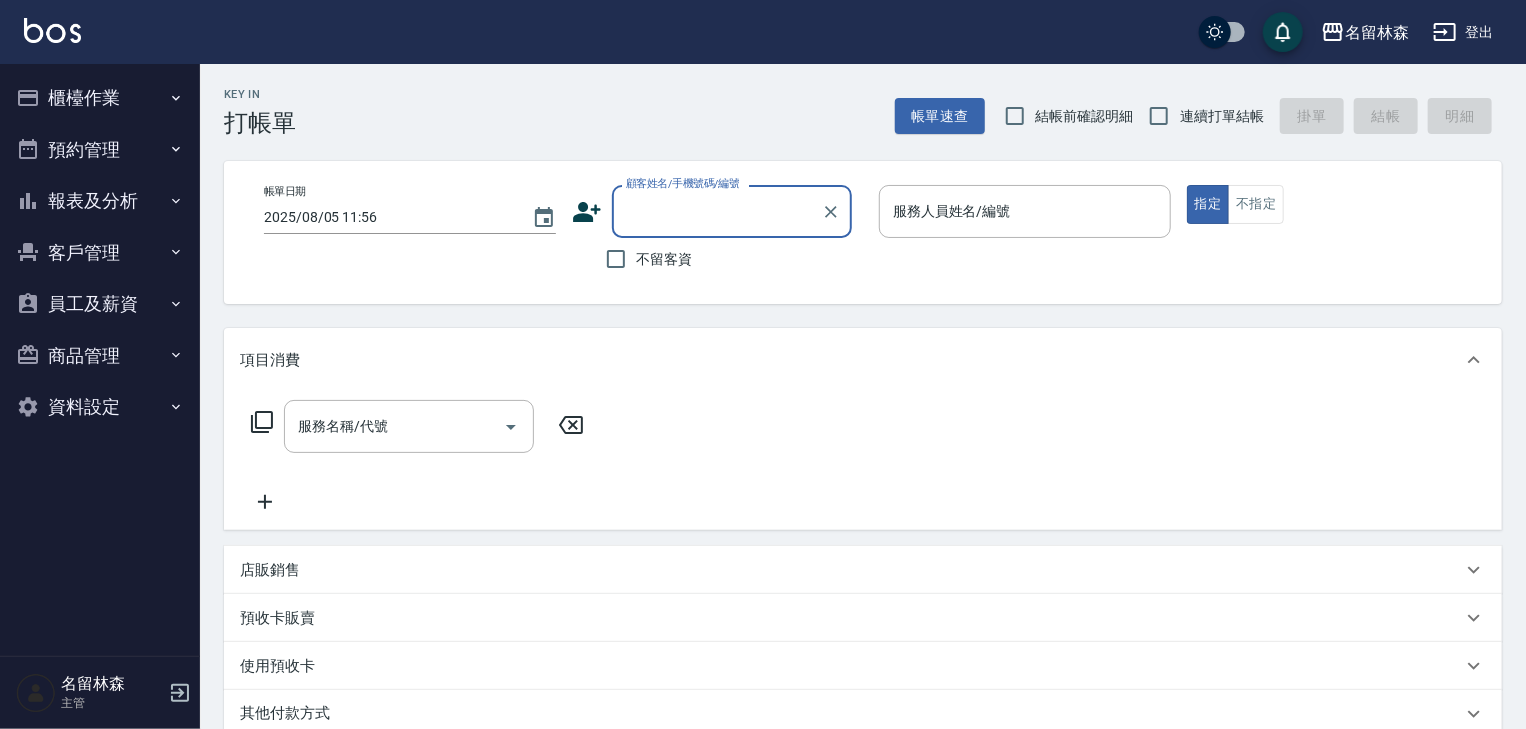 click on "櫃檯作業" at bounding box center [100, 98] 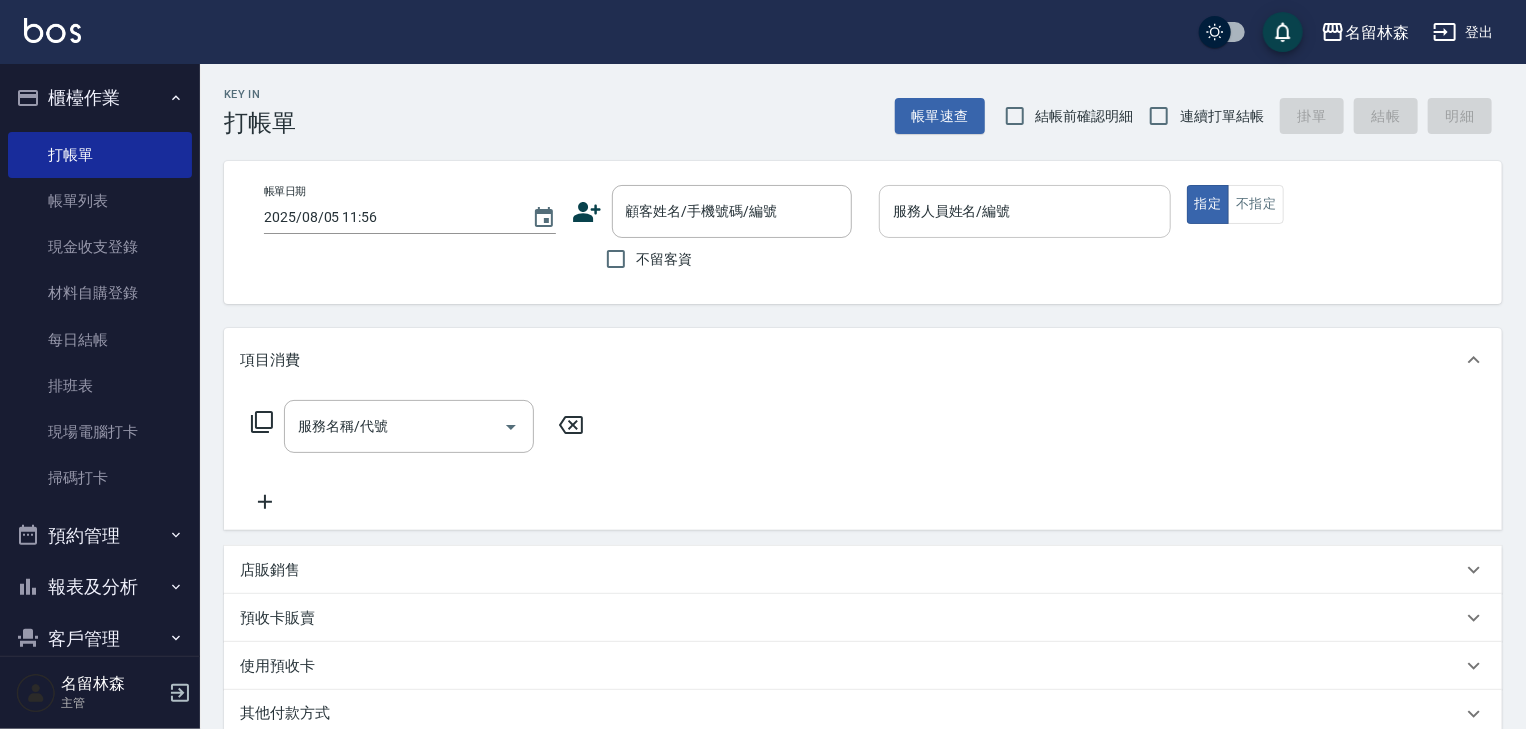 drag, startPoint x: 729, startPoint y: 116, endPoint x: 902, endPoint y: 220, distance: 201.85391 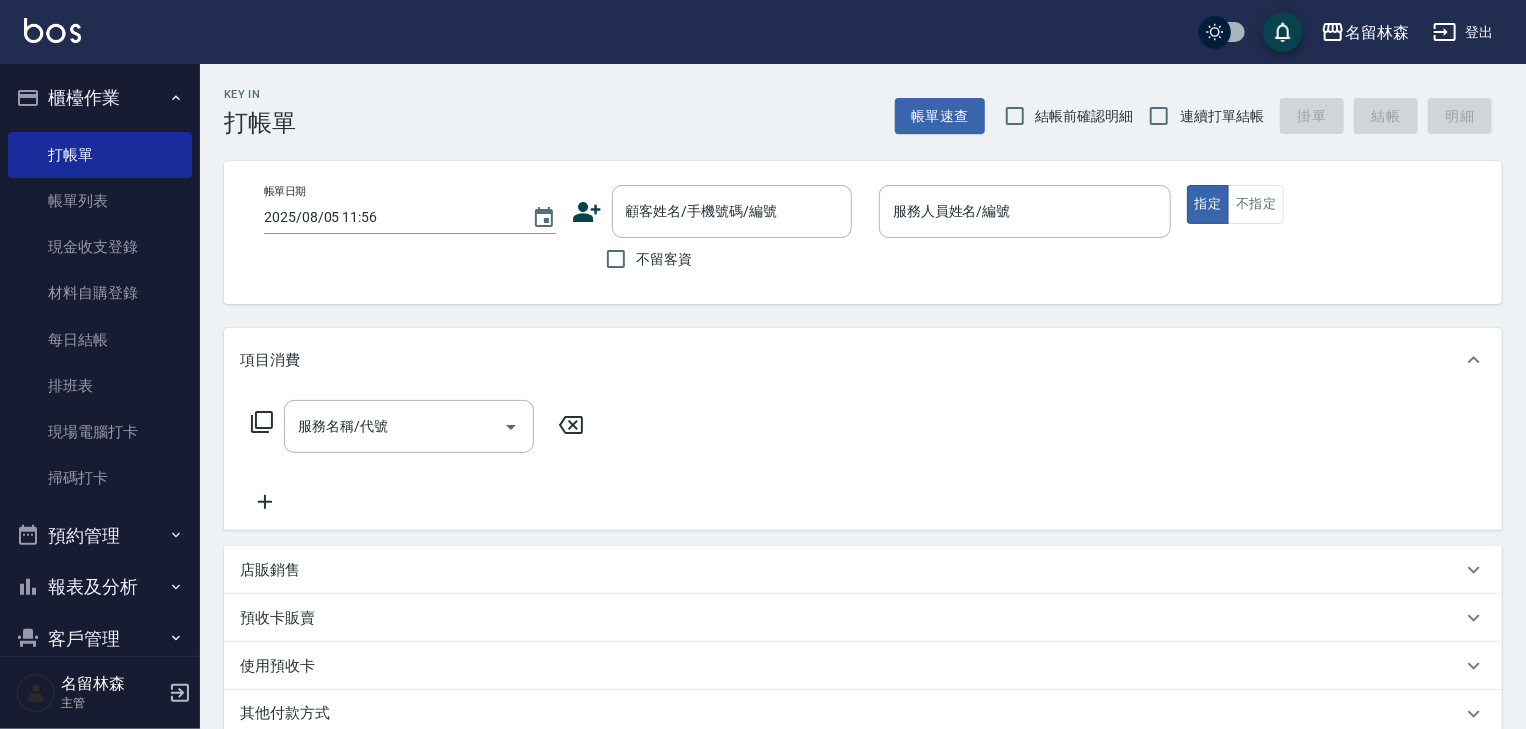 drag, startPoint x: 902, startPoint y: 220, endPoint x: 1032, endPoint y: 125, distance: 161.01242 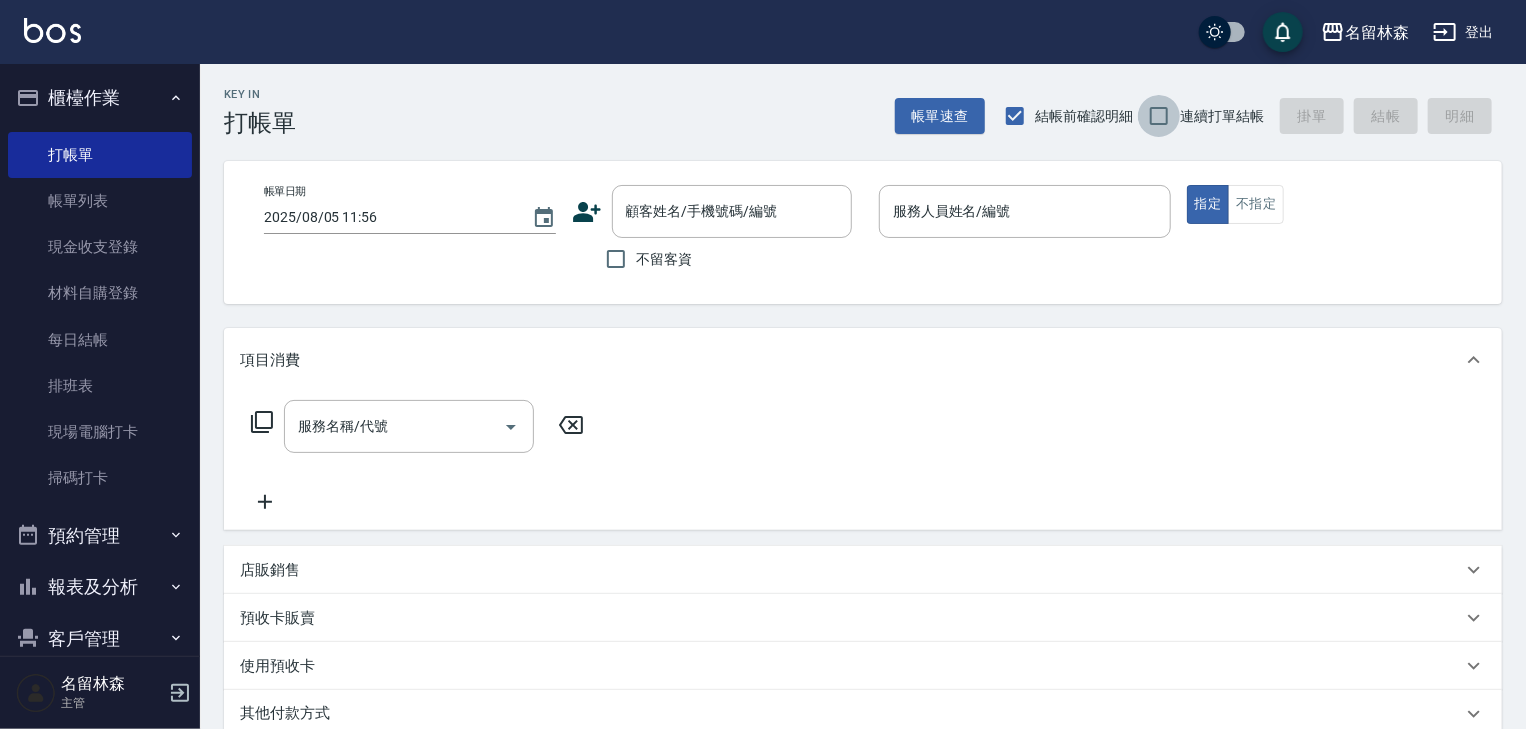 click on "連續打單結帳" at bounding box center [1159, 116] 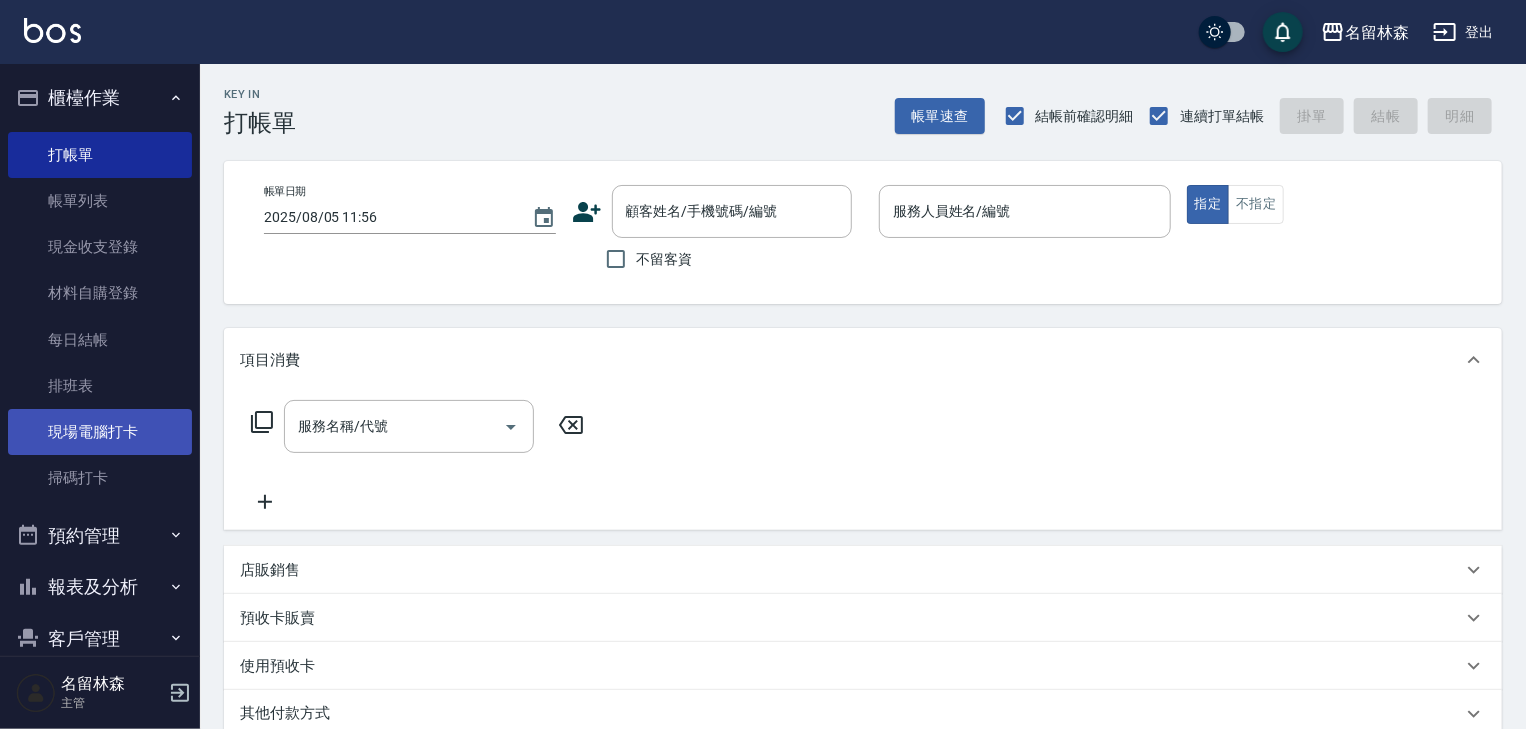 click on "現場電腦打卡" at bounding box center (100, 432) 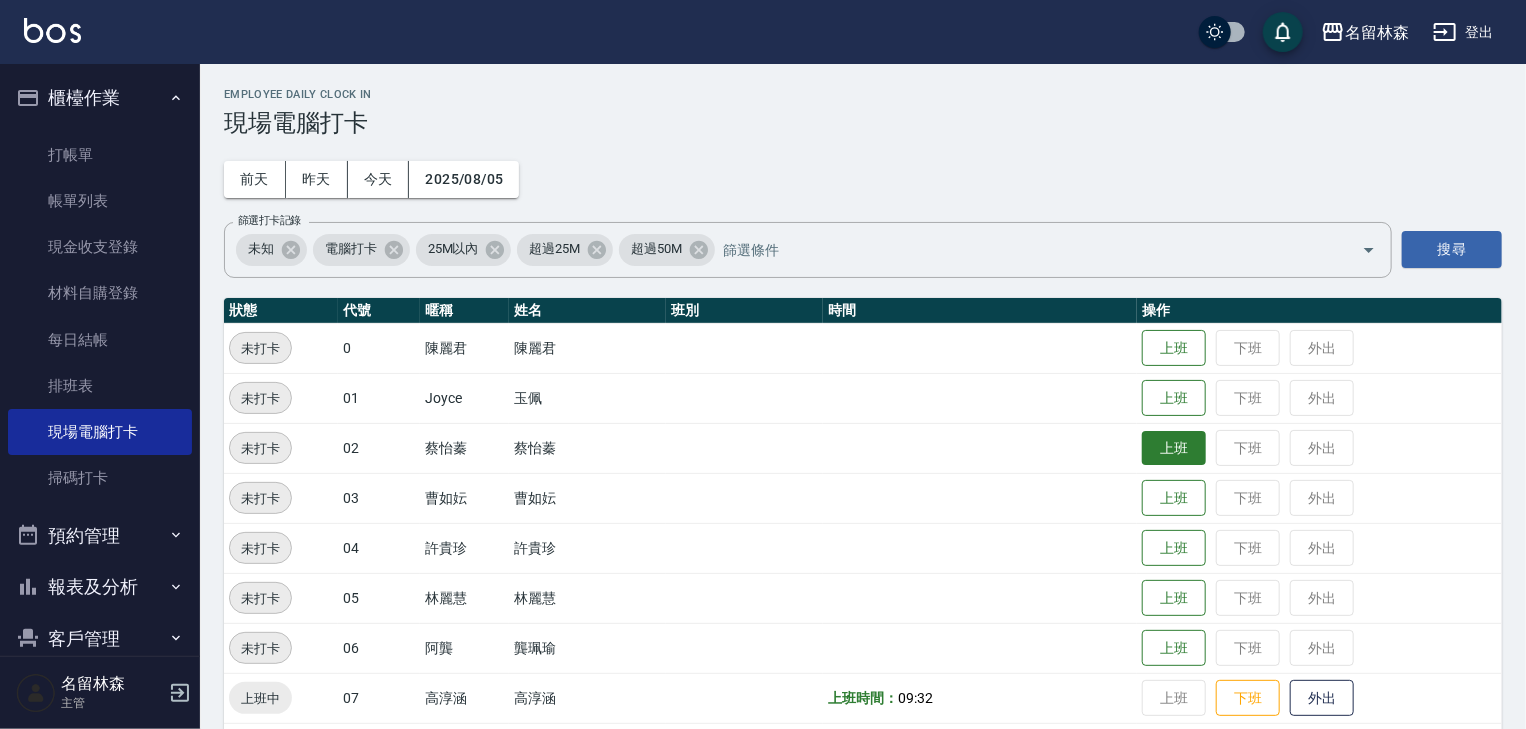 click on "上班" at bounding box center [1174, 448] 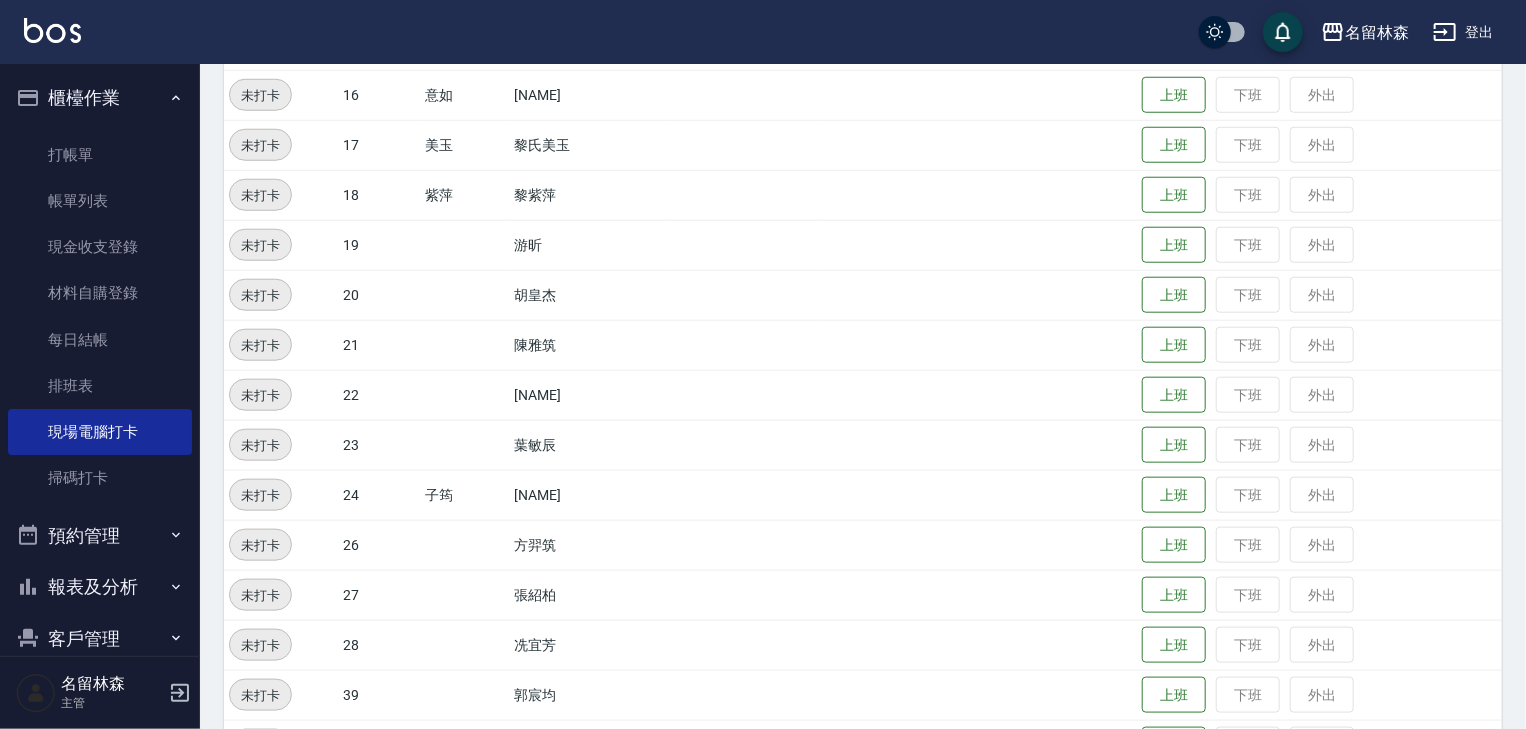 scroll, scrollTop: 1066, scrollLeft: 0, axis: vertical 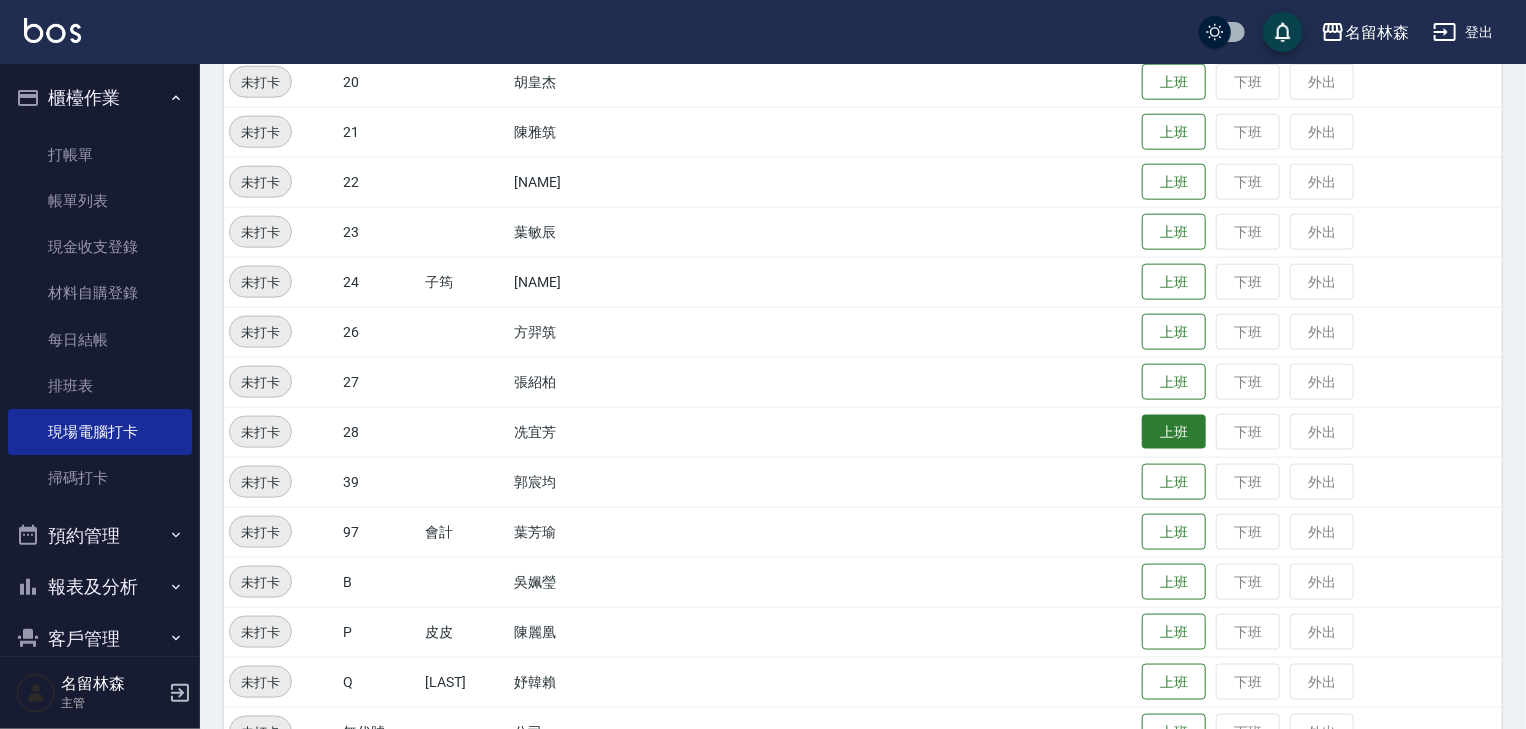 click on "上班" at bounding box center [1174, 432] 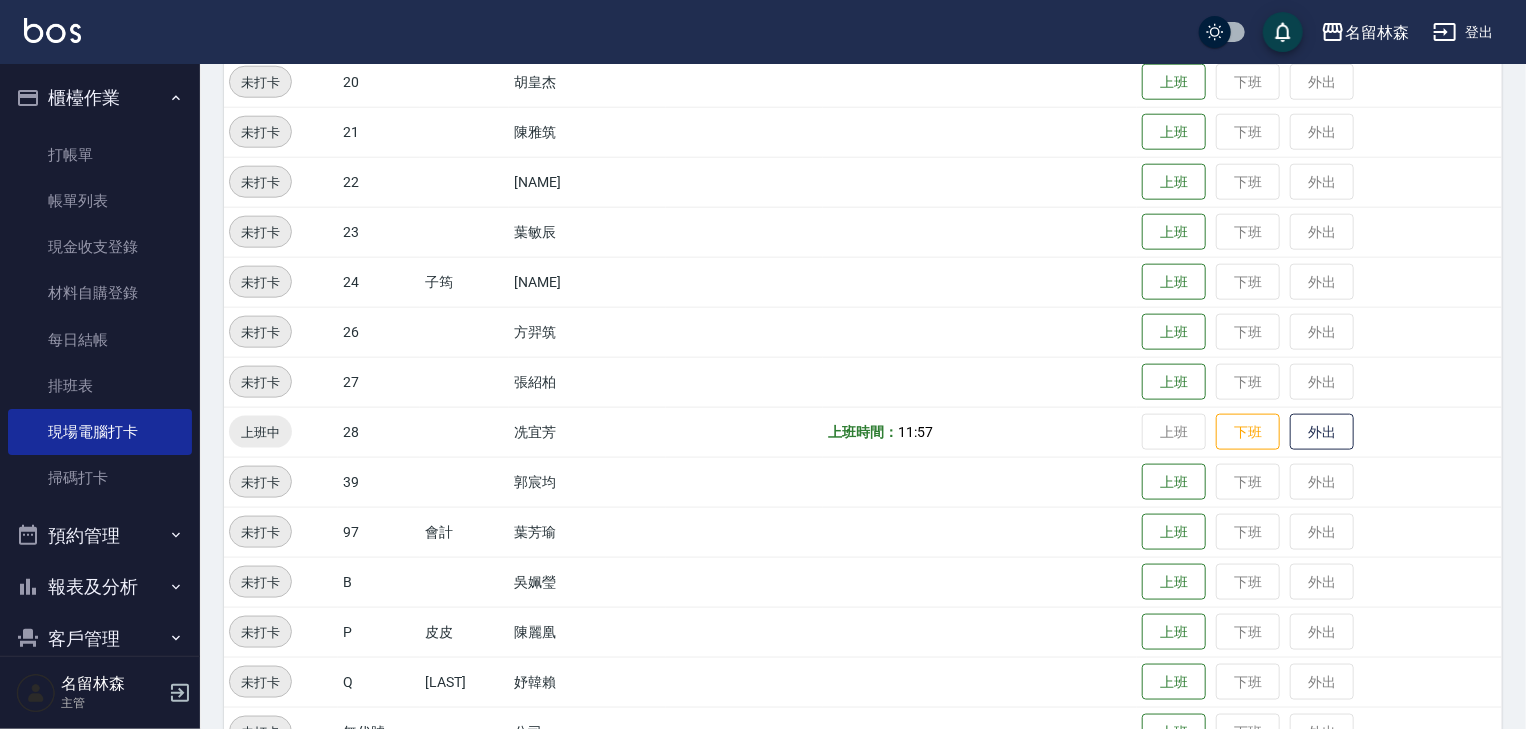click on "上班 下班 外出" at bounding box center (1319, 332) 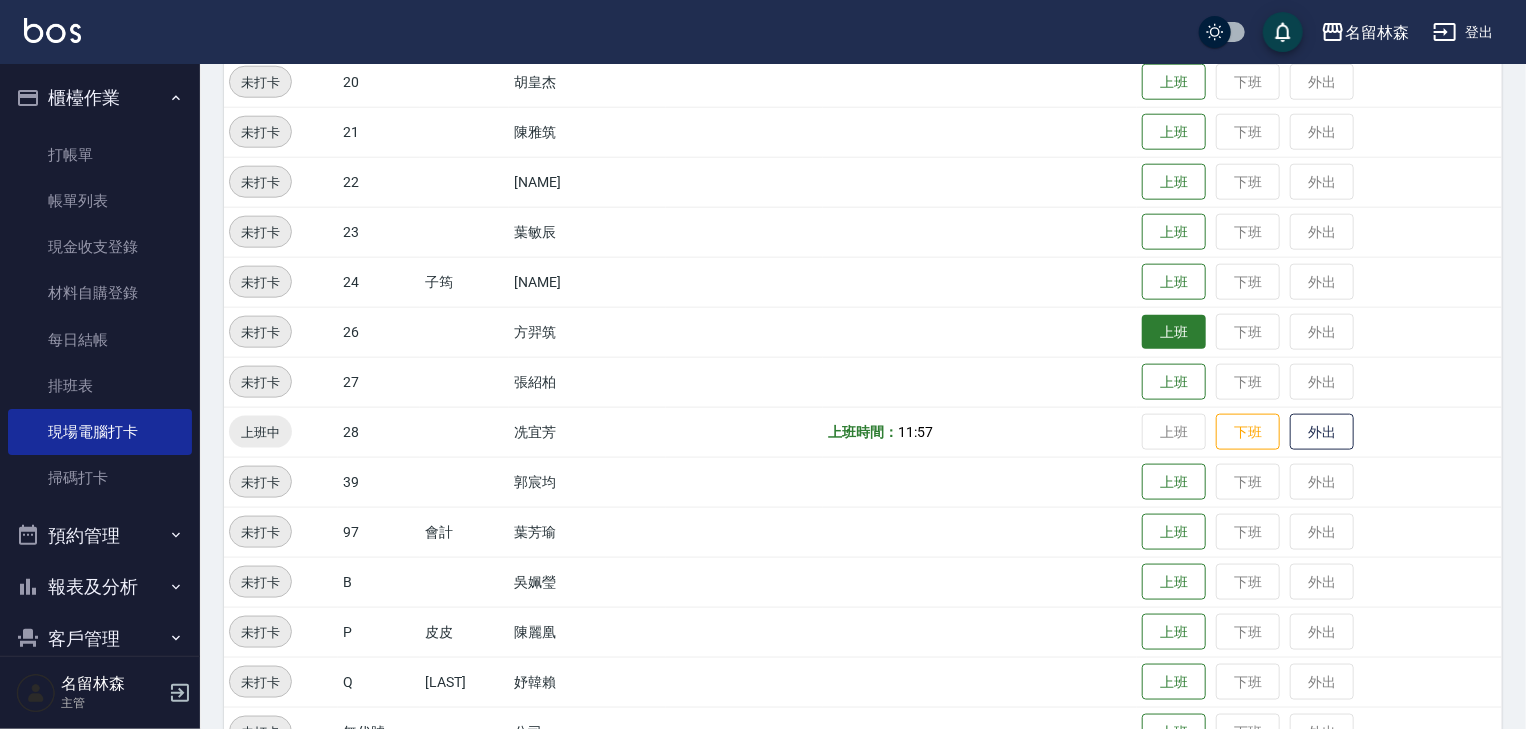click on "上班" at bounding box center (1174, 332) 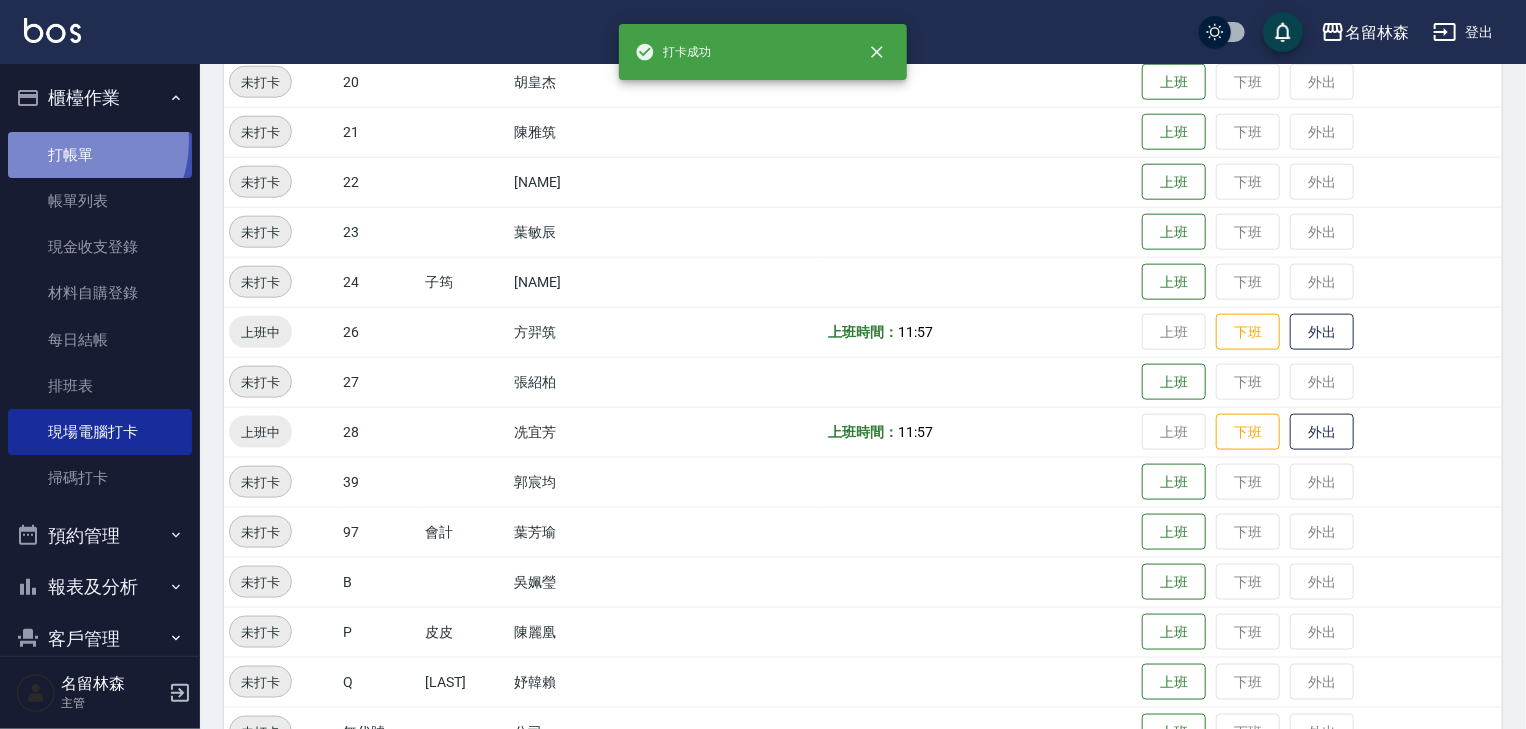 click on "打帳單" at bounding box center [100, 155] 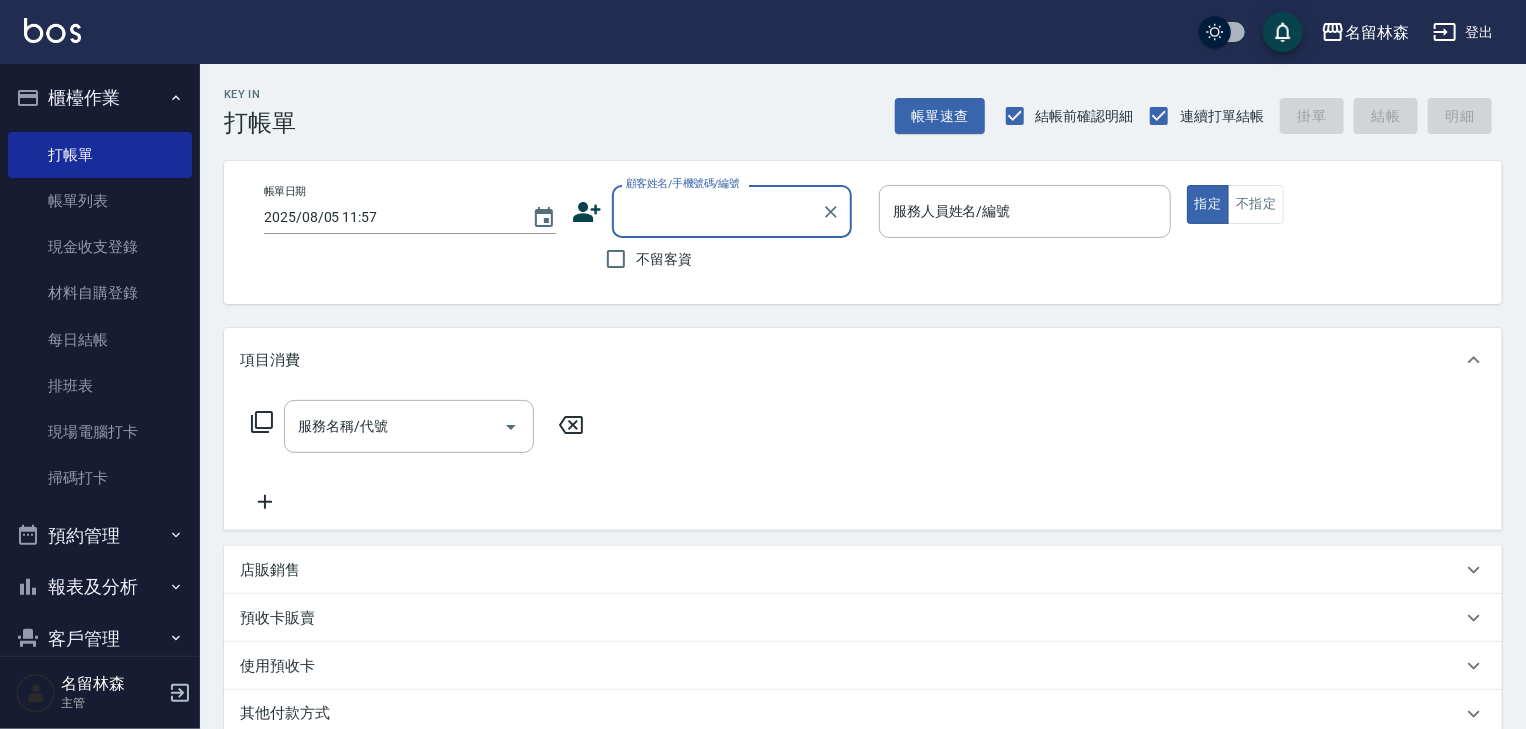 click on "顧客姓名/手機號碼/編號" at bounding box center [717, 211] 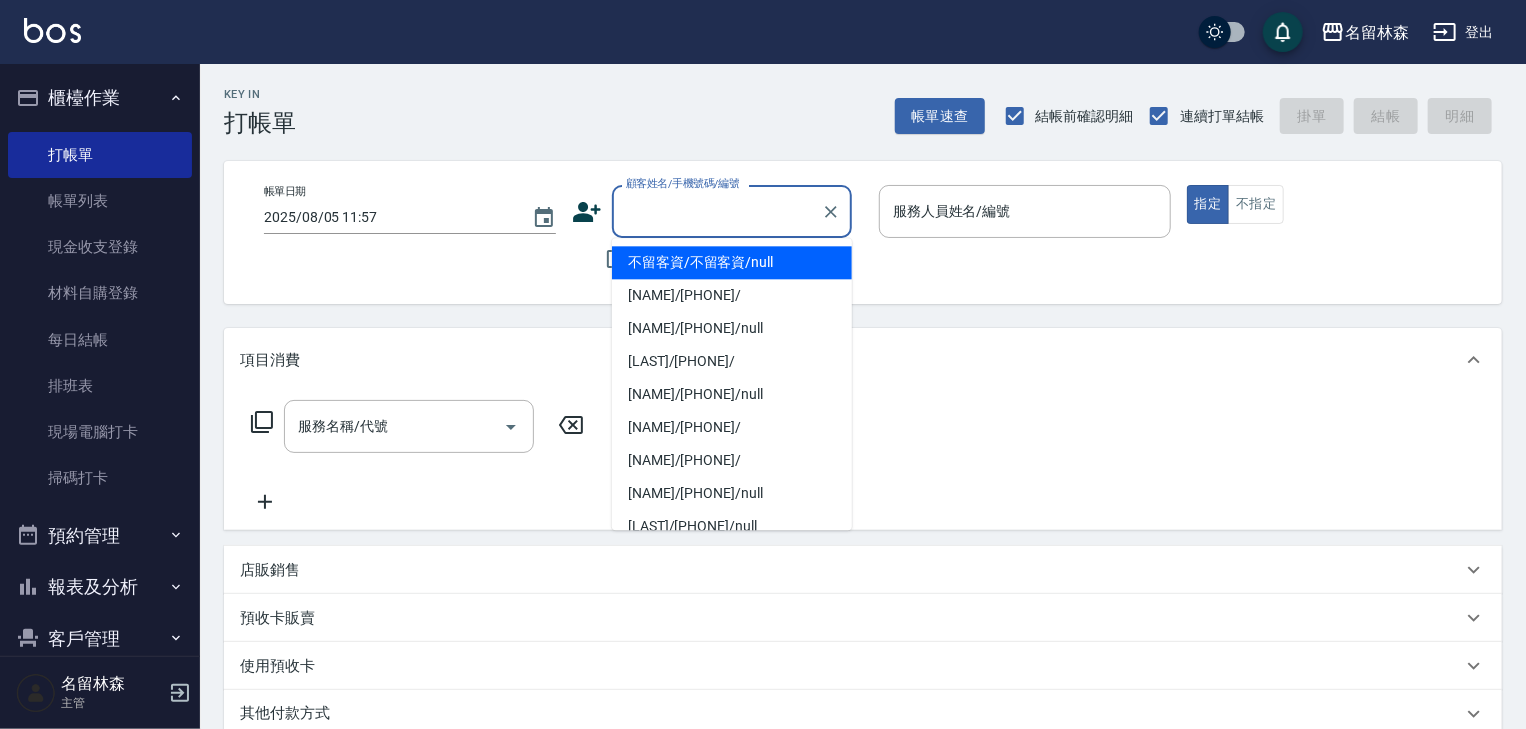 click on "顧客姓名/手機號碼/編號" at bounding box center (717, 211) 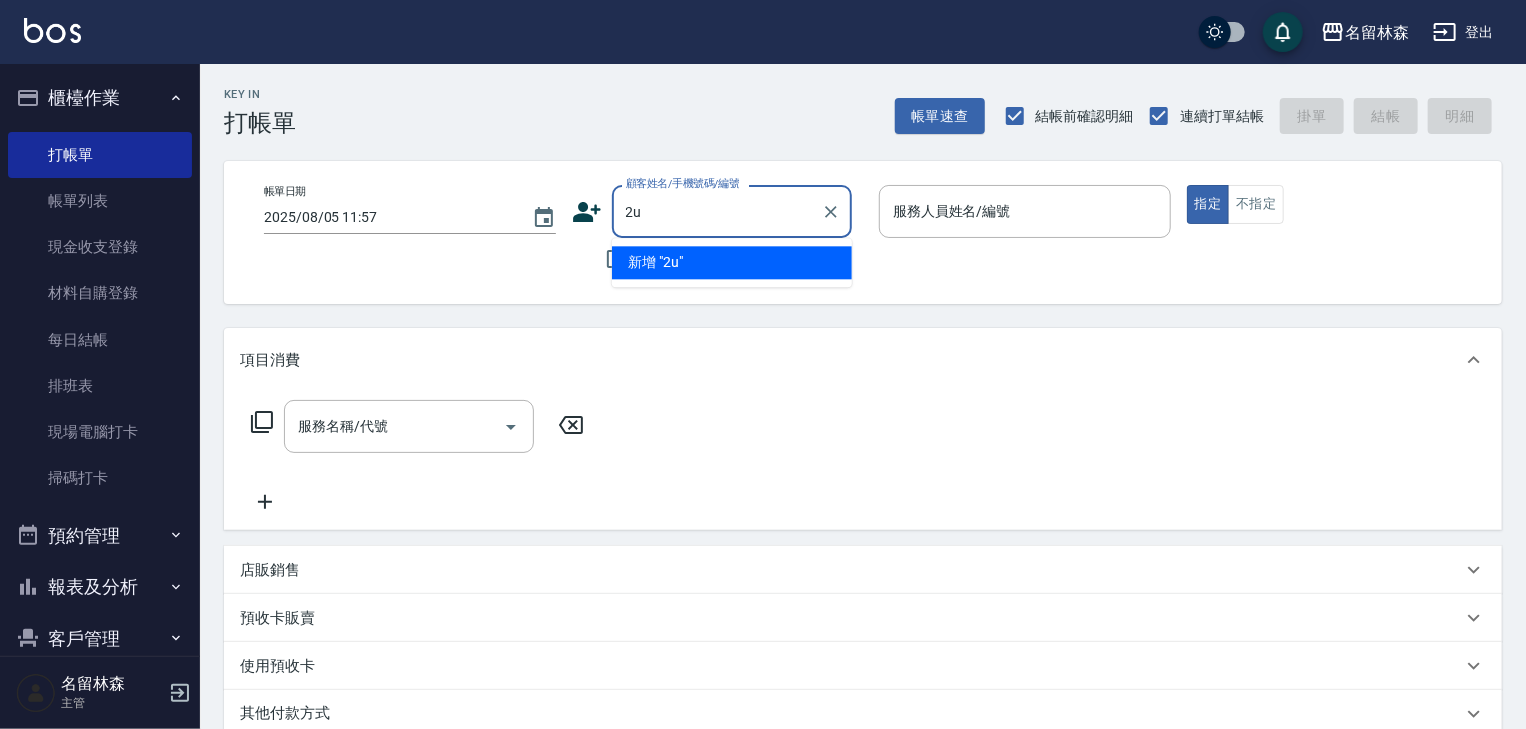 type on "2" 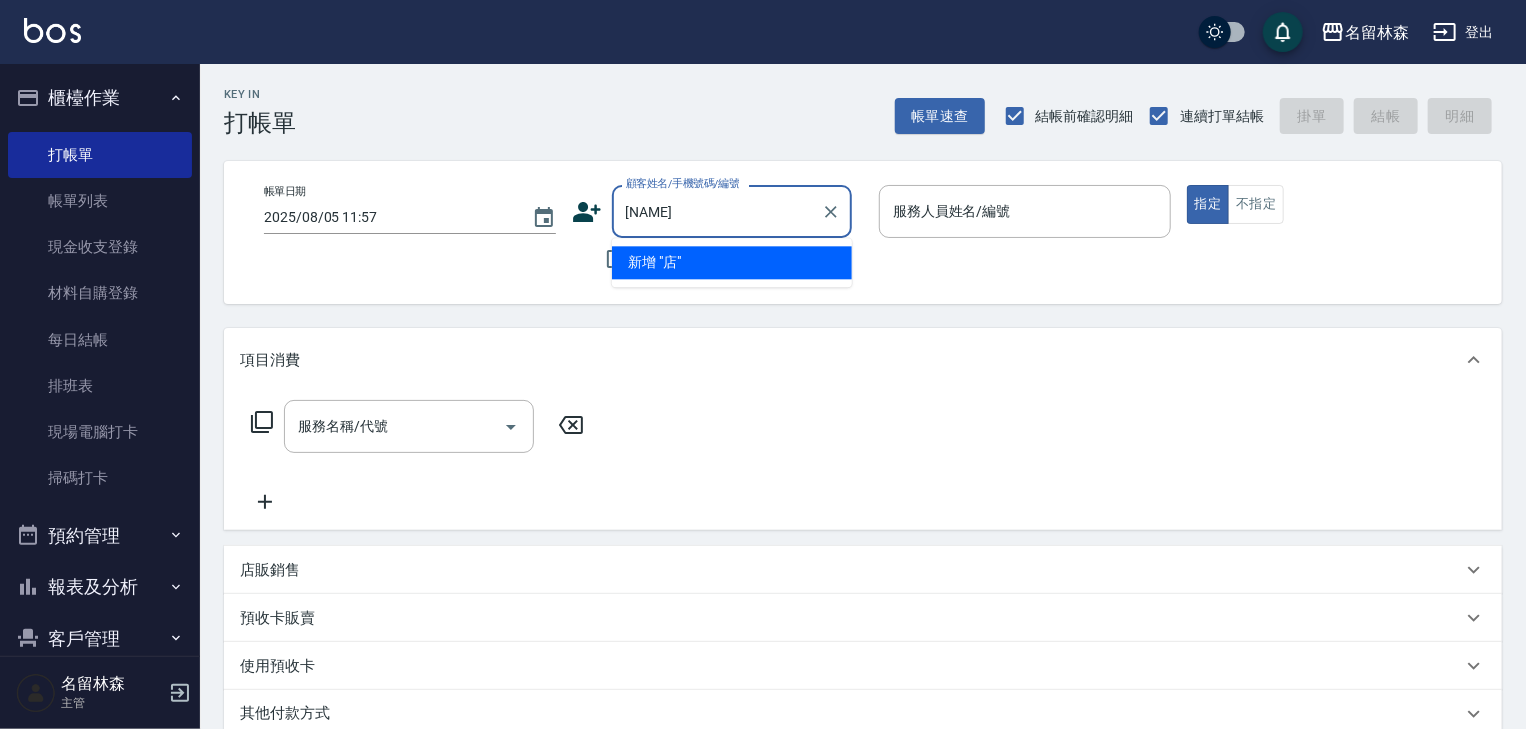 click on "[NAME]" at bounding box center (717, 211) 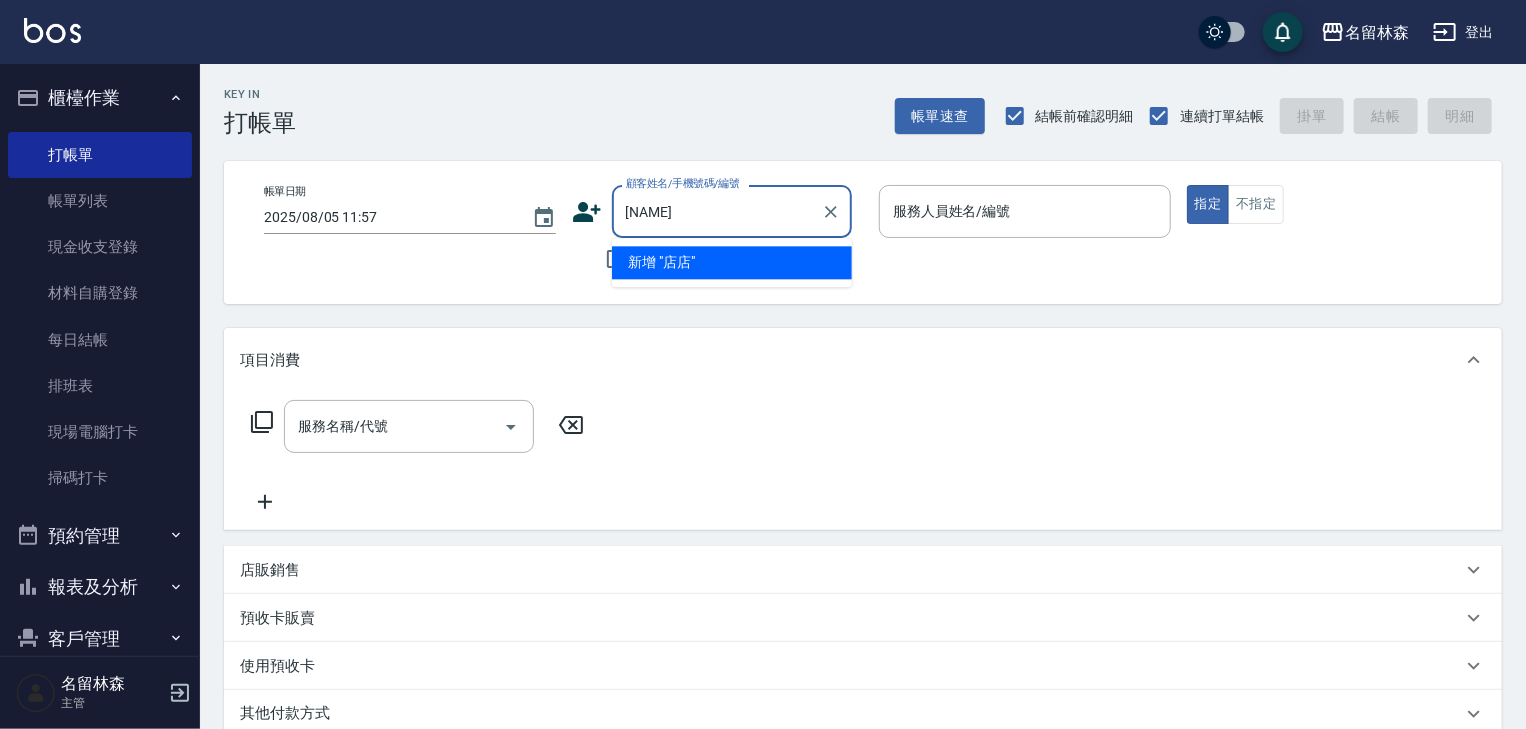 type on "店" 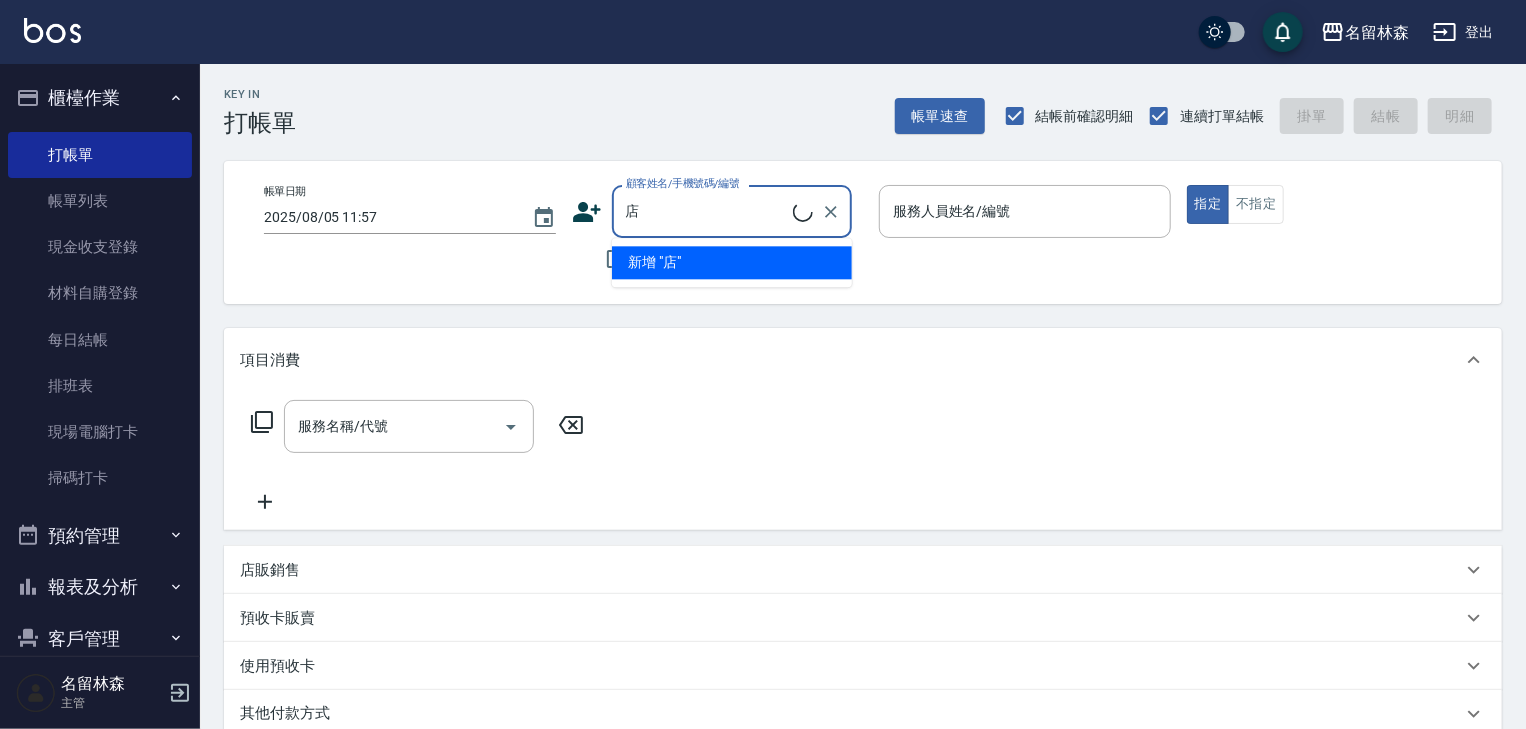 type 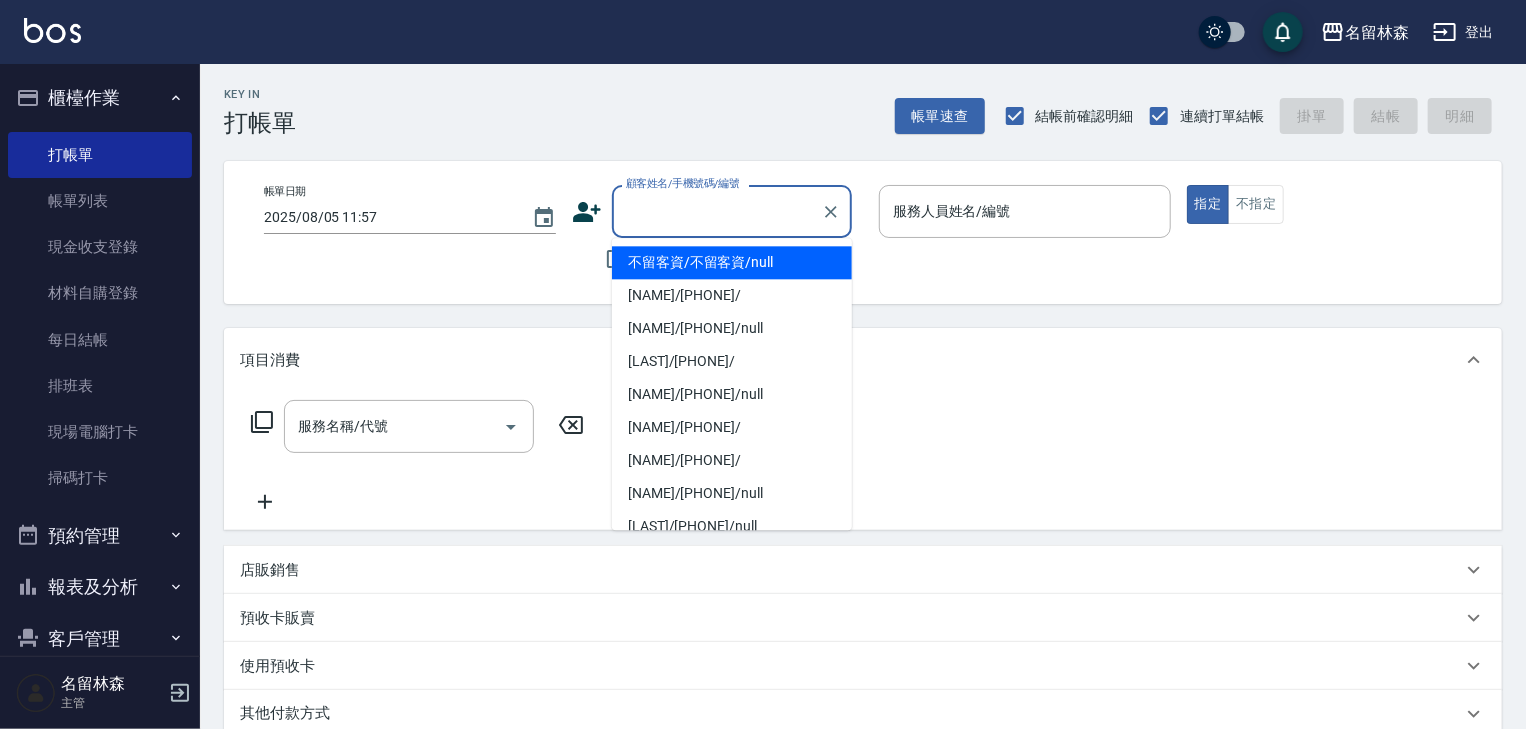 click on "不留客資/不留客資/null [NAME]/[PHONE]/ [NAME]/[PHONE]/null [NAME]/[PHONE]/ [NAME]/[PHONE]/null [NAME]/[PHONE]/ [NAME]/[PHONE]/null [NAME]/[PHONE]/null [NAME]/[PHONE]/null [NAME]/[PHONE]/null [NAME]/[PHONE]/ [NAME]/[PHONE]/null [NAME]/[PHONE]/null [NAME]/[PHONE]/null [NAME]/[PHONE]/null [NAME]/[PHONE]/null [NAME]/[PHONE]/null [NAME]/[PHONE]/null [NAME]/[PHONE]/null [NAME]/[PHONE]/null" at bounding box center [732, 384] 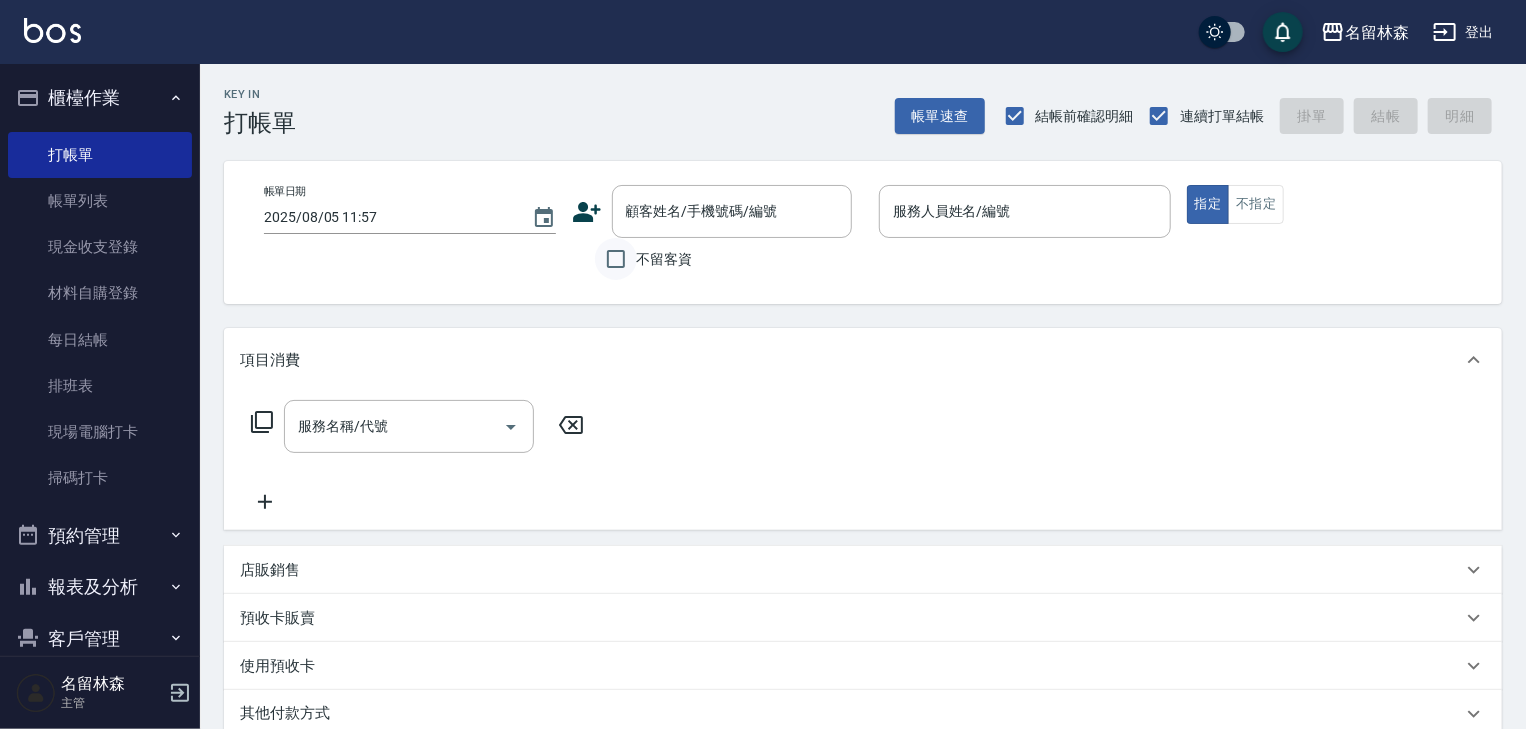 click on "不留客資" at bounding box center [616, 259] 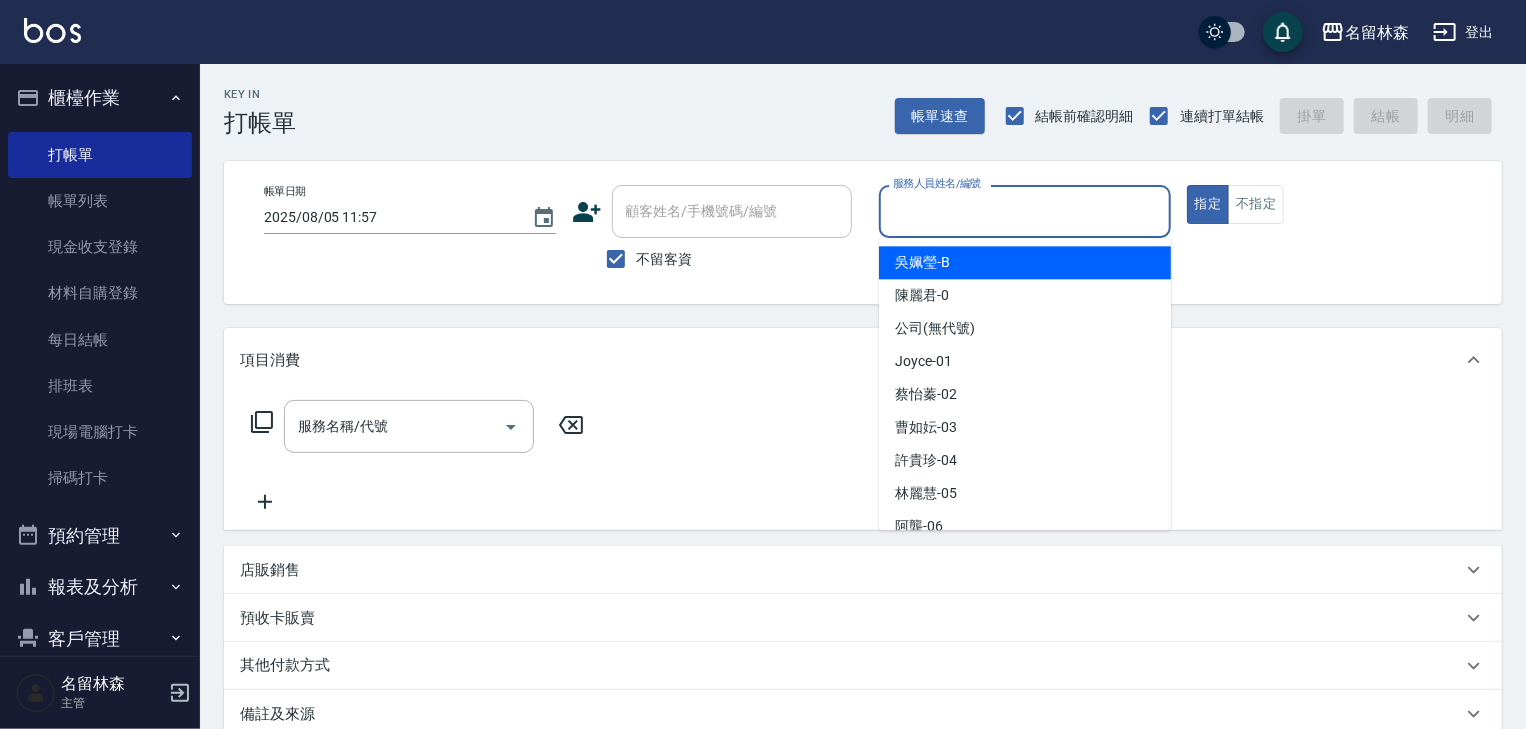 click on "服務人員姓名/編號" at bounding box center [1025, 211] 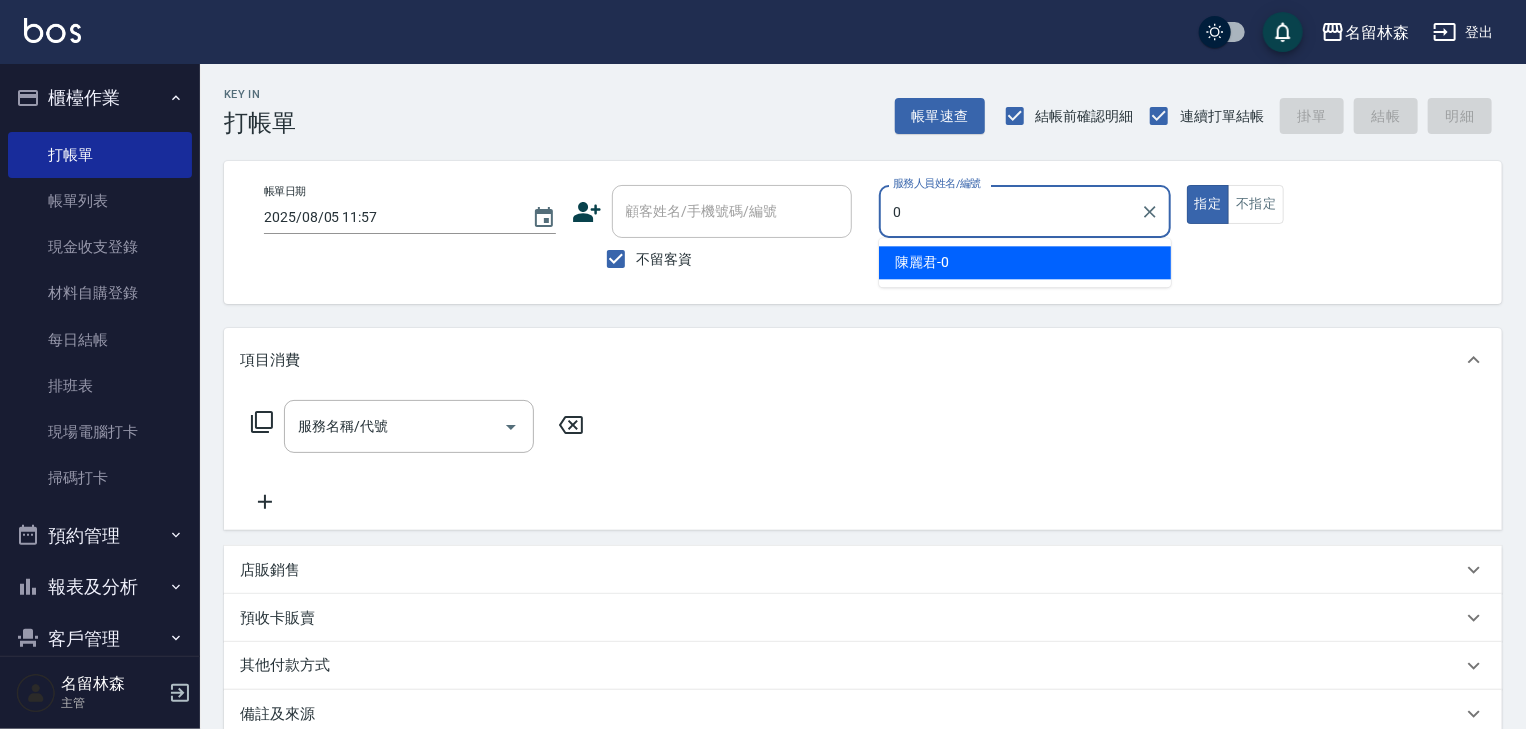 click on "[LAST] -[NUMBER]" at bounding box center [1025, 262] 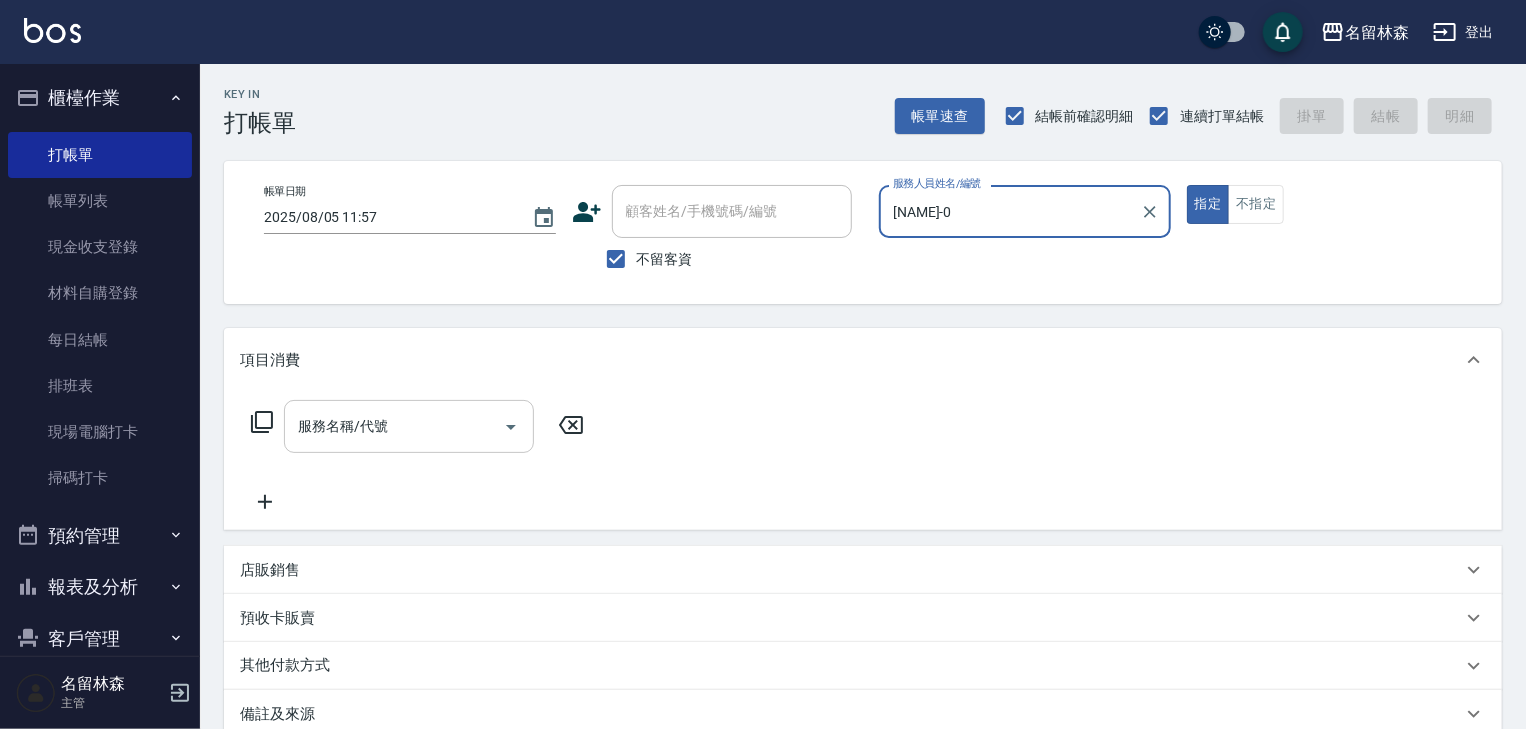 type on "[NAME]-0" 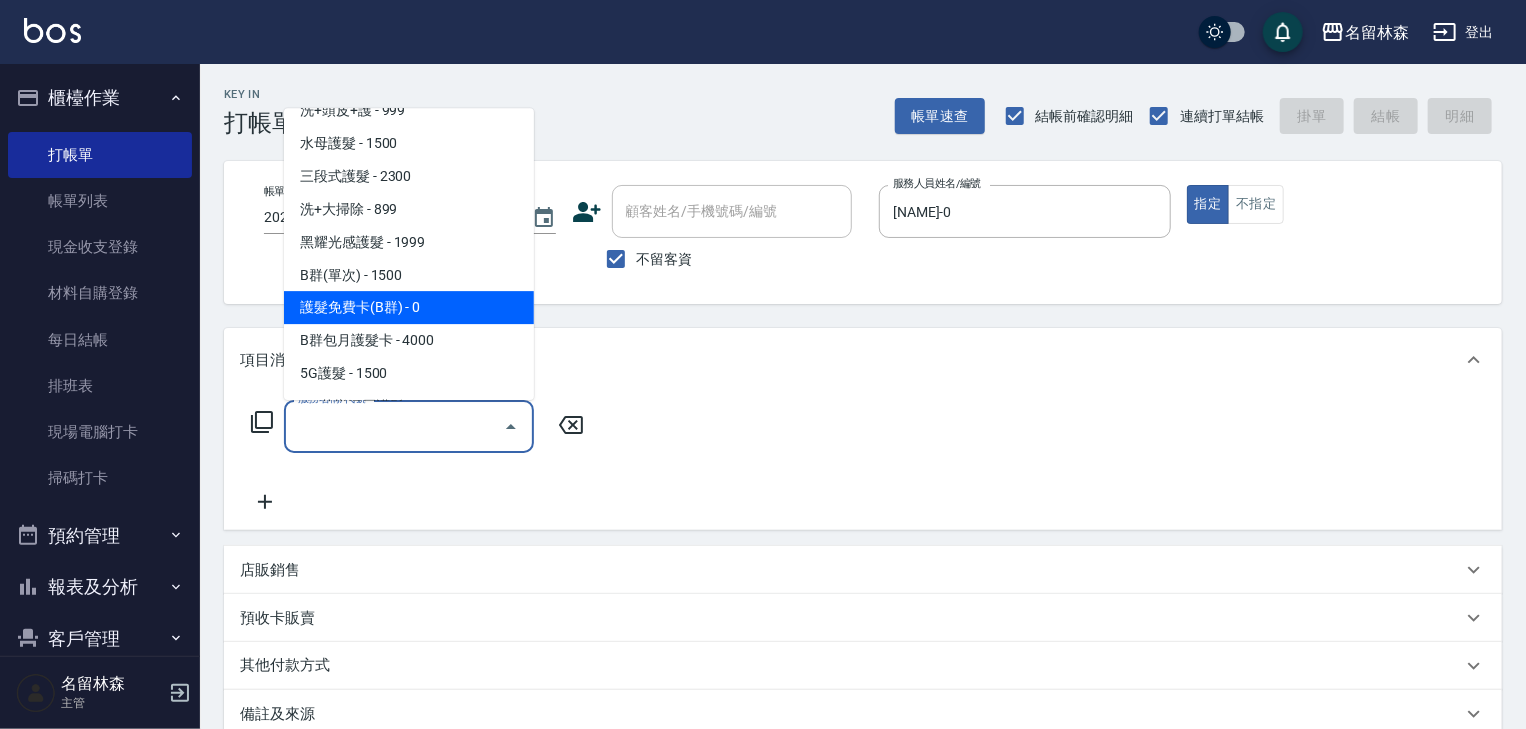 scroll, scrollTop: 1920, scrollLeft: 0, axis: vertical 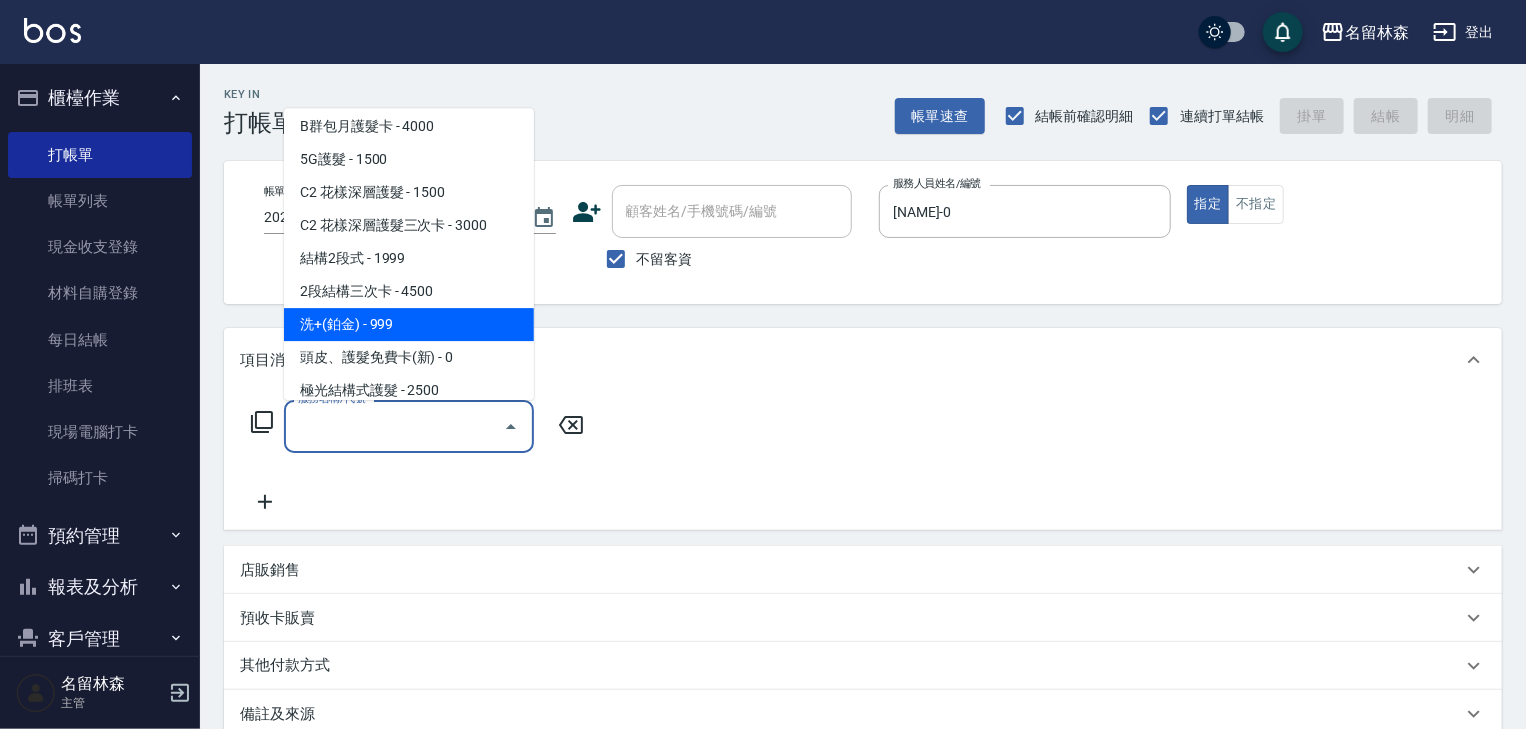 click on "洗+(鉑金) - 999" at bounding box center [409, 325] 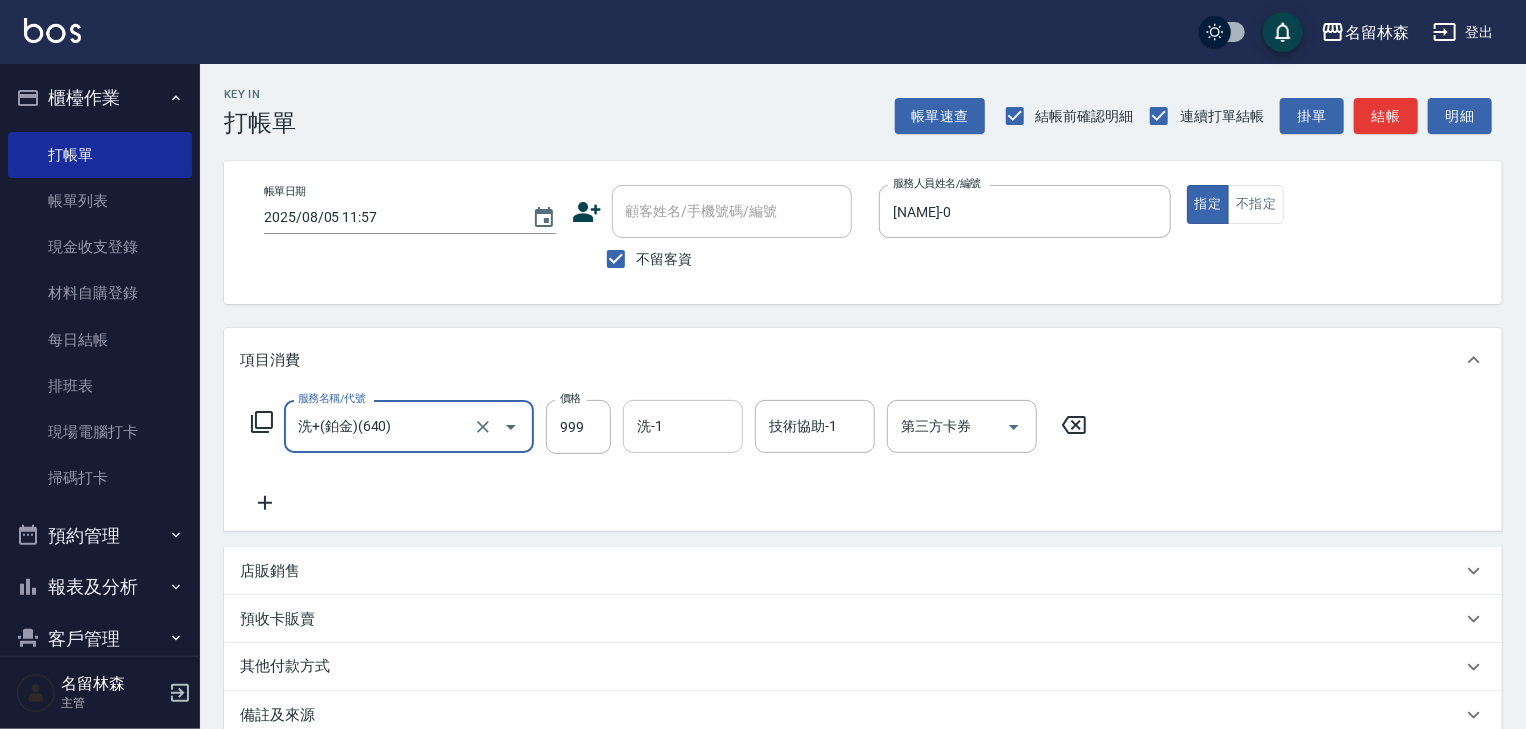 click on "洗-1" at bounding box center (683, 426) 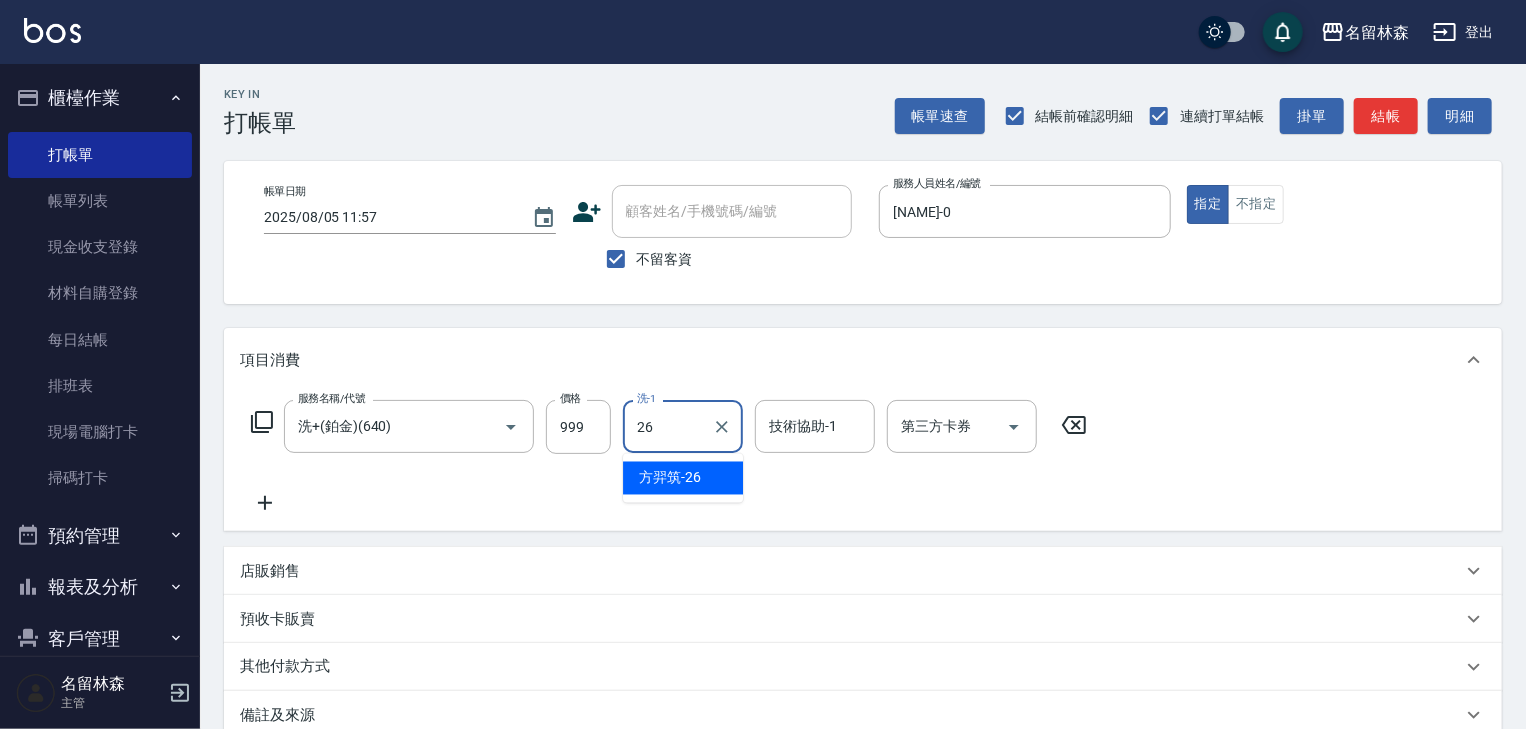 type on "[LAST]-[NUMBER]" 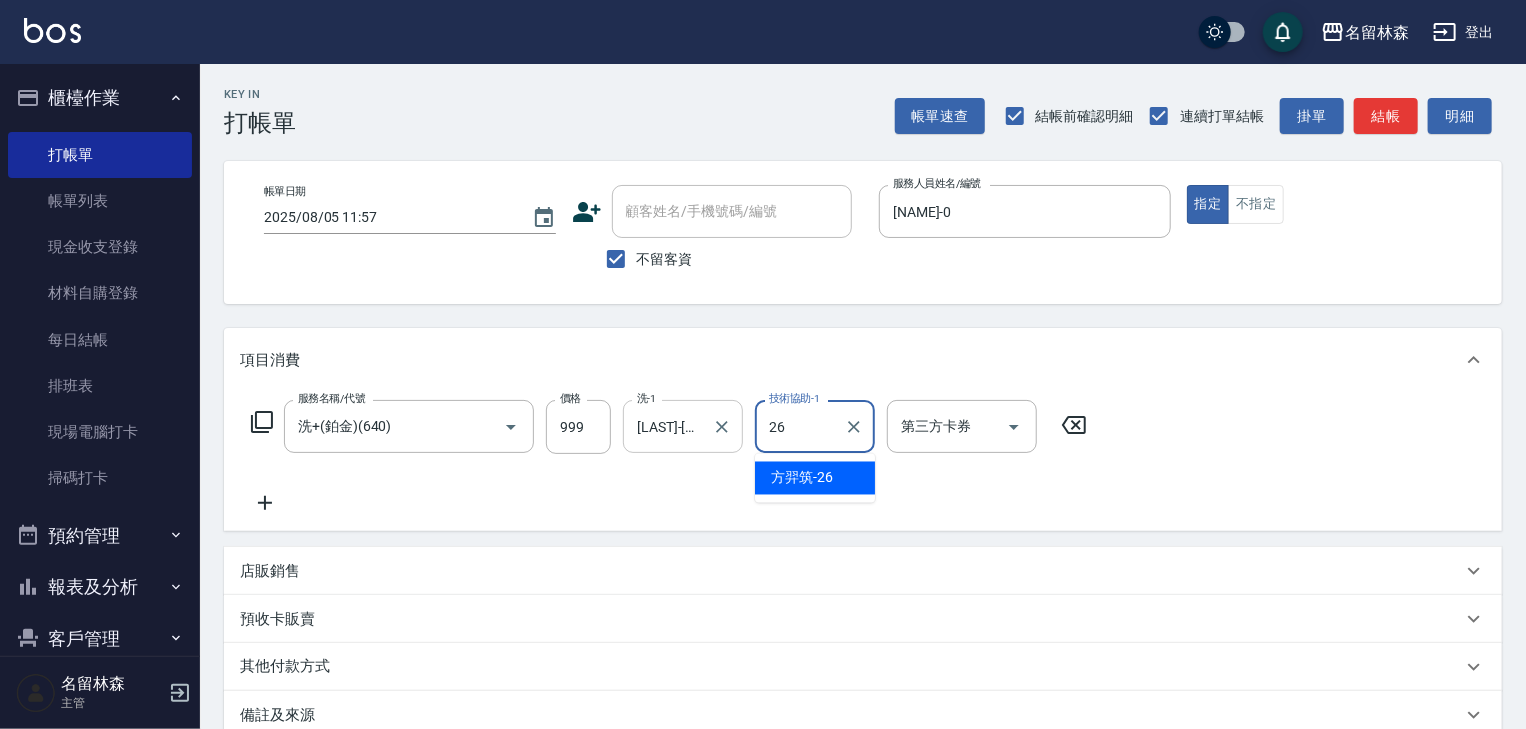 type on "[LAST]-[NUMBER]" 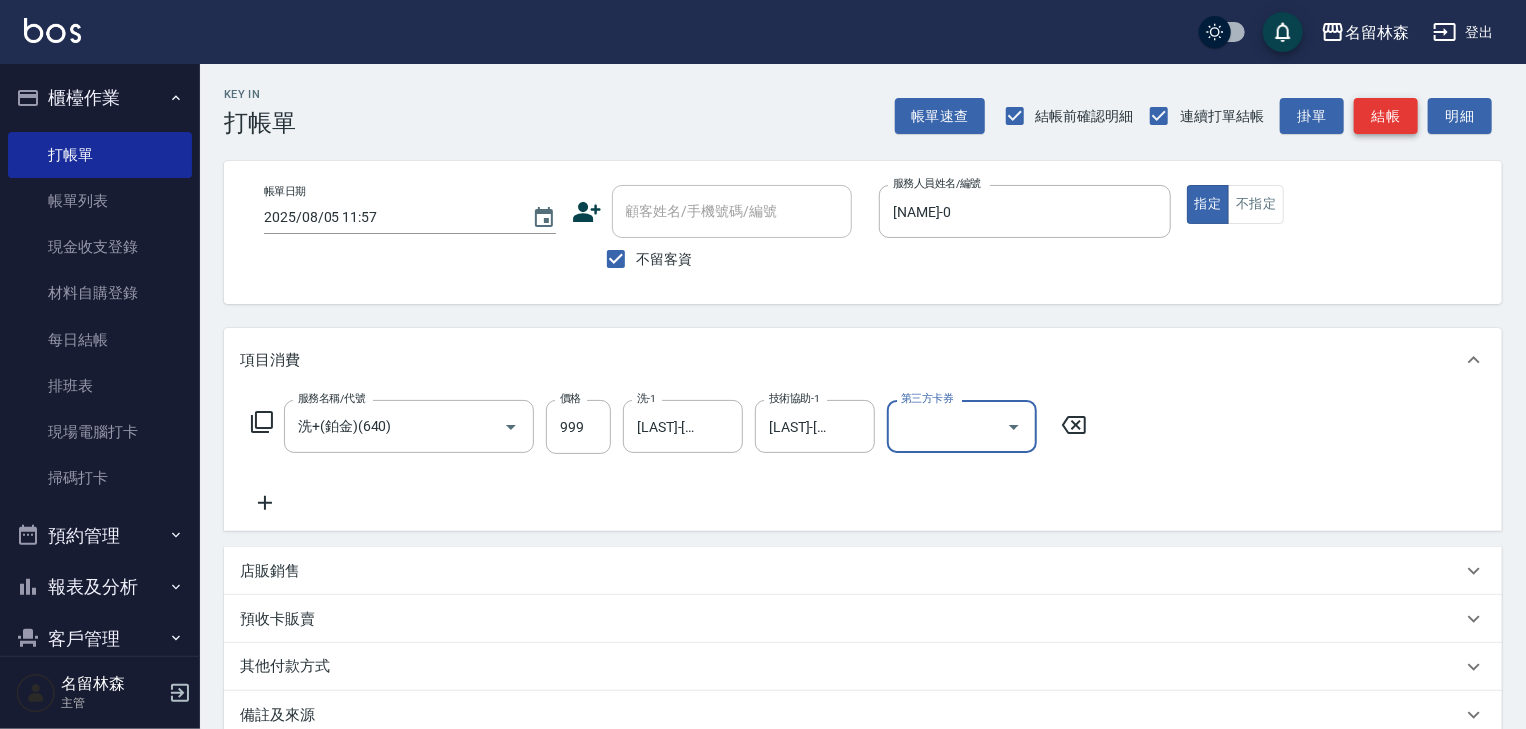 click on "結帳" at bounding box center (1386, 116) 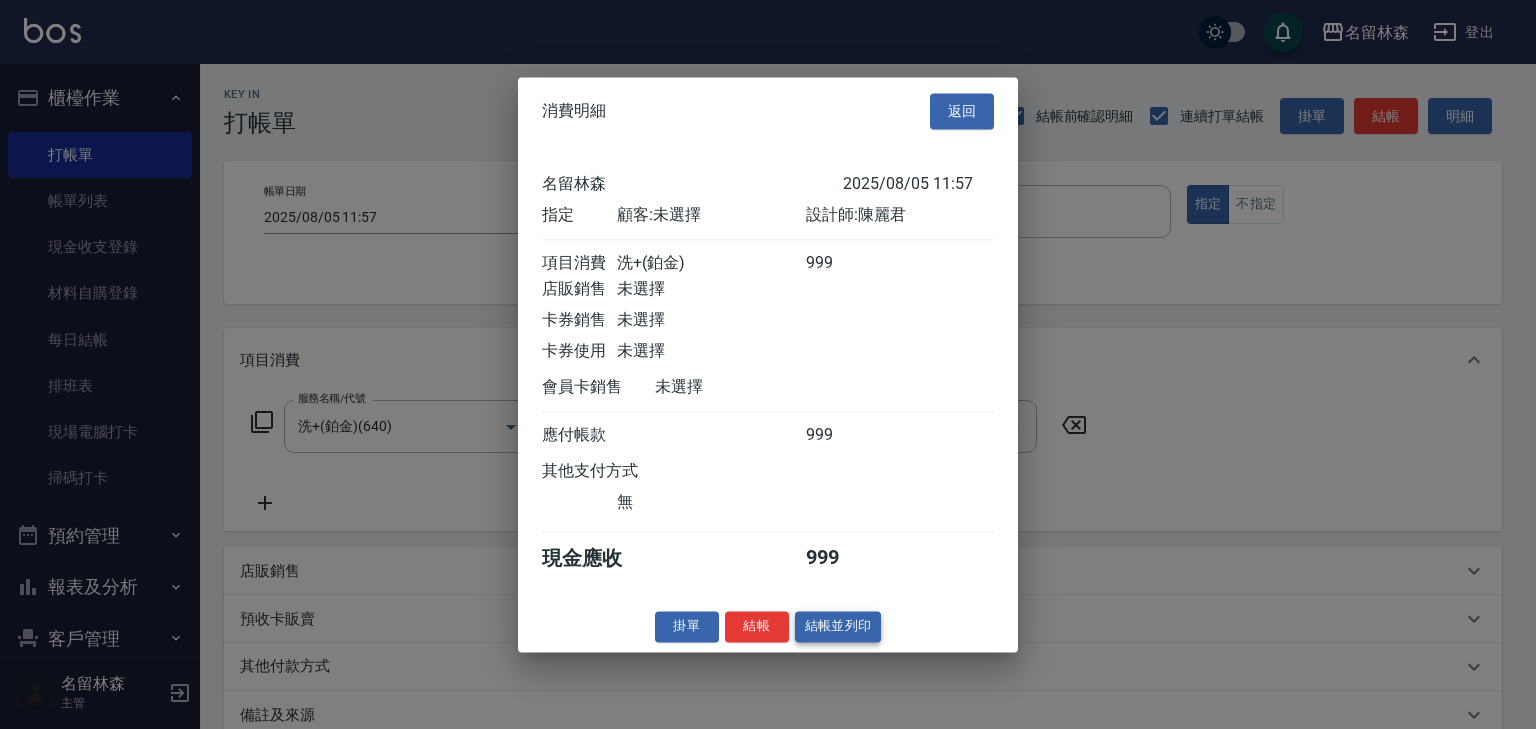 click on "結帳並列印" at bounding box center [838, 626] 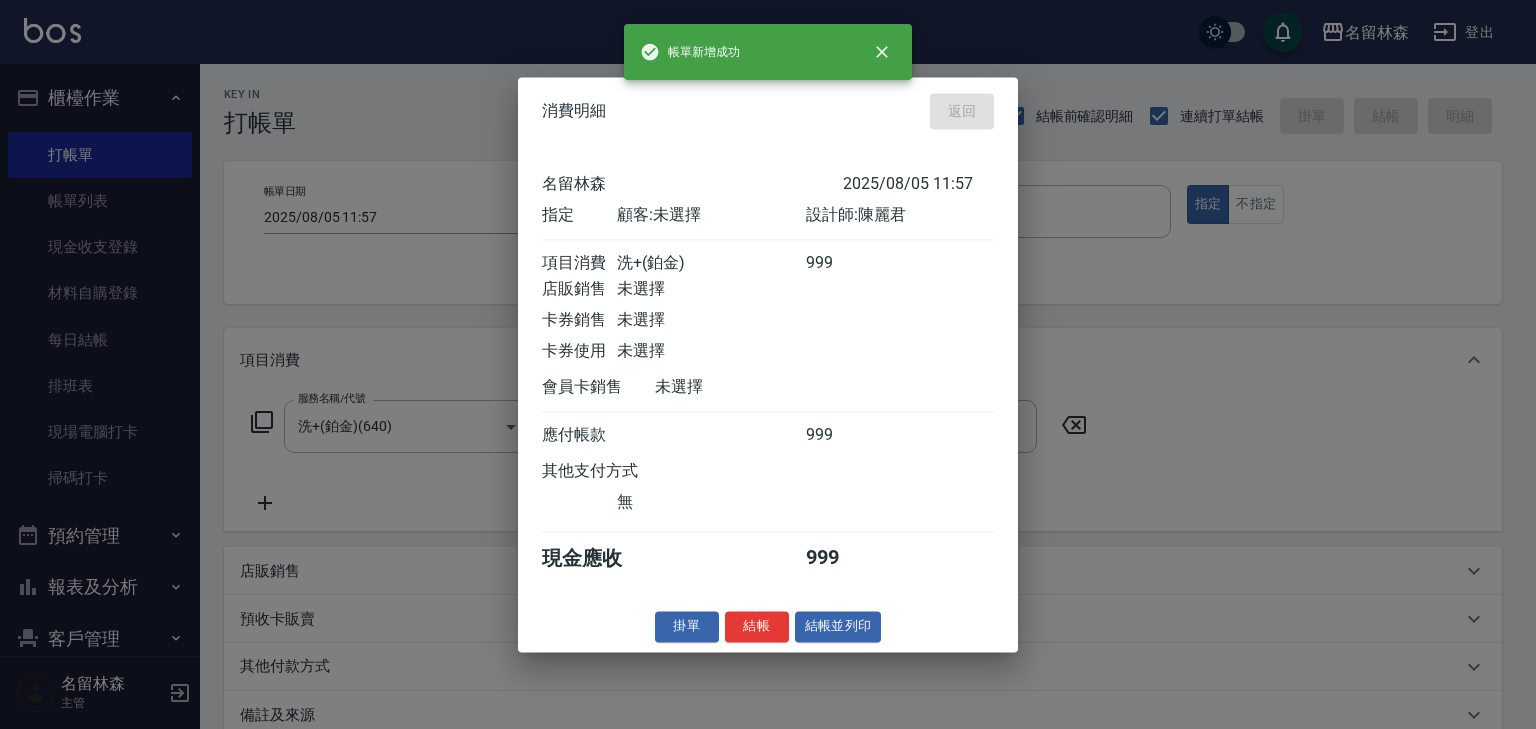 type on "2025/08/05 12:05" 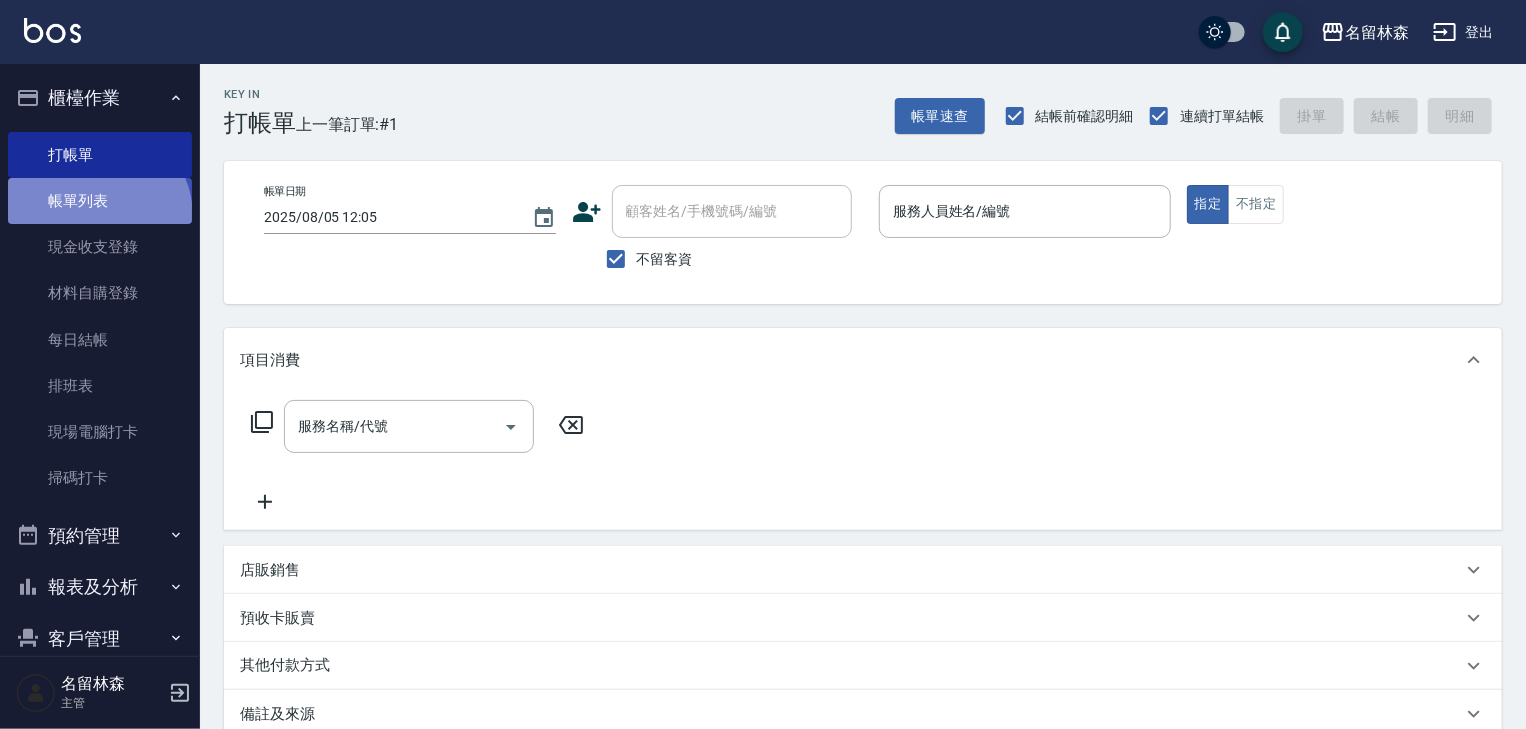 click on "帳單列表" at bounding box center (100, 201) 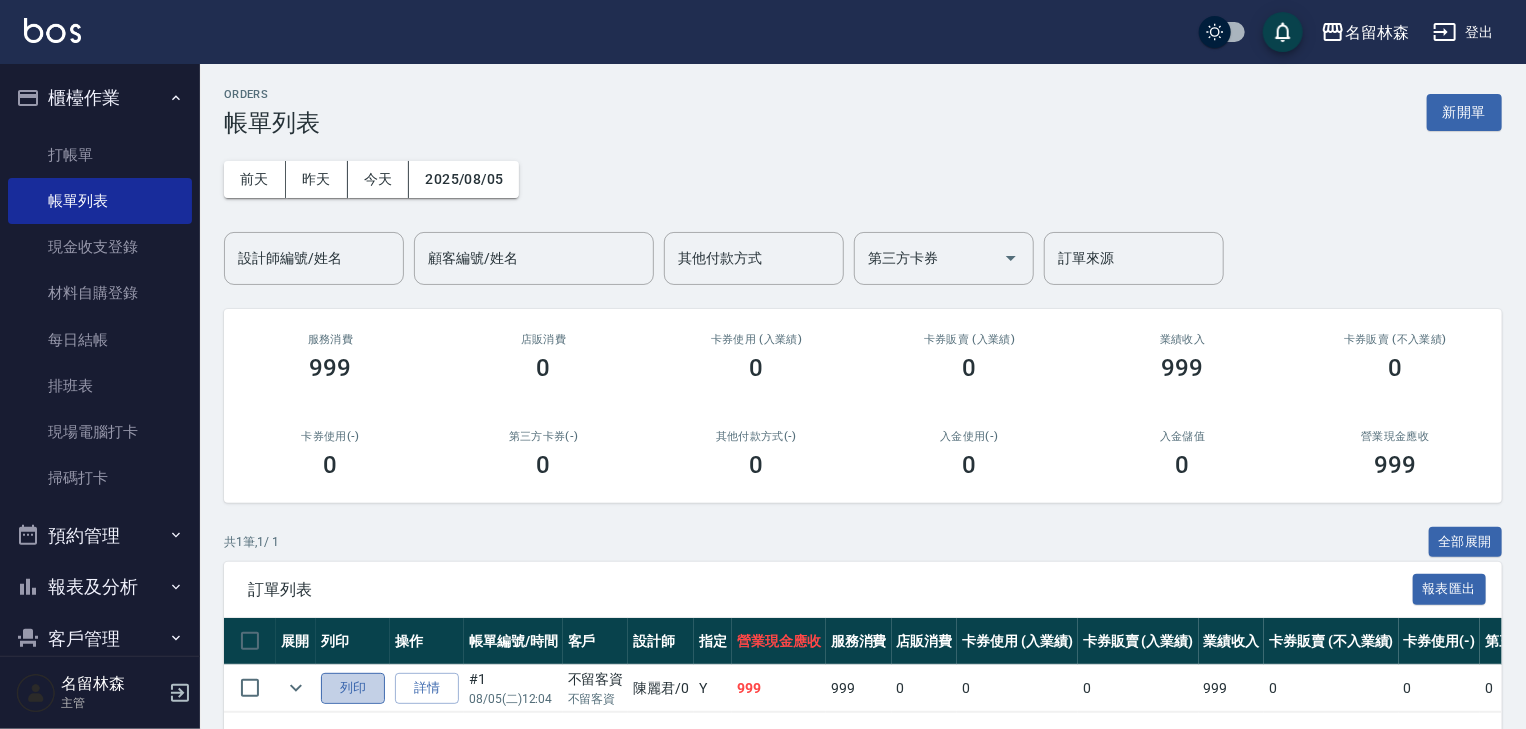 click on "列印" at bounding box center [353, 688] 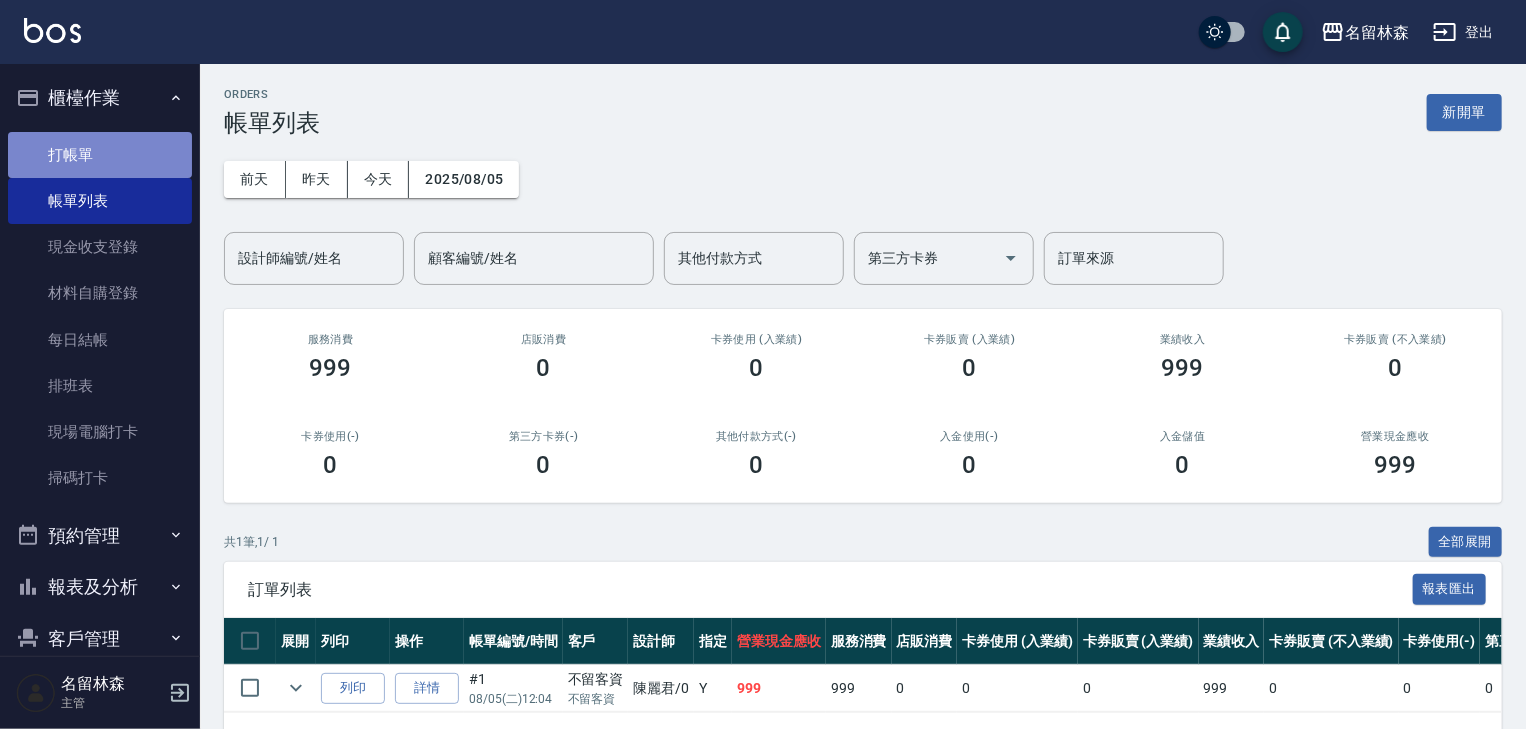 click on "打帳單" at bounding box center [100, 155] 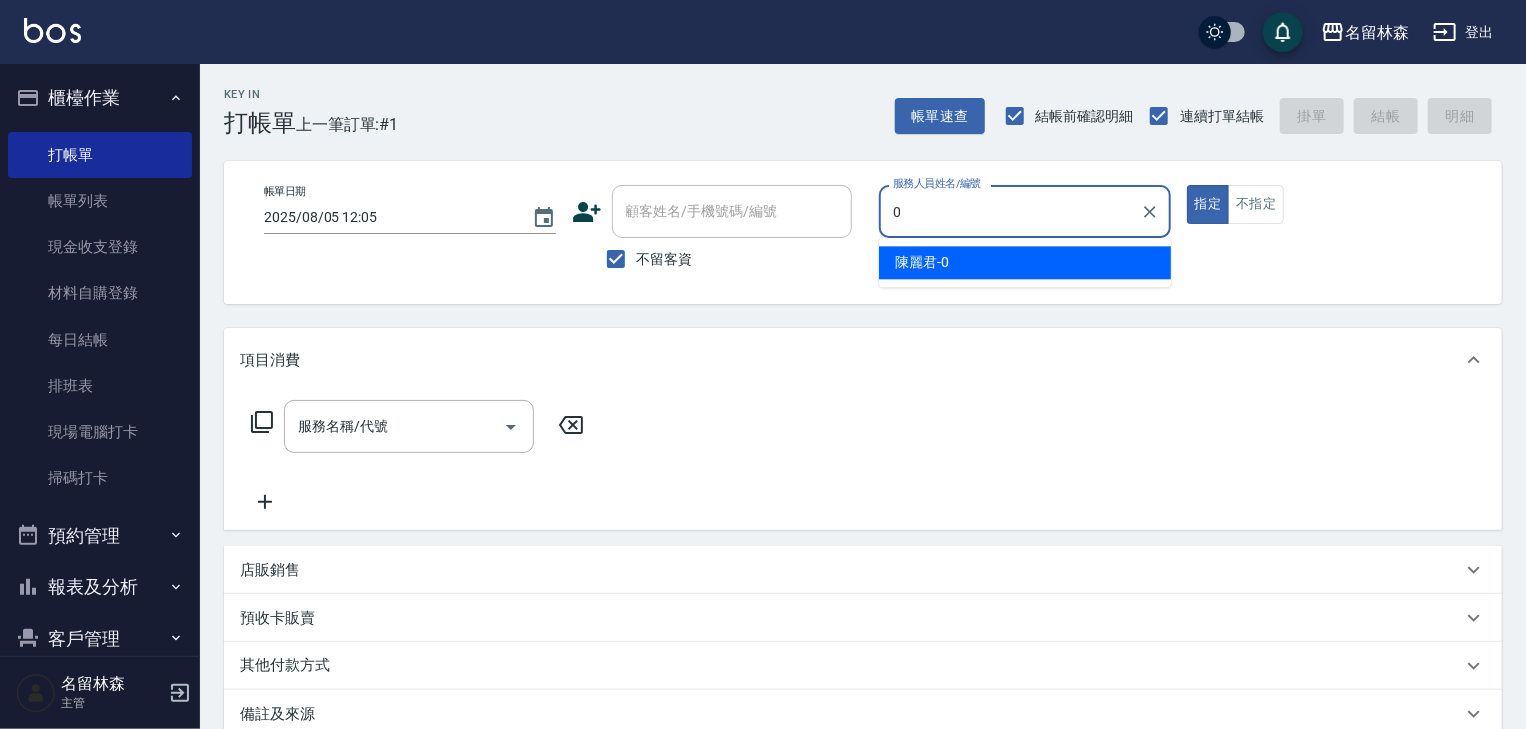 click on "[LAST] -[NUMBER]" at bounding box center (1025, 262) 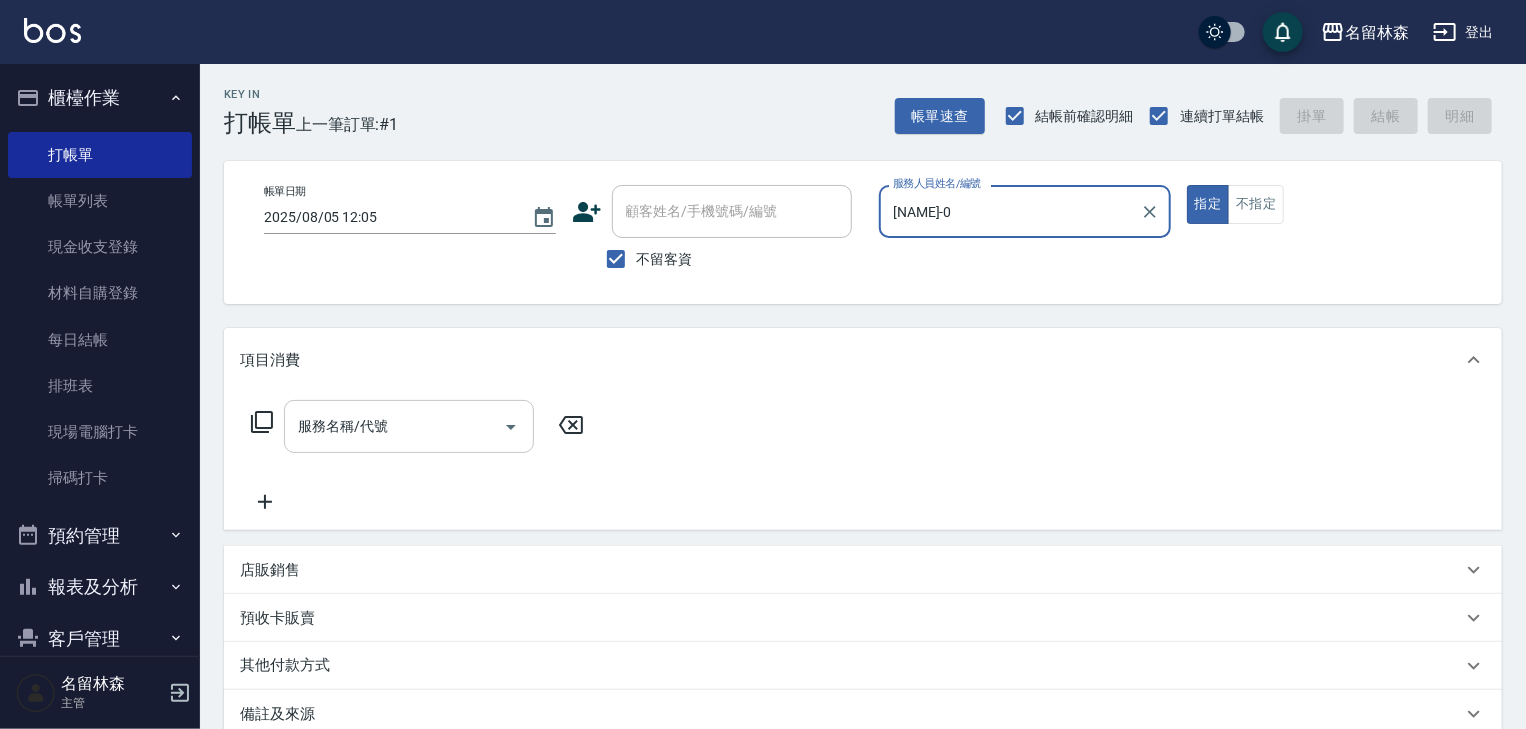 type on "[NAME]-0" 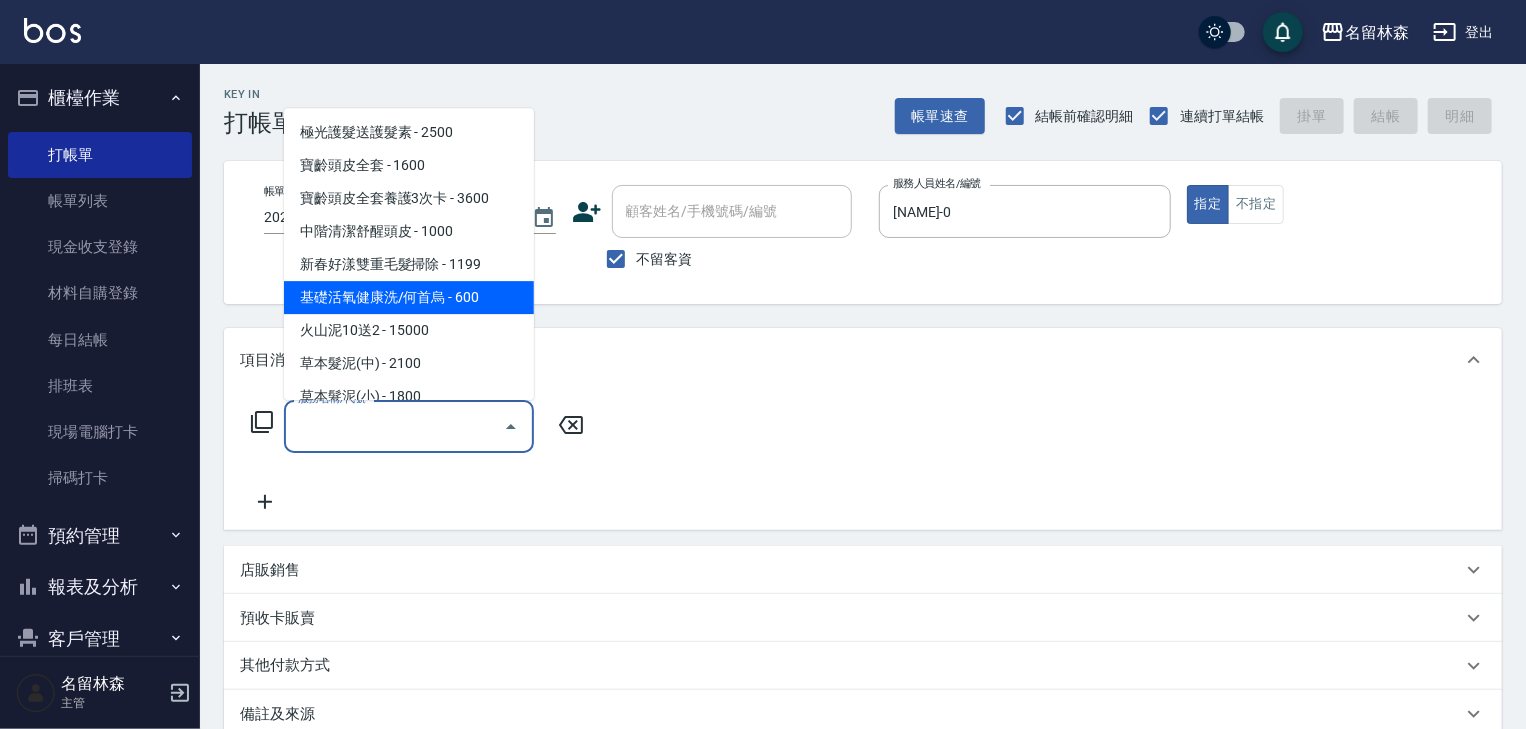 click on "基礎活氧健康洗/何首烏 - 600" at bounding box center [409, 298] 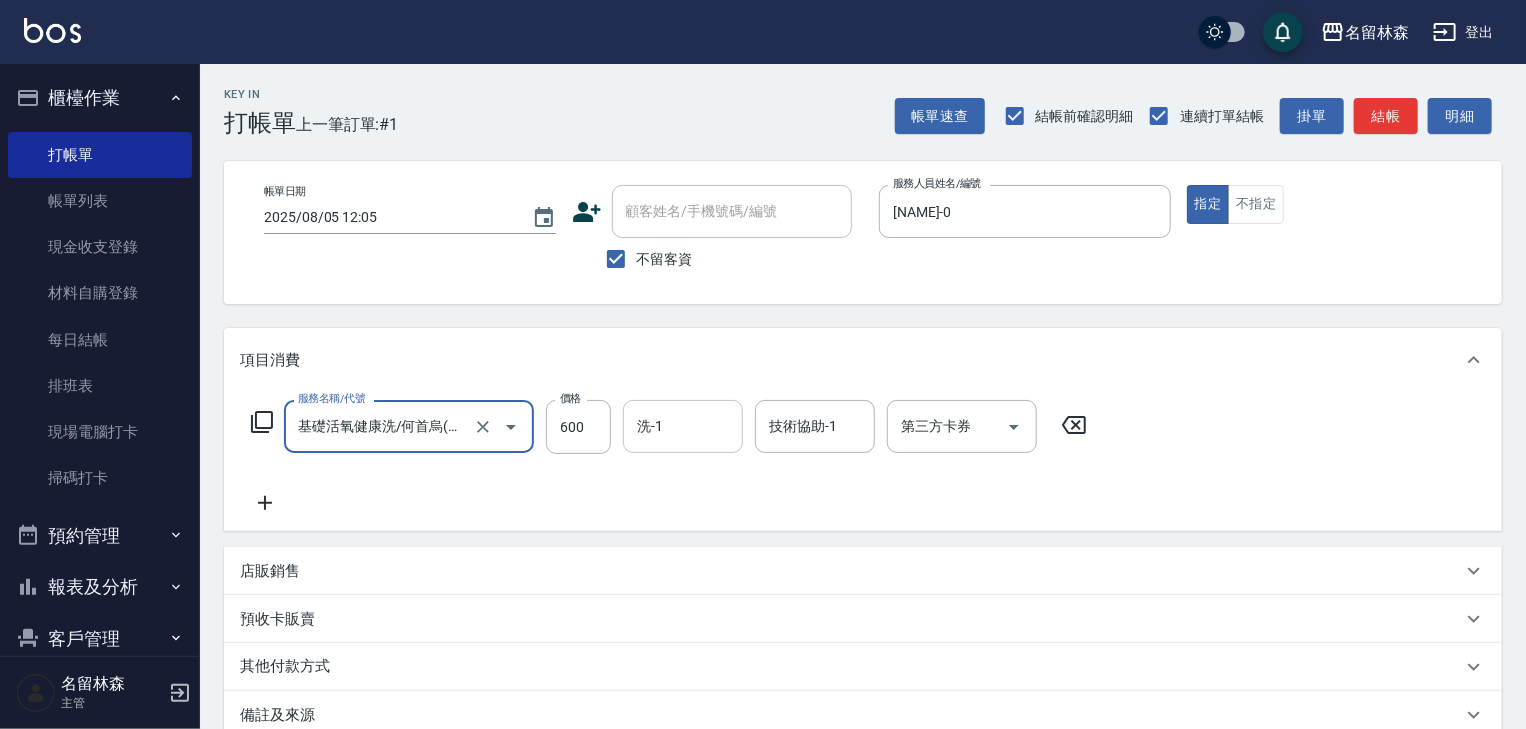 click on "洗-1" at bounding box center (683, 426) 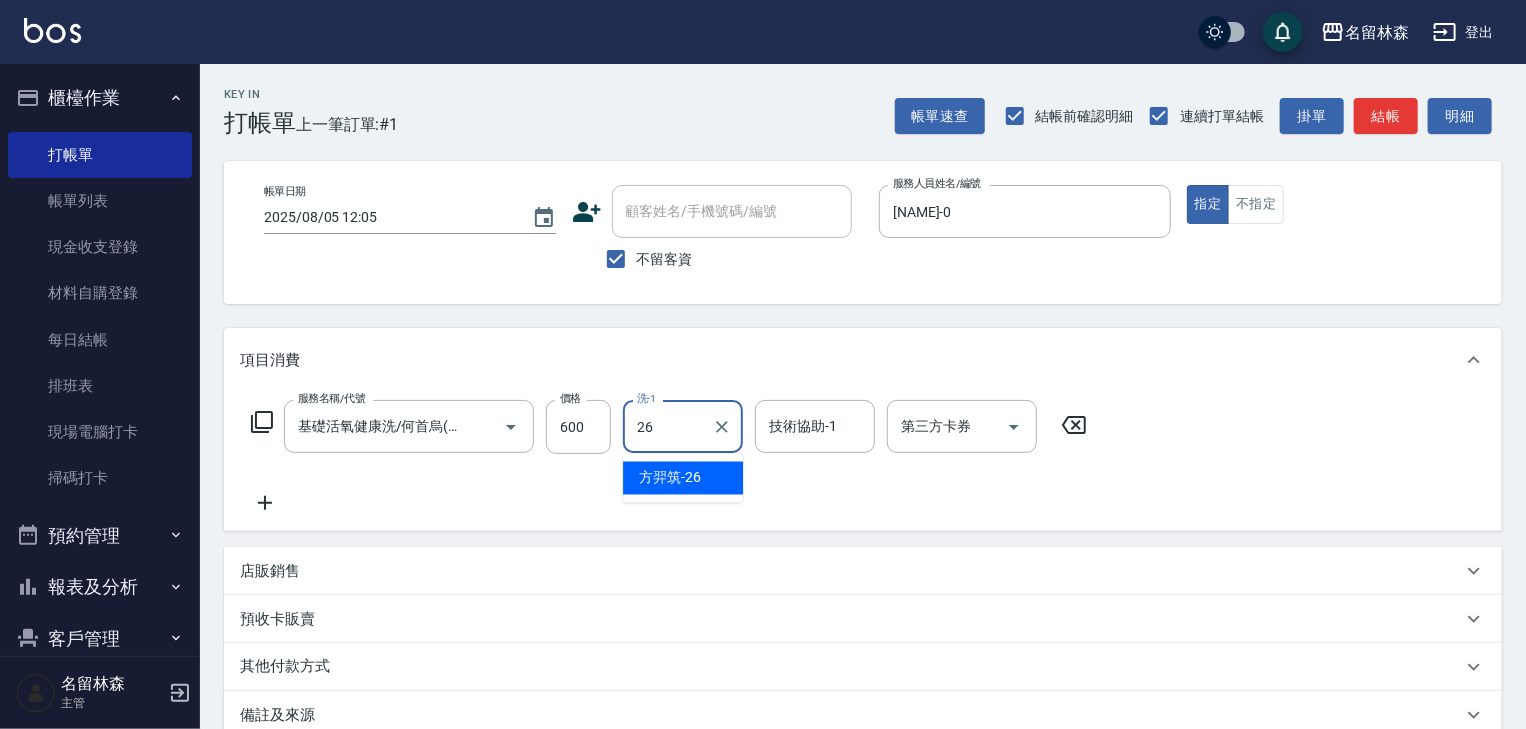 drag, startPoint x: 679, startPoint y: 458, endPoint x: 747, endPoint y: 476, distance: 70.34202 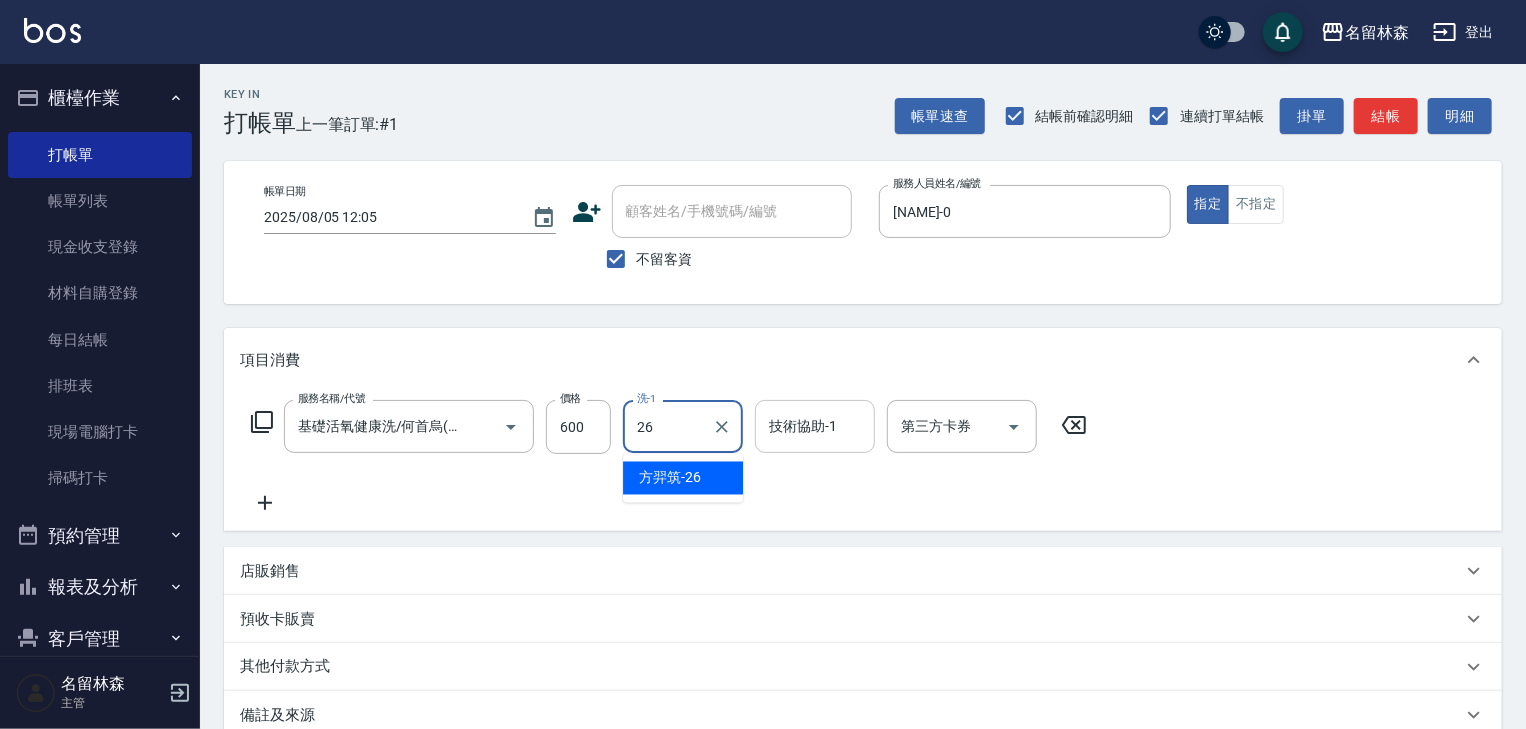 type on "26" 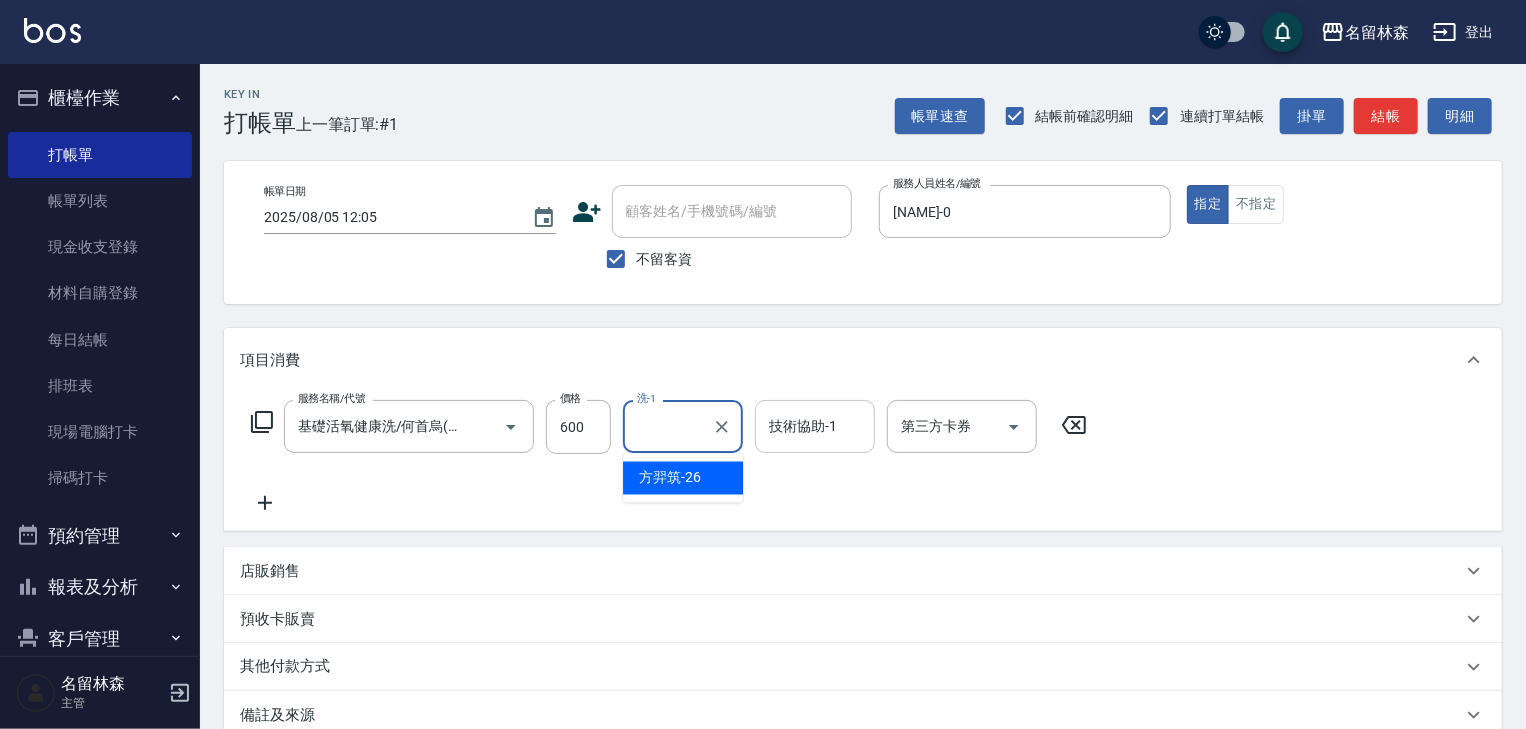 click on "技術協助-1" at bounding box center [815, 426] 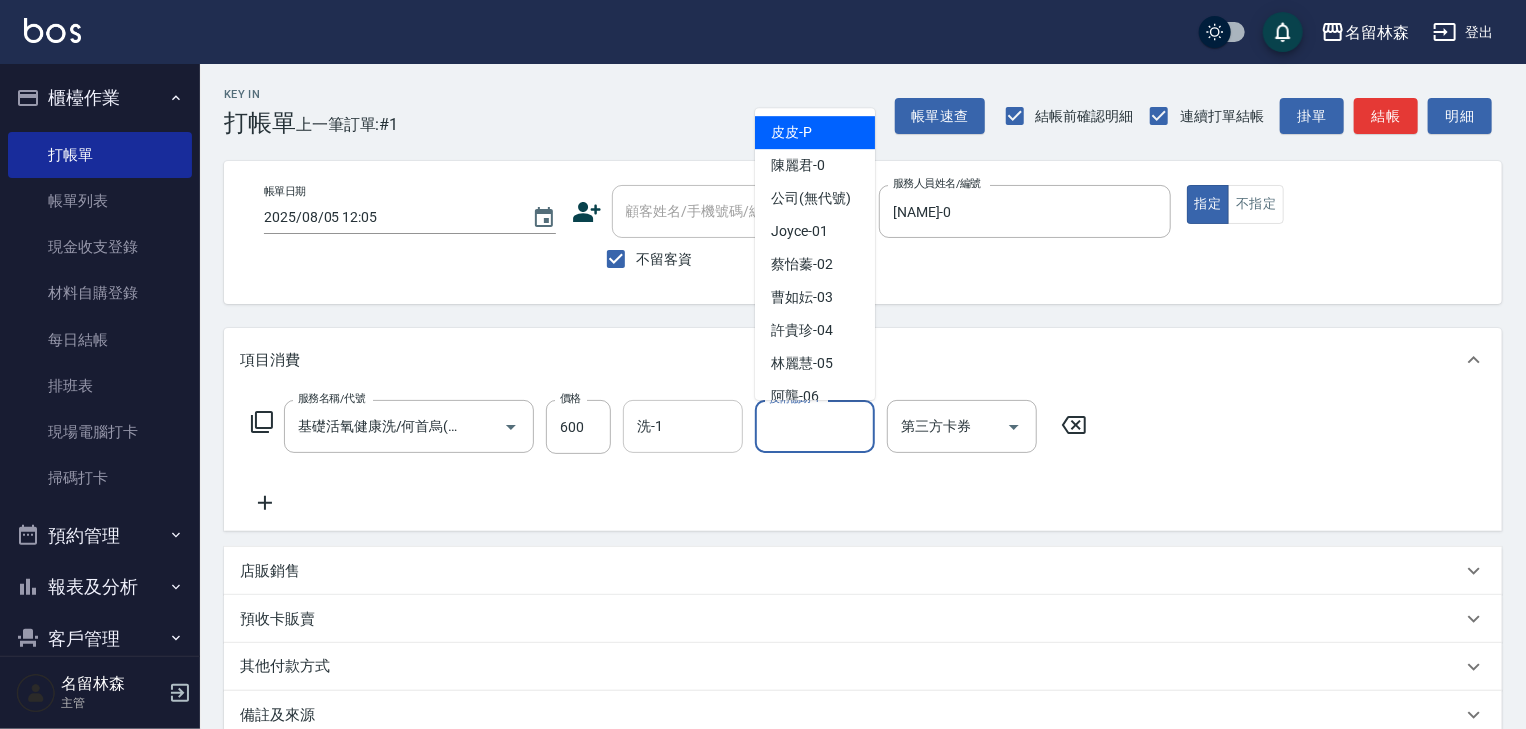 click on "洗-1" at bounding box center [683, 426] 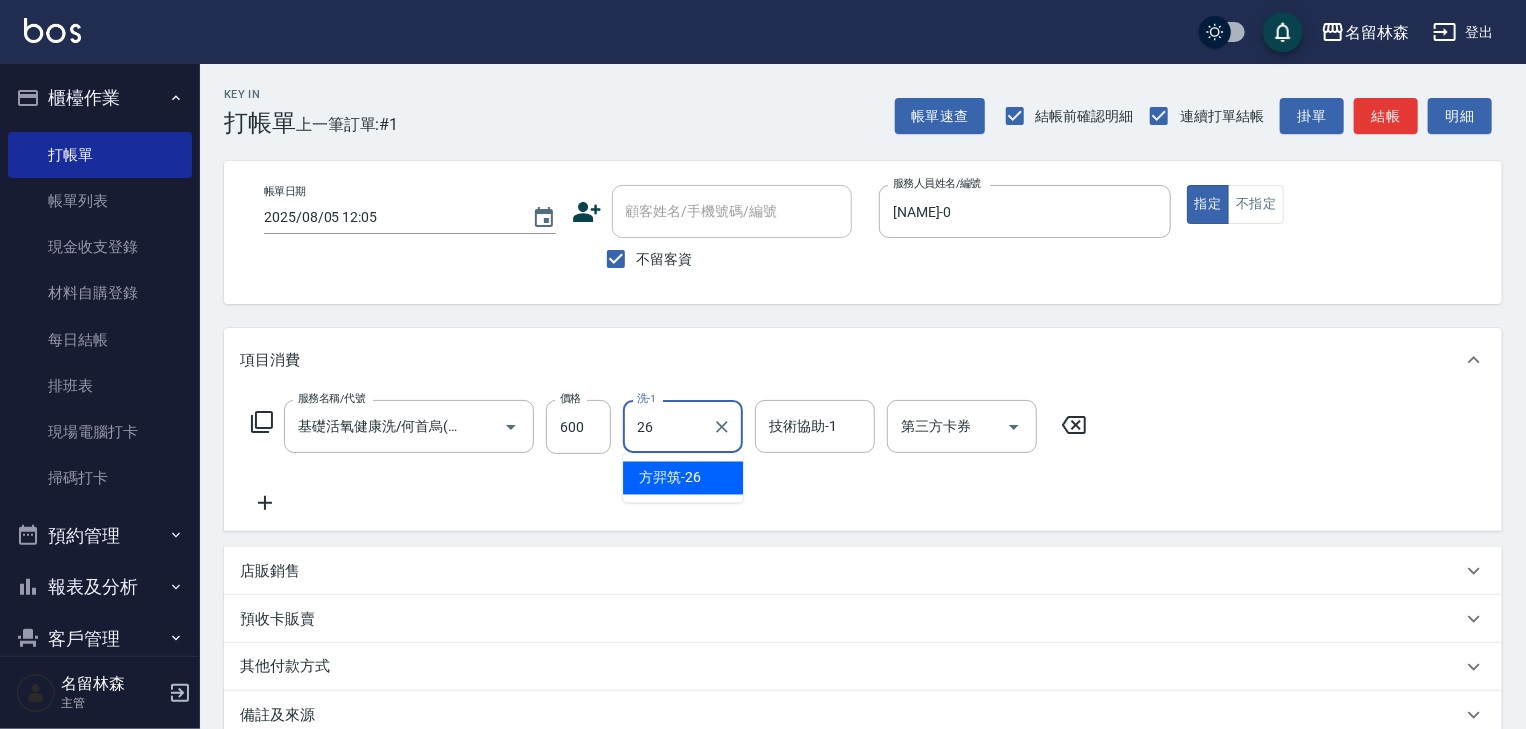 drag, startPoint x: 689, startPoint y: 471, endPoint x: 731, endPoint y: 456, distance: 44.598206 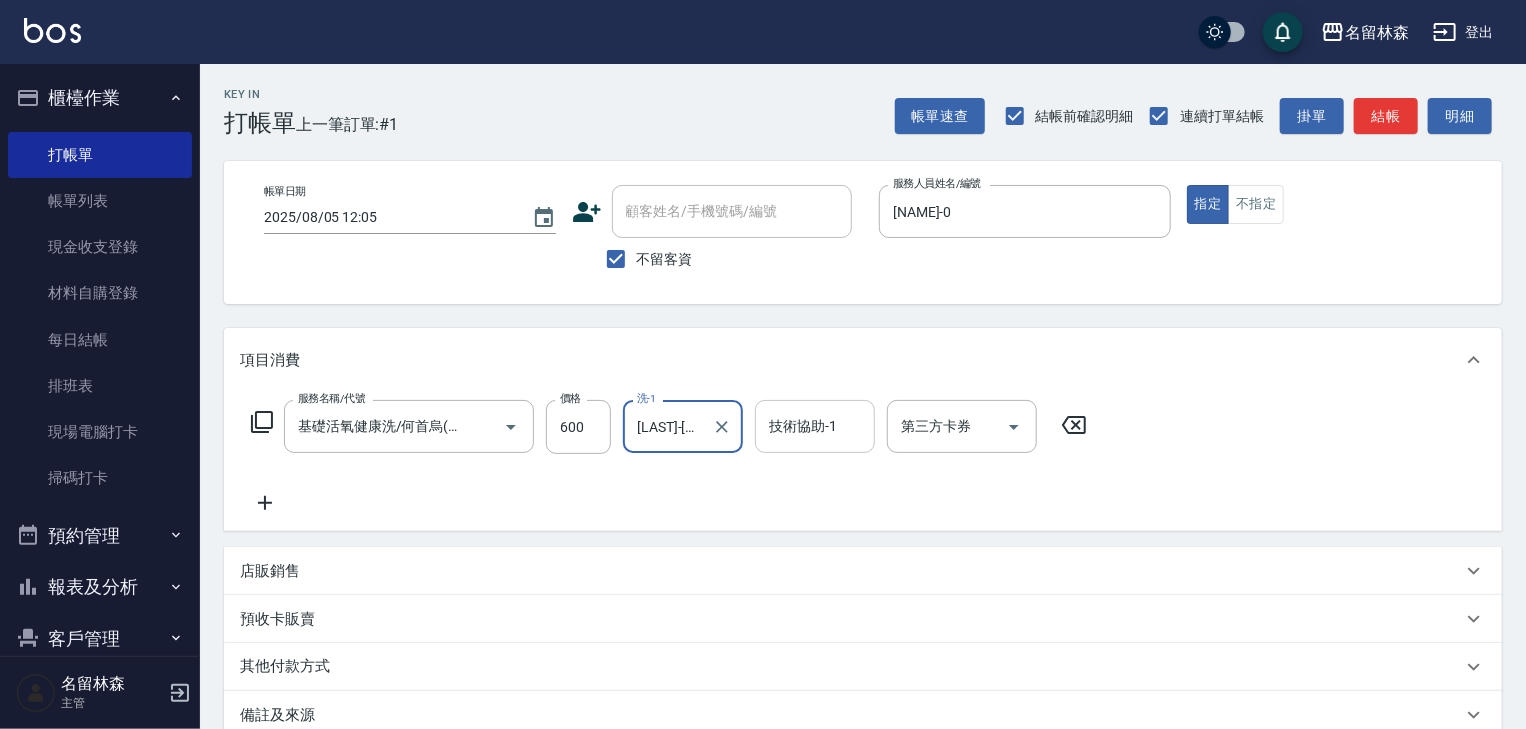 click on "技術協助-1" at bounding box center (815, 426) 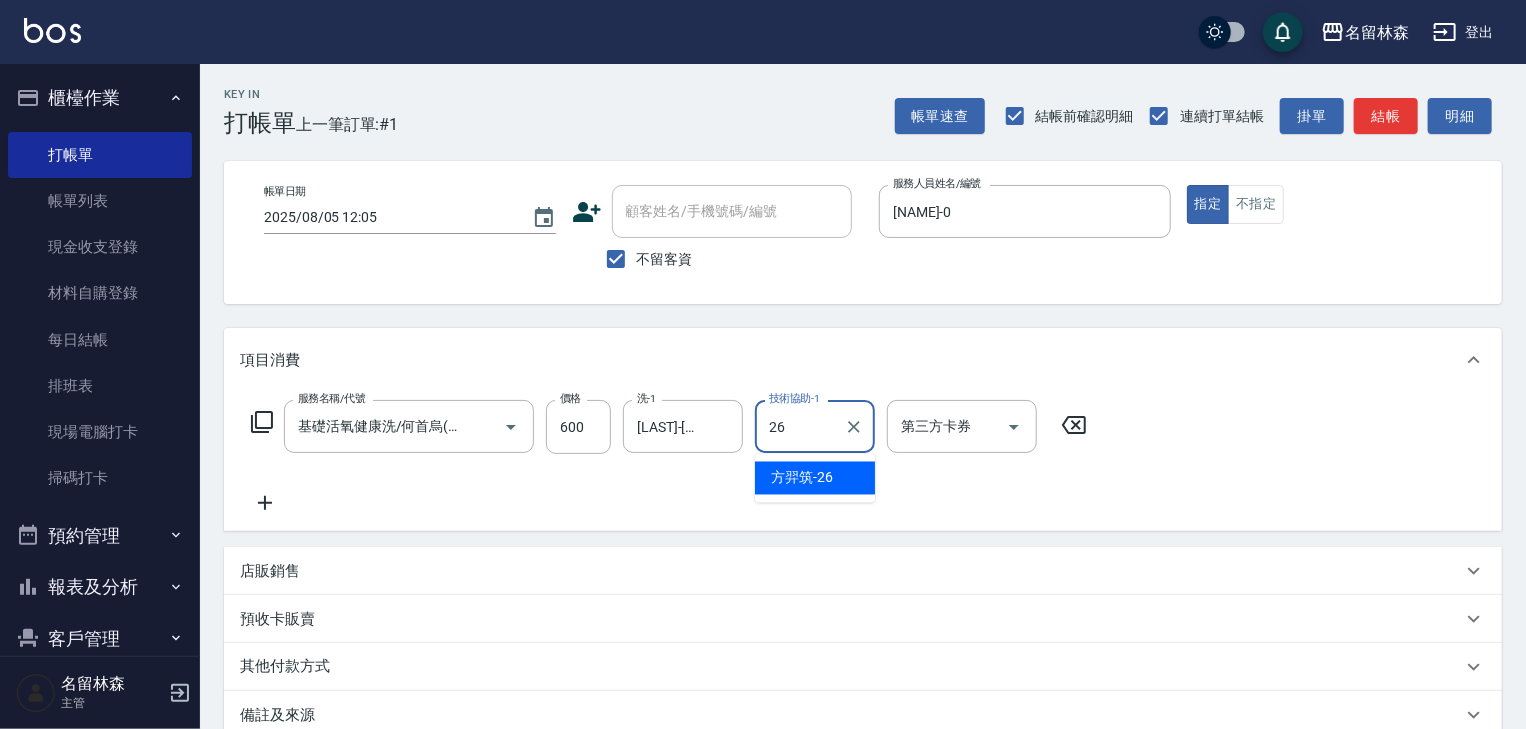 click on "[NAME] -26" at bounding box center (815, 478) 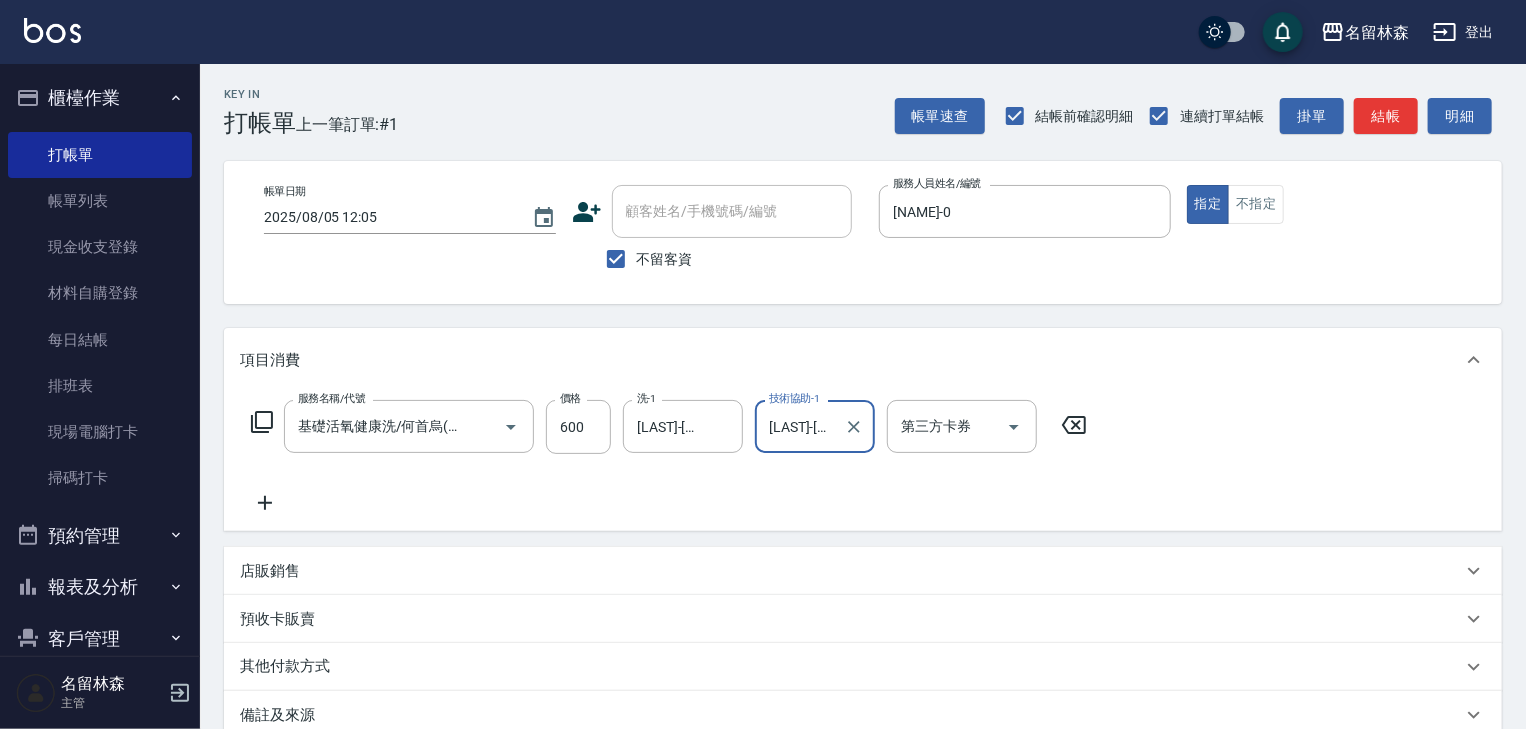 type on "[LAST]-[NUMBER]" 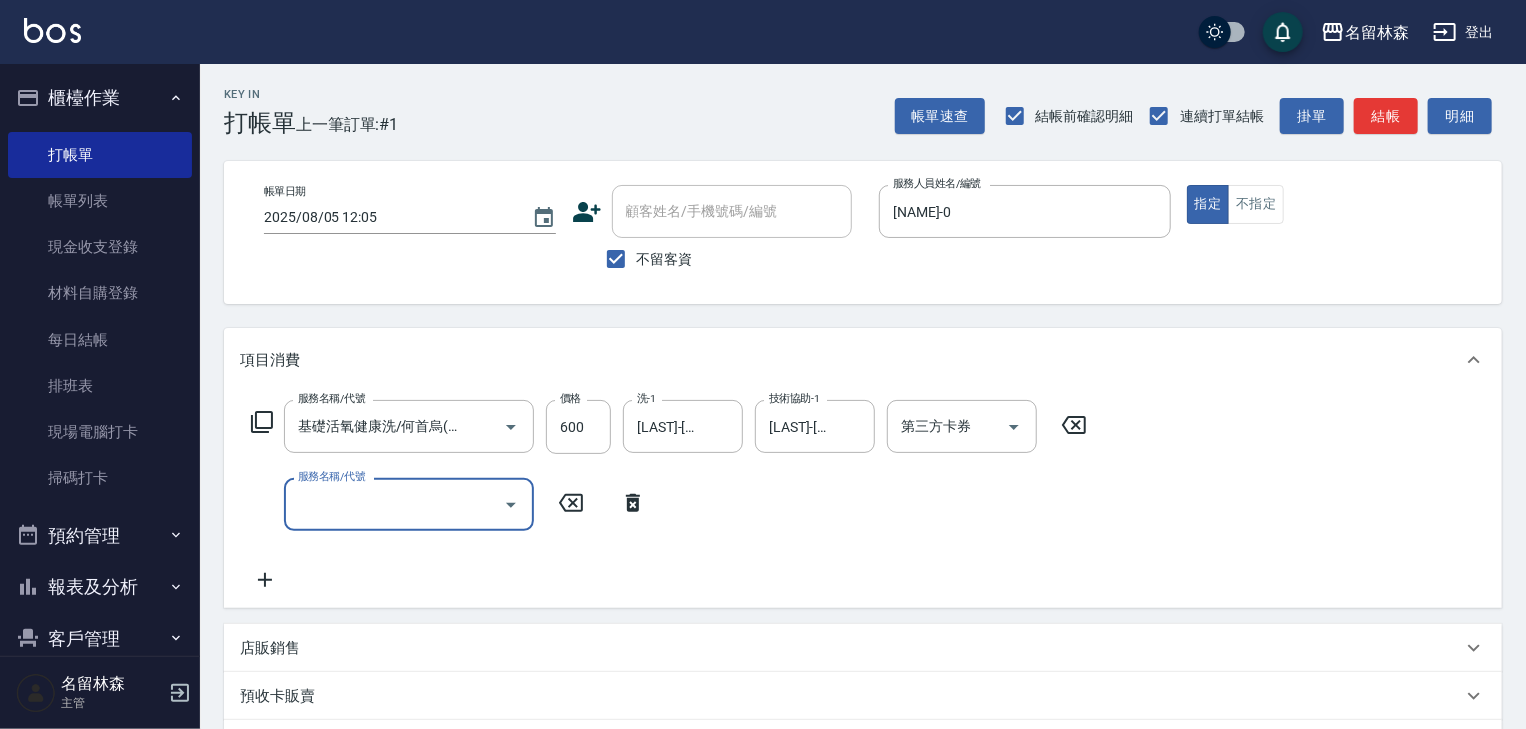 scroll, scrollTop: 0, scrollLeft: 0, axis: both 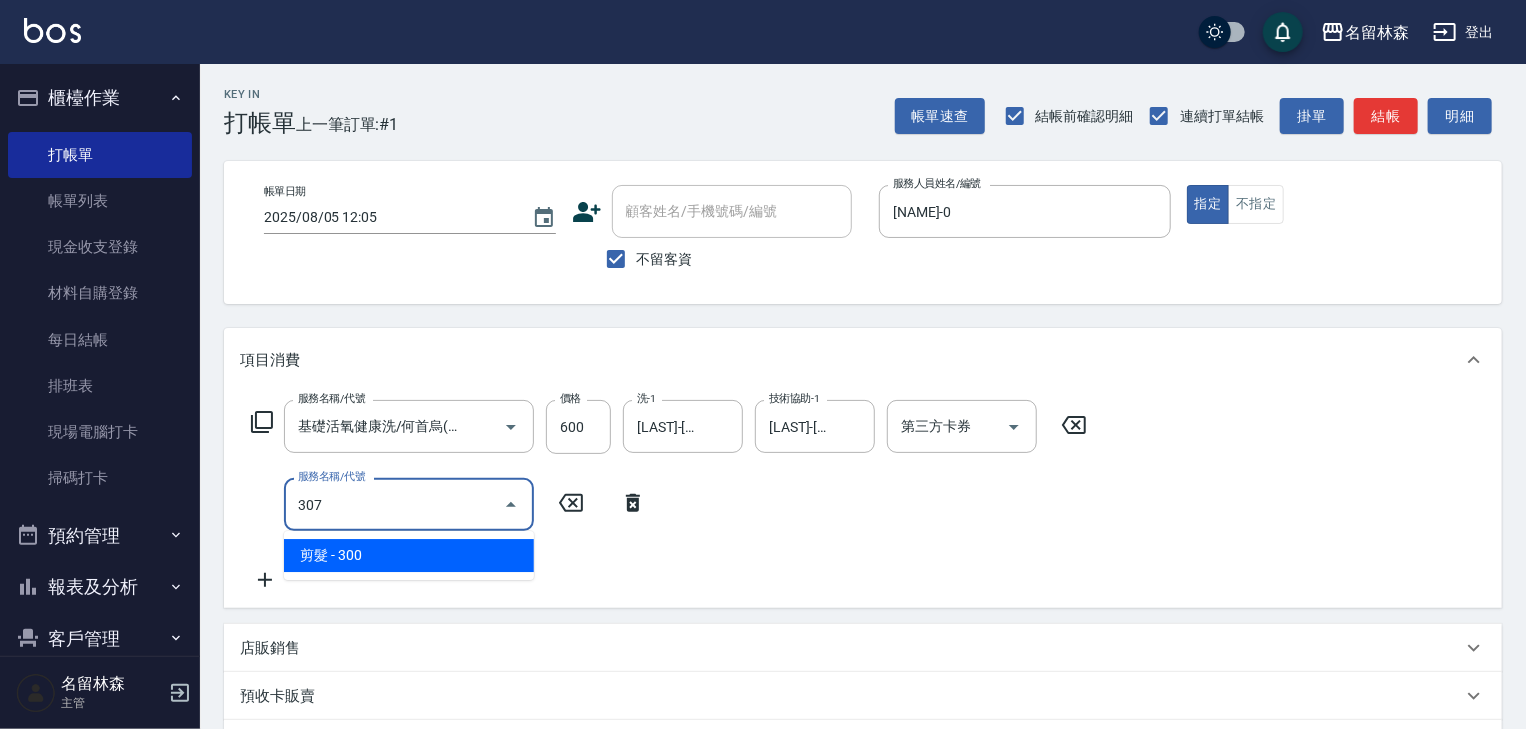 click on "剪髮 - 300" at bounding box center (409, 555) 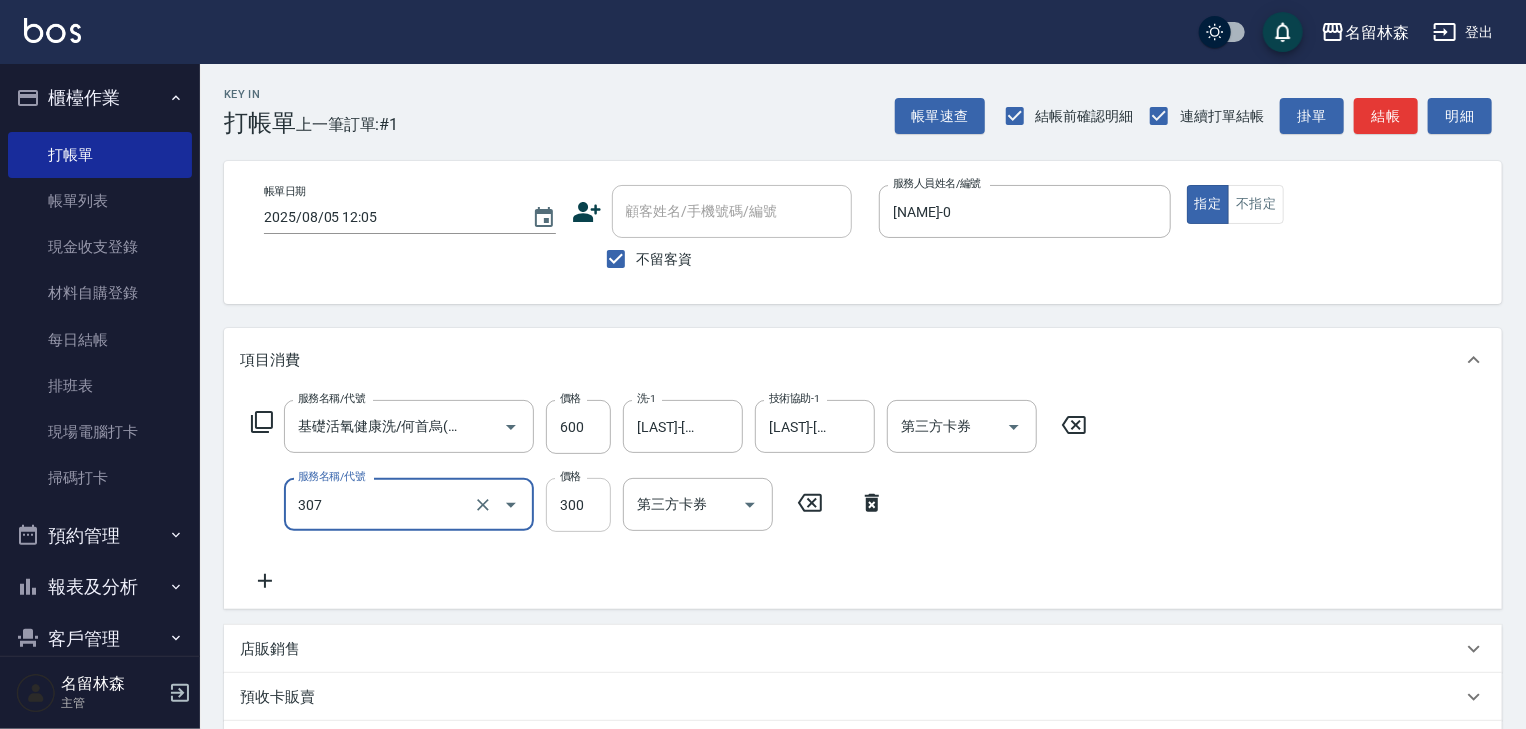 type on "剪髮(307)" 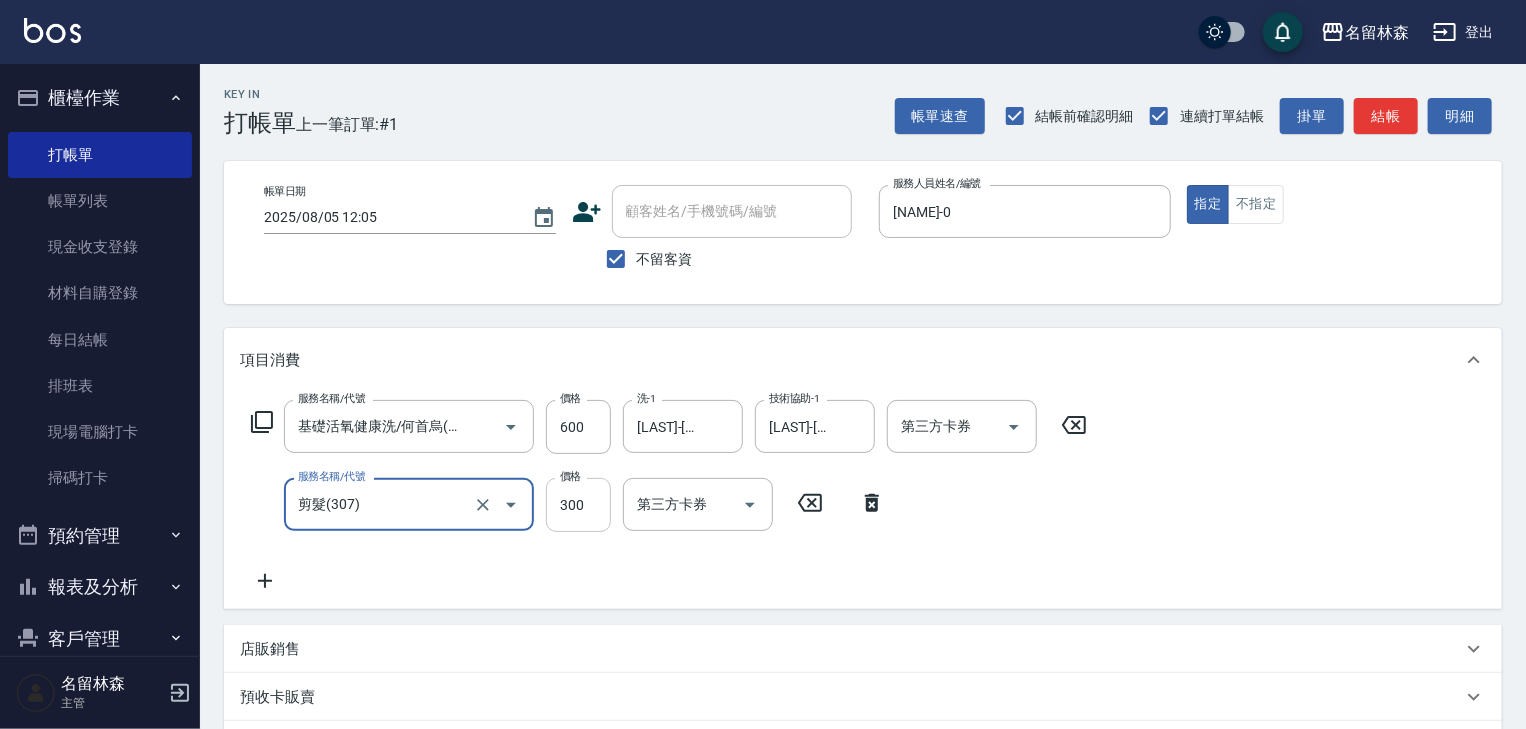 click on "300" at bounding box center (578, 505) 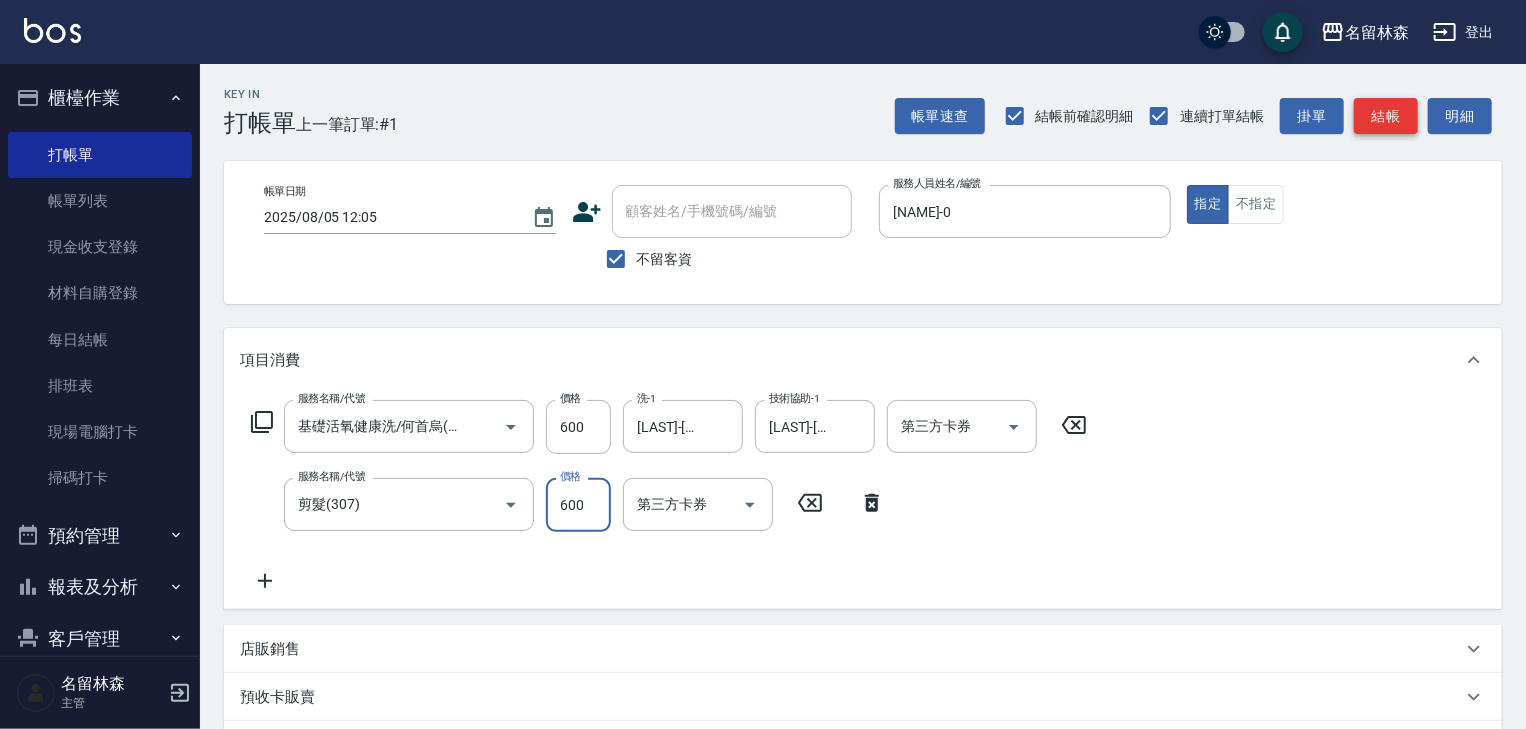 type on "600" 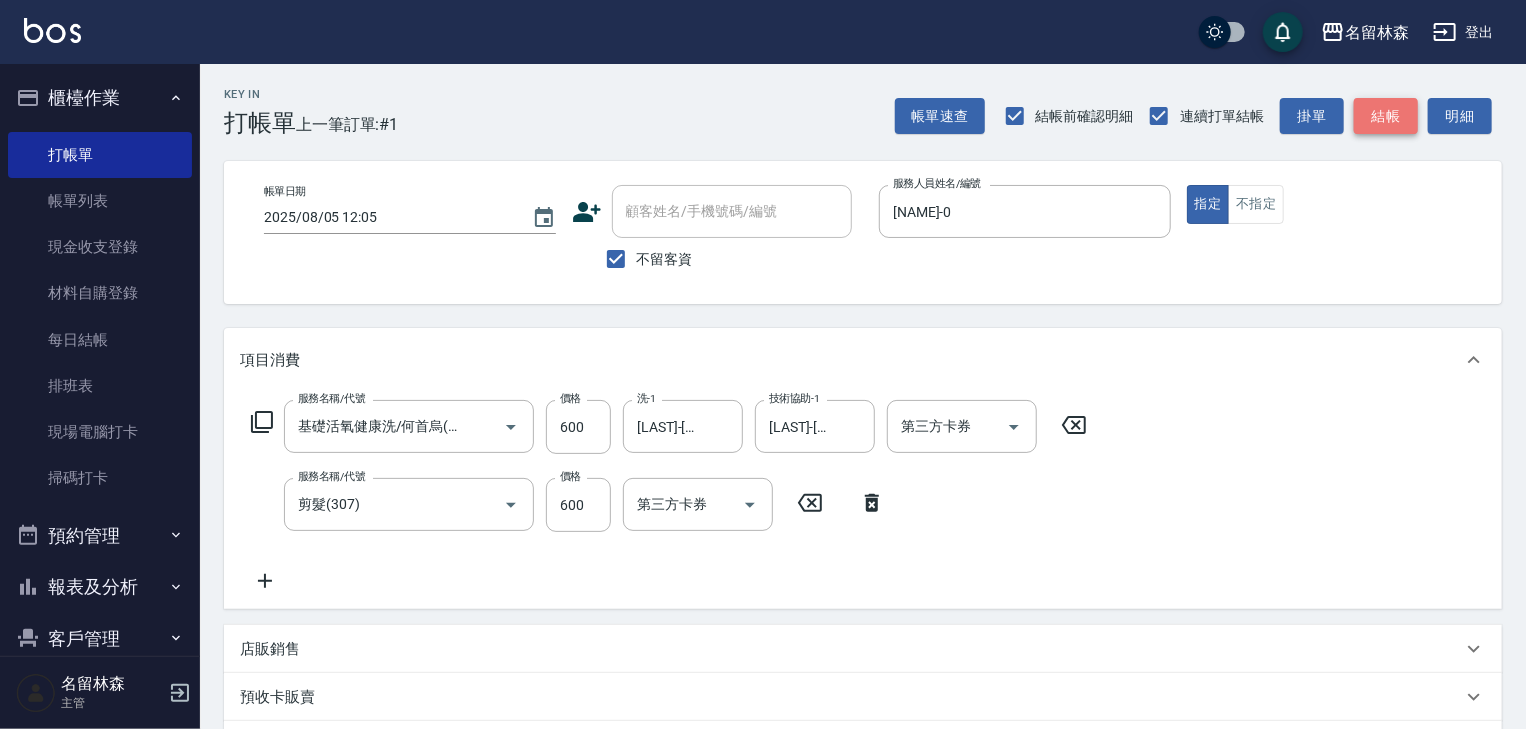 click on "結帳" at bounding box center (1386, 116) 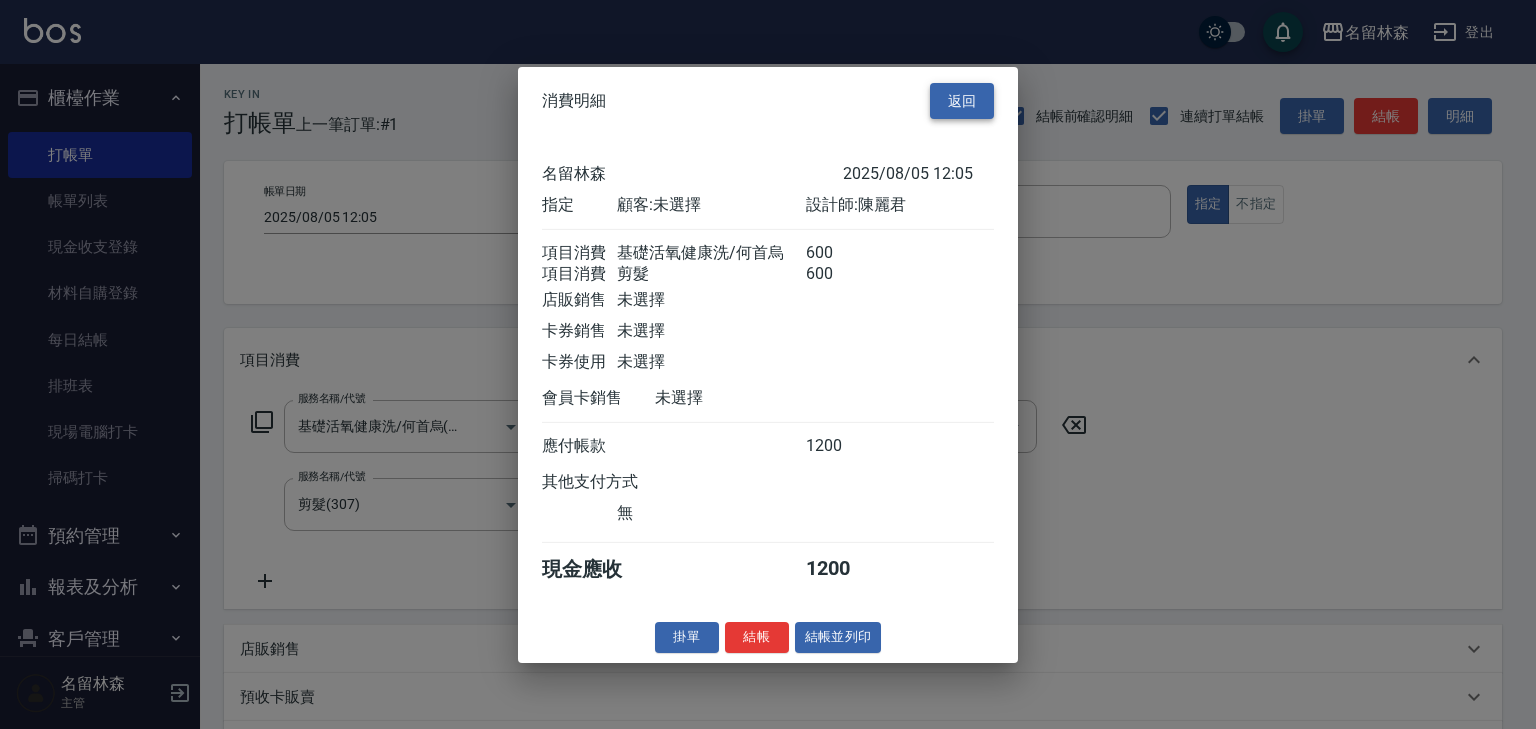 click on "返回" at bounding box center [962, 100] 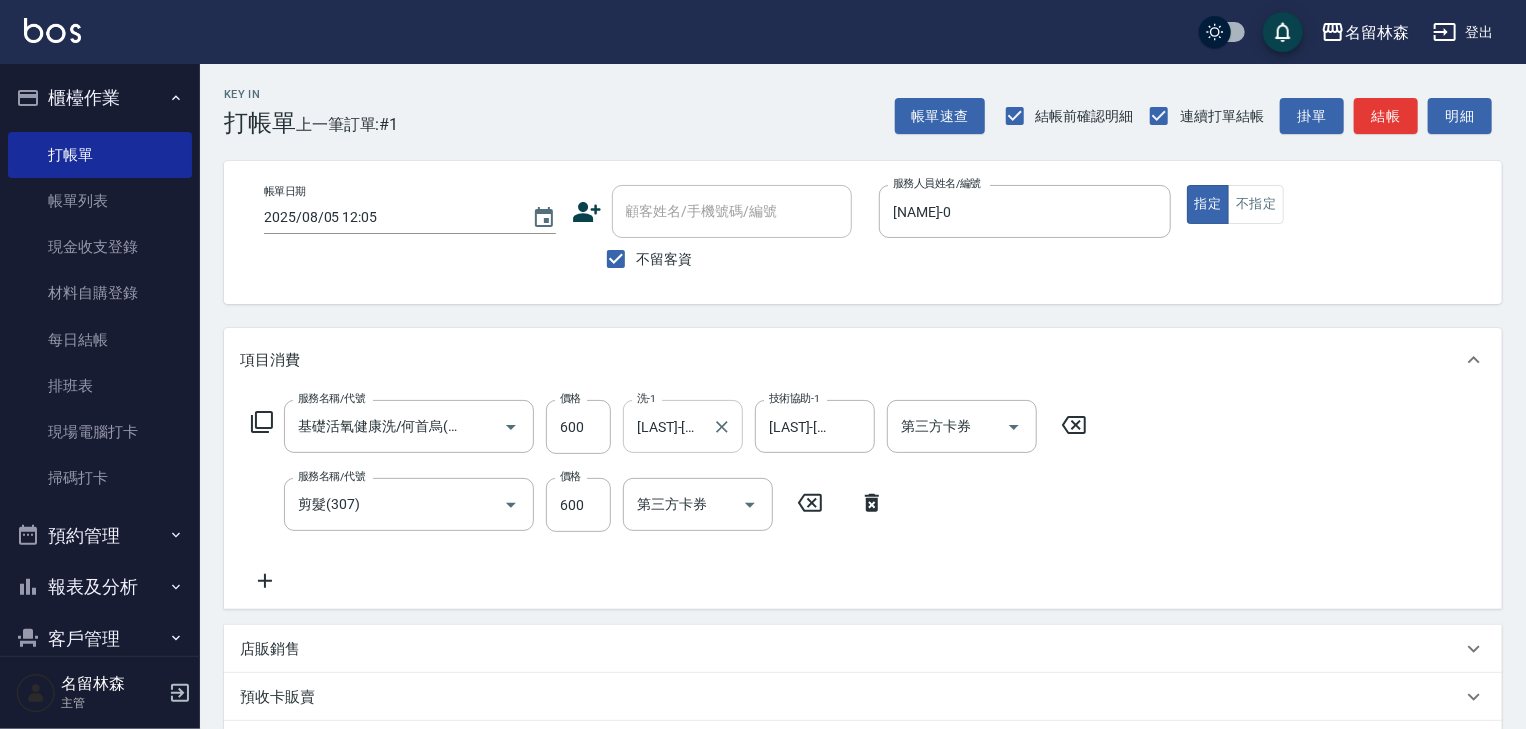 click on "[LAST]-[NUMBER]" at bounding box center [668, 426] 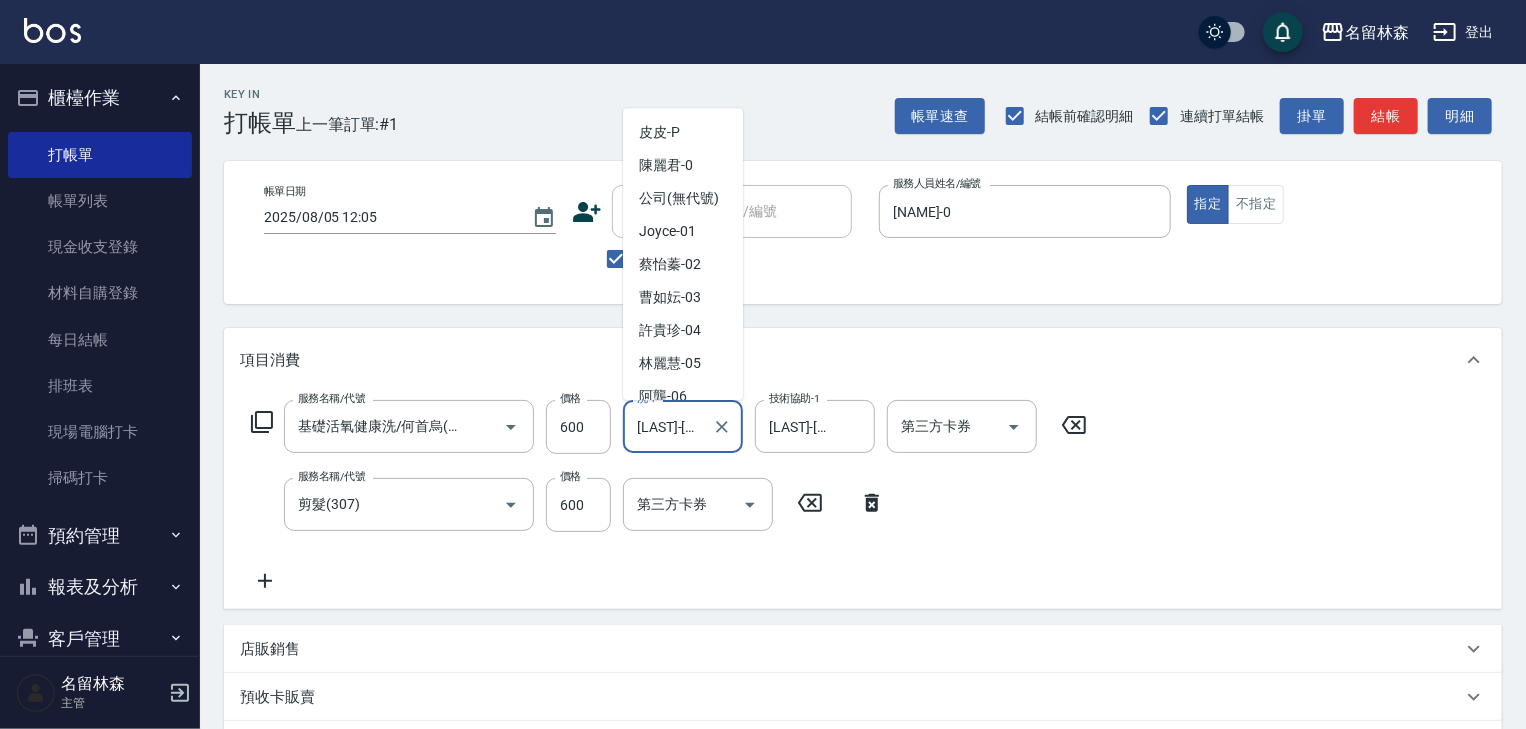 scroll, scrollTop: 496, scrollLeft: 0, axis: vertical 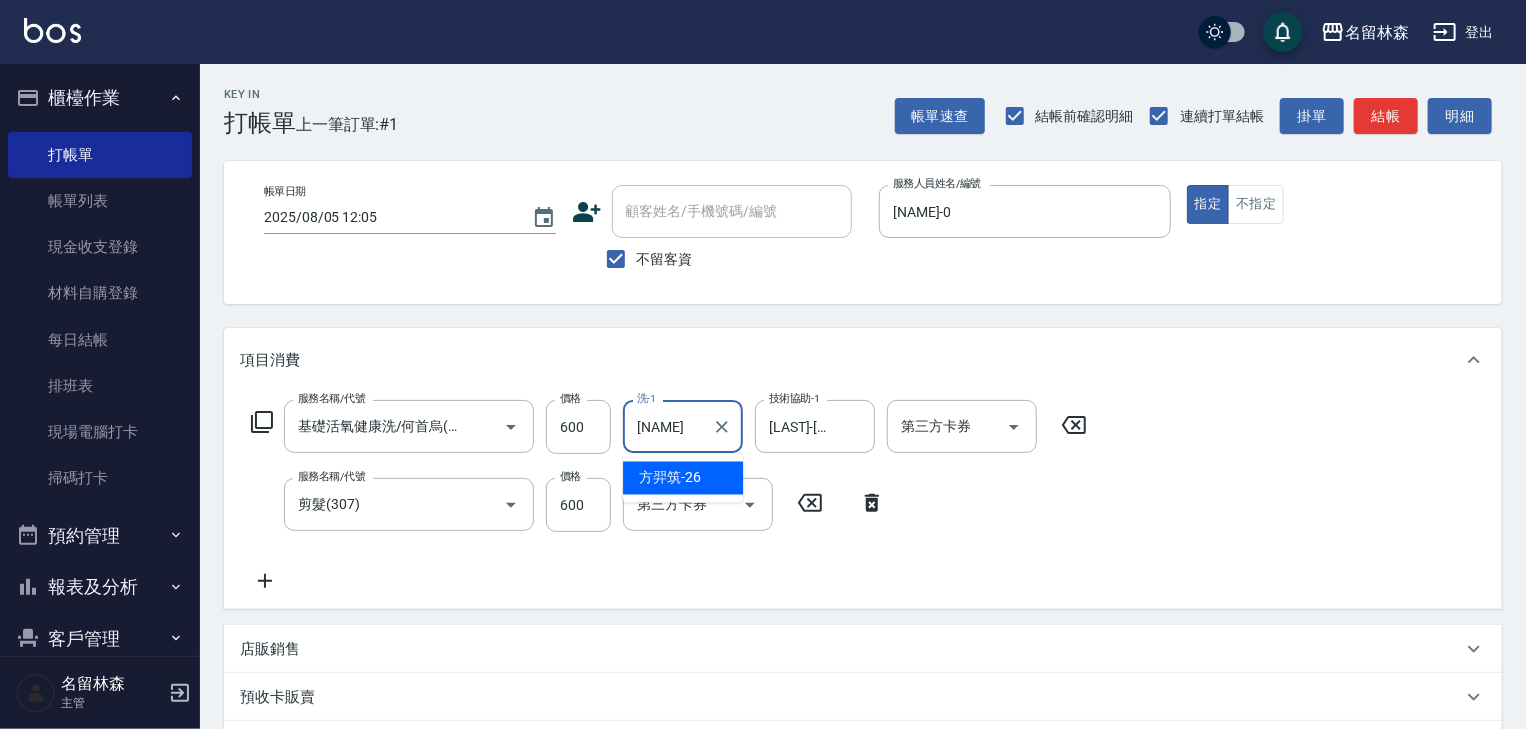 type on "方" 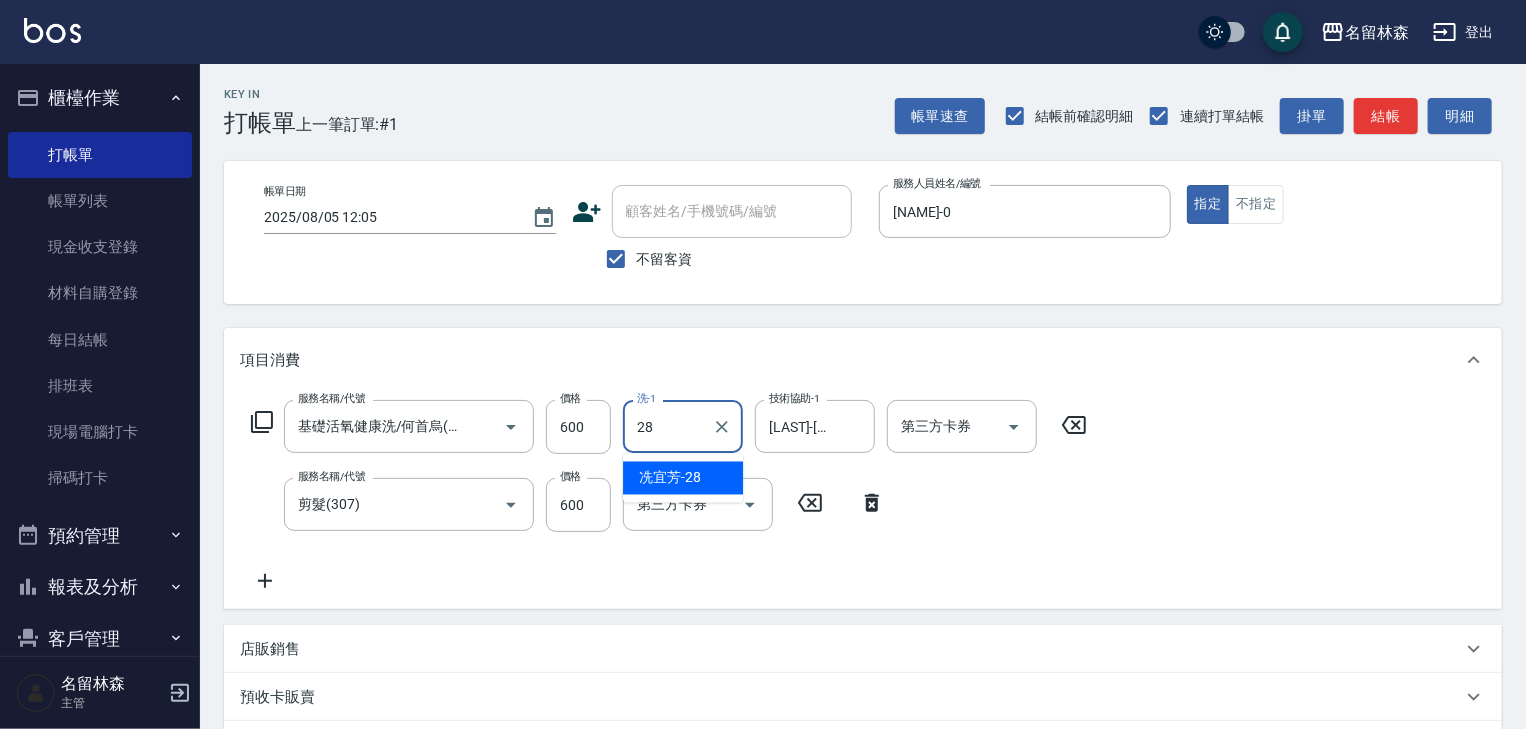 click on "[NAME] -28" at bounding box center (683, 478) 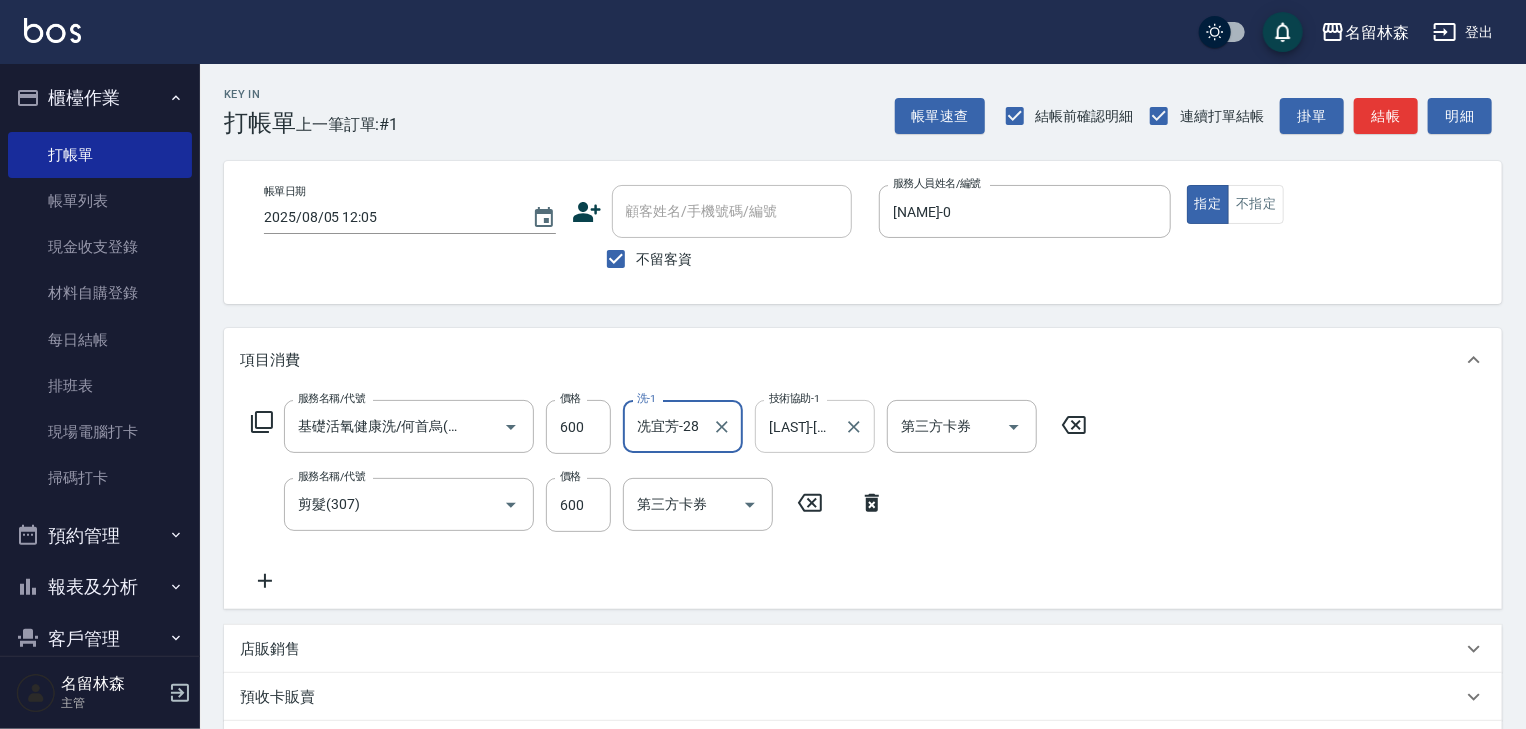 type on "冼宜芳-28" 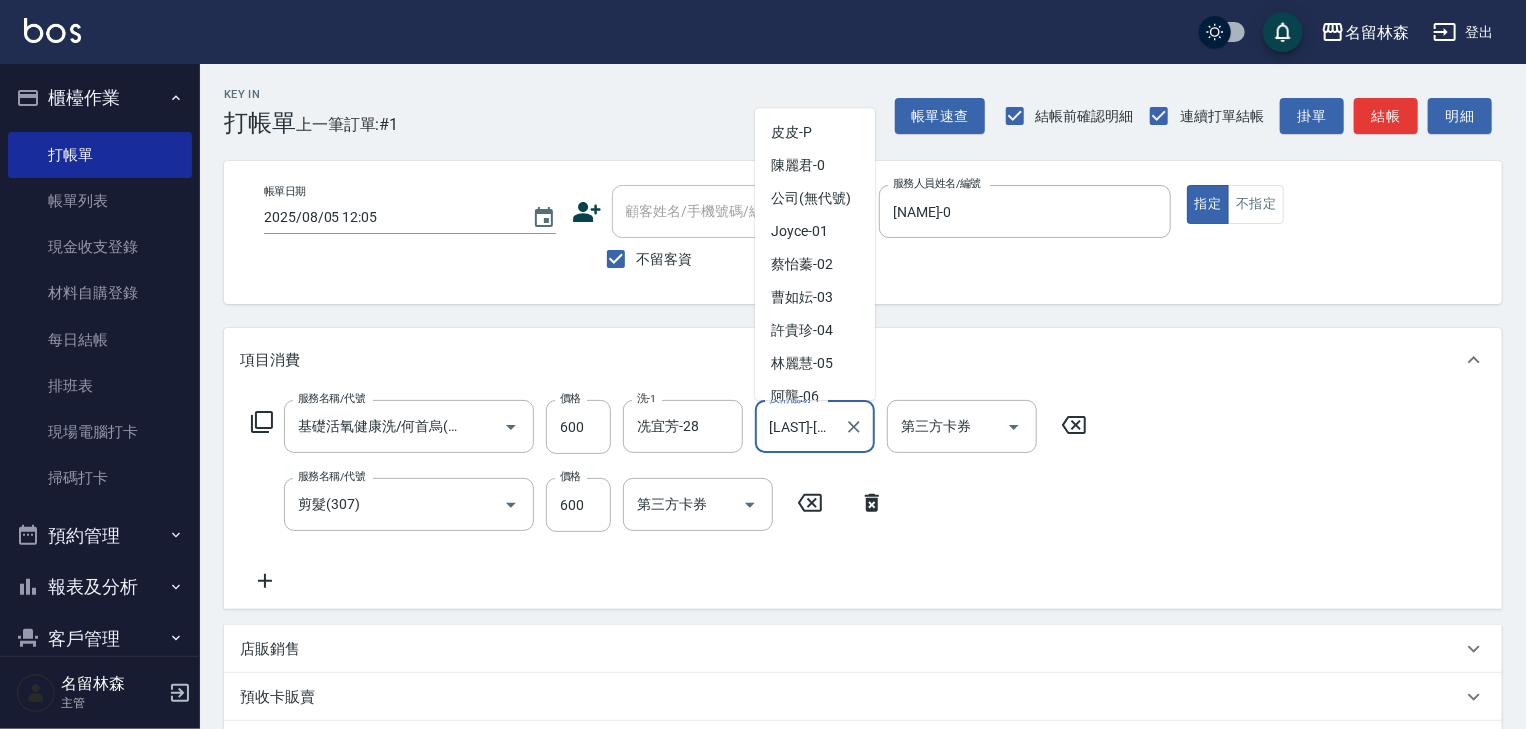 scroll, scrollTop: 496, scrollLeft: 0, axis: vertical 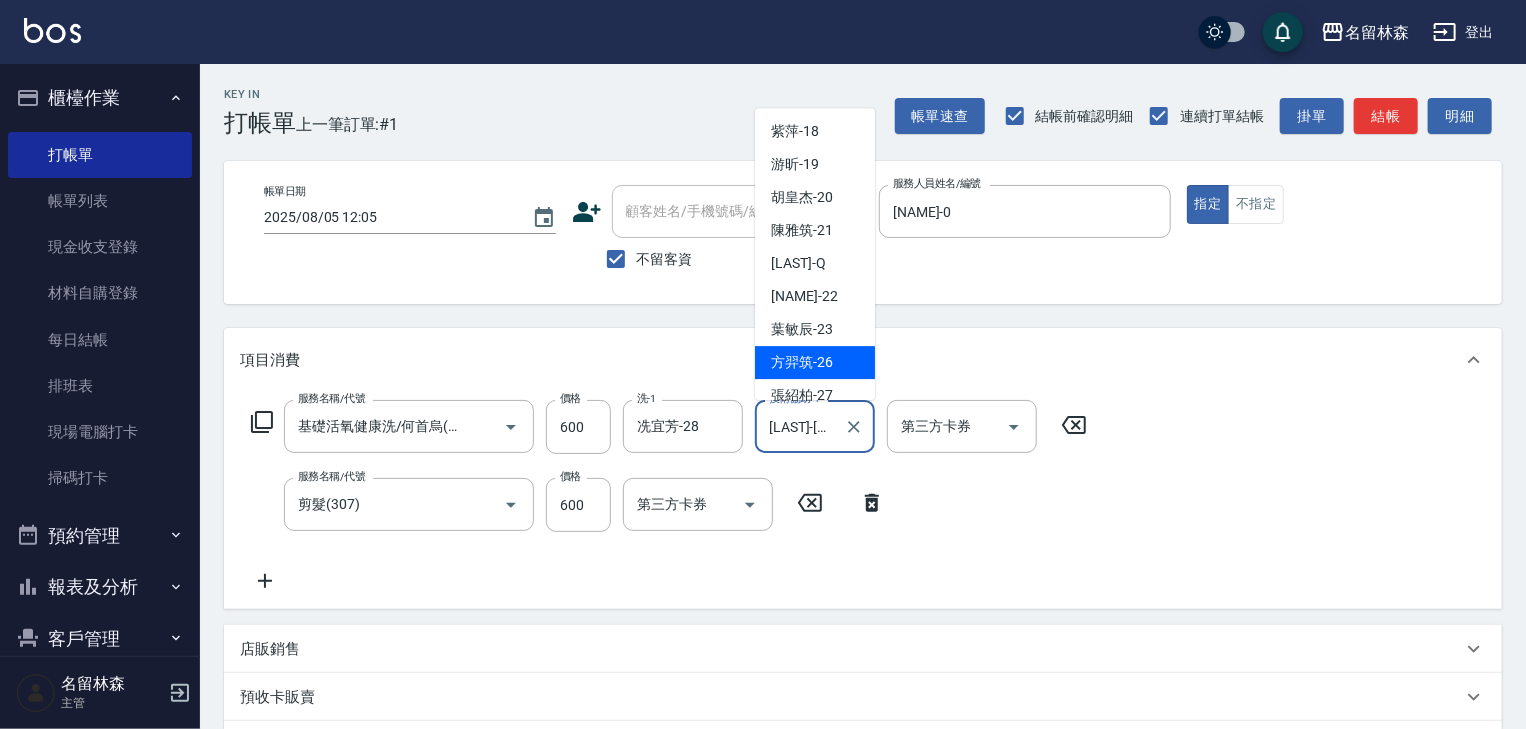 click on "[LAST]-[NUMBER]" at bounding box center [800, 426] 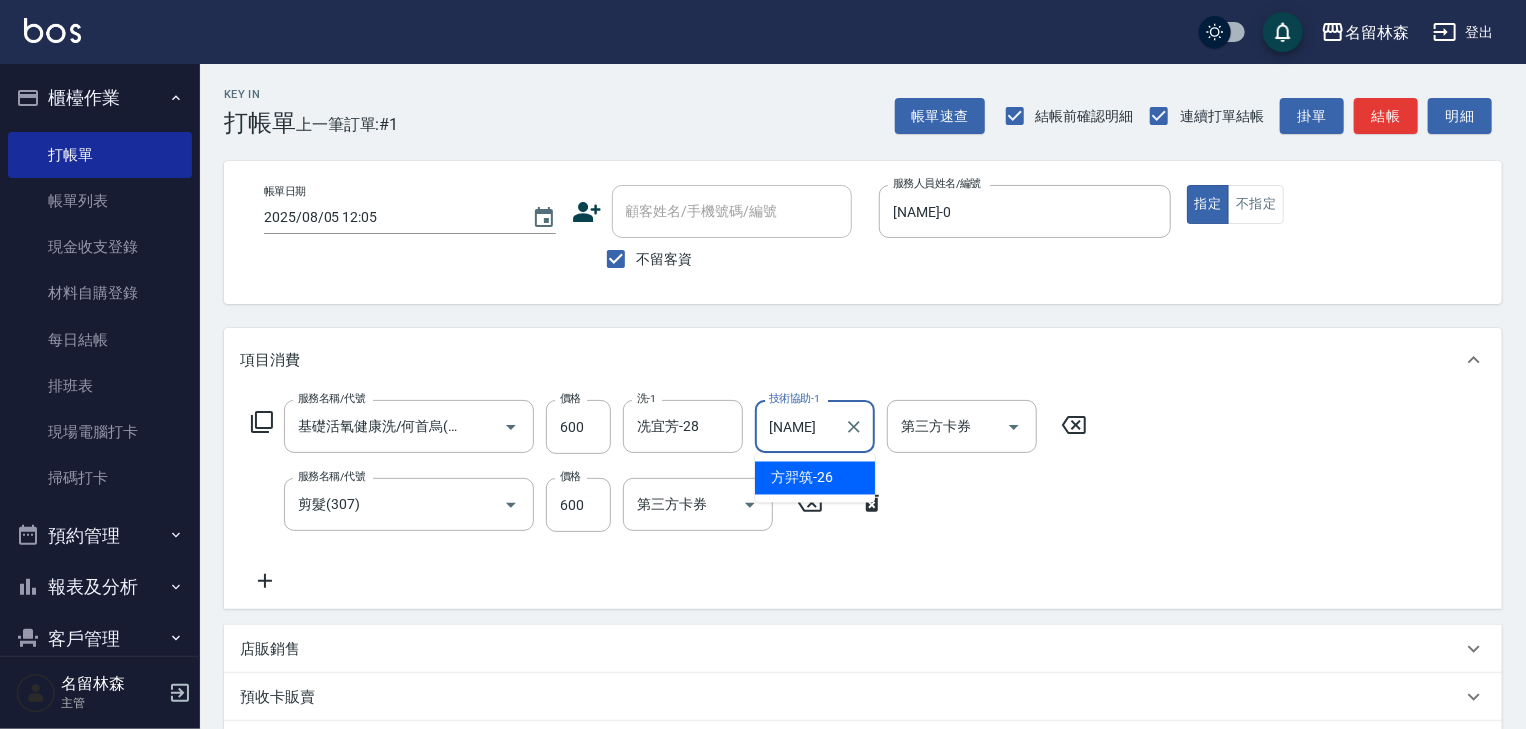 type on "方" 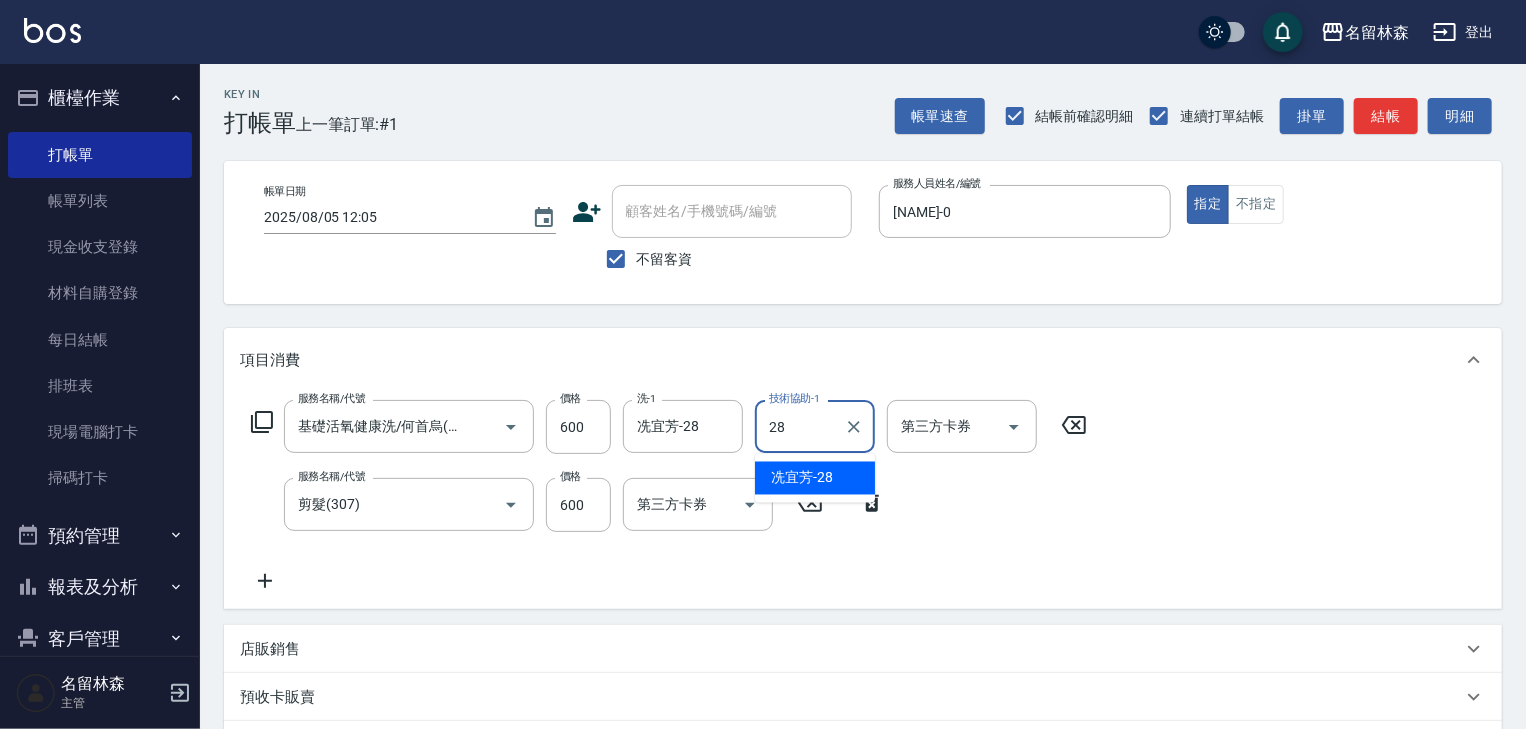 click on "[NAME] -28" at bounding box center (802, 478) 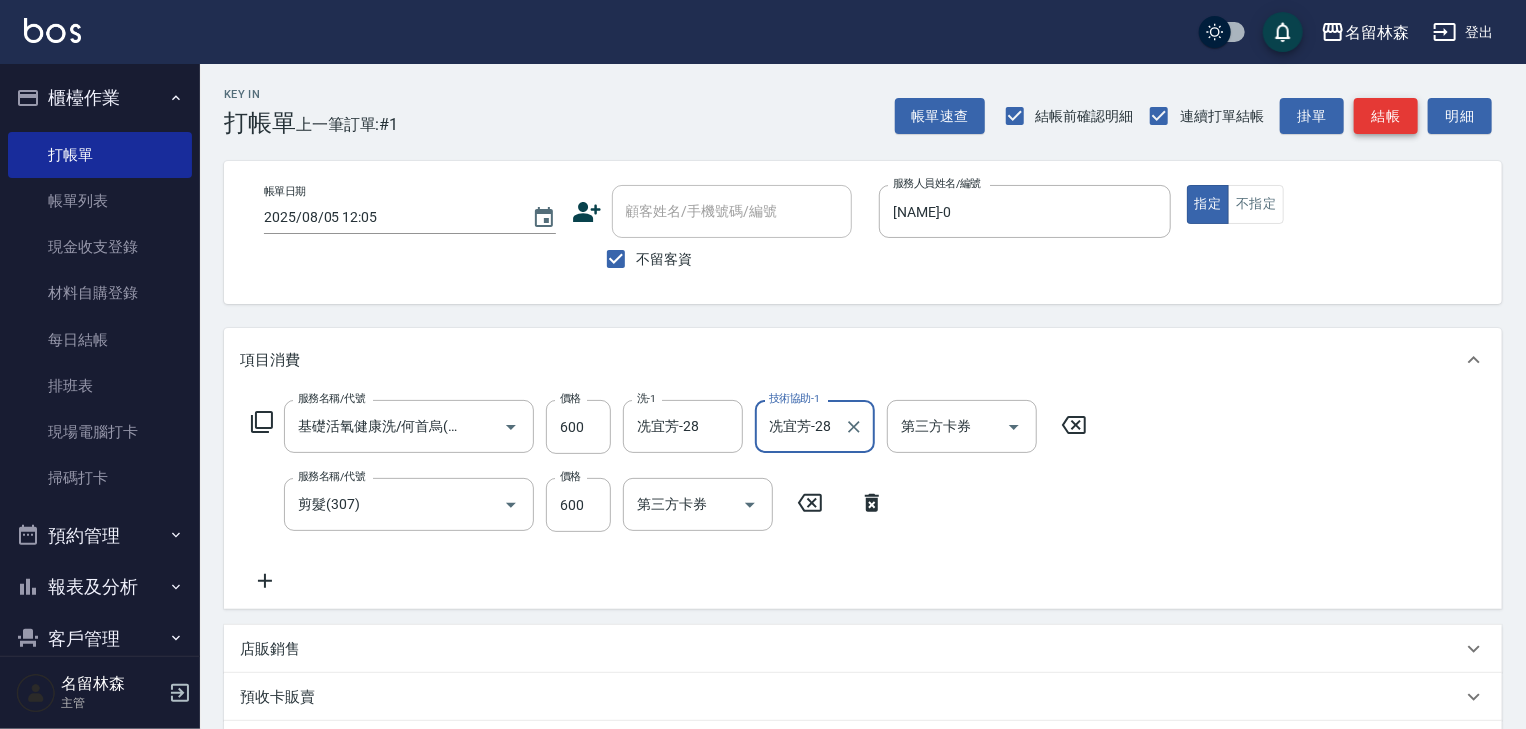 type on "冼宜芳-28" 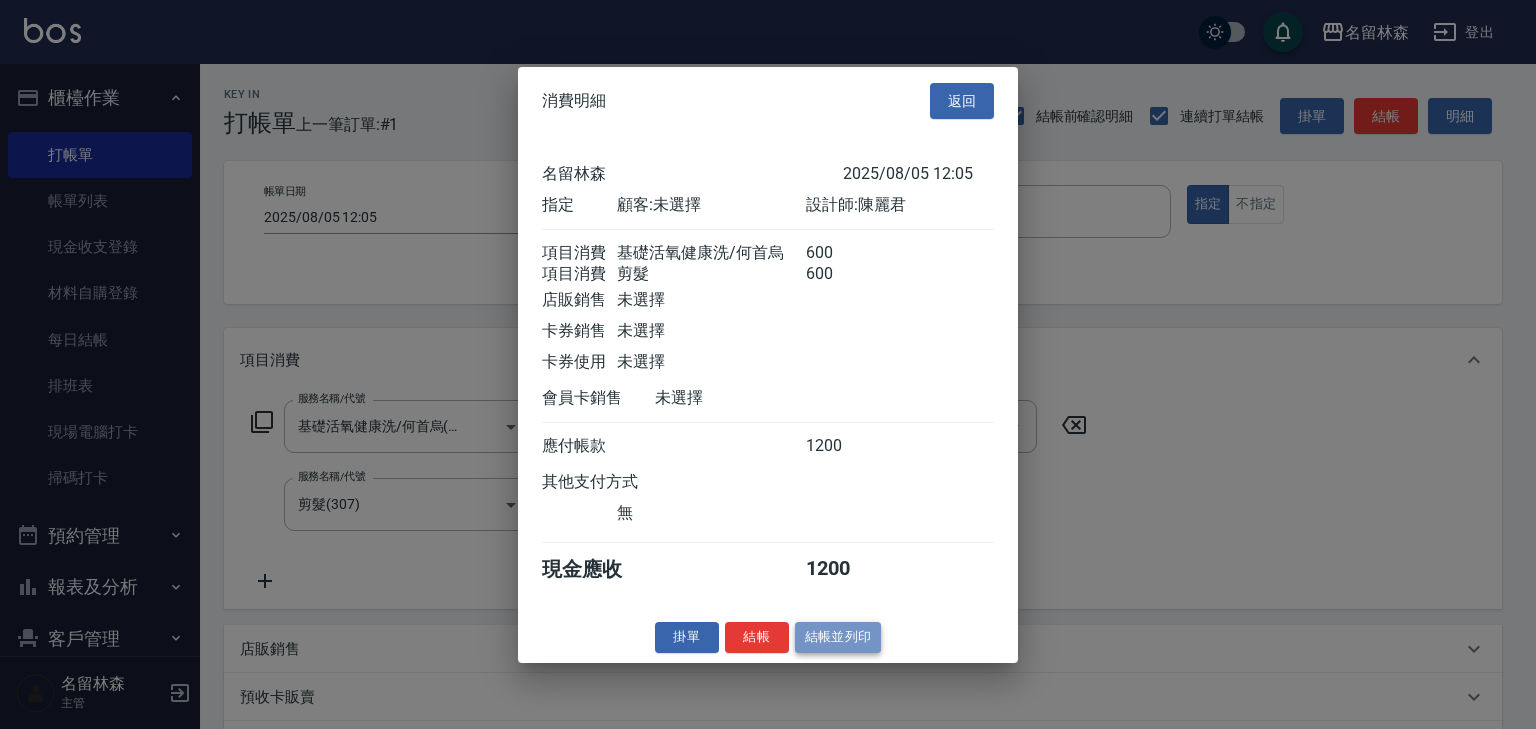 click on "結帳並列印" at bounding box center (838, 637) 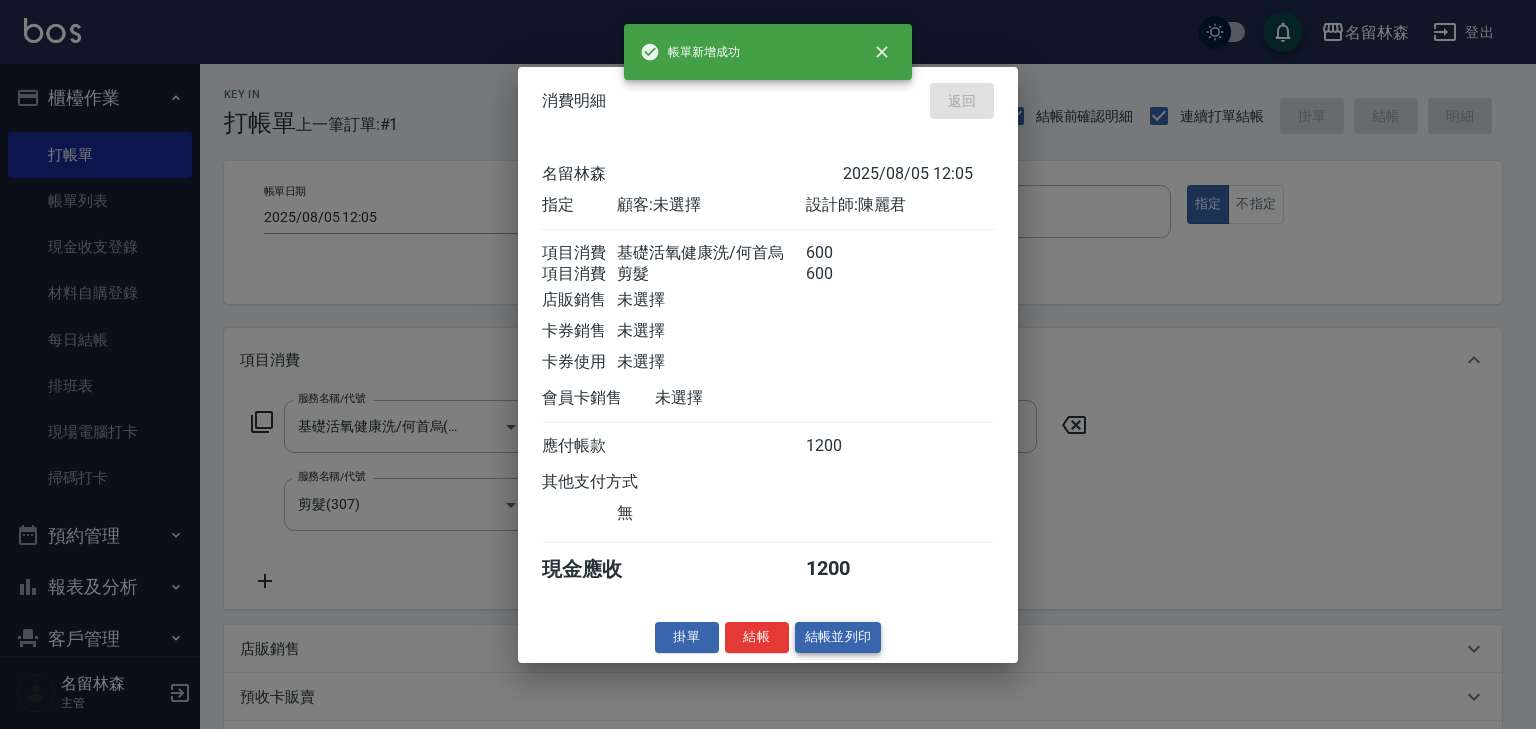 type on "2025/08/05 12:06" 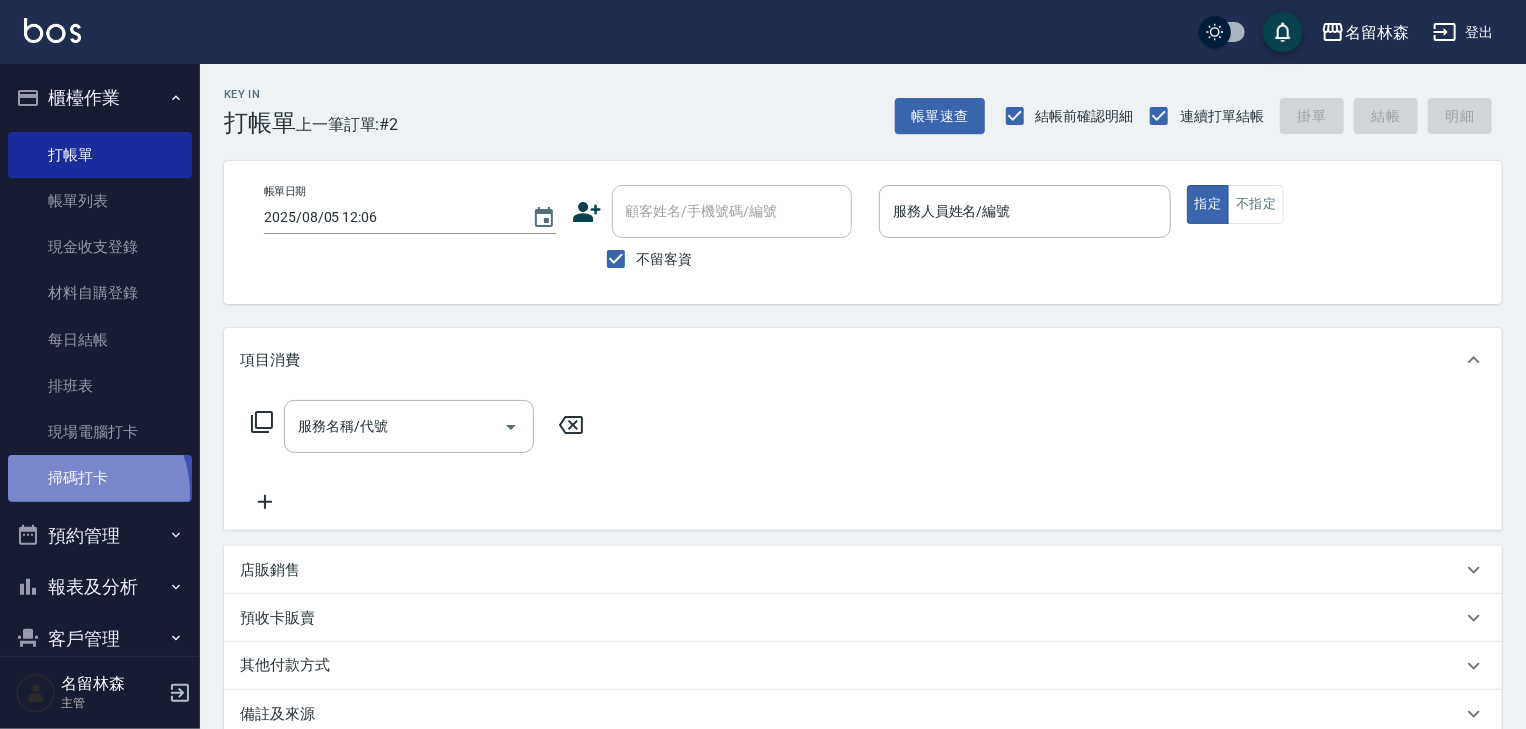 click on "掃碼打卡" at bounding box center (100, 478) 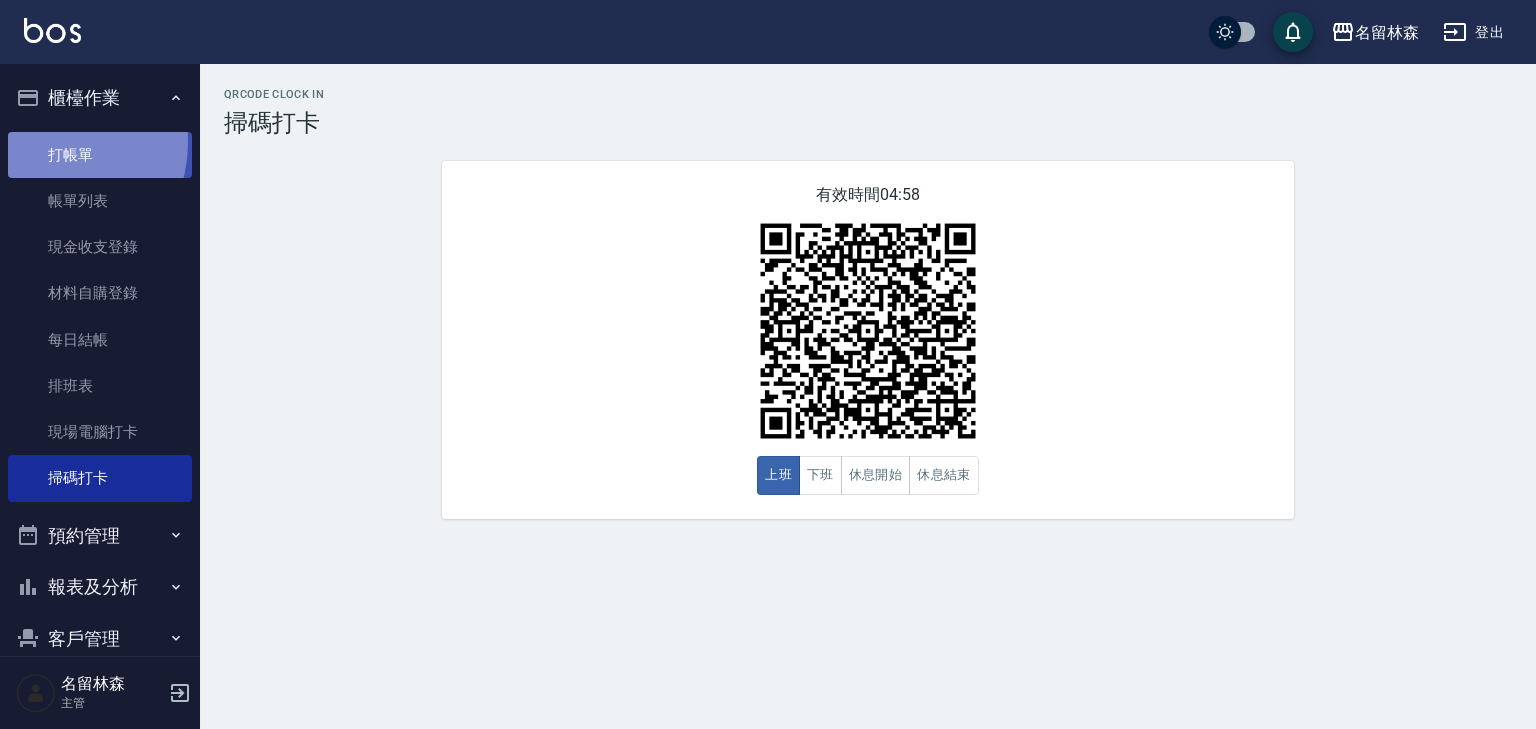 click on "打帳單" at bounding box center [100, 155] 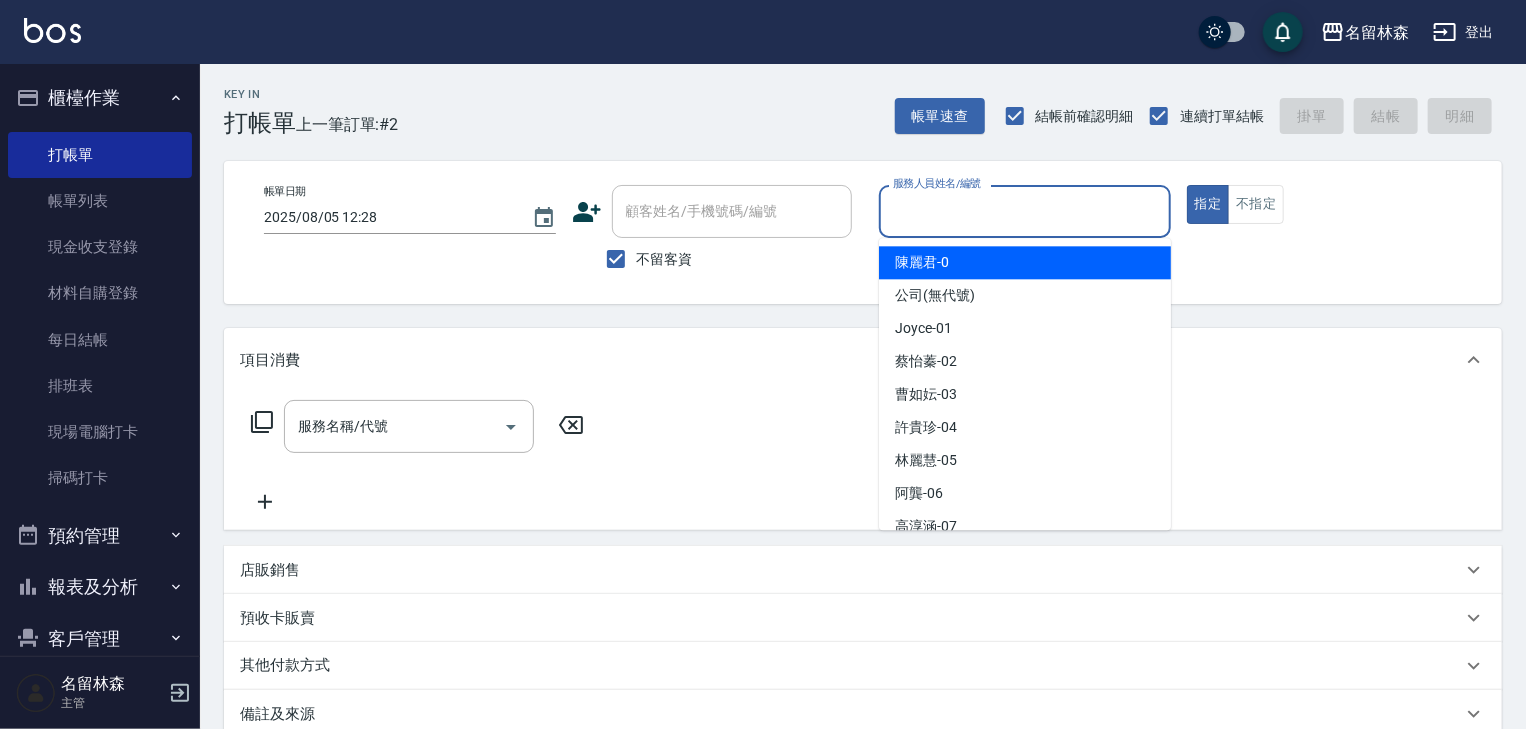 click on "服務人員姓名/編號" at bounding box center [1025, 211] 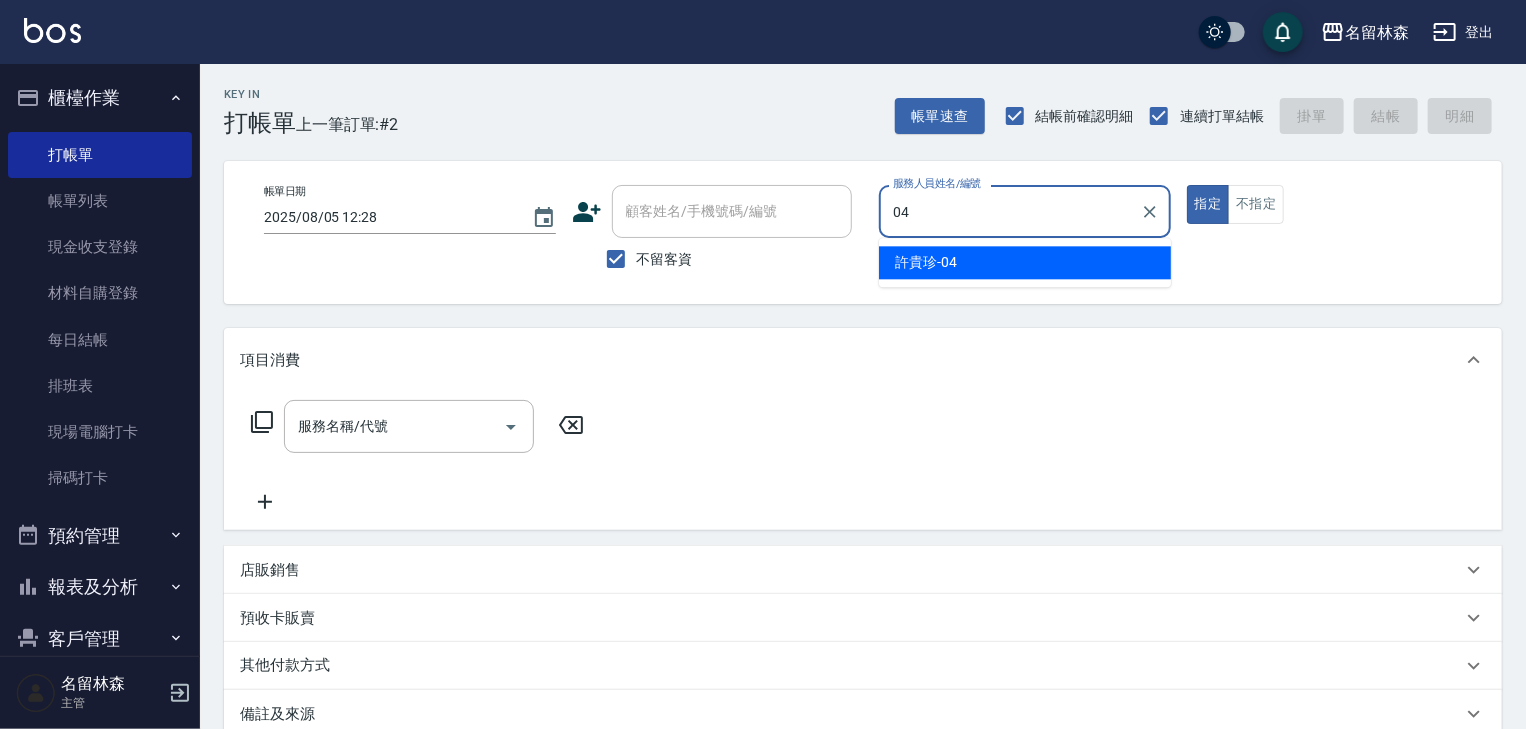 click on "[NAME] -04" at bounding box center (1025, 262) 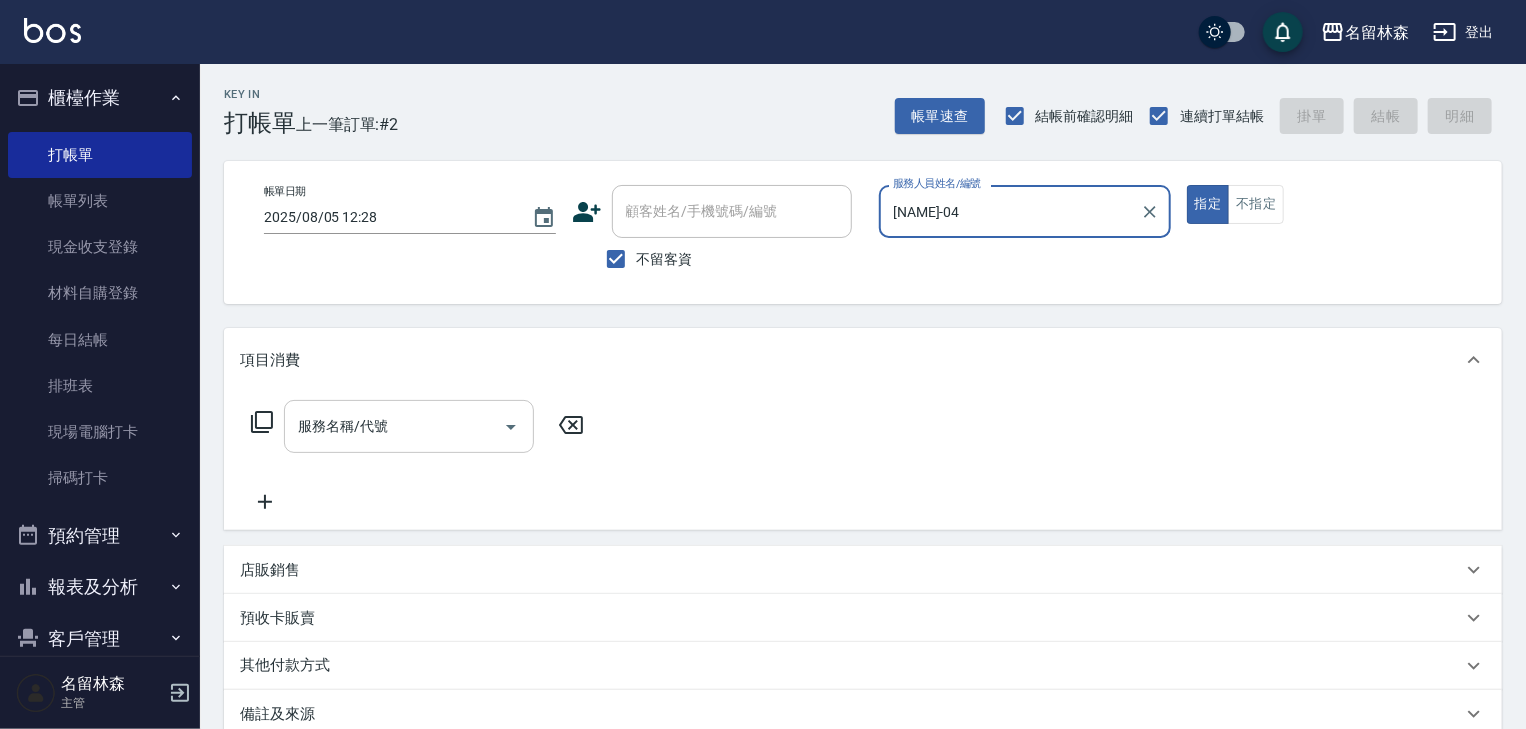 type on "[NAME]-04" 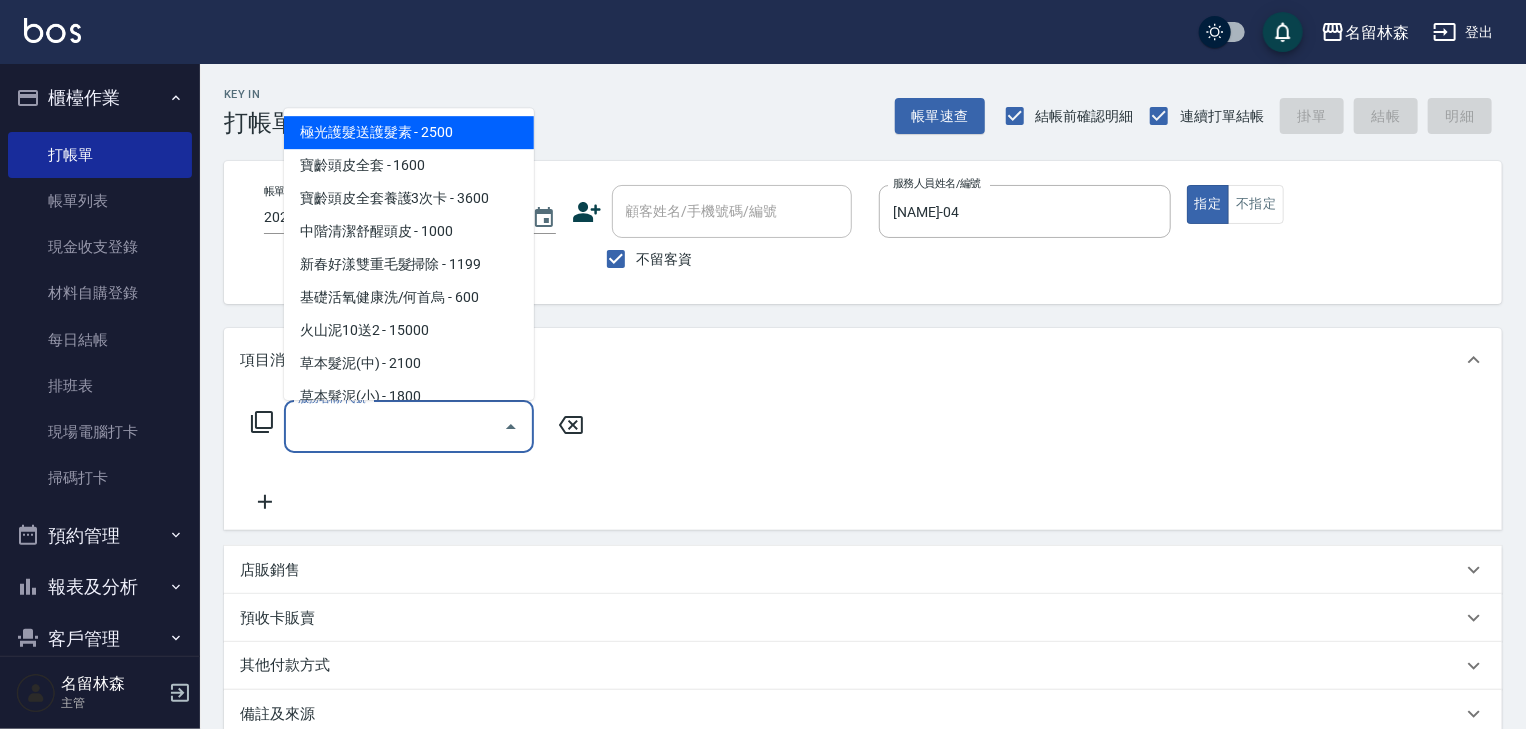 click on "服務名稱/代號" at bounding box center [394, 426] 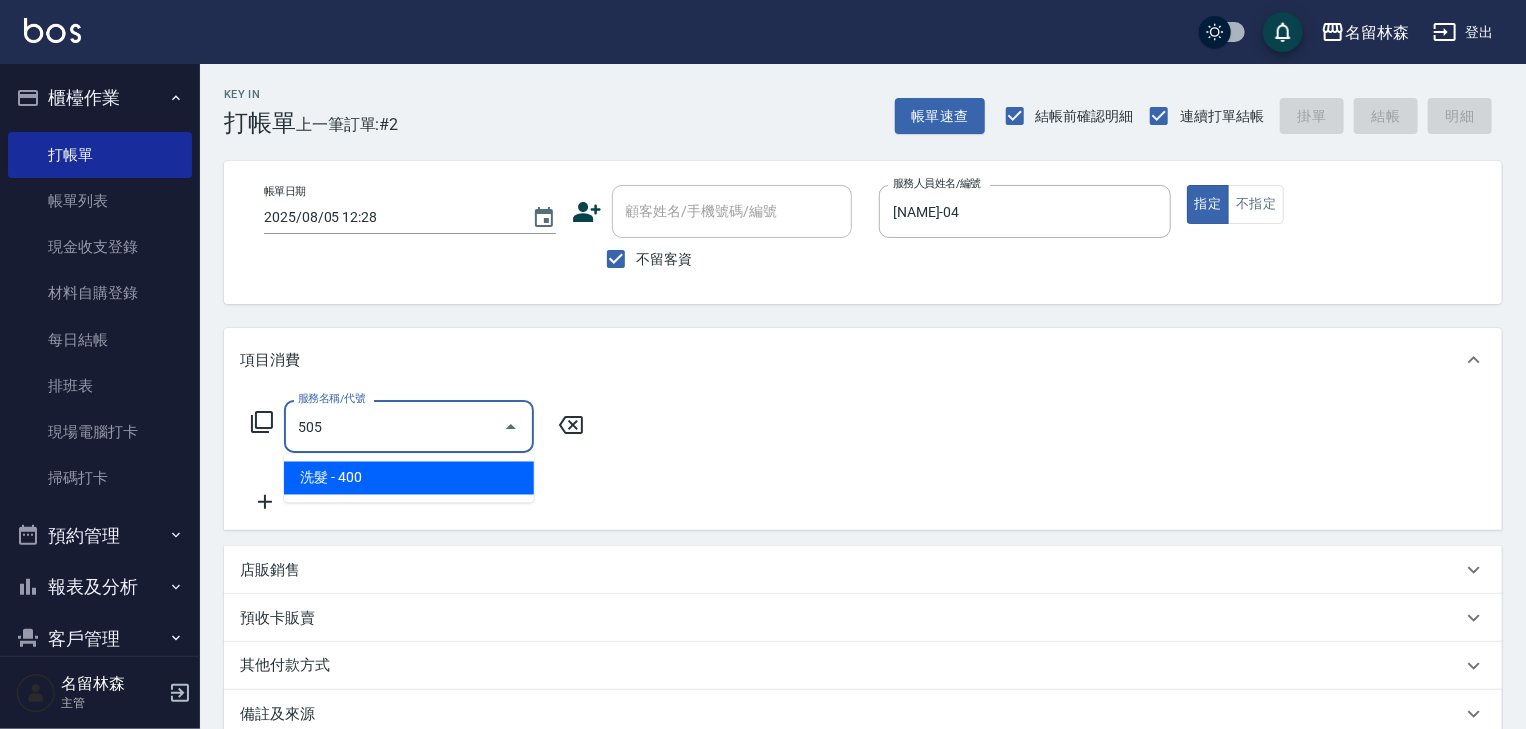 click on "洗髮 - 400" at bounding box center [409, 478] 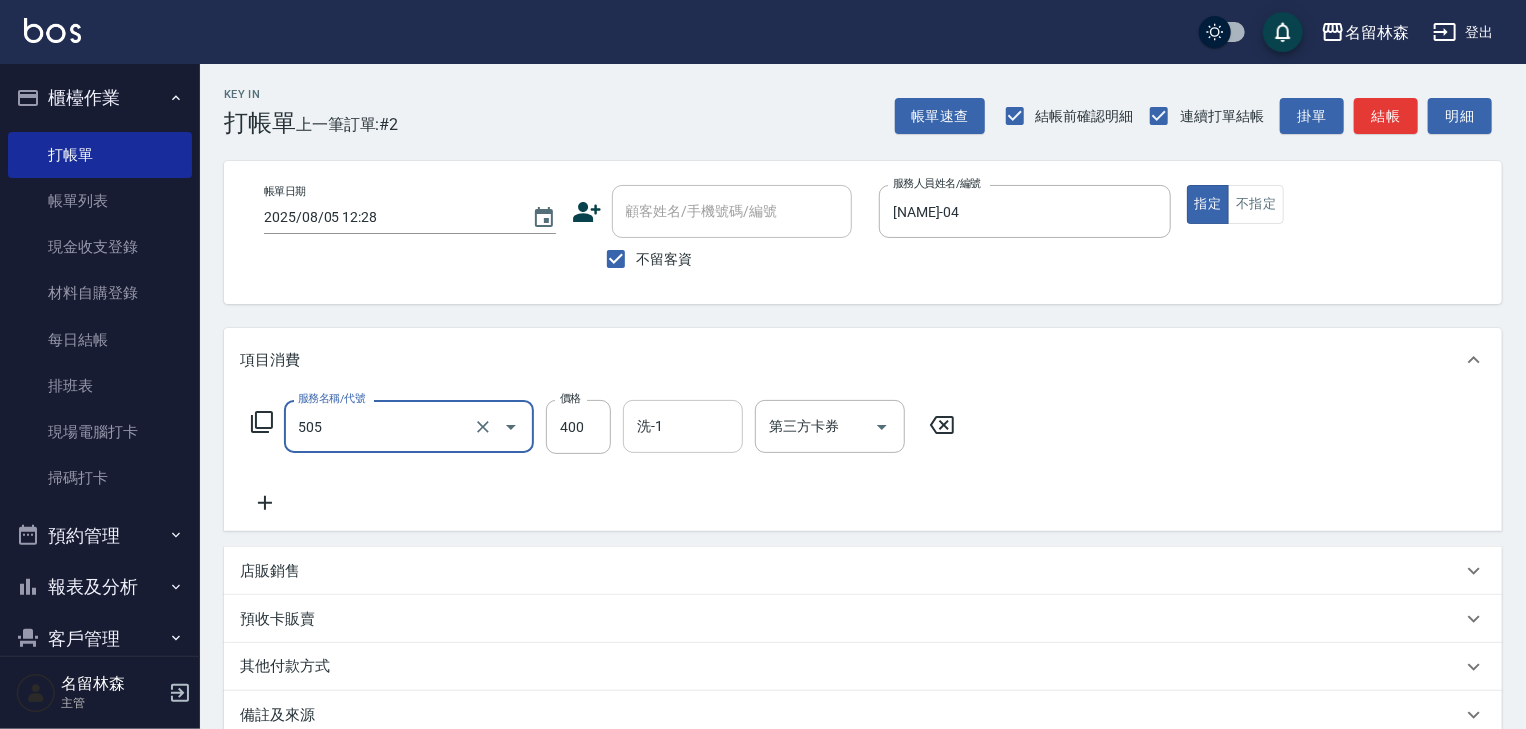 type on "洗髮(505)" 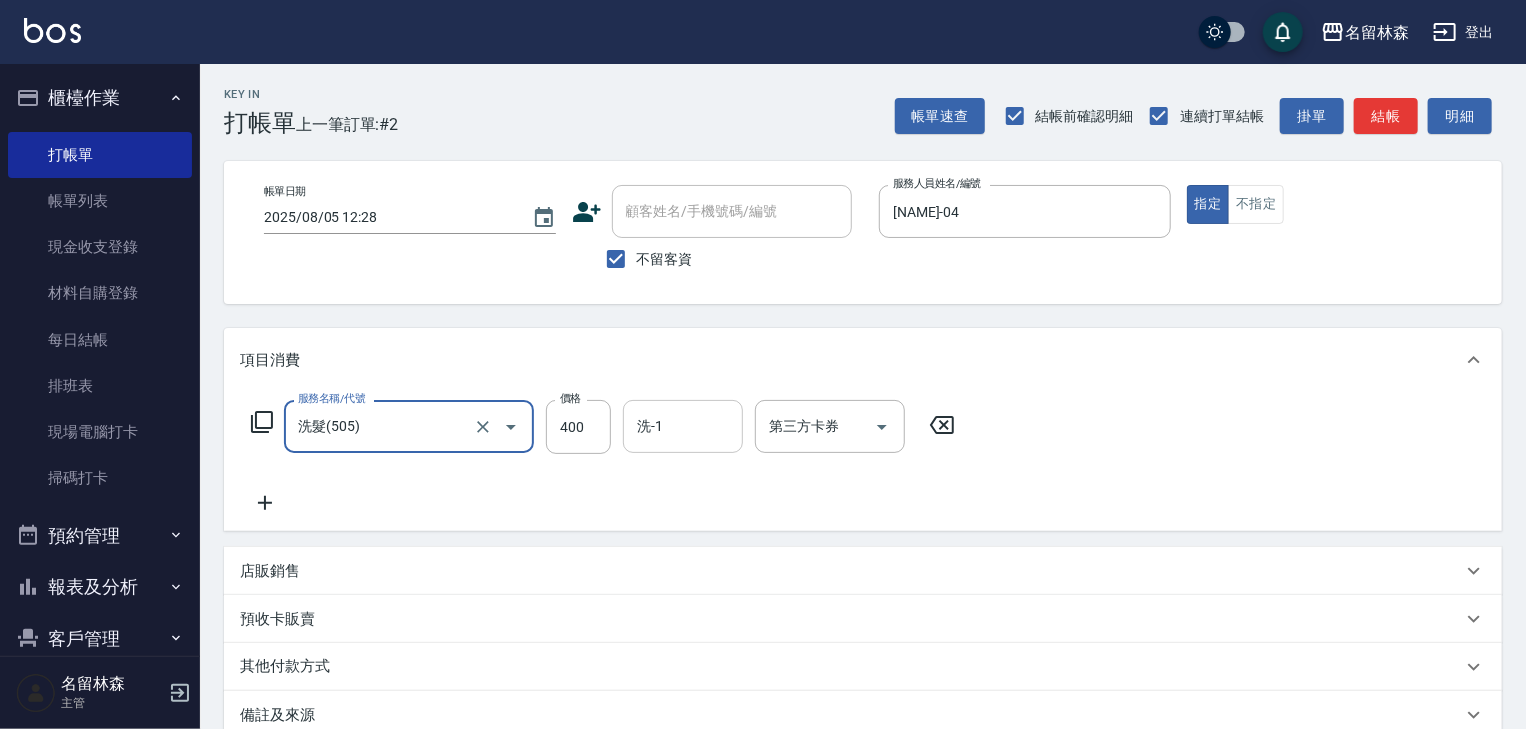 click on "洗-1" at bounding box center [683, 426] 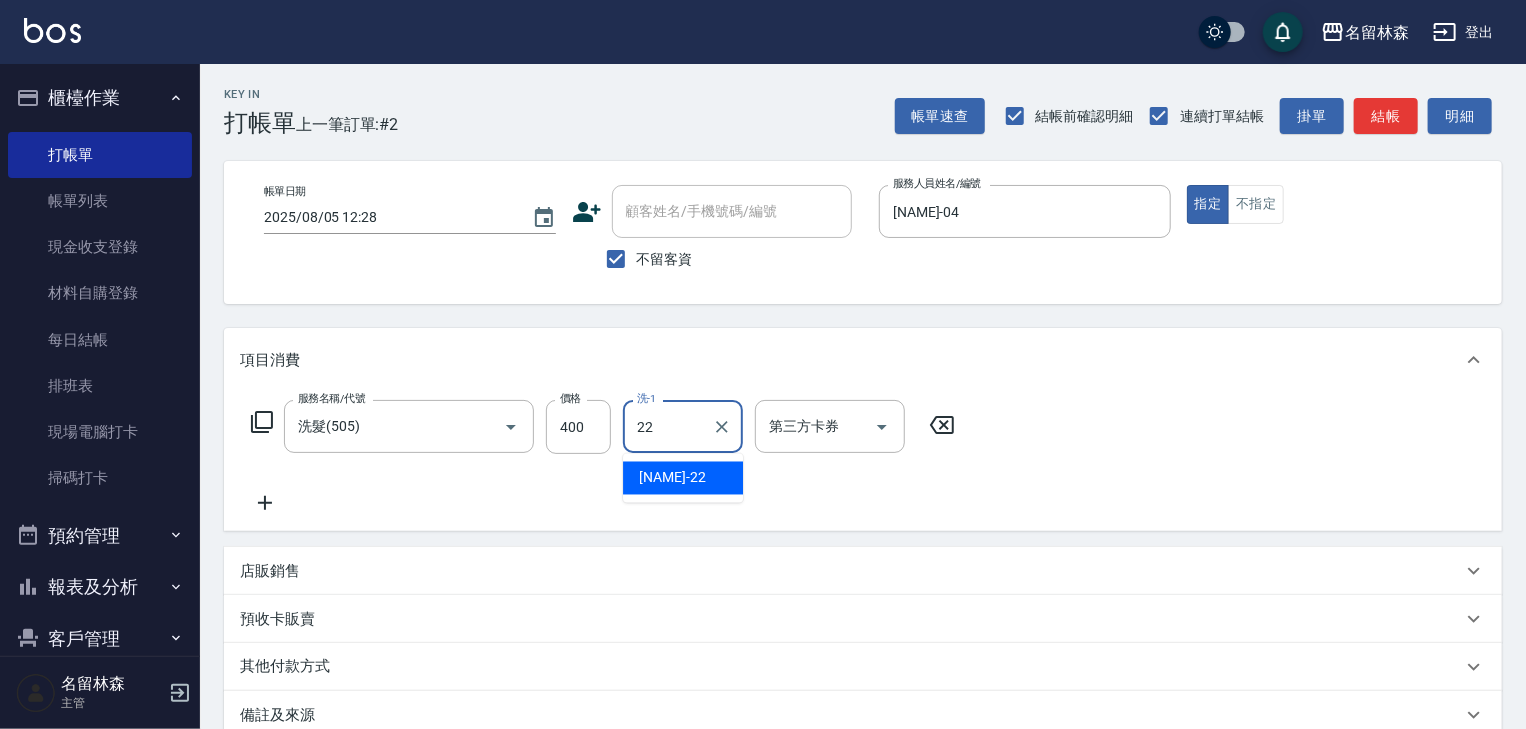 click on "[NAME] -22" at bounding box center [672, 478] 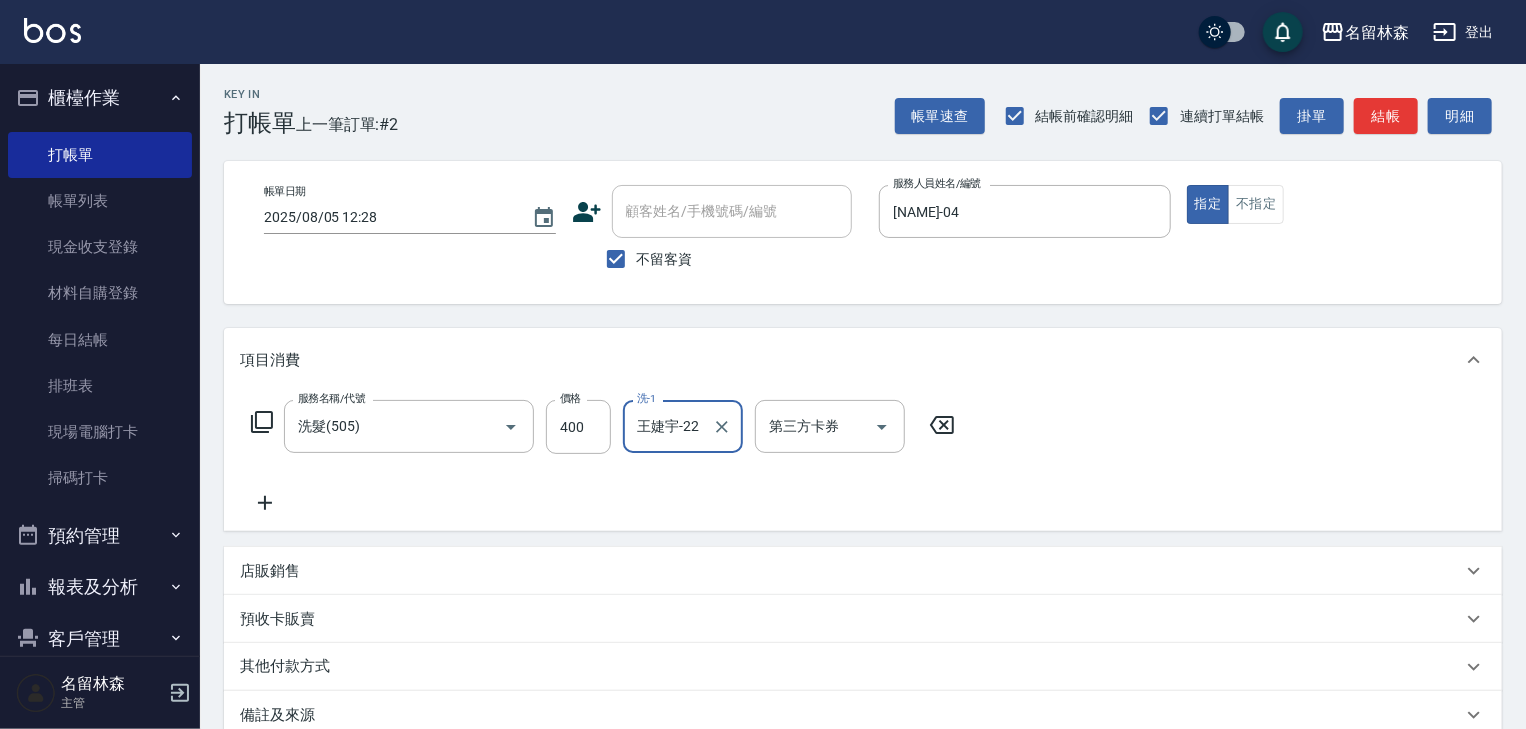 type on "王婕宇-22" 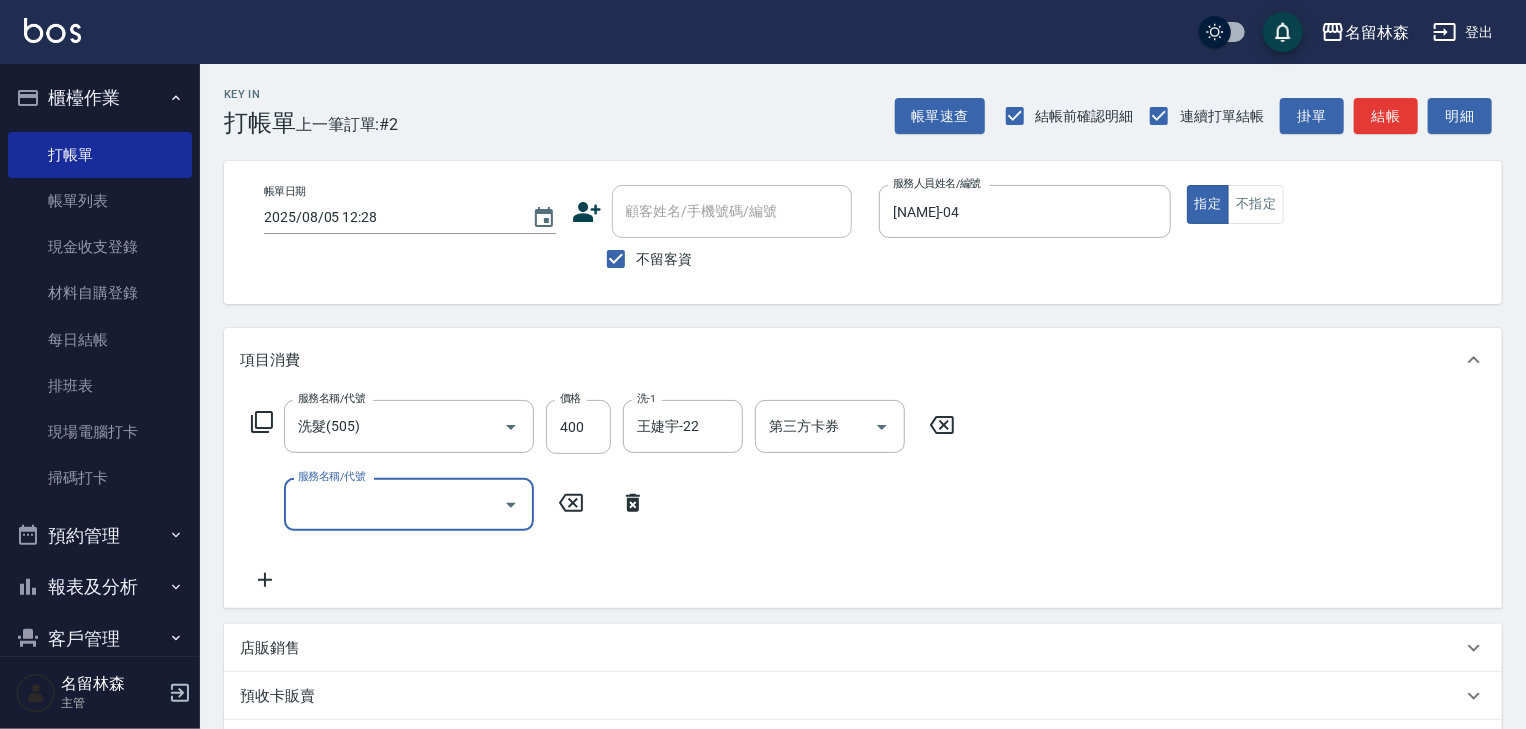 click on "服務名稱/代號" at bounding box center (394, 504) 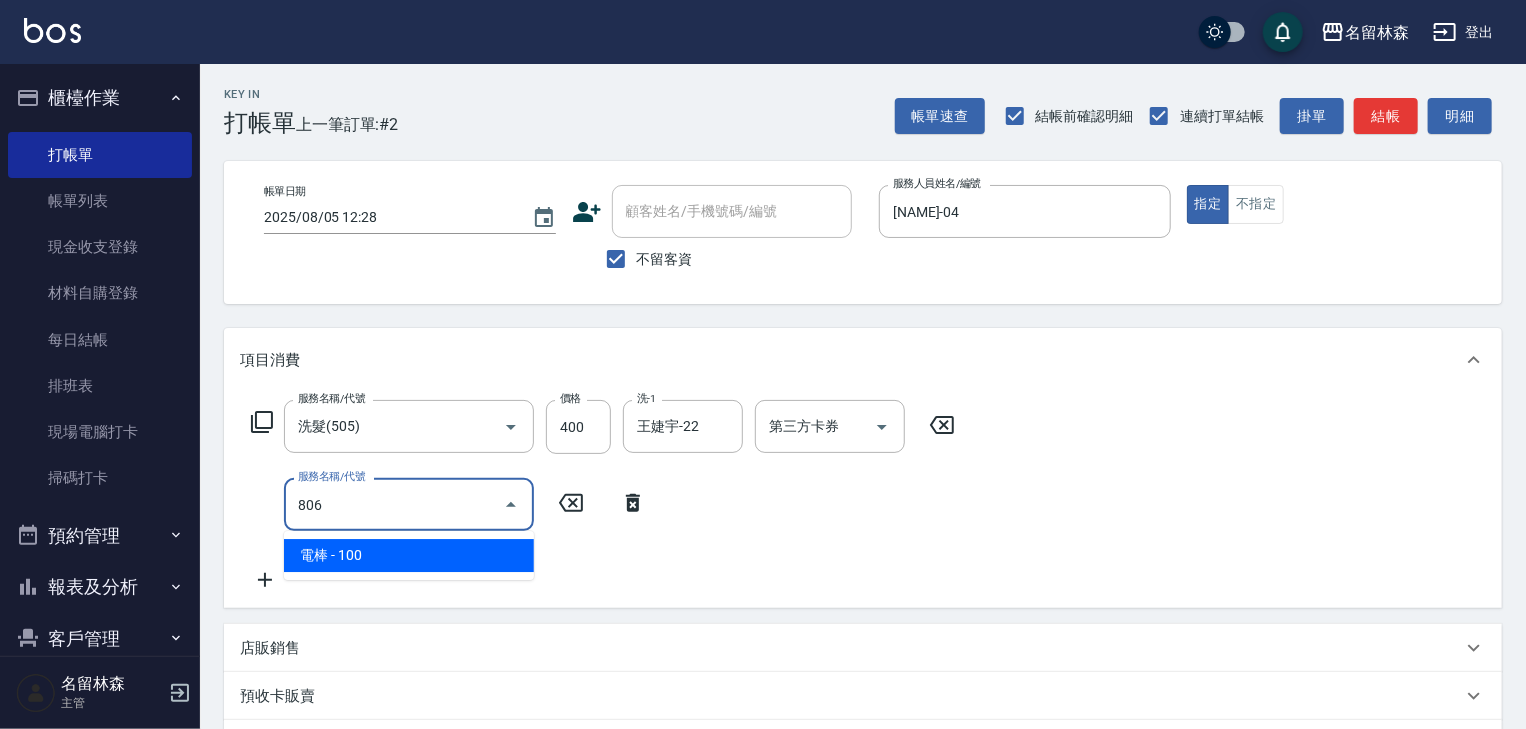click on "電棒 - 100" at bounding box center (409, 555) 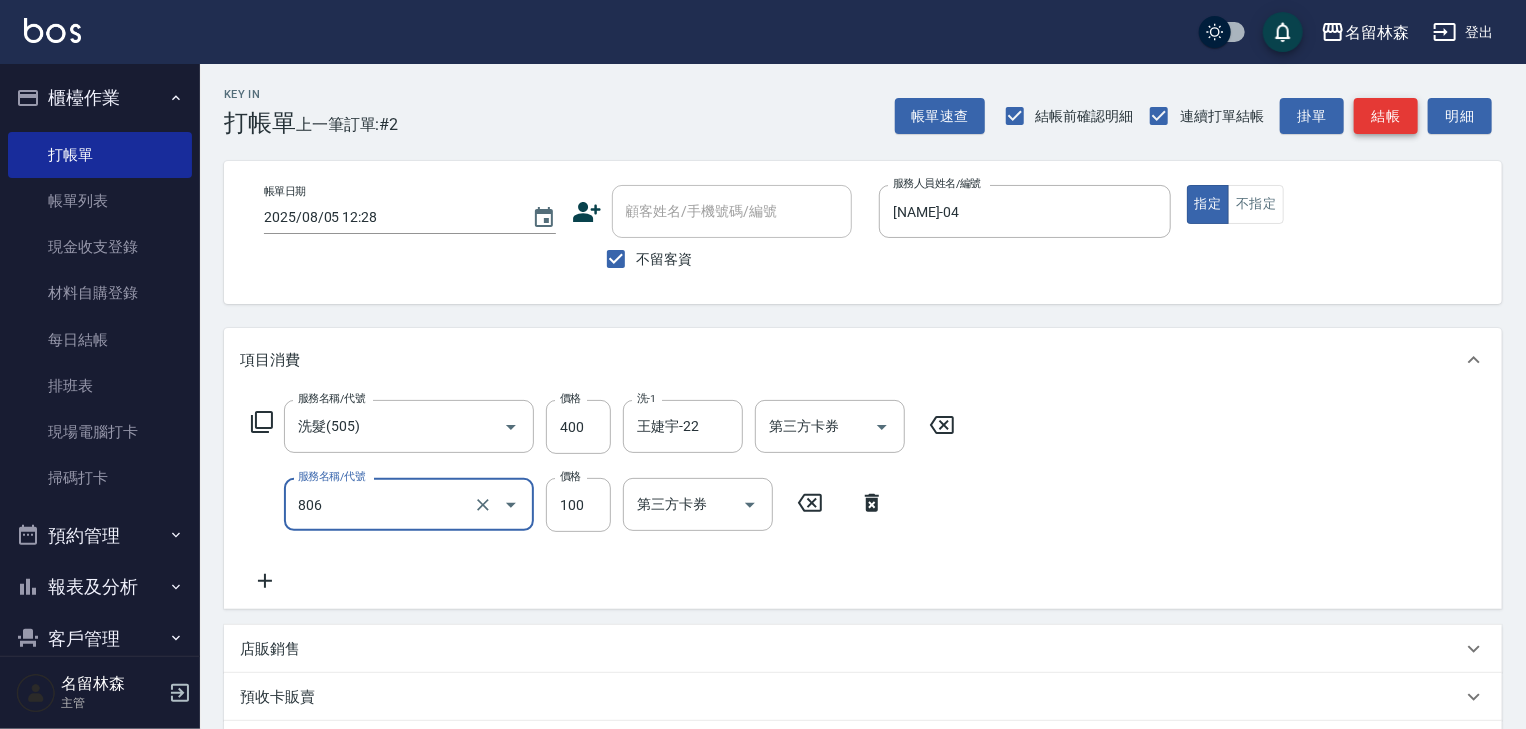 type on "電棒(806)" 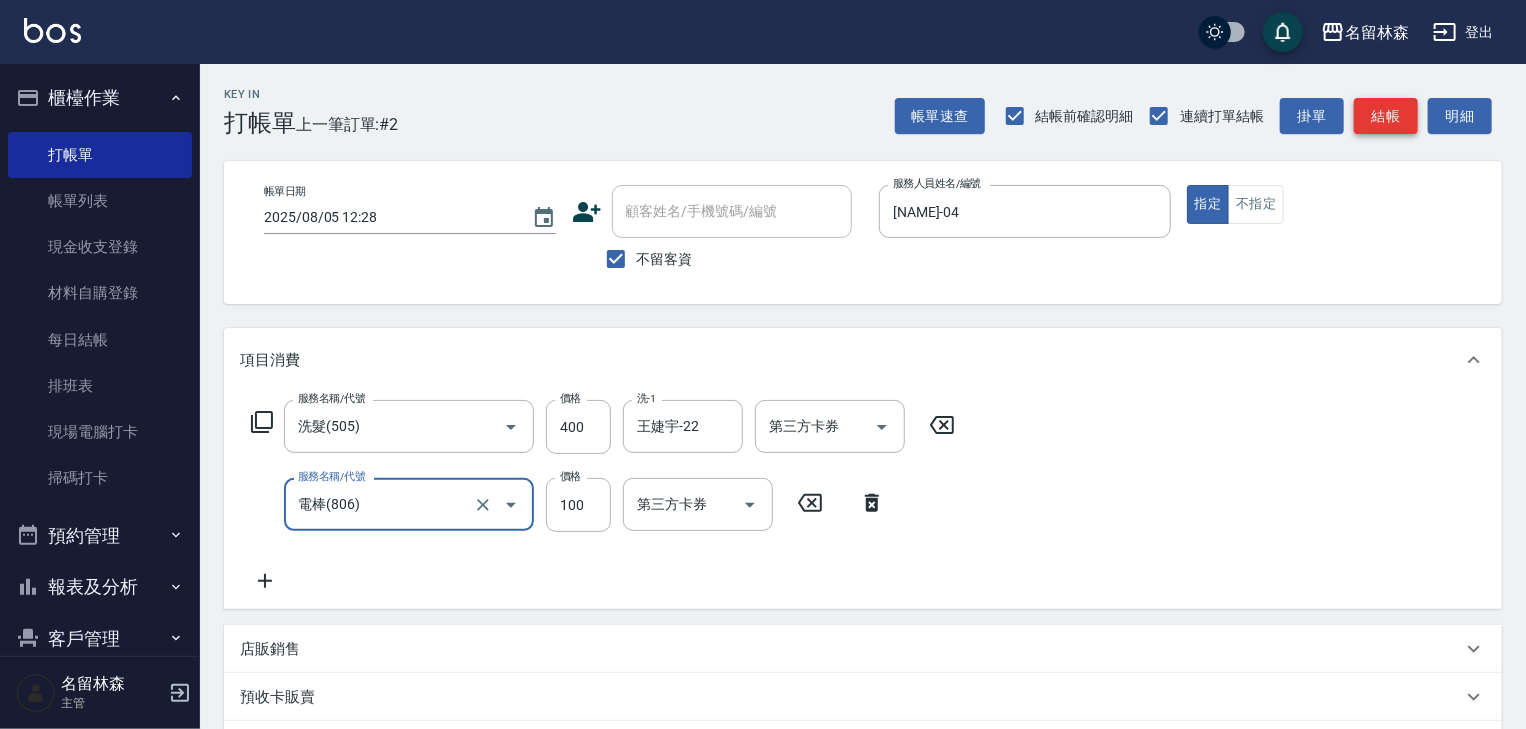 click on "結帳" at bounding box center (1386, 116) 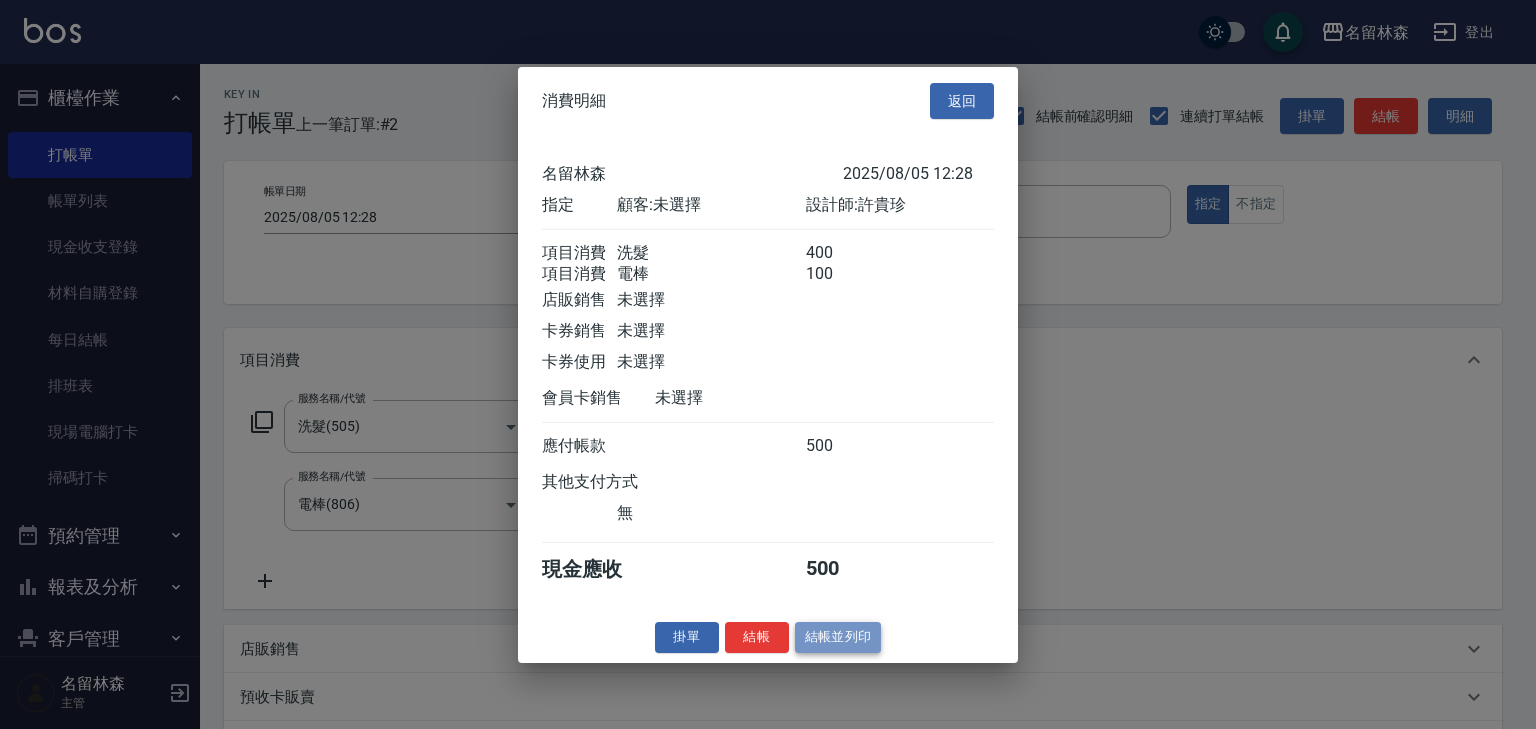 click on "結帳並列印" at bounding box center (838, 637) 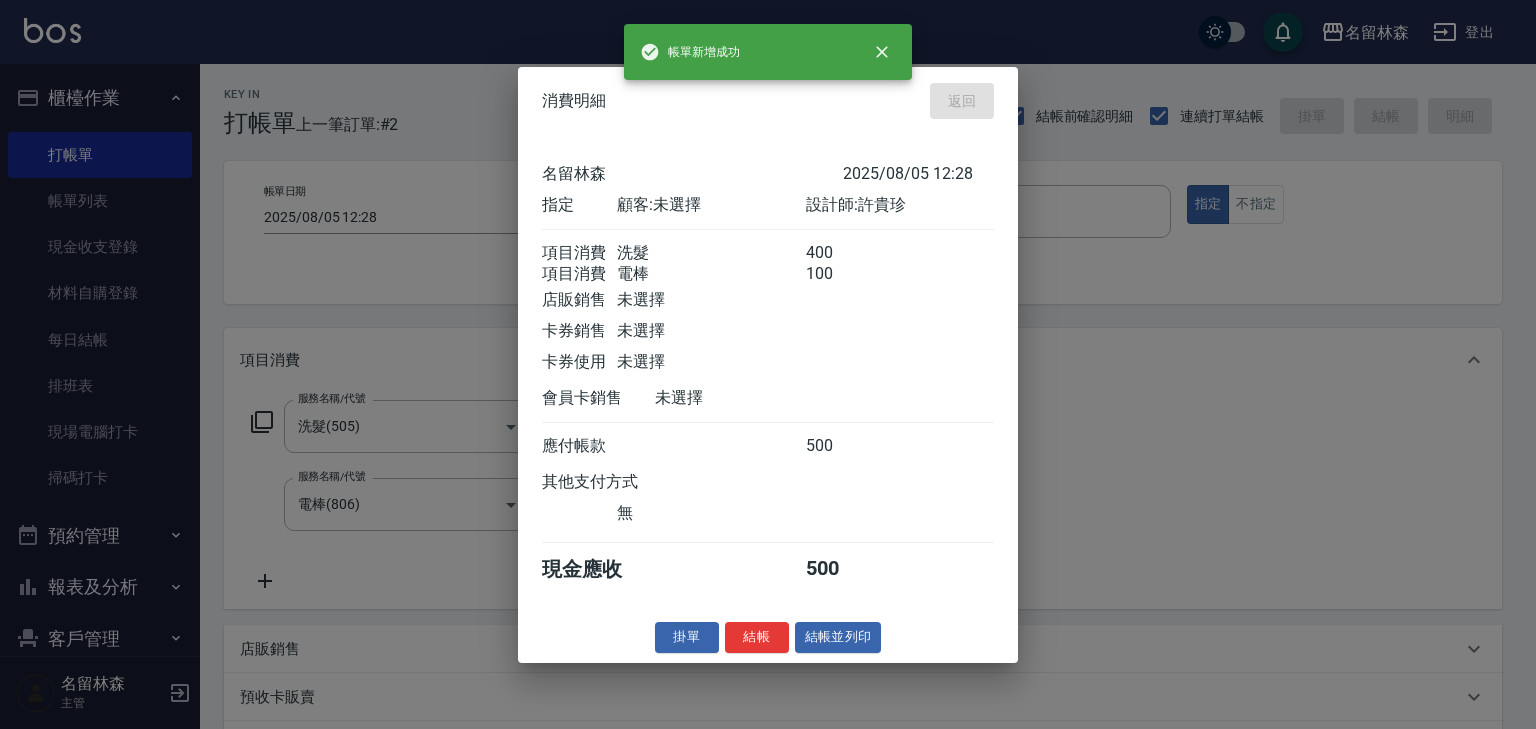 type 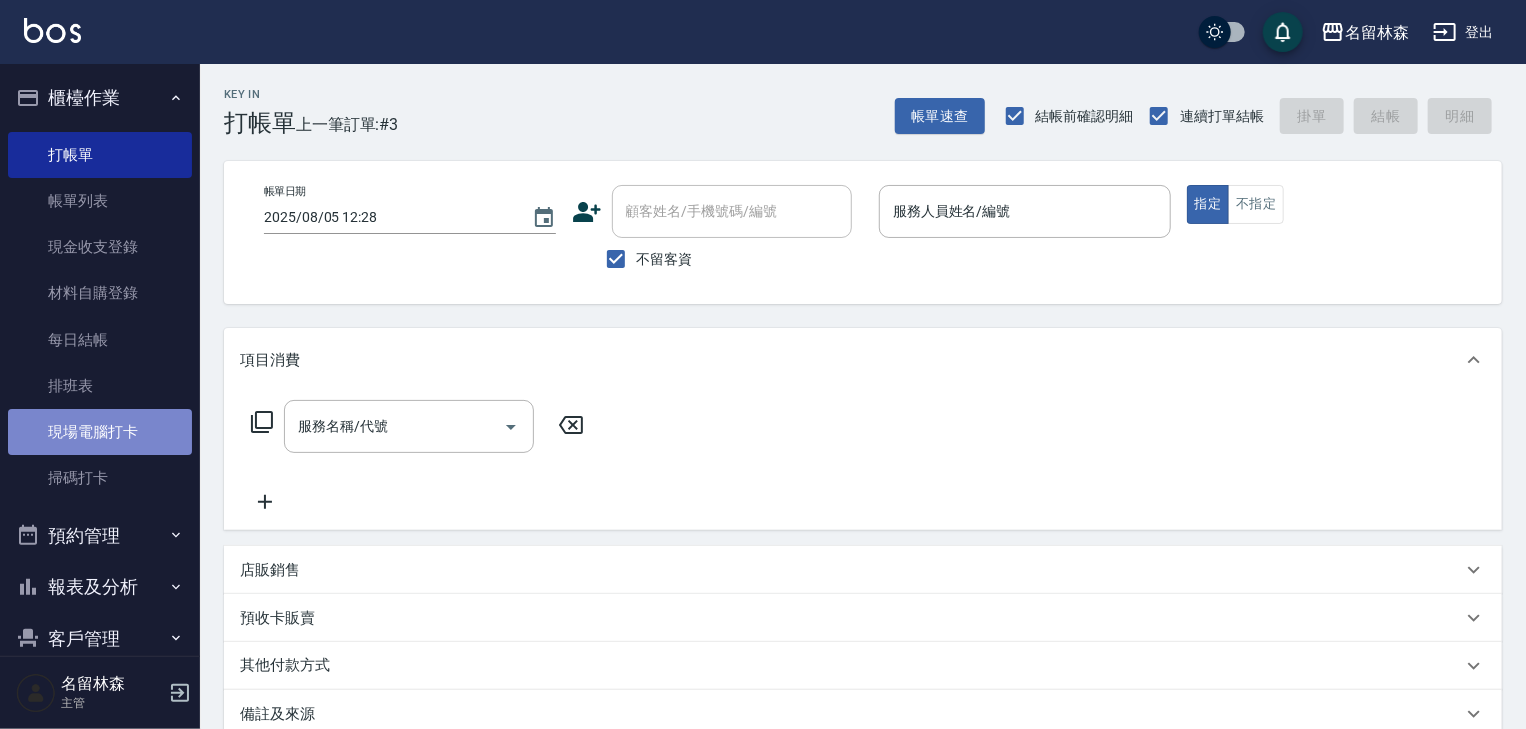 click on "現場電腦打卡" at bounding box center (100, 432) 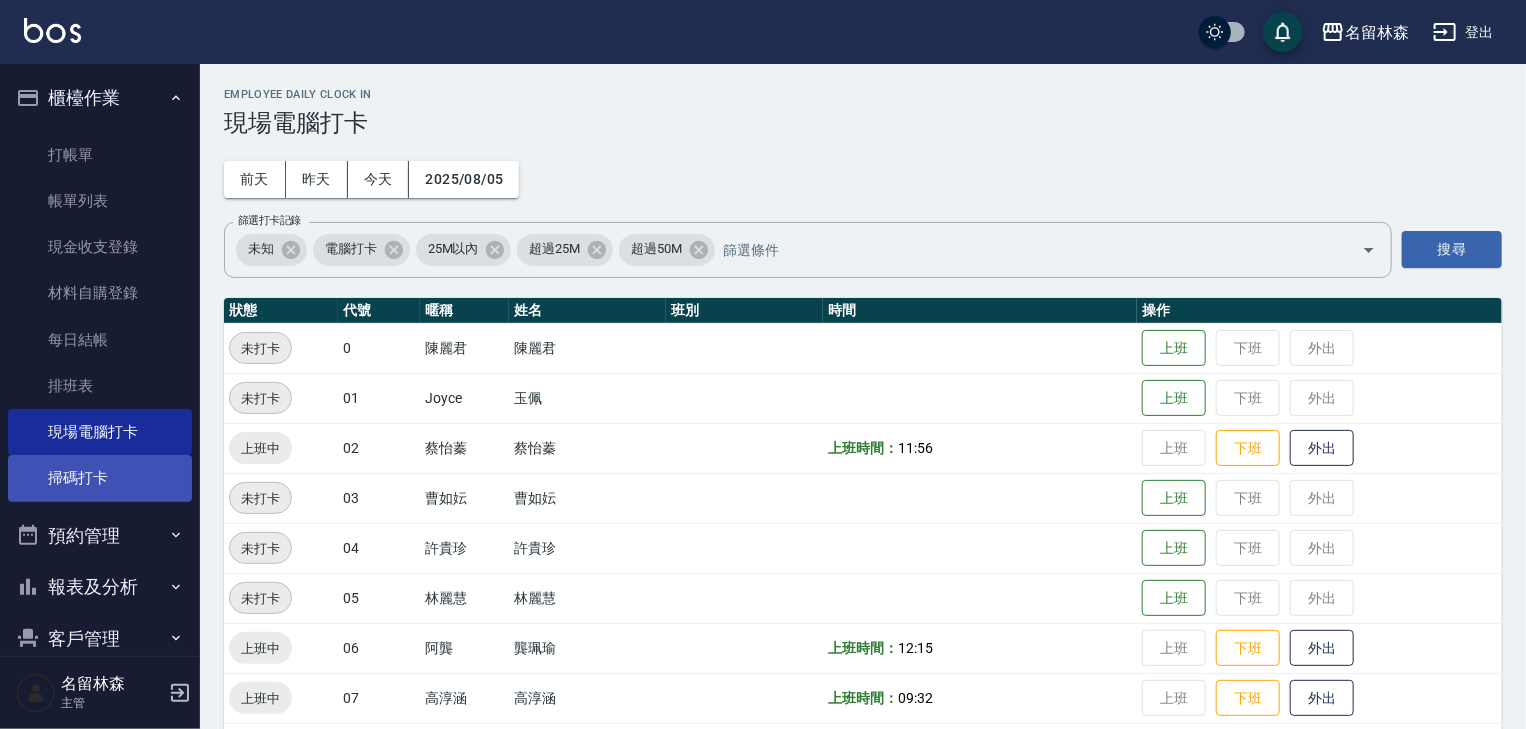 click on "掃碼打卡" at bounding box center (100, 478) 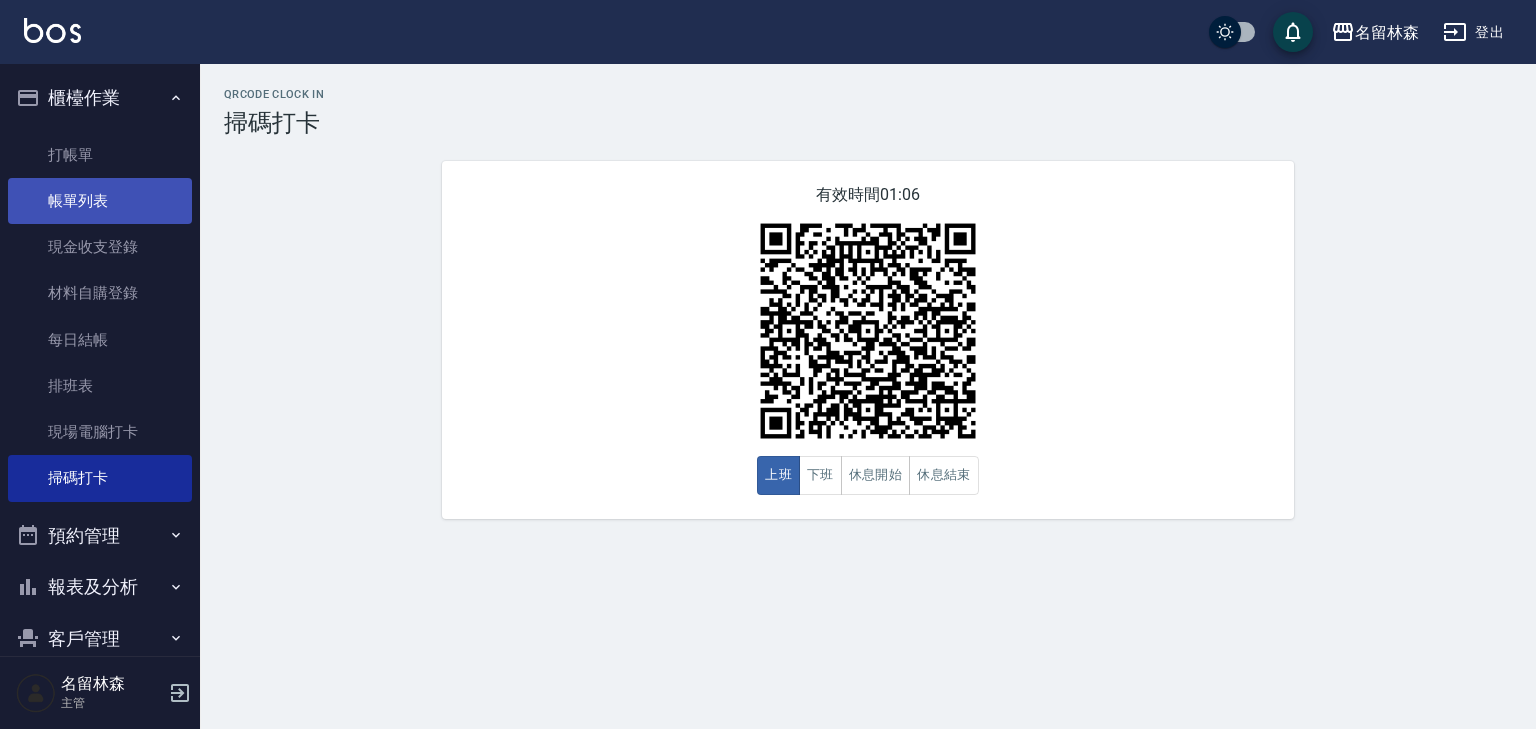 click on "帳單列表" at bounding box center [100, 201] 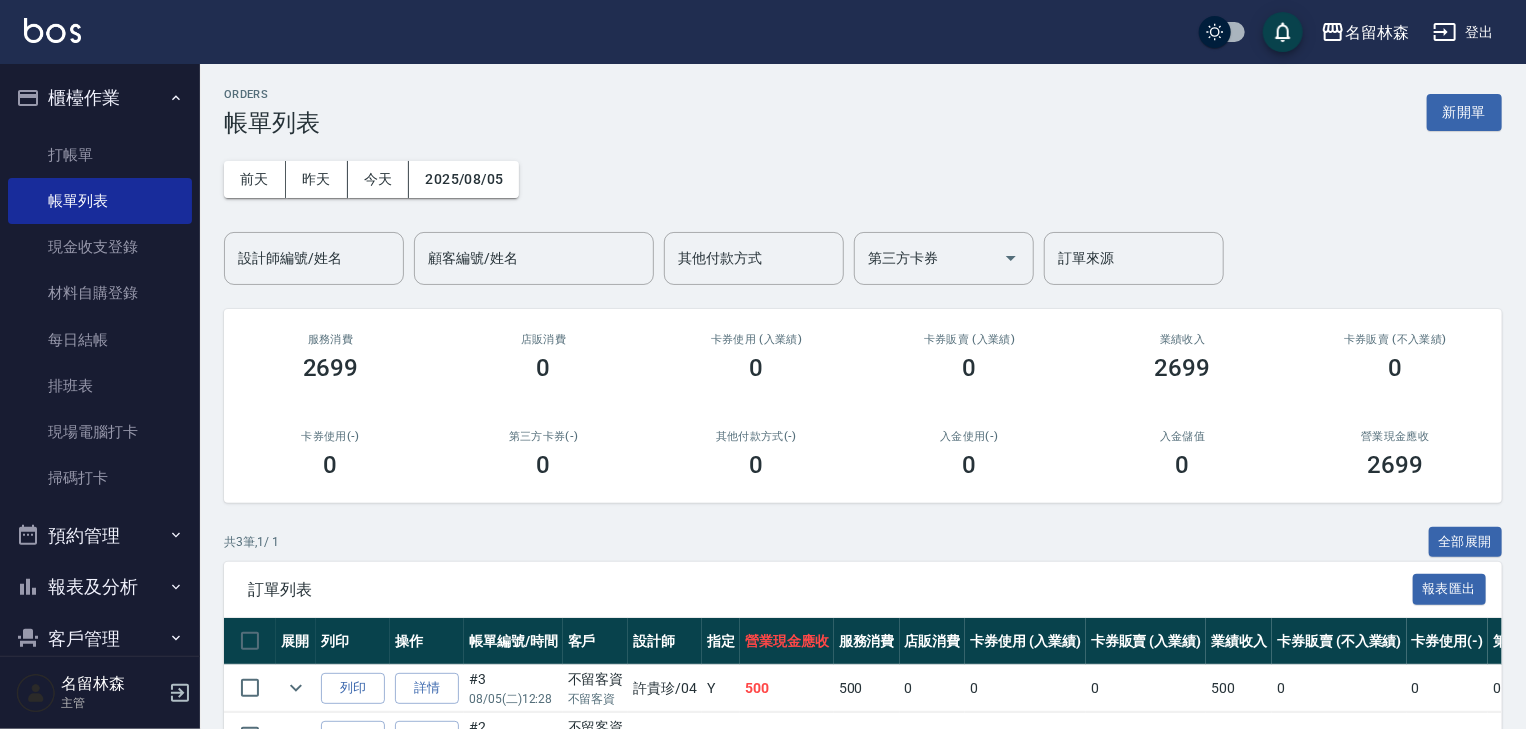 scroll, scrollTop: 168, scrollLeft: 0, axis: vertical 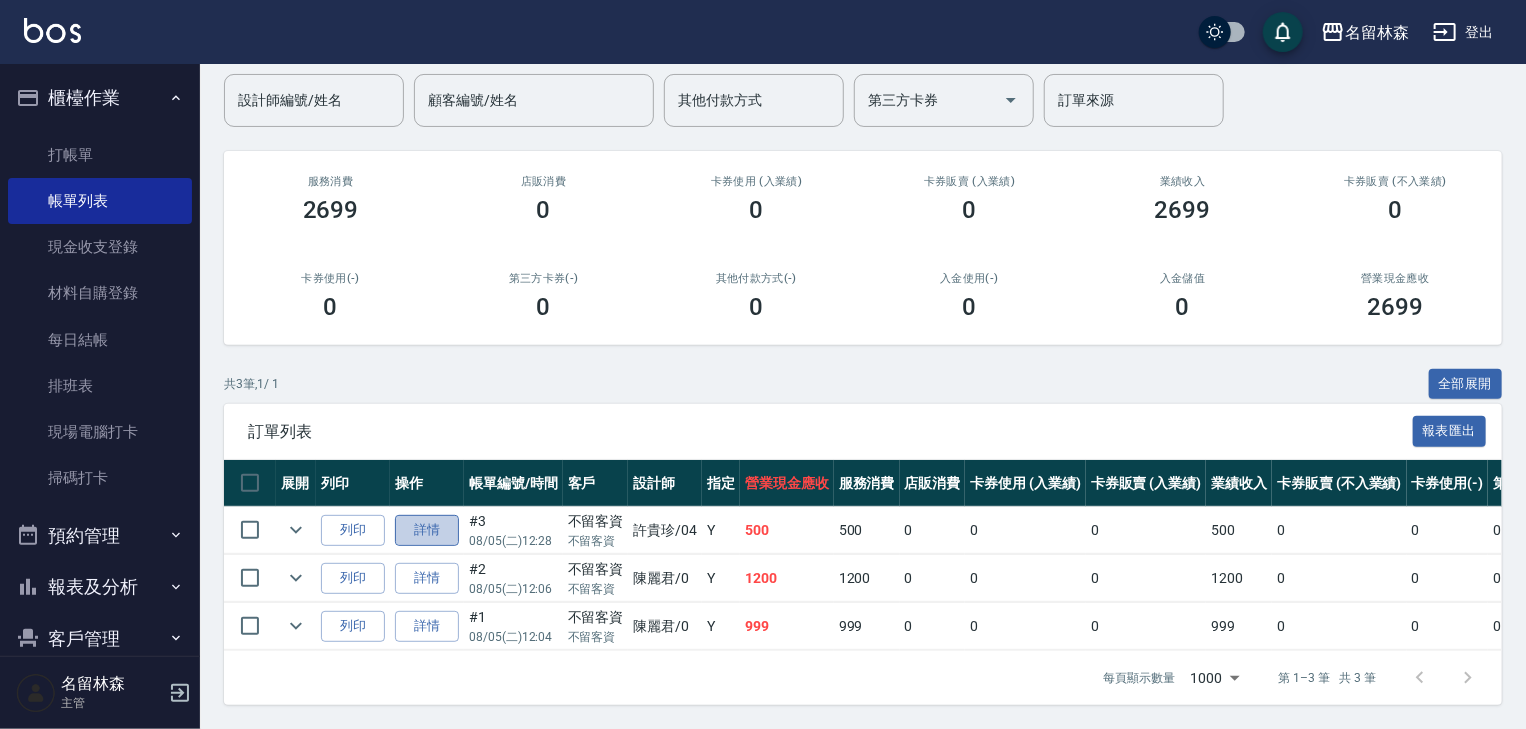 click on "詳情" at bounding box center [427, 530] 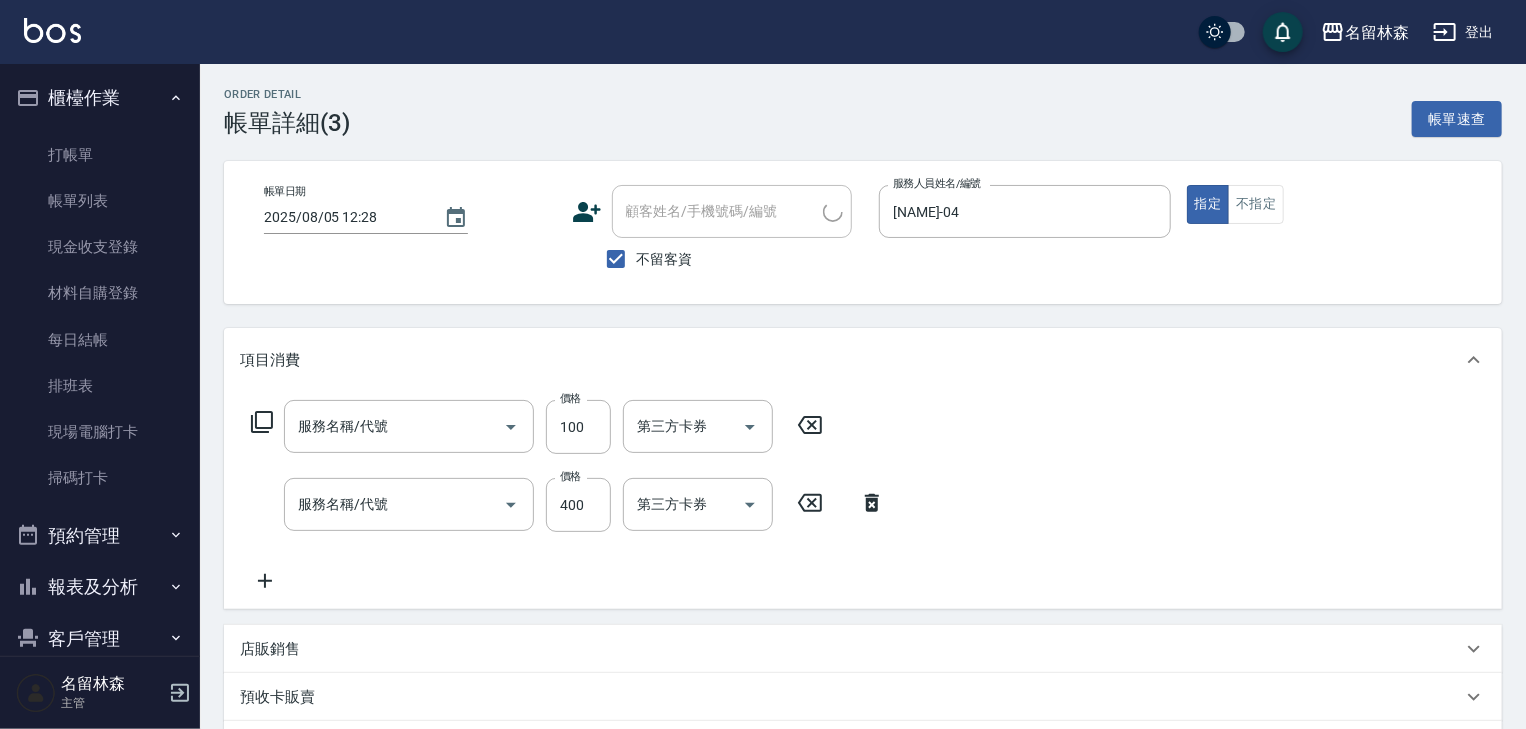 type on "2025/08/05 12:28" 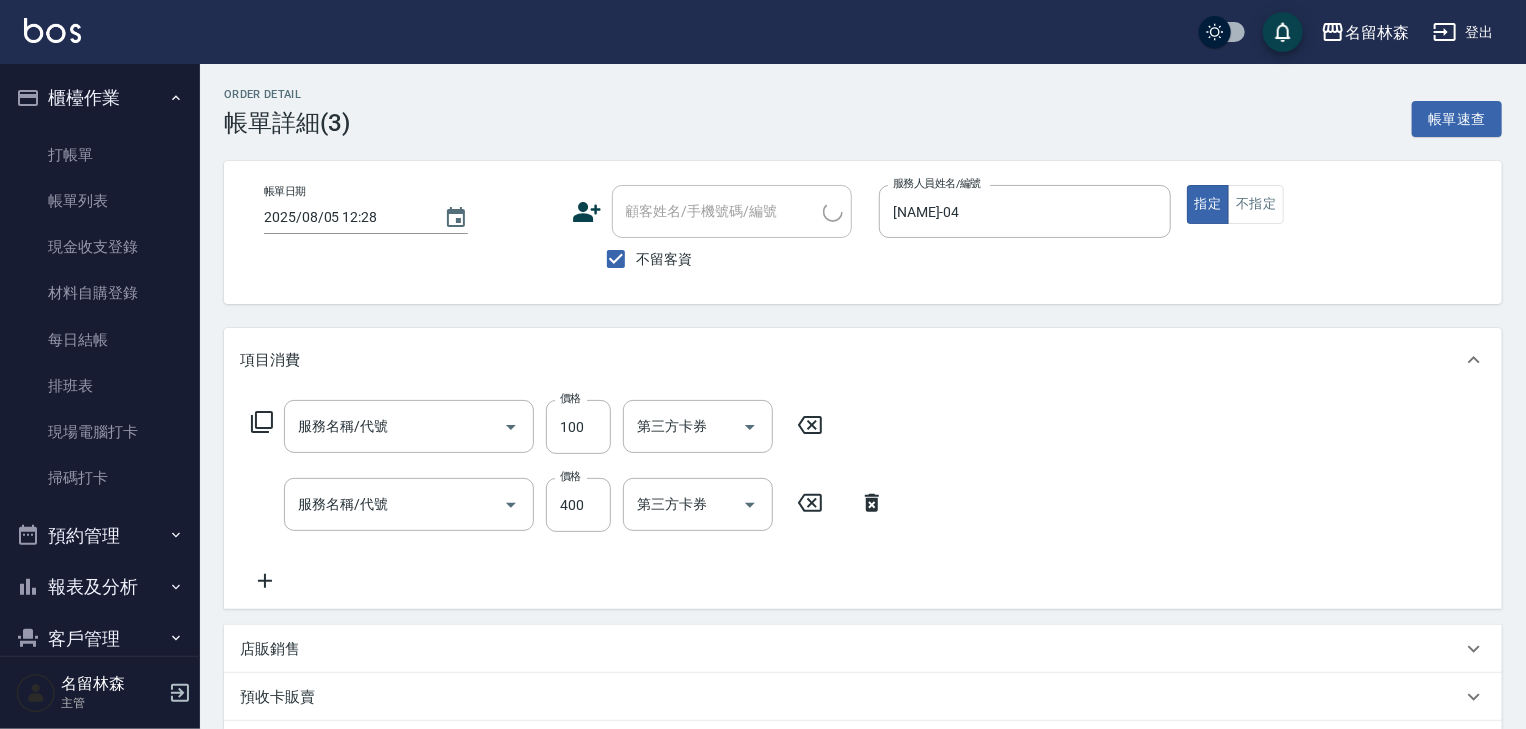 checkbox on "true" 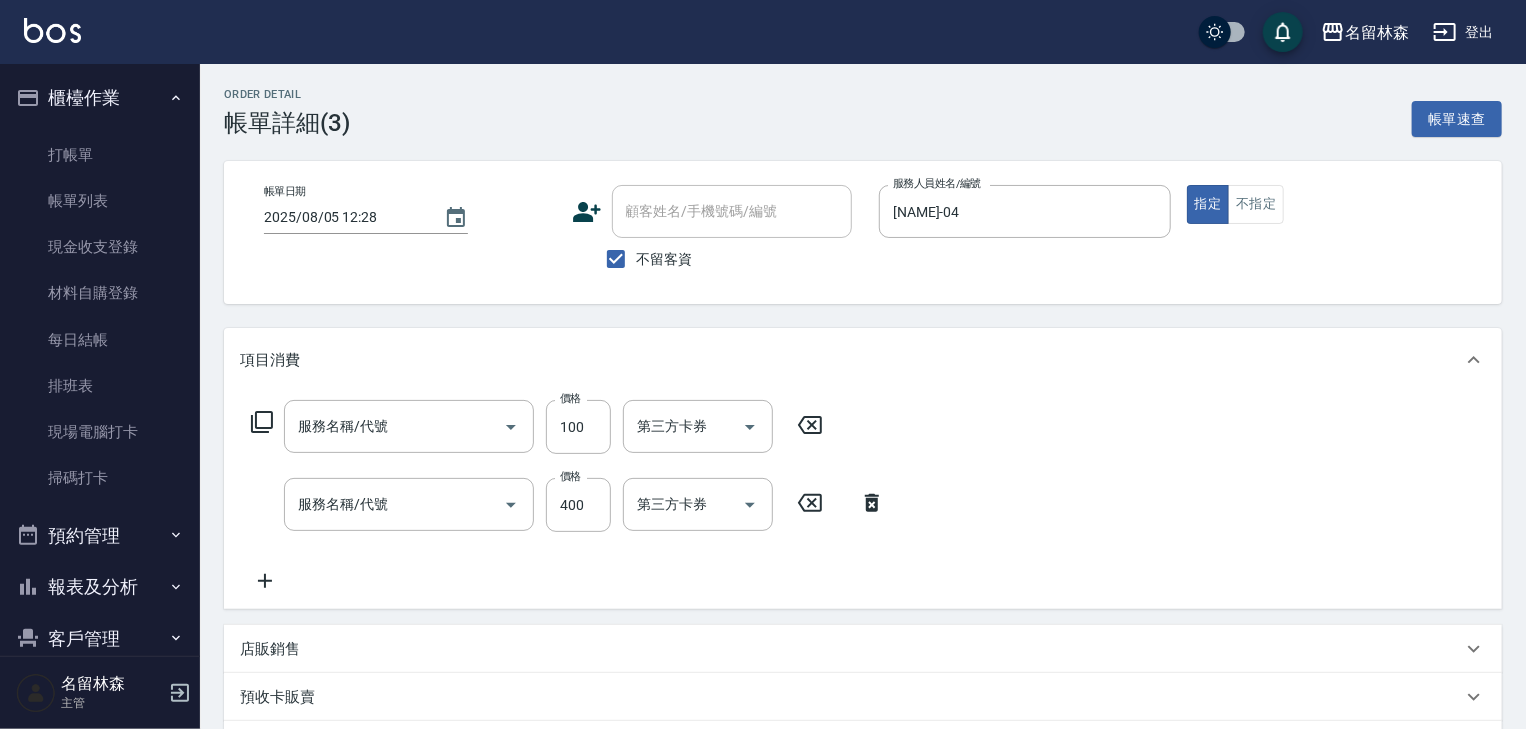 type on "電棒(806)" 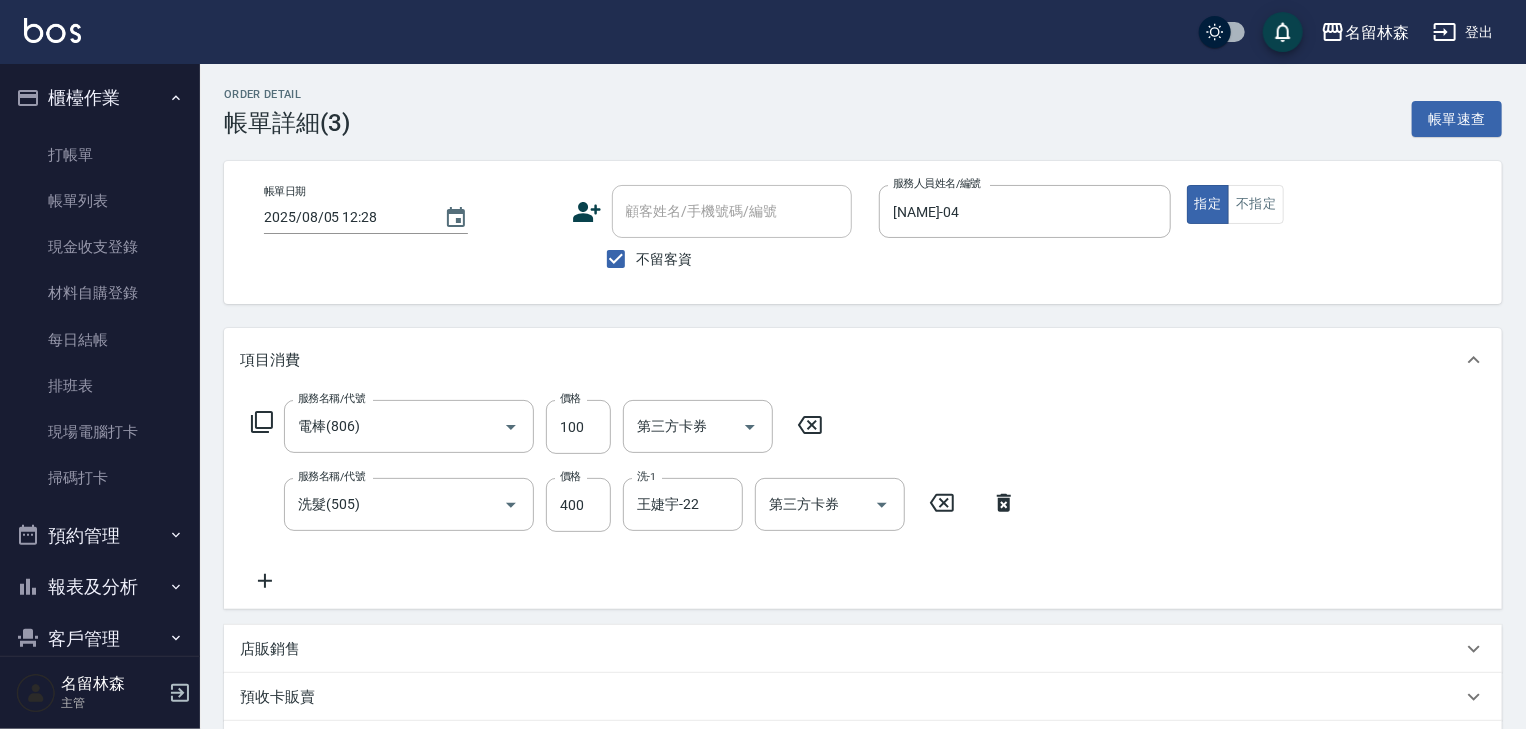click 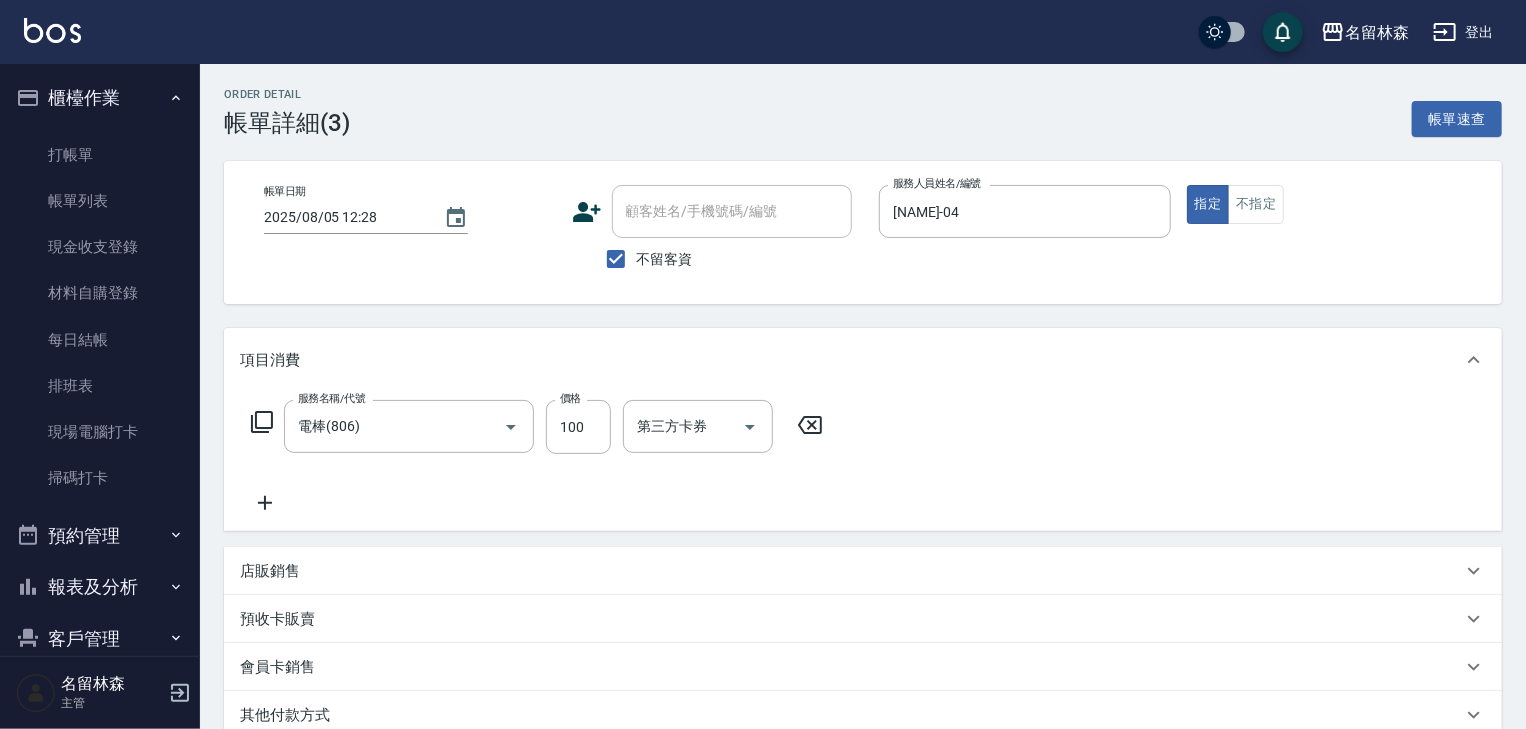 click 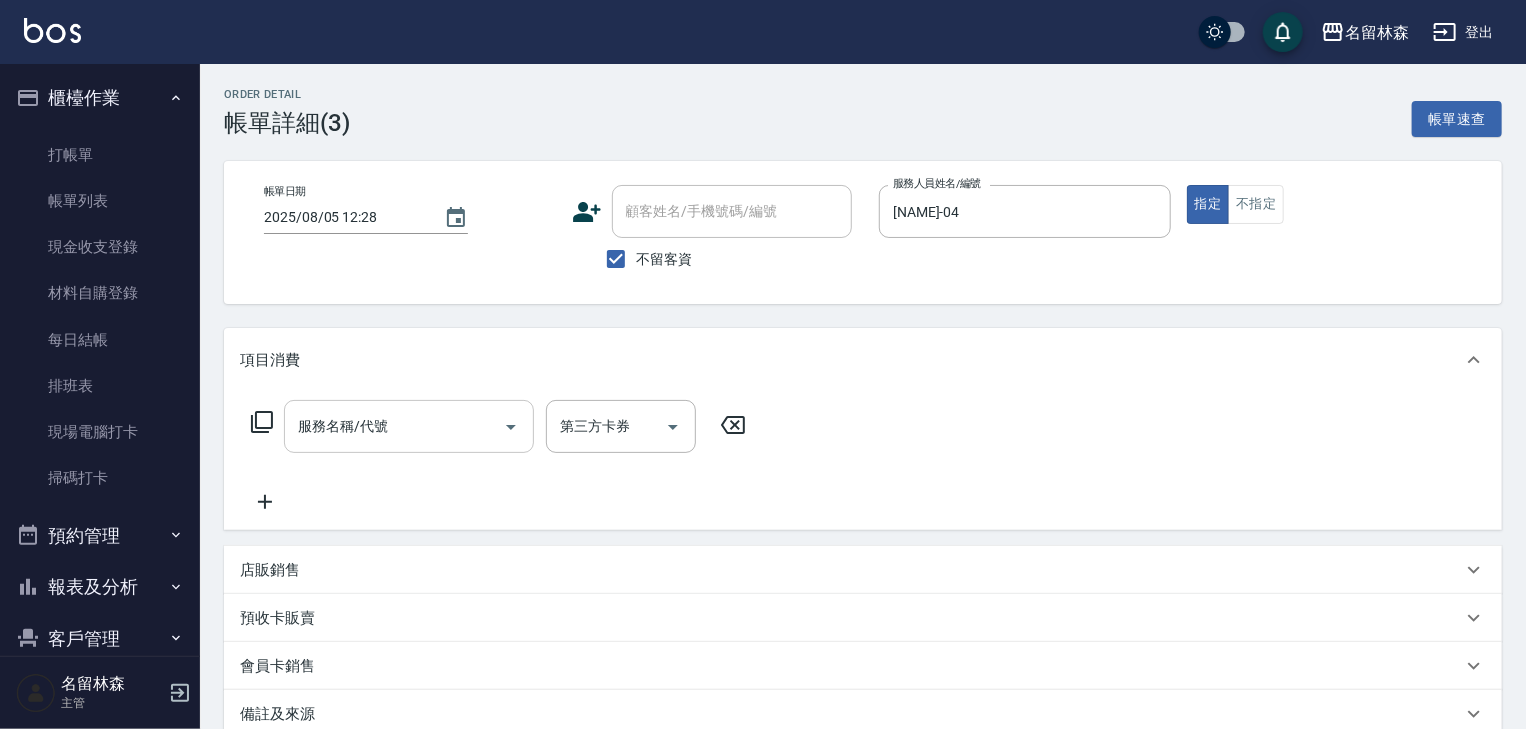 click on "服務名稱/代號" at bounding box center [394, 426] 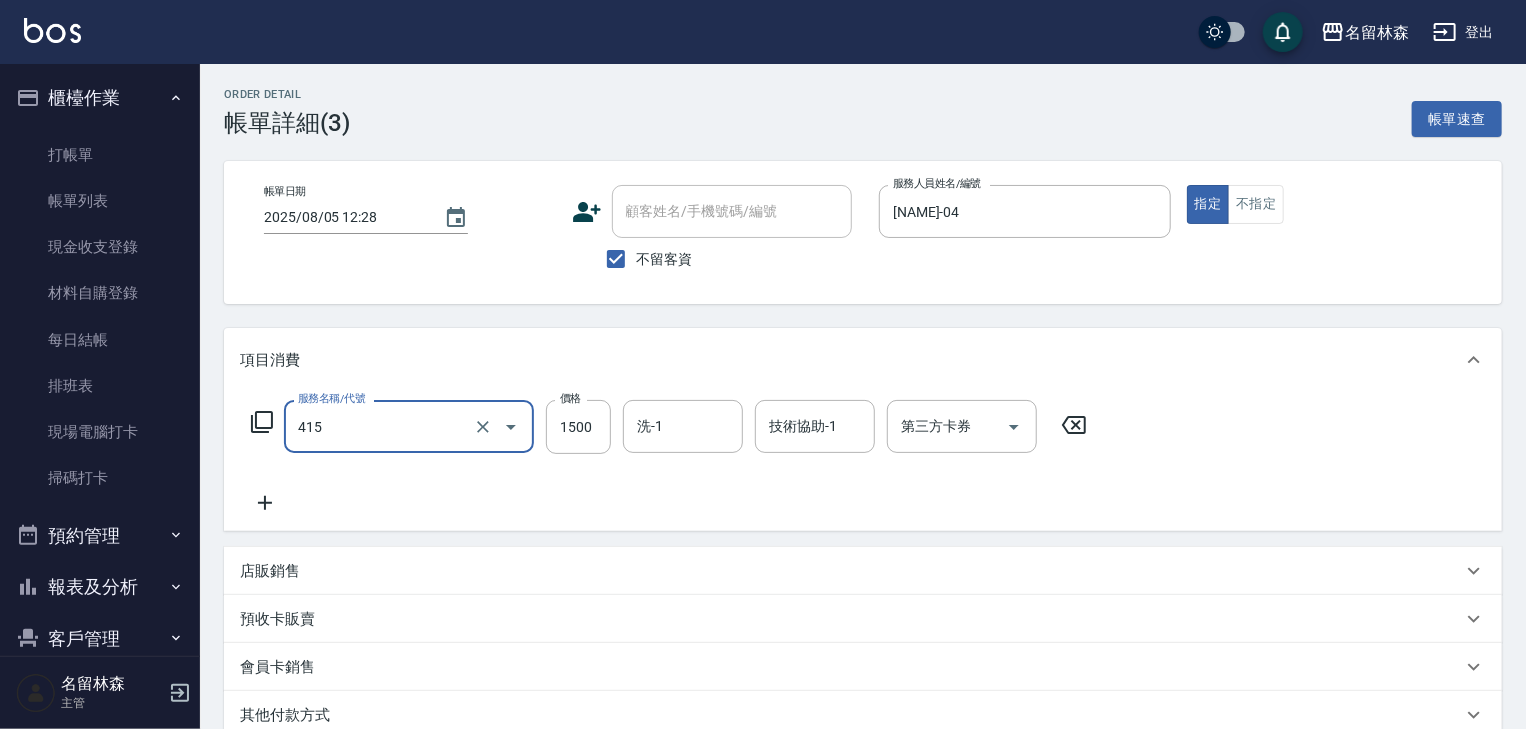 type on "染髮1500↑(415)" 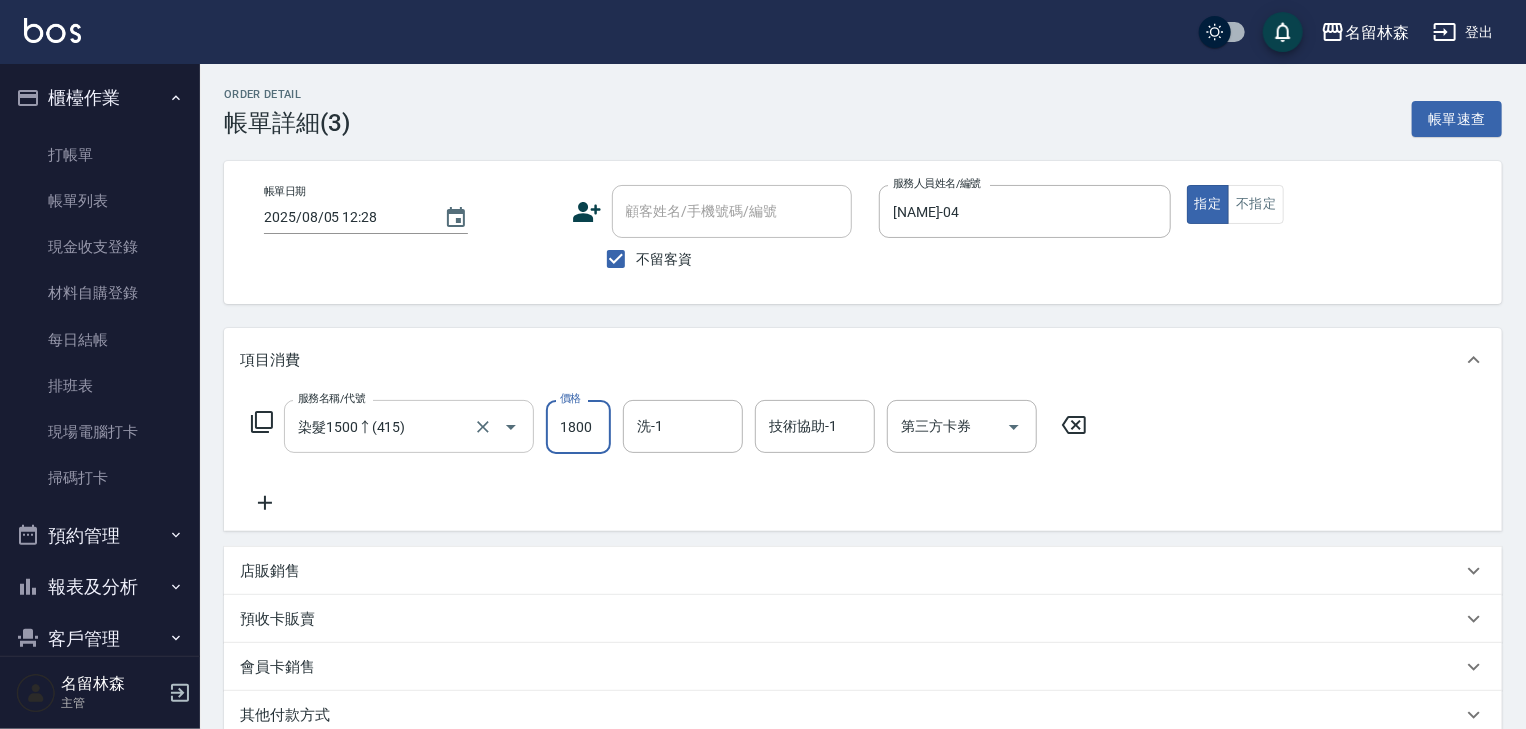 type on "1800" 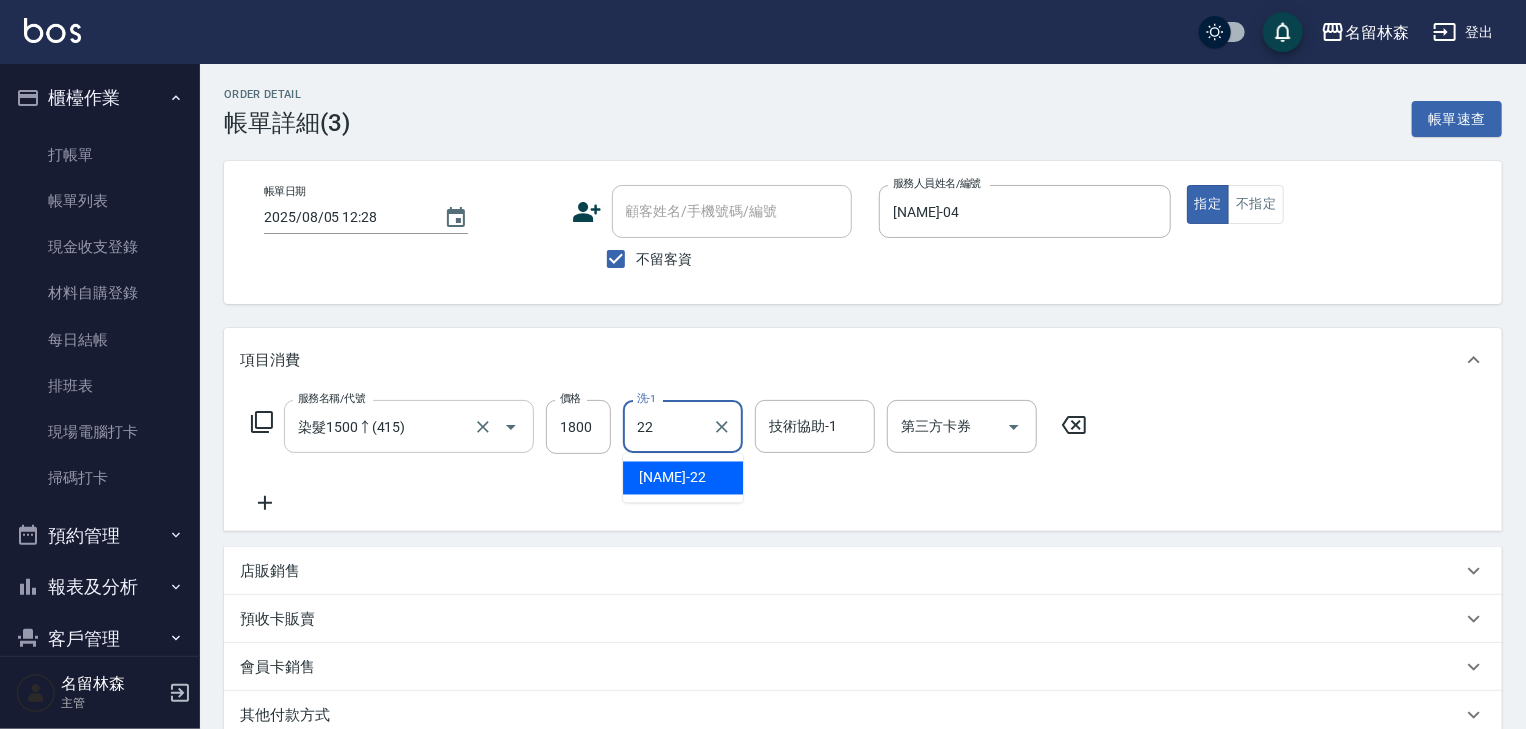 type on "王婕宇-22" 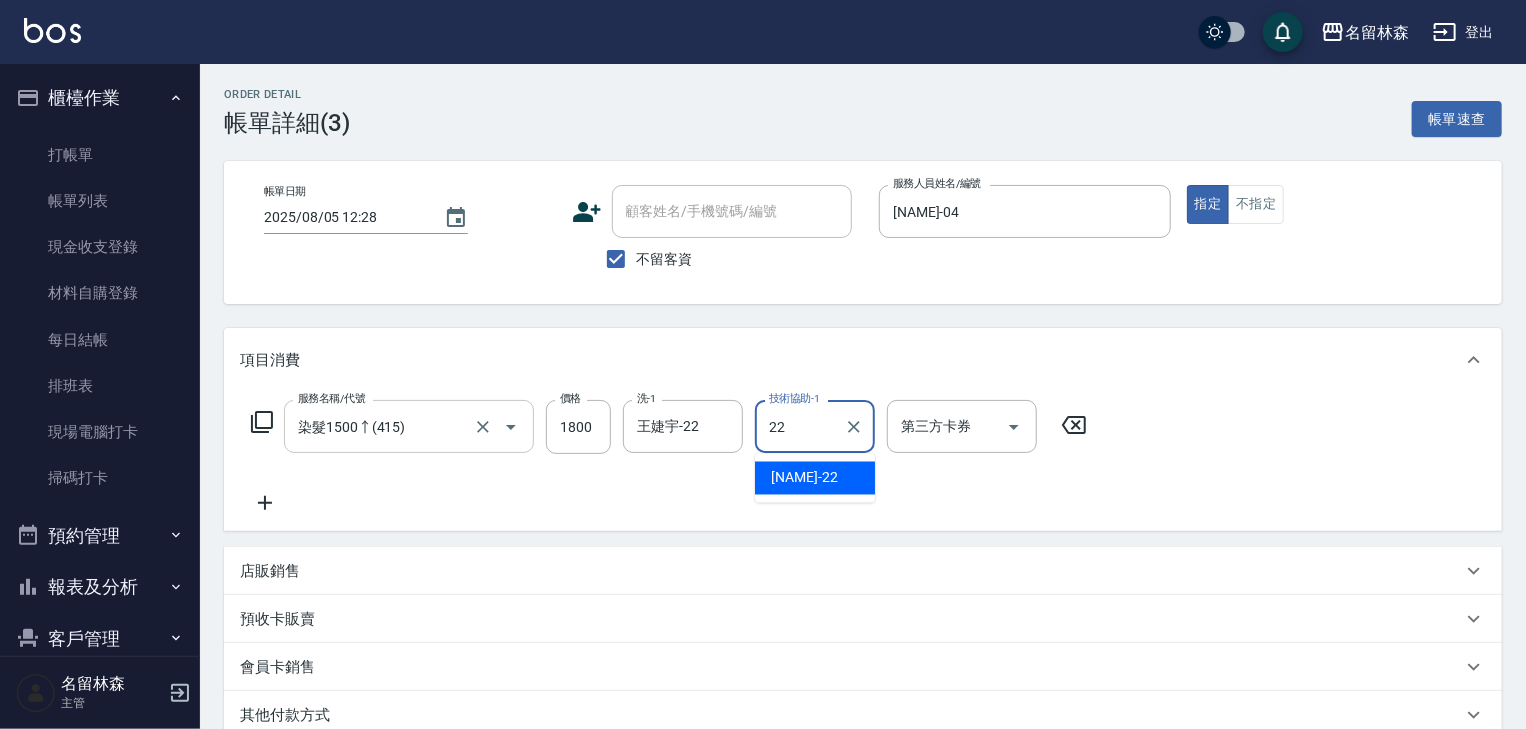 type on "王婕宇-22" 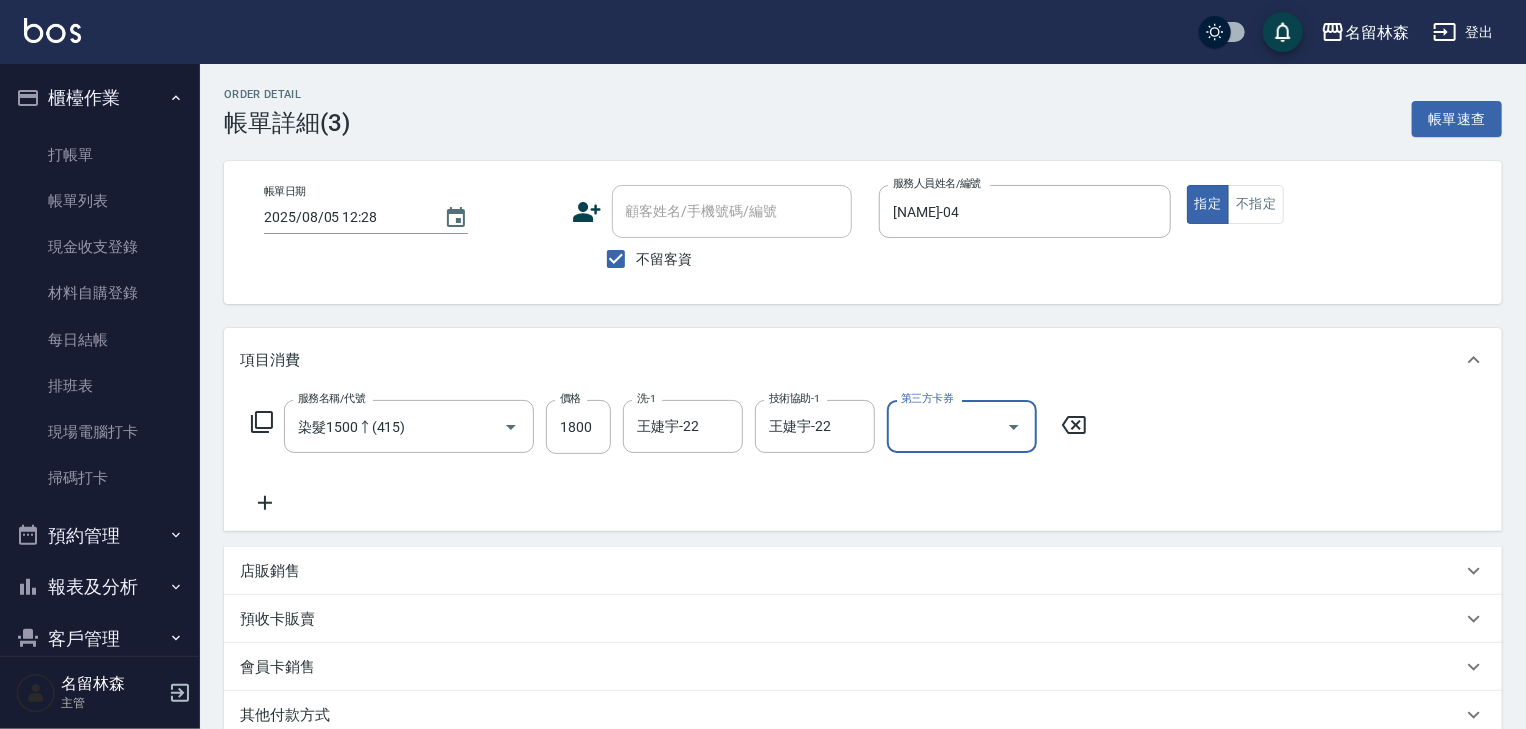 scroll, scrollTop: 272, scrollLeft: 0, axis: vertical 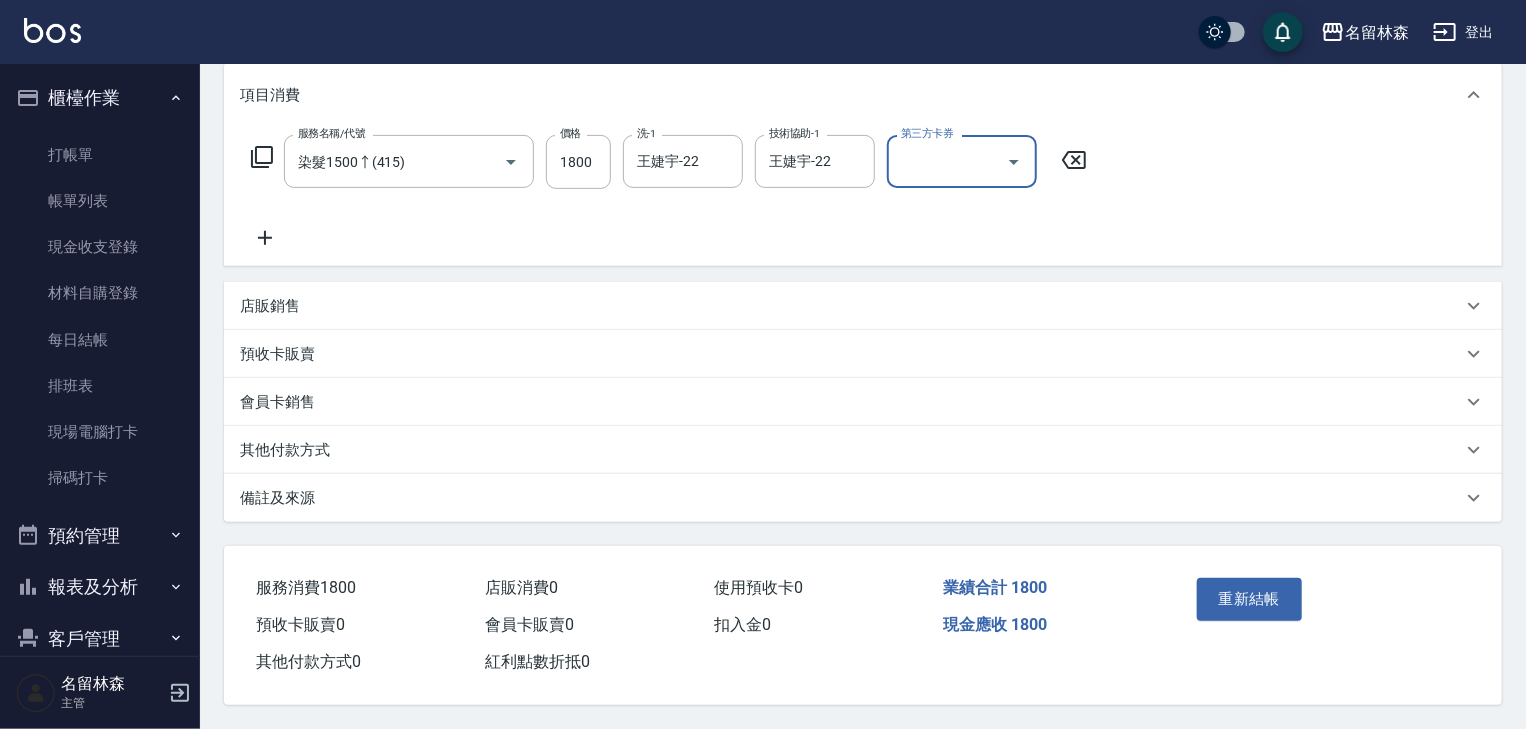 click on "重新結帳" at bounding box center [1255, 613] 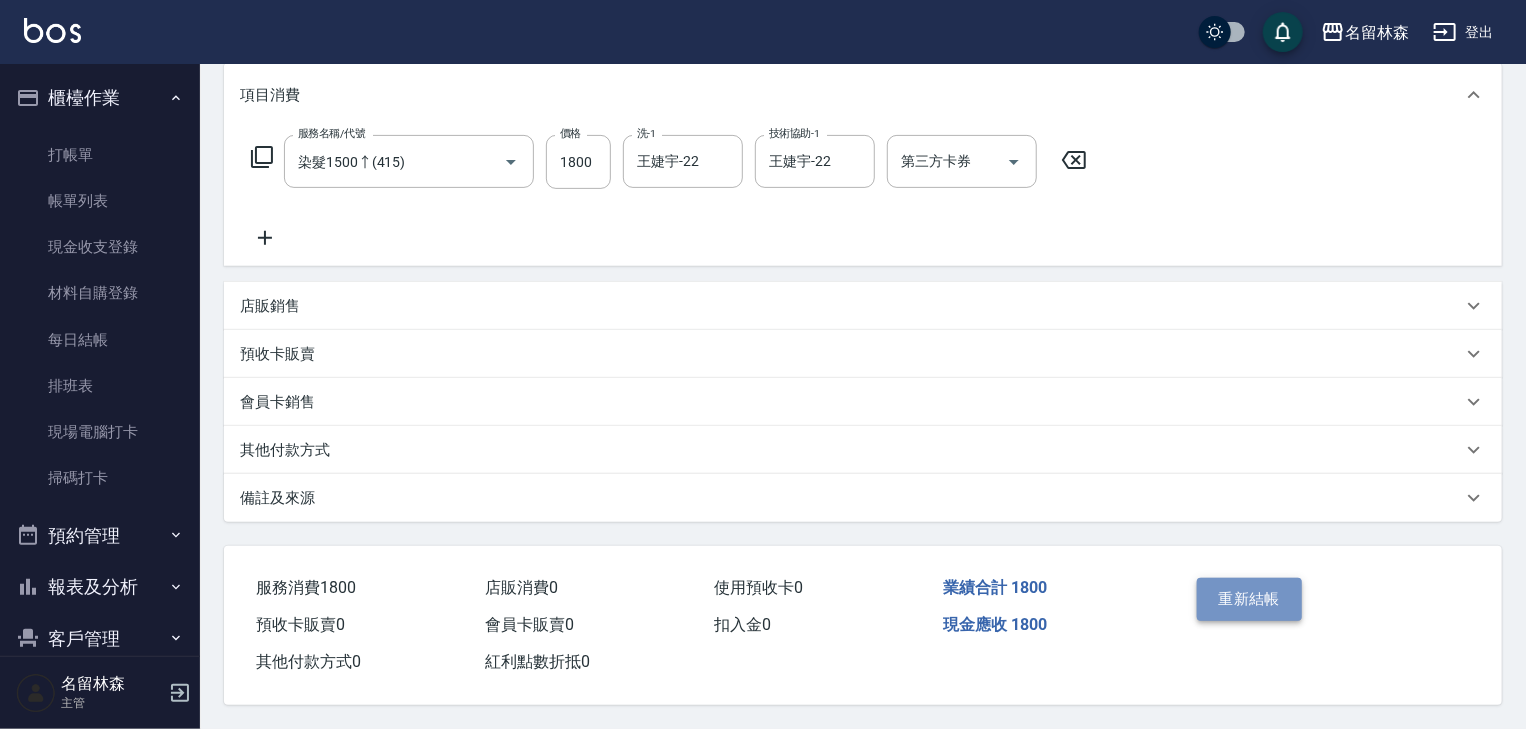 click on "重新結帳" at bounding box center (1250, 599) 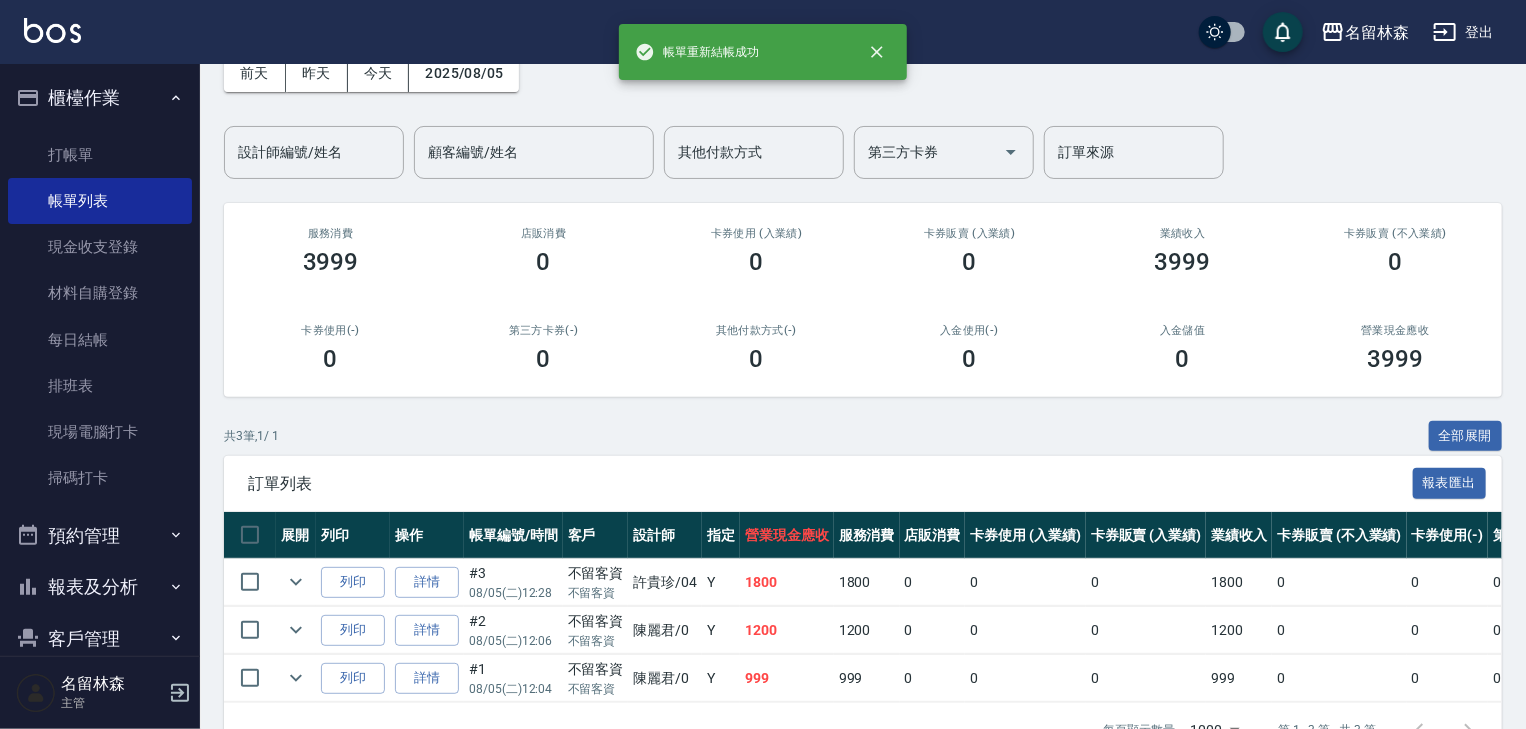 scroll, scrollTop: 168, scrollLeft: 0, axis: vertical 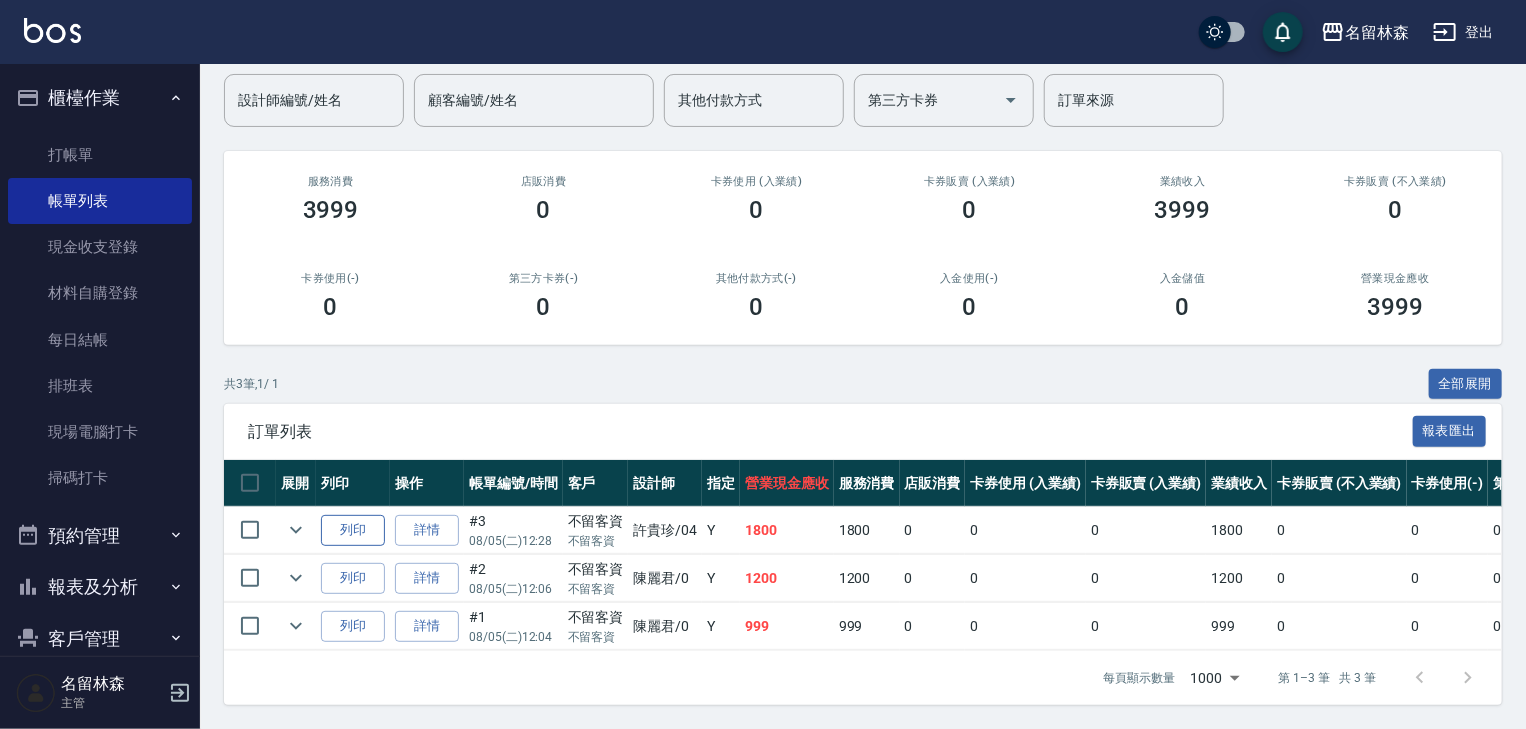 click on "列印" at bounding box center (353, 530) 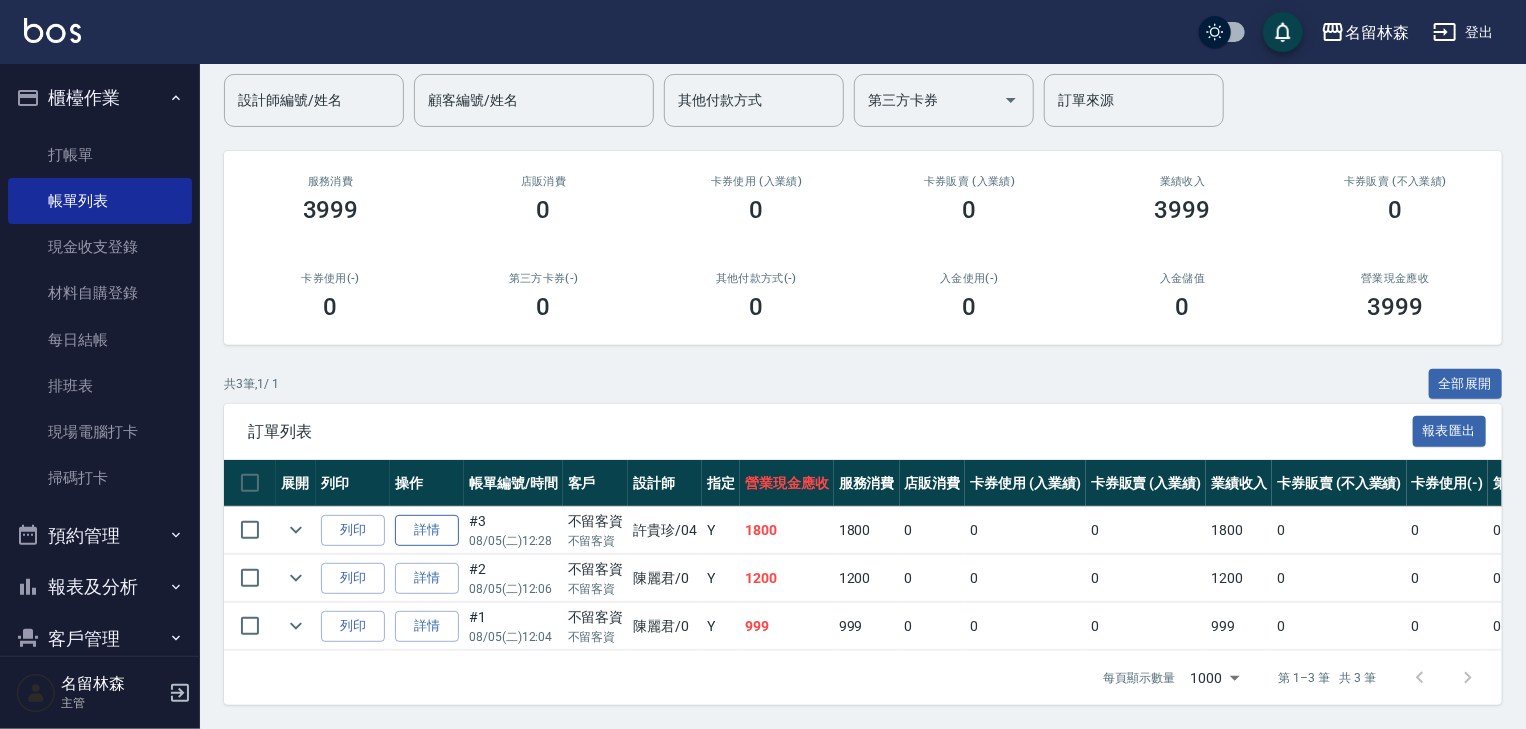 click on "詳情" at bounding box center [427, 530] 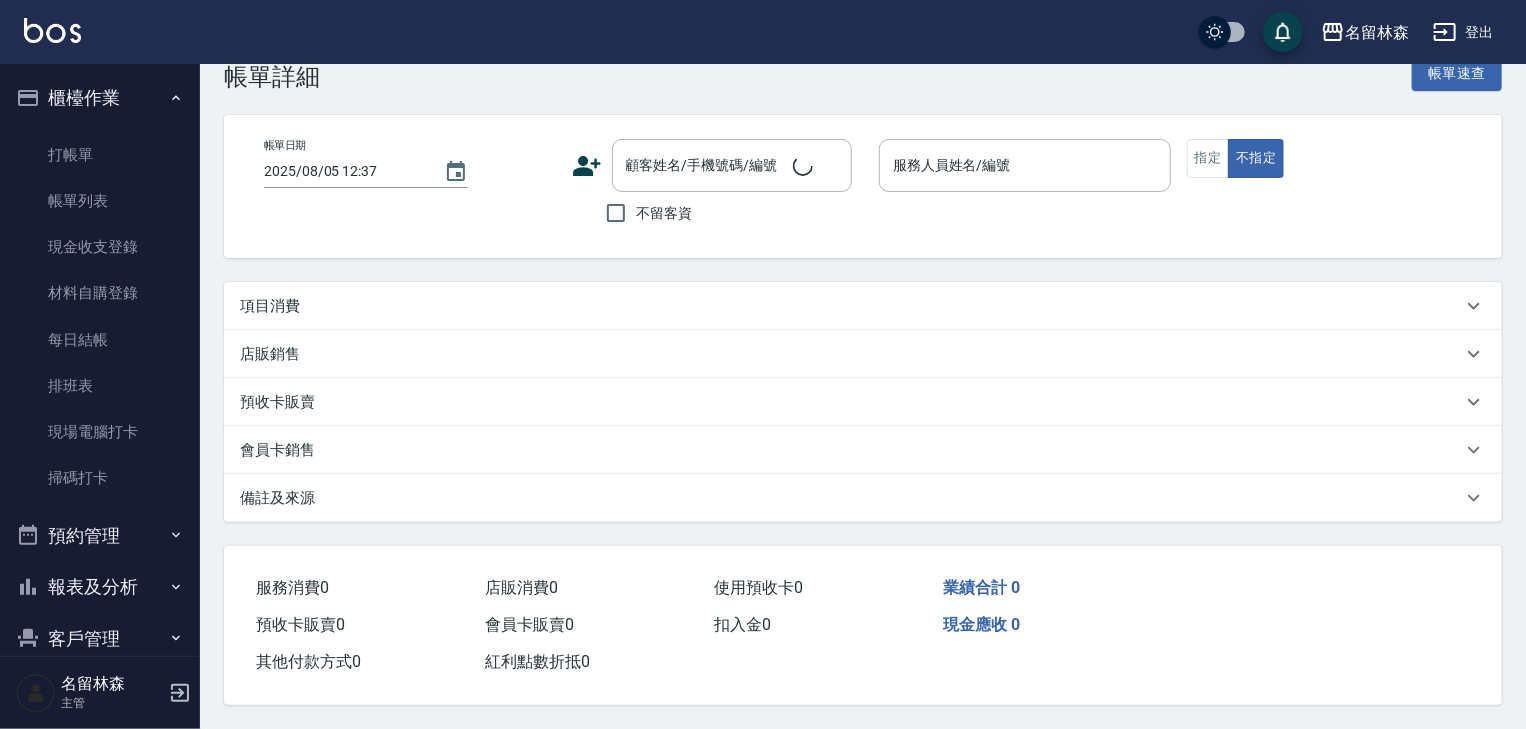 scroll, scrollTop: 0, scrollLeft: 0, axis: both 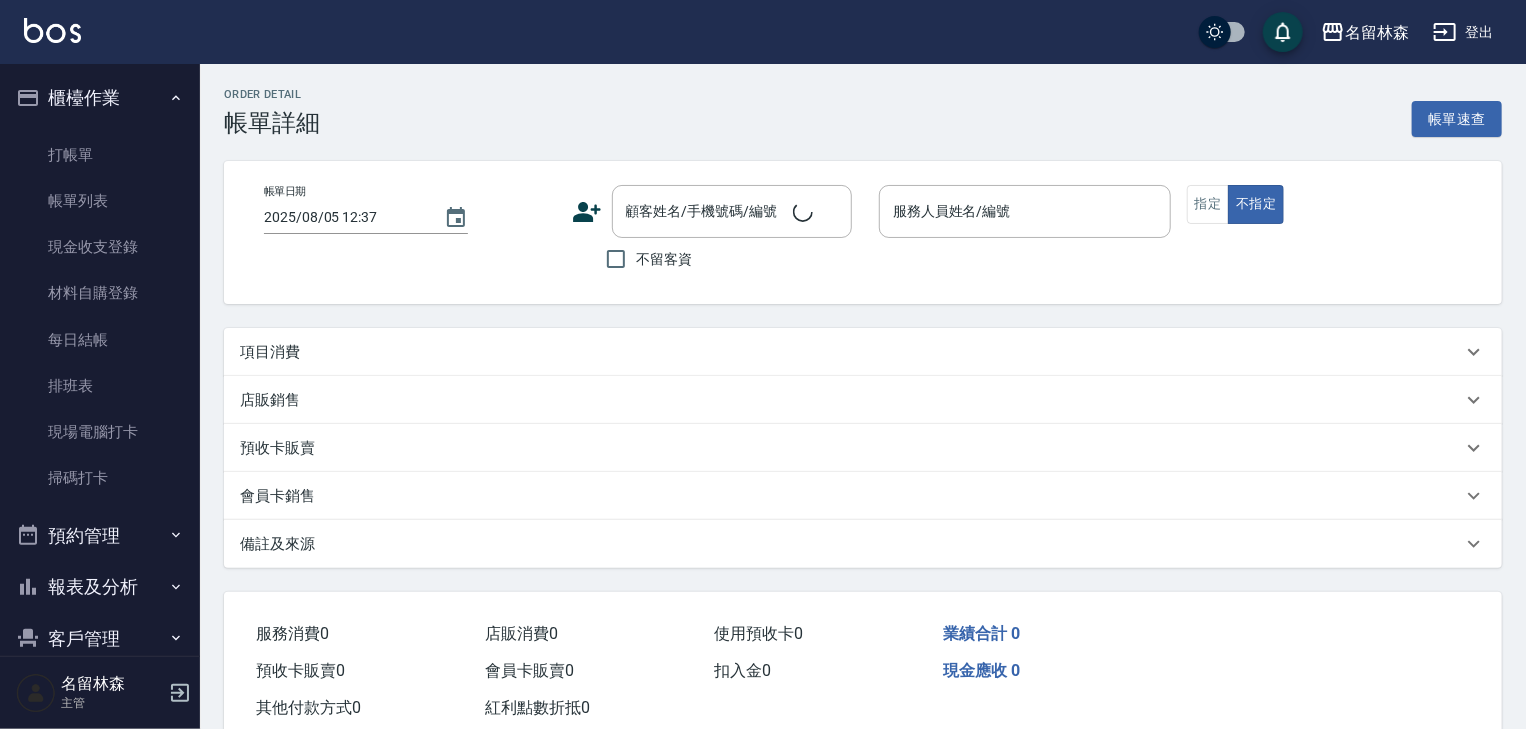 type on "2025/08/05 12:28" 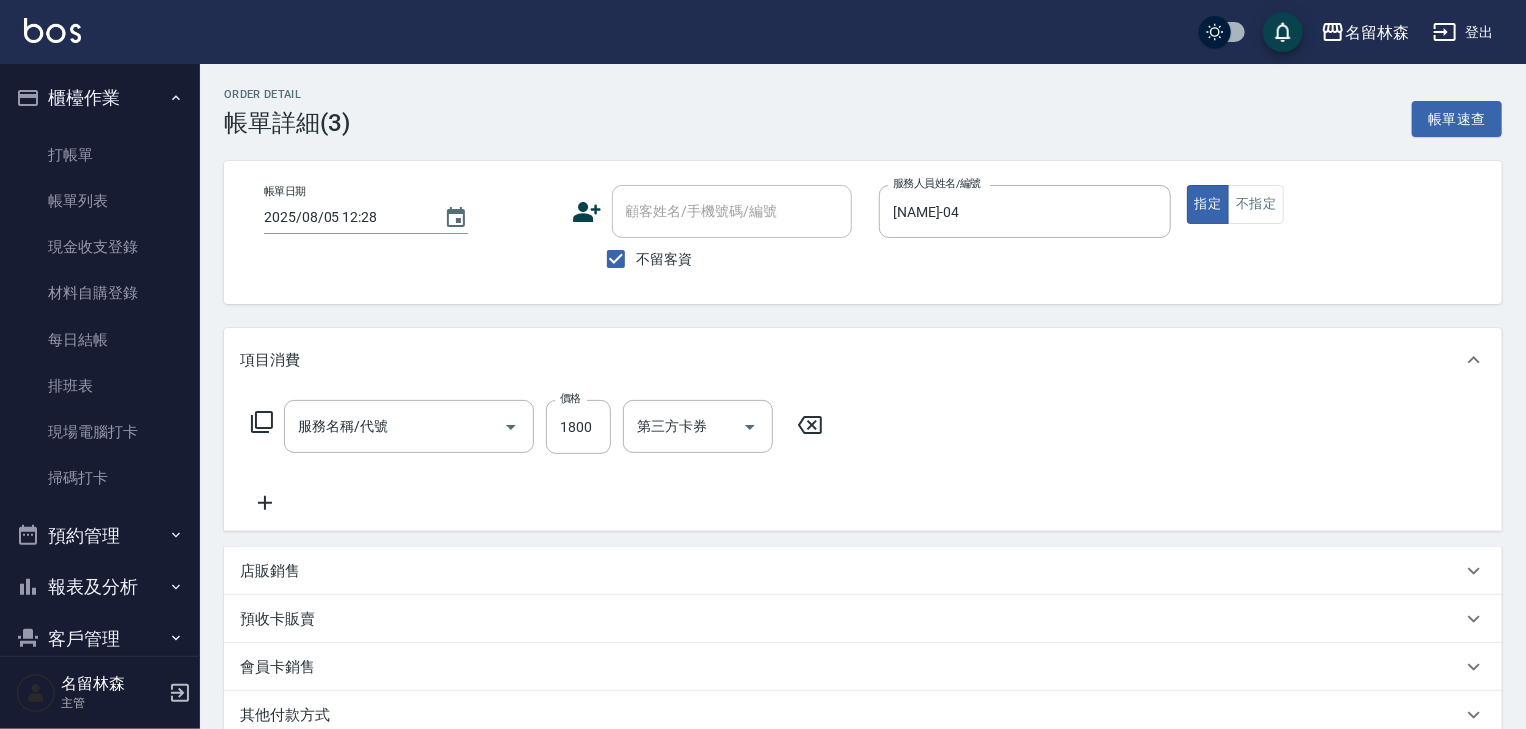 type on "染髮1500↑(415)" 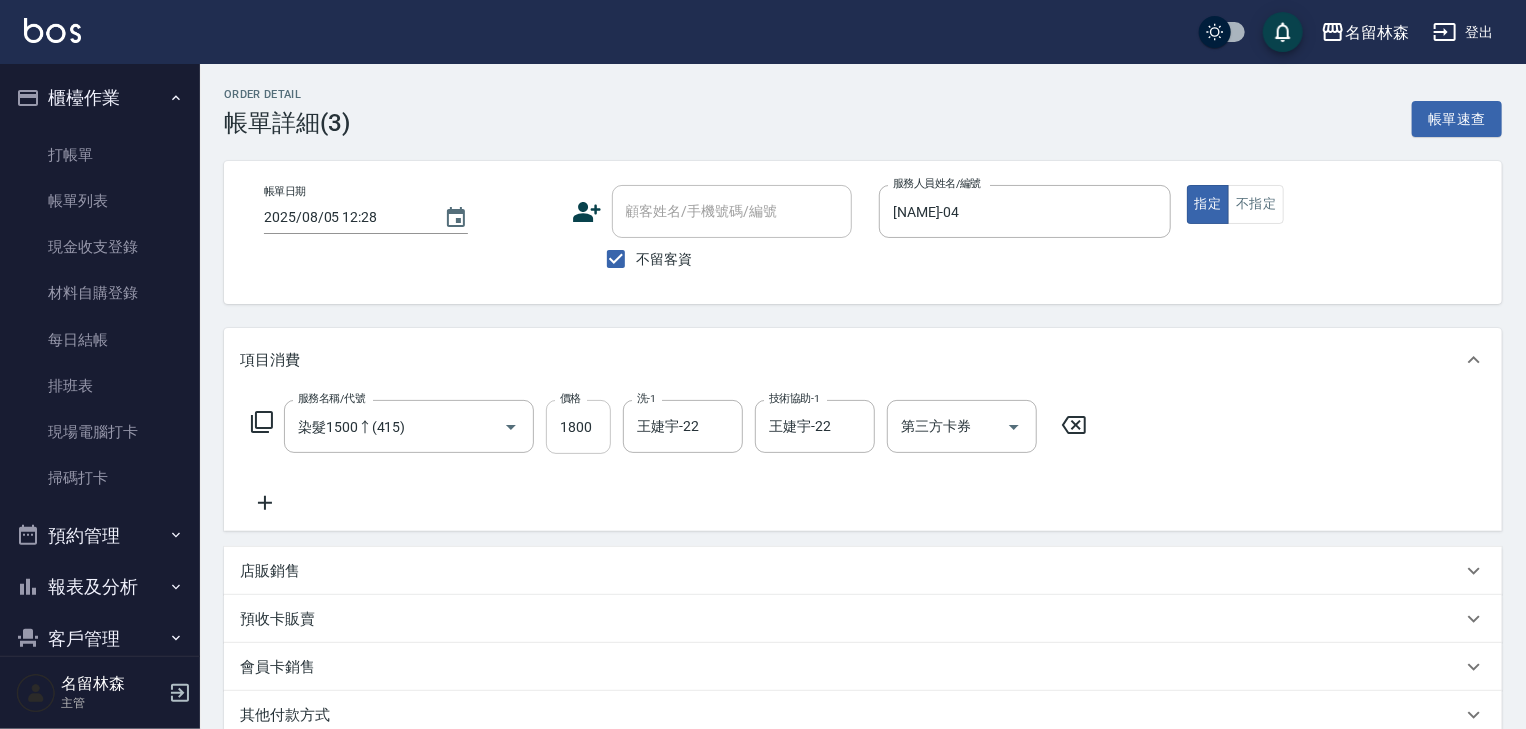 click on "1800" at bounding box center (578, 427) 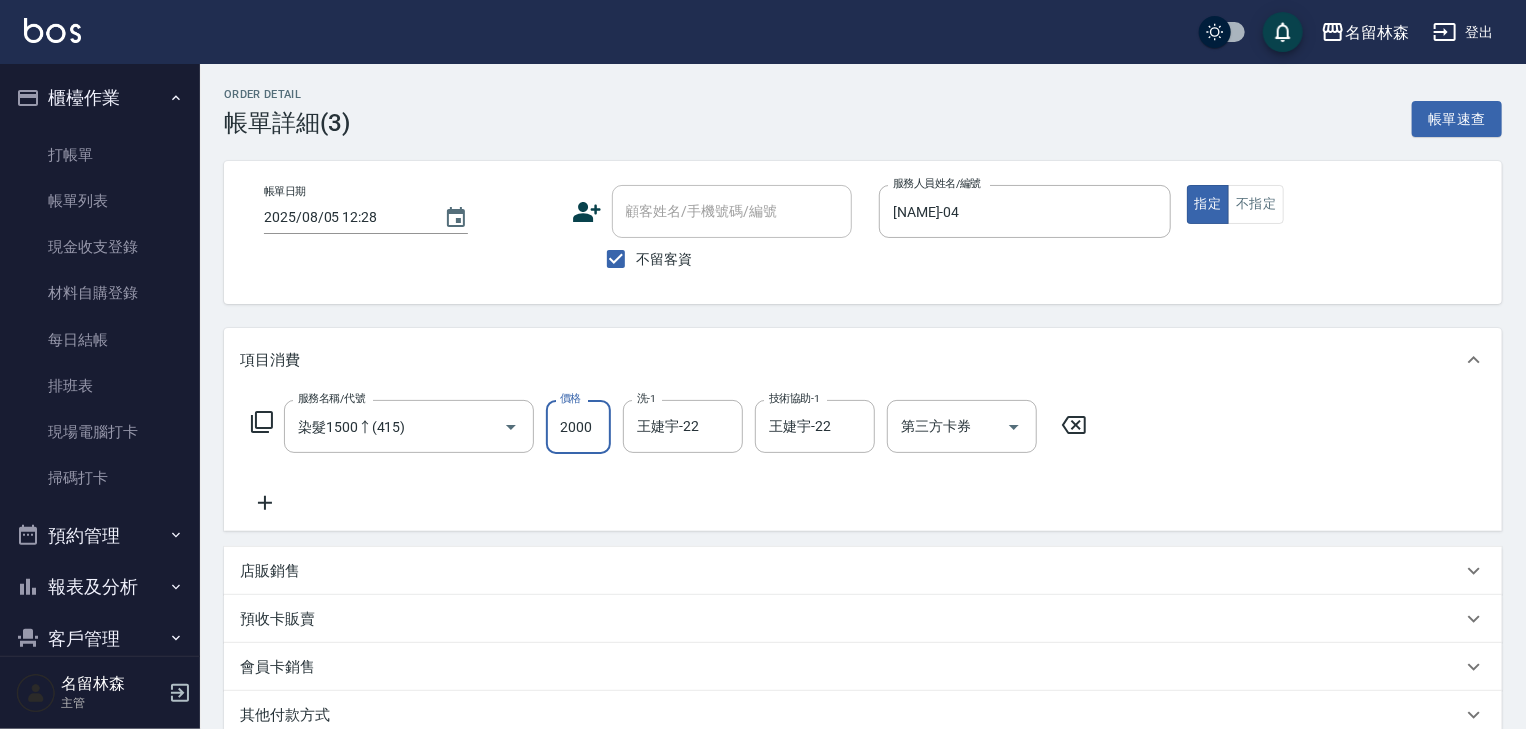 scroll, scrollTop: 272, scrollLeft: 0, axis: vertical 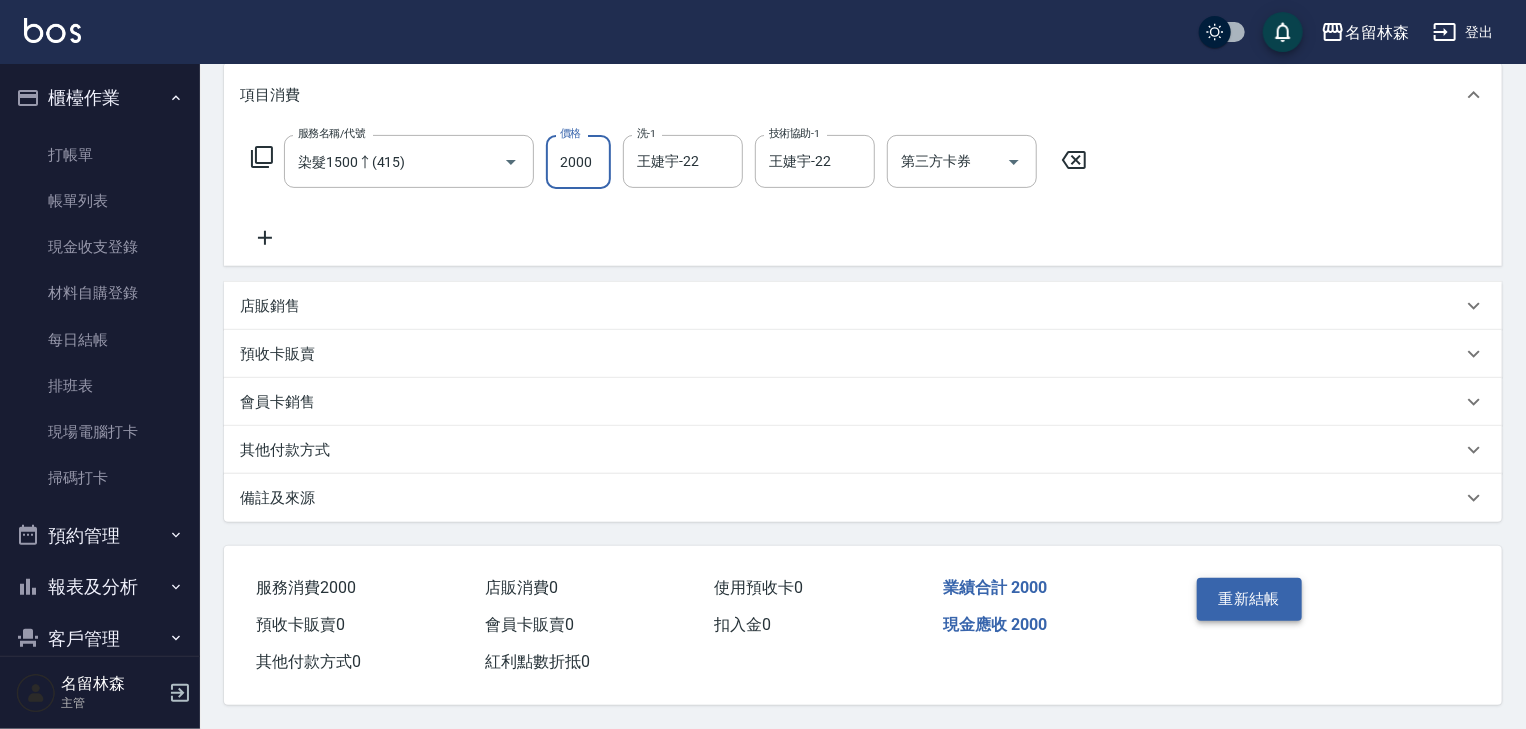 type on "2000" 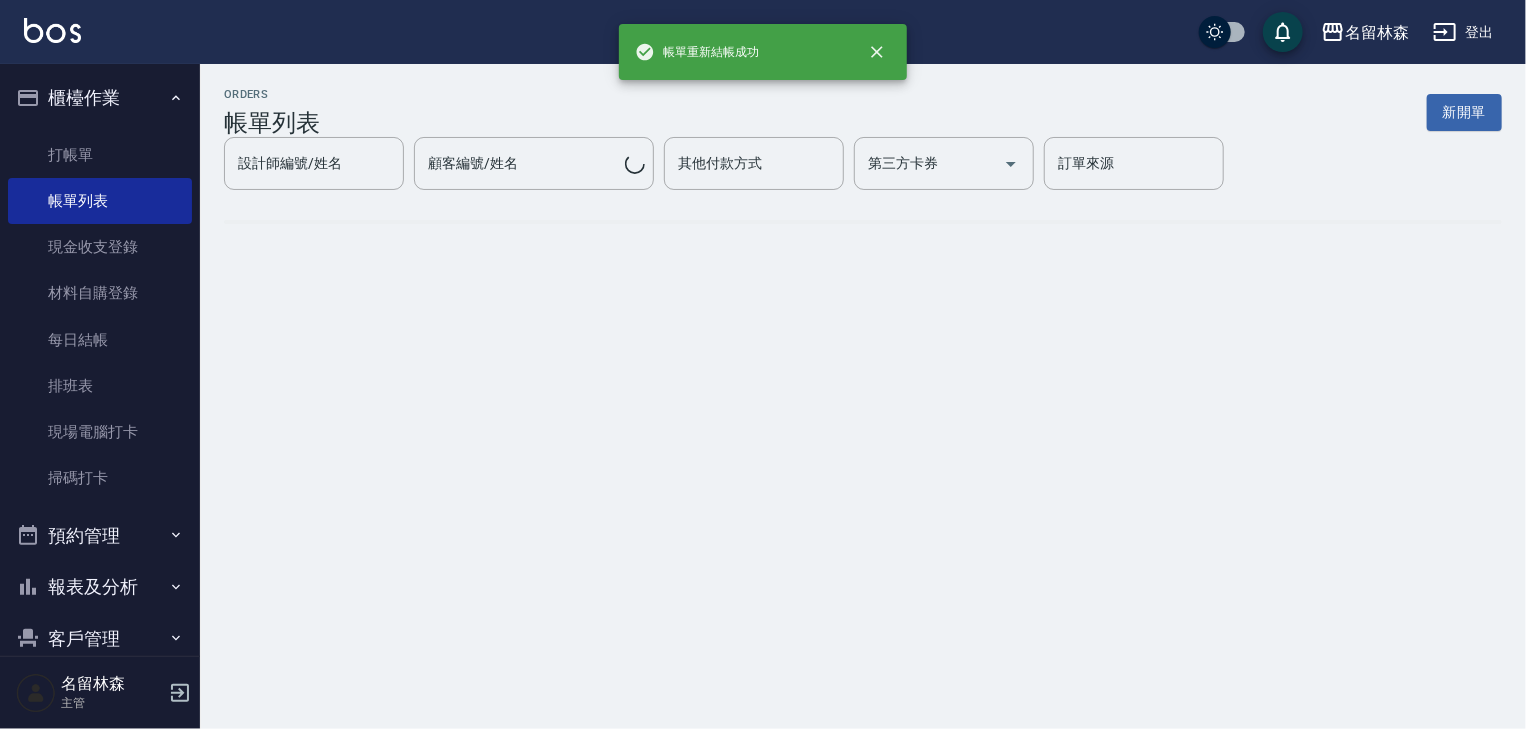 scroll, scrollTop: 0, scrollLeft: 0, axis: both 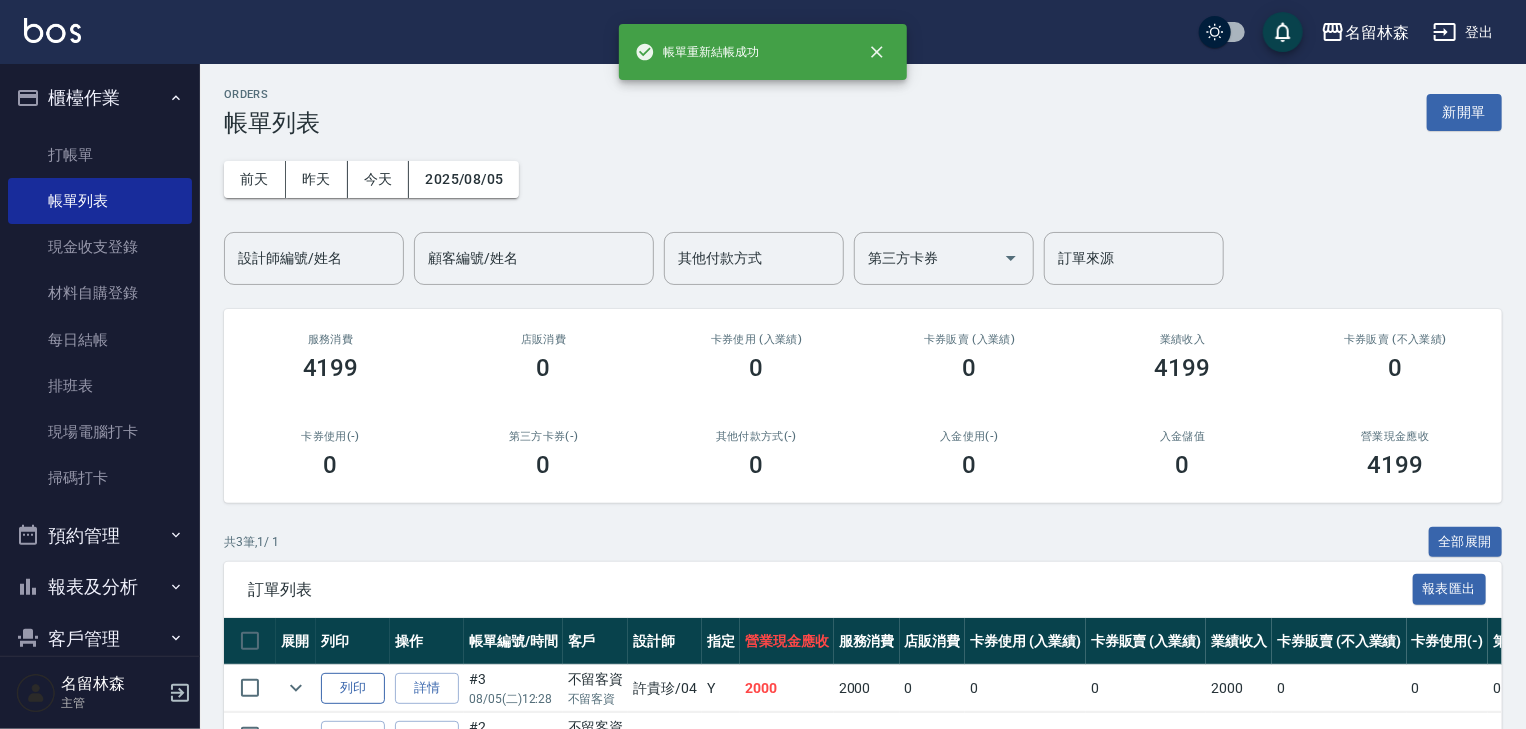 click on "列印" at bounding box center [353, 688] 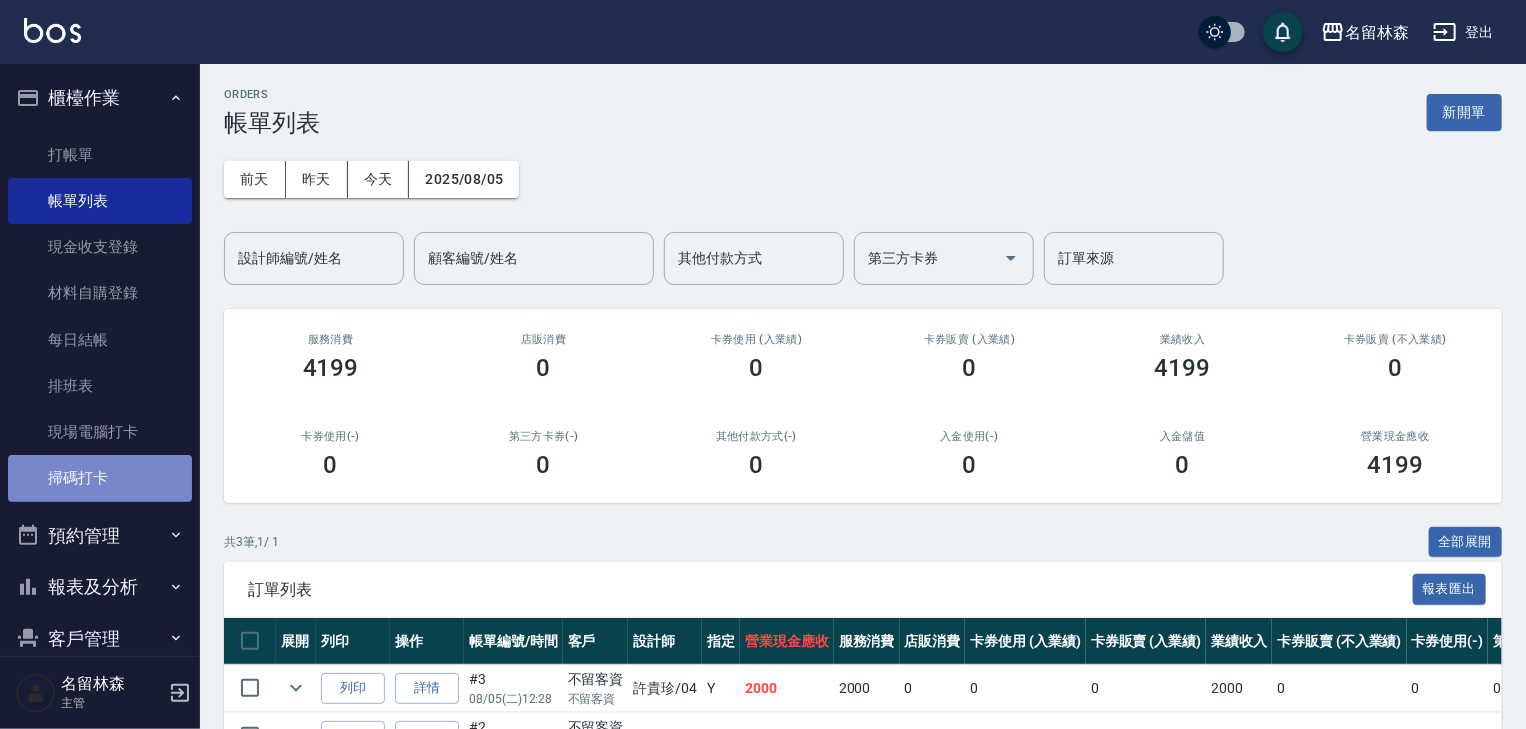 click on "掃碼打卡" at bounding box center [100, 478] 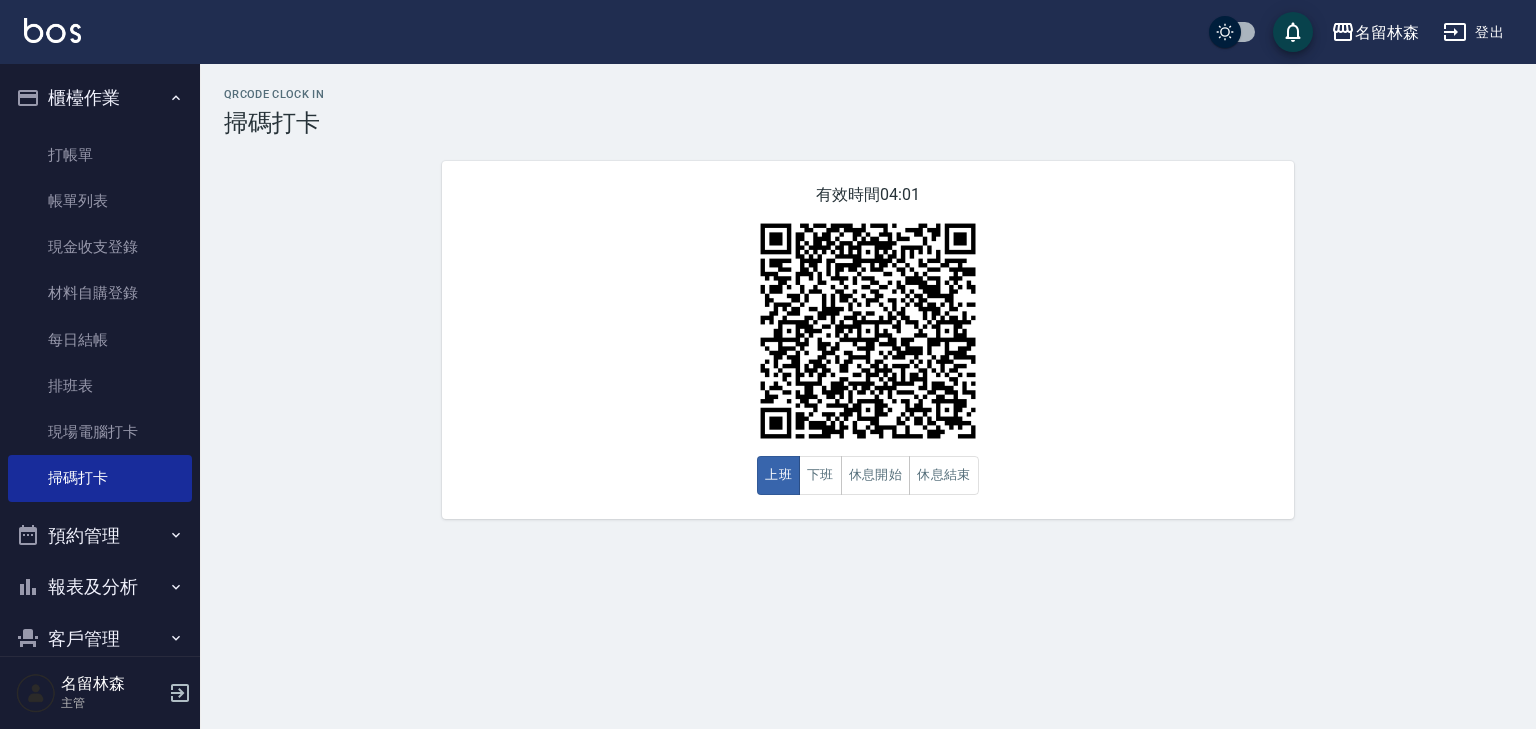 click at bounding box center [52, 30] 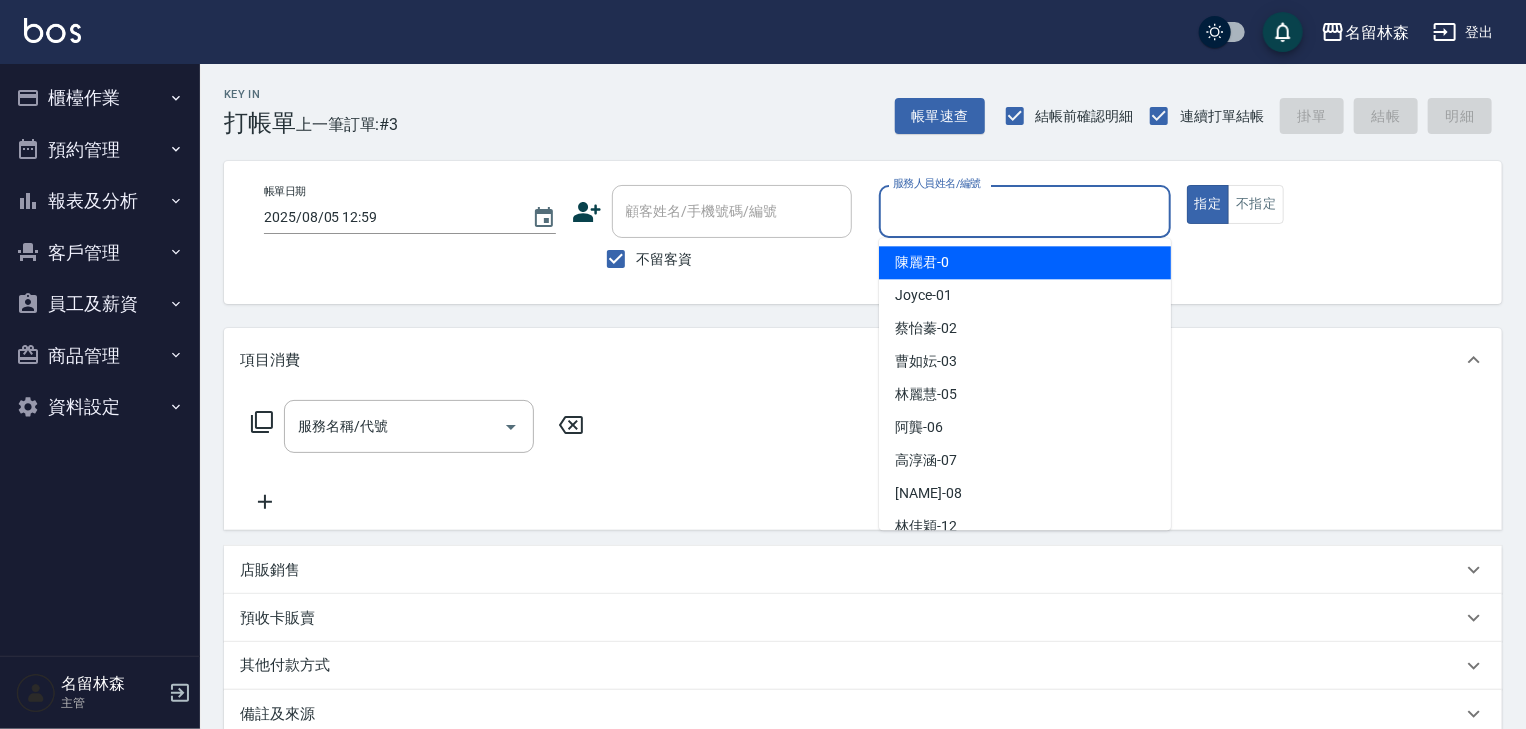 click on "服務人員姓名/編號" at bounding box center (1025, 211) 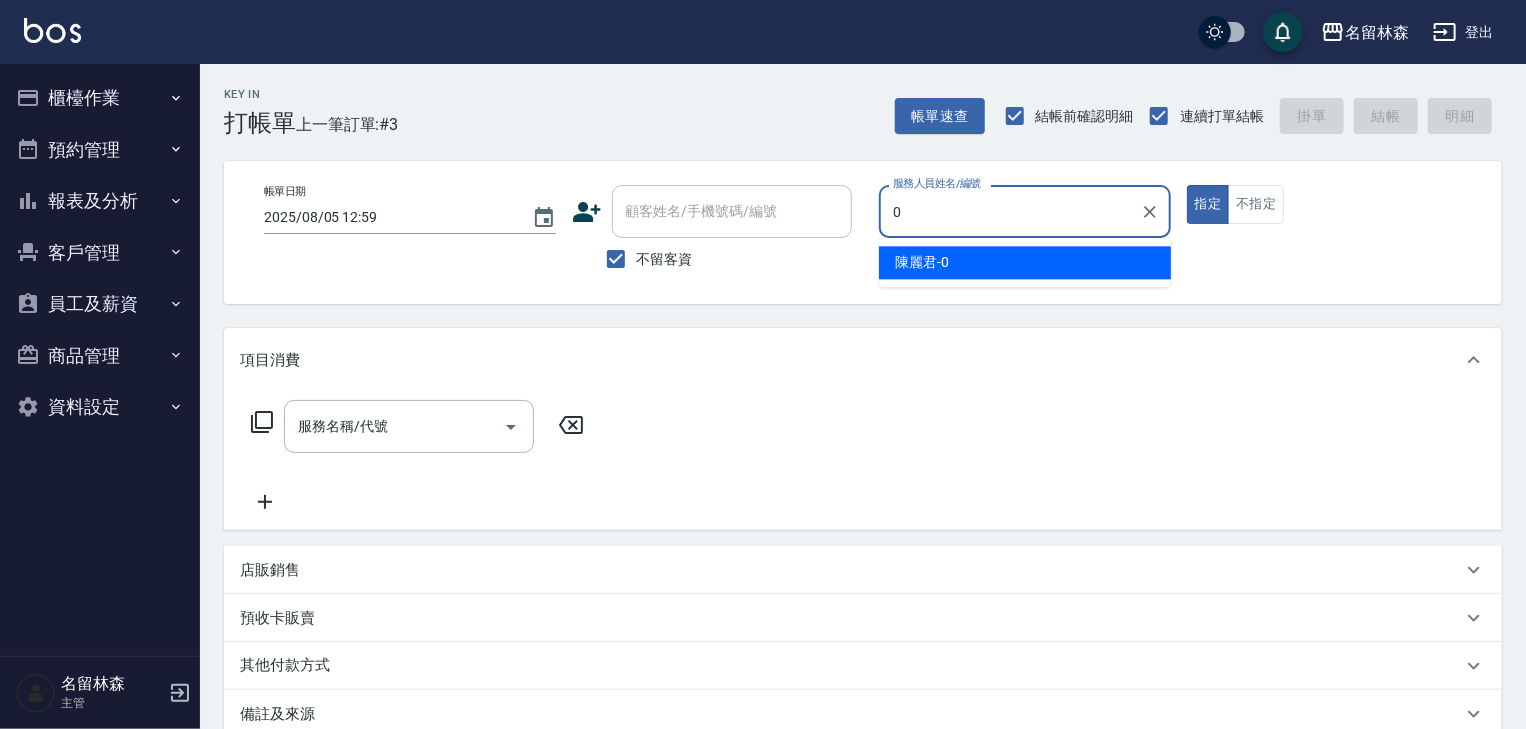 type on "[NAME]-0" 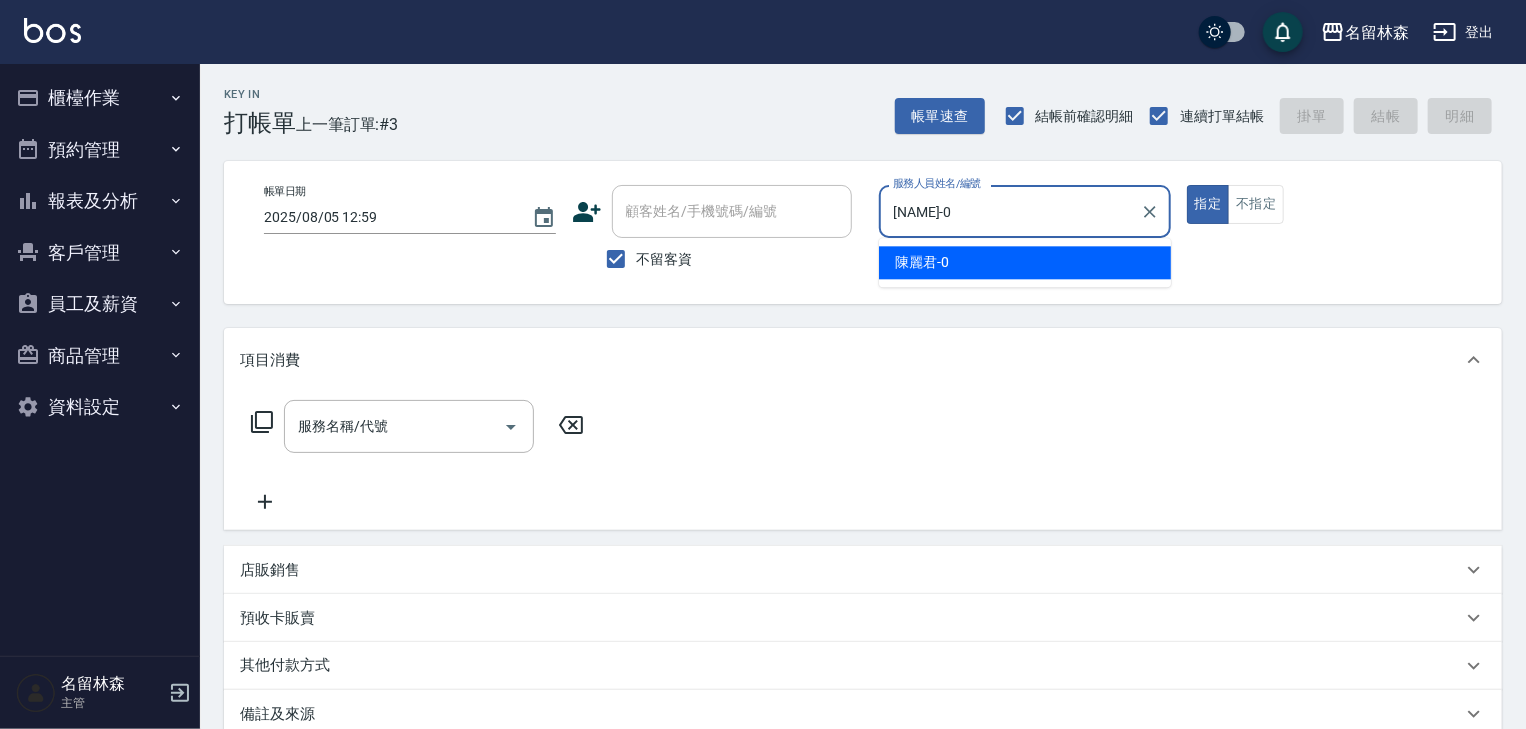 type on "true" 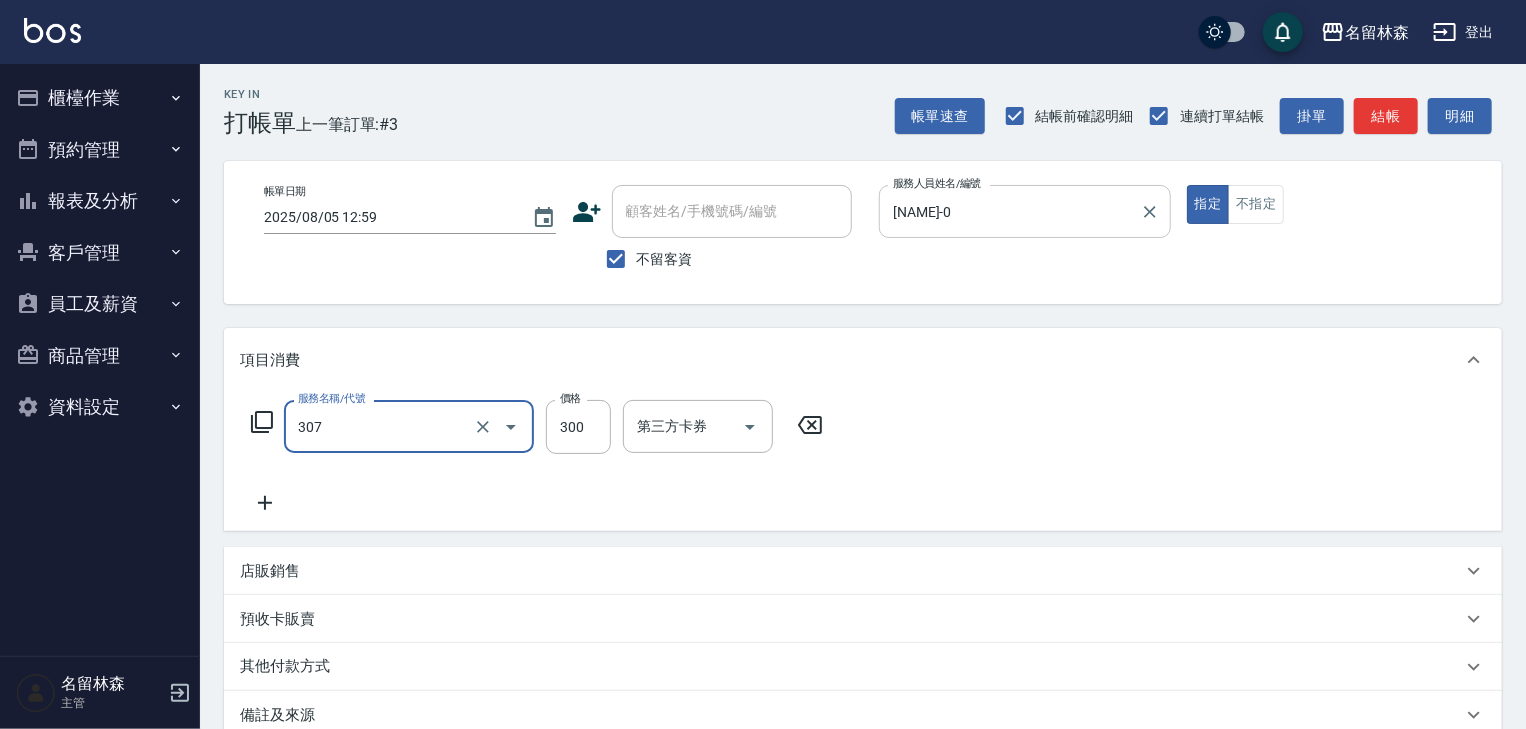 type on "剪髮(307)" 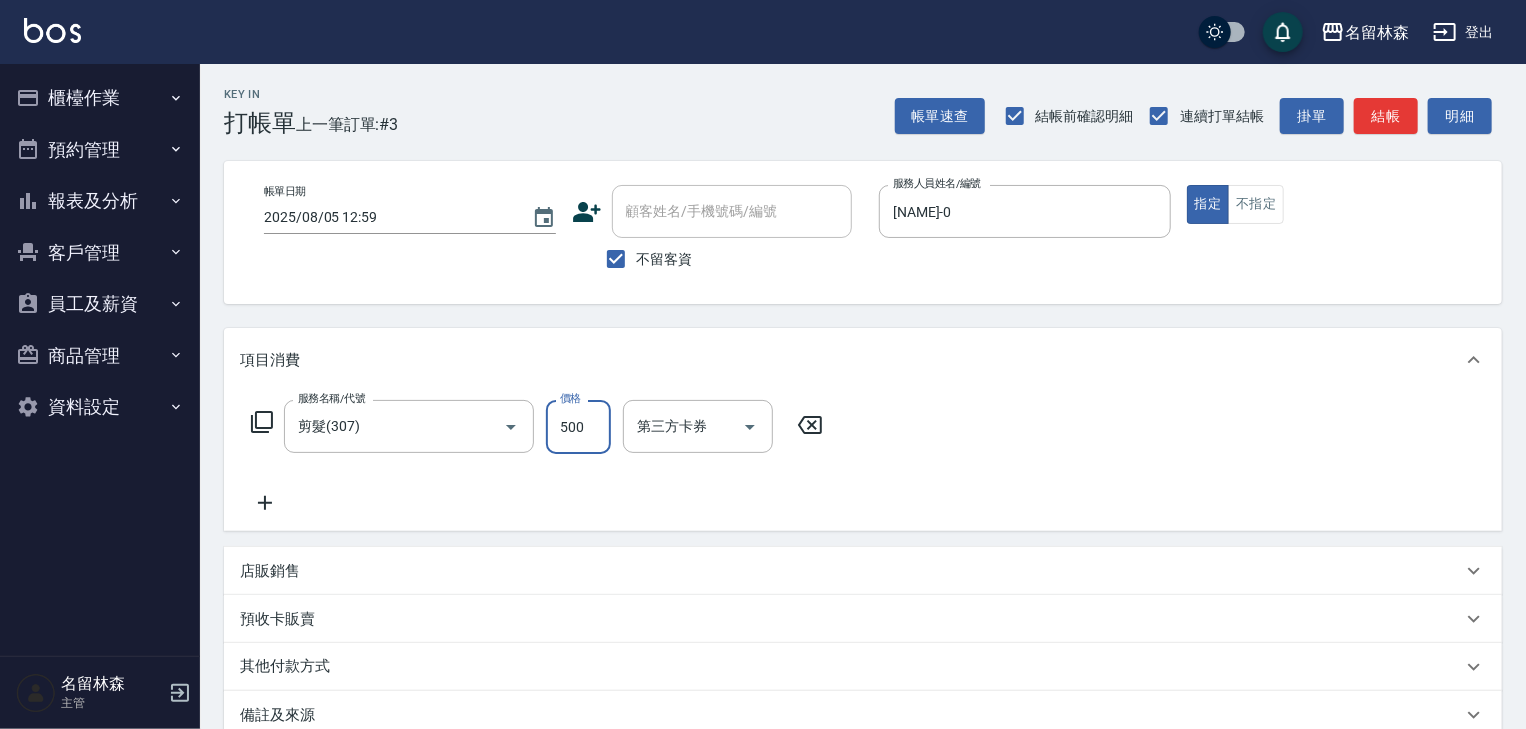 type on "500" 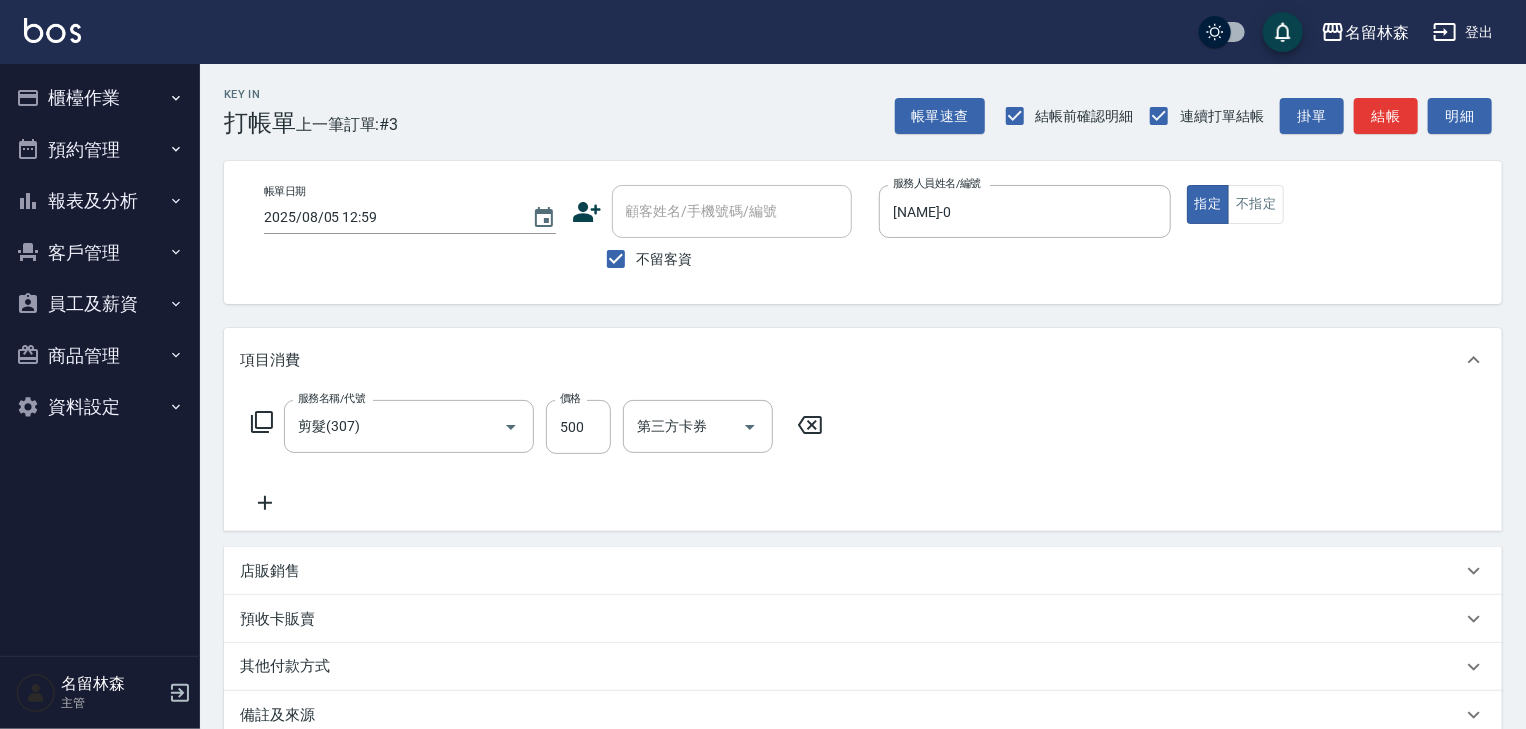 click on "Key In 打帳單 上一筆訂單:#3 帳單速查 結帳前確認明細 連續打單結帳 掛單 結帳 明細 帳單日期 2025/08/05 12:59 顧客姓名/手機號碼/編號 顧客姓名/手機號碼/編號 不留客資 服務人員姓名/編號 [LAST]-[NUMBER] 服務人員姓名/編號 指定 不指定 項目消費 服務名稱/代號 剪髮(307) 服務名稱/代號 價格 500 價格 第三方卡券 第三方卡券 店販銷售 服務人員姓名/編號 服務人員姓名/編號 商品代號/名稱 商品代號/名稱 預收卡販賣 卡券名稱/代號 卡券名稱/代號 其他付款方式 其他付款方式 其他付款方式 備註及來源 備註 備註 訂單來源 ​ 訂單來源 隱藏業績明細 服務消費  500 店販消費  0 使用預收卡  0 業績合計   500 預收卡販賣  0 會員卡販賣  0 扣入金  0 現金應收   500 其他付款方式  0 紅利點數折抵  0 掛單 結帳 明細" at bounding box center [863, 510] 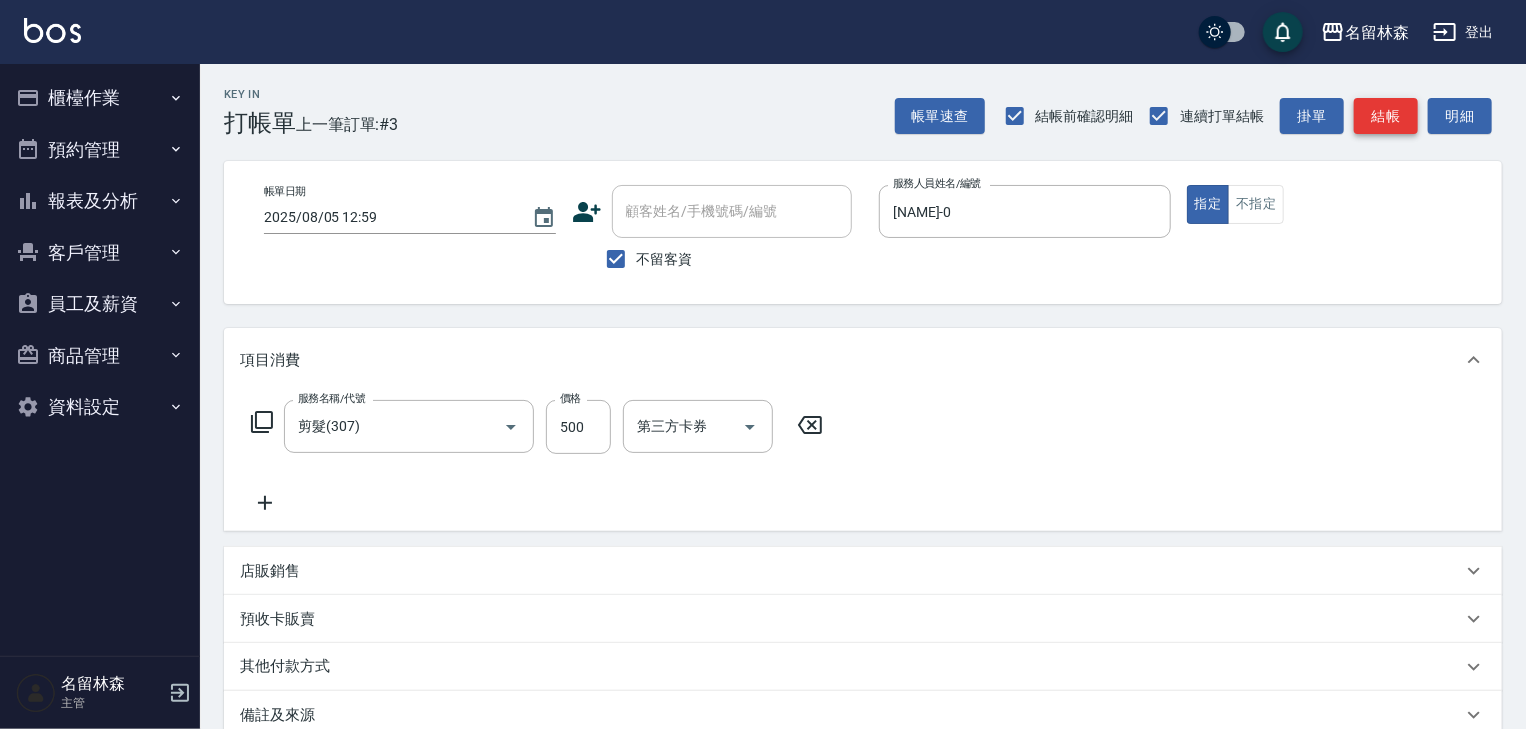 click on "結帳" at bounding box center (1386, 116) 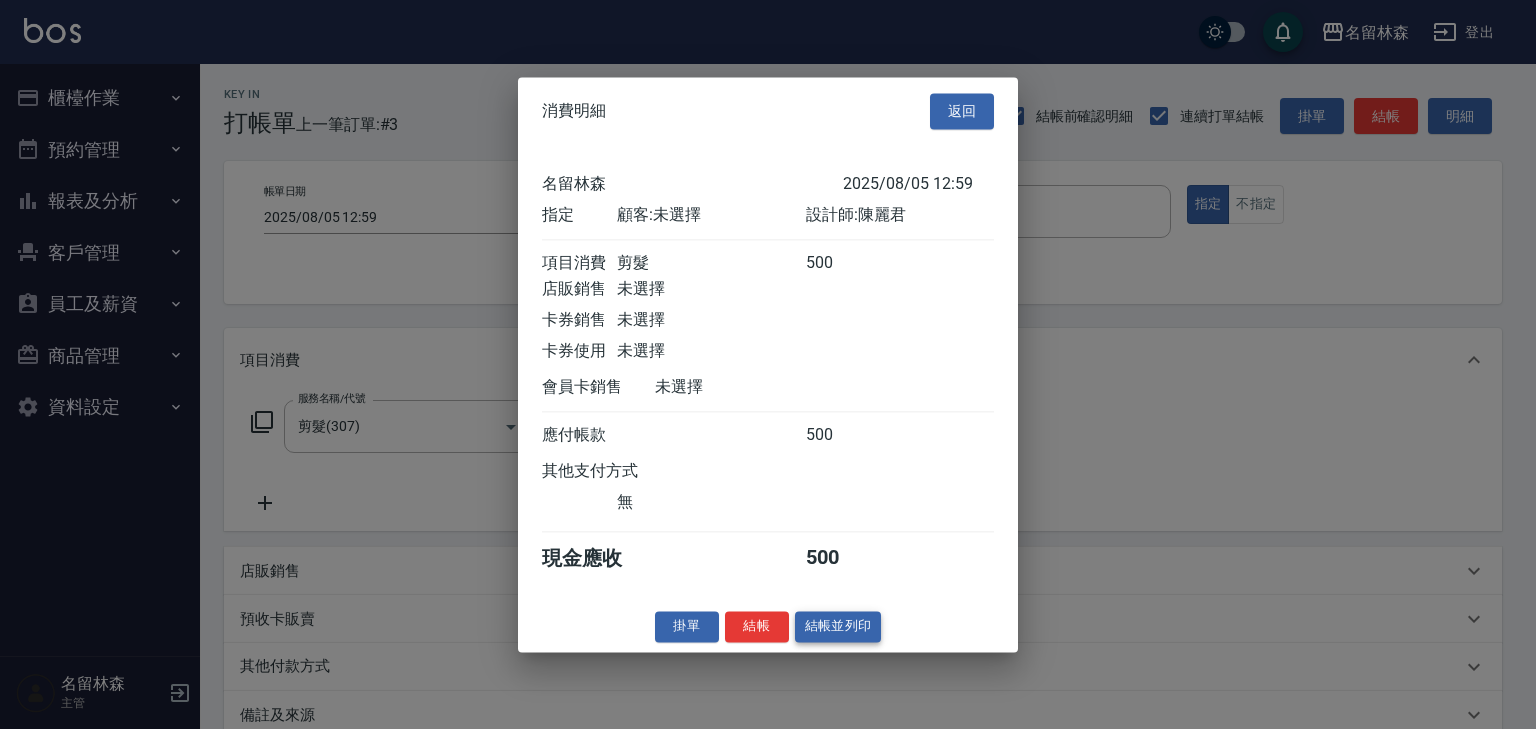 click on "結帳並列印" at bounding box center (838, 626) 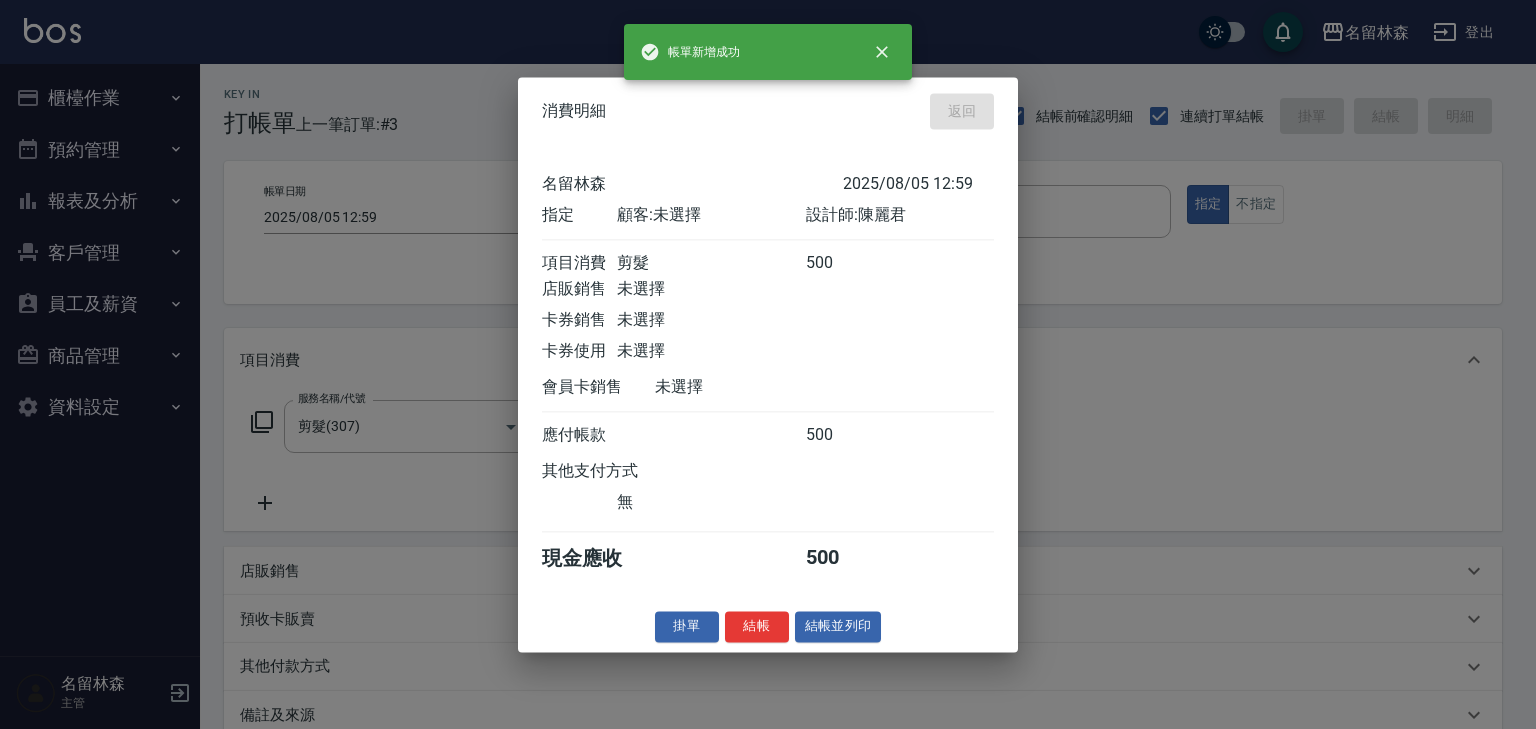 type 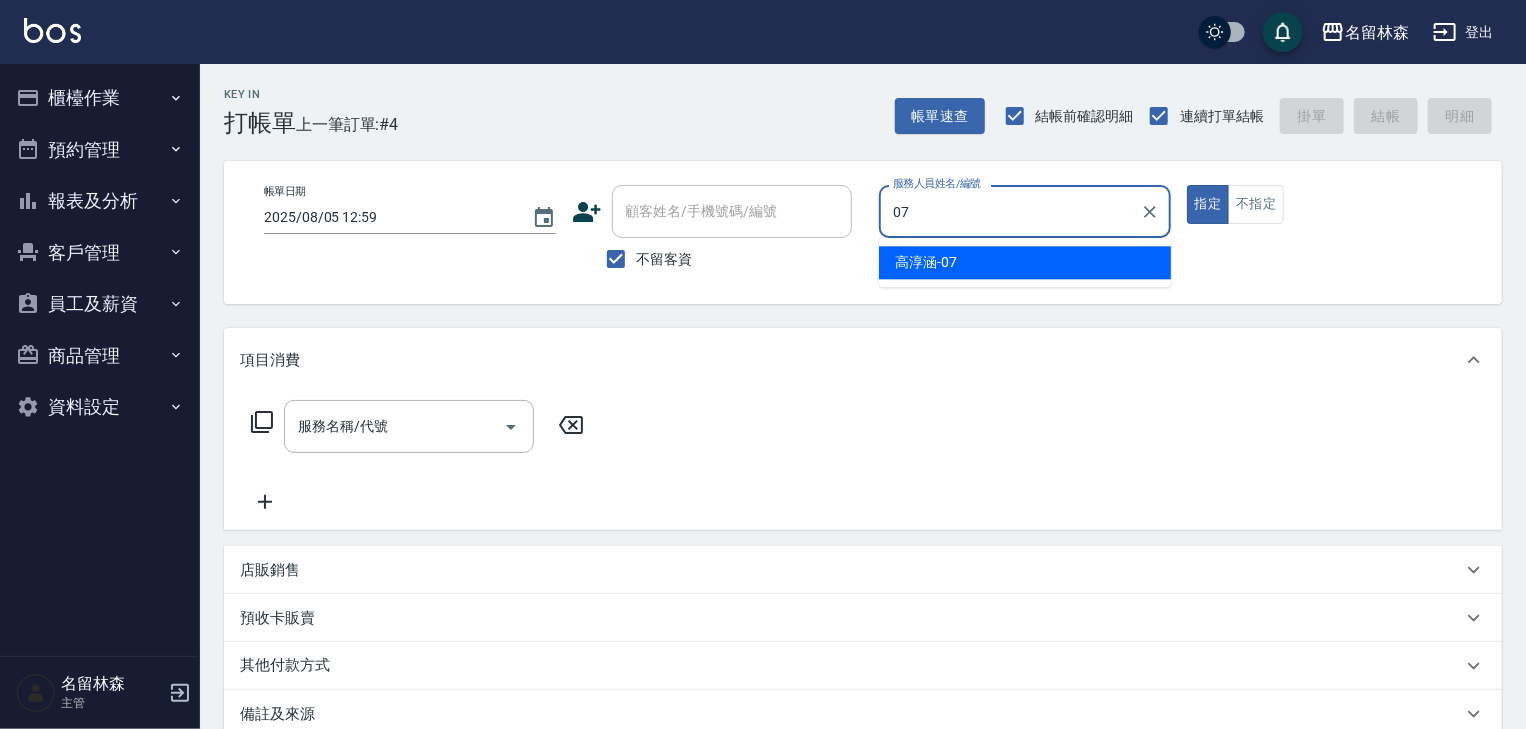type on "高淳涵-07" 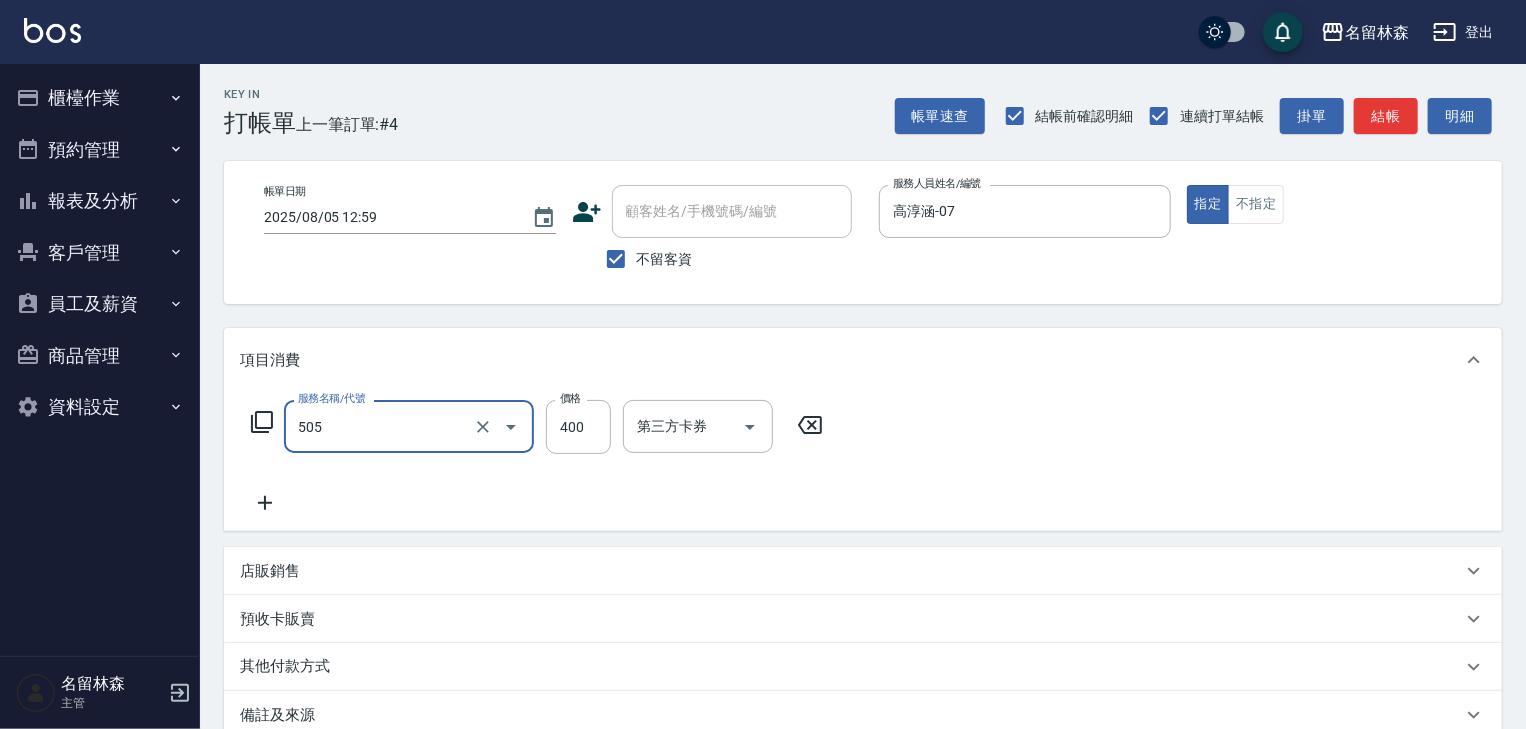 type on "洗髮(505)" 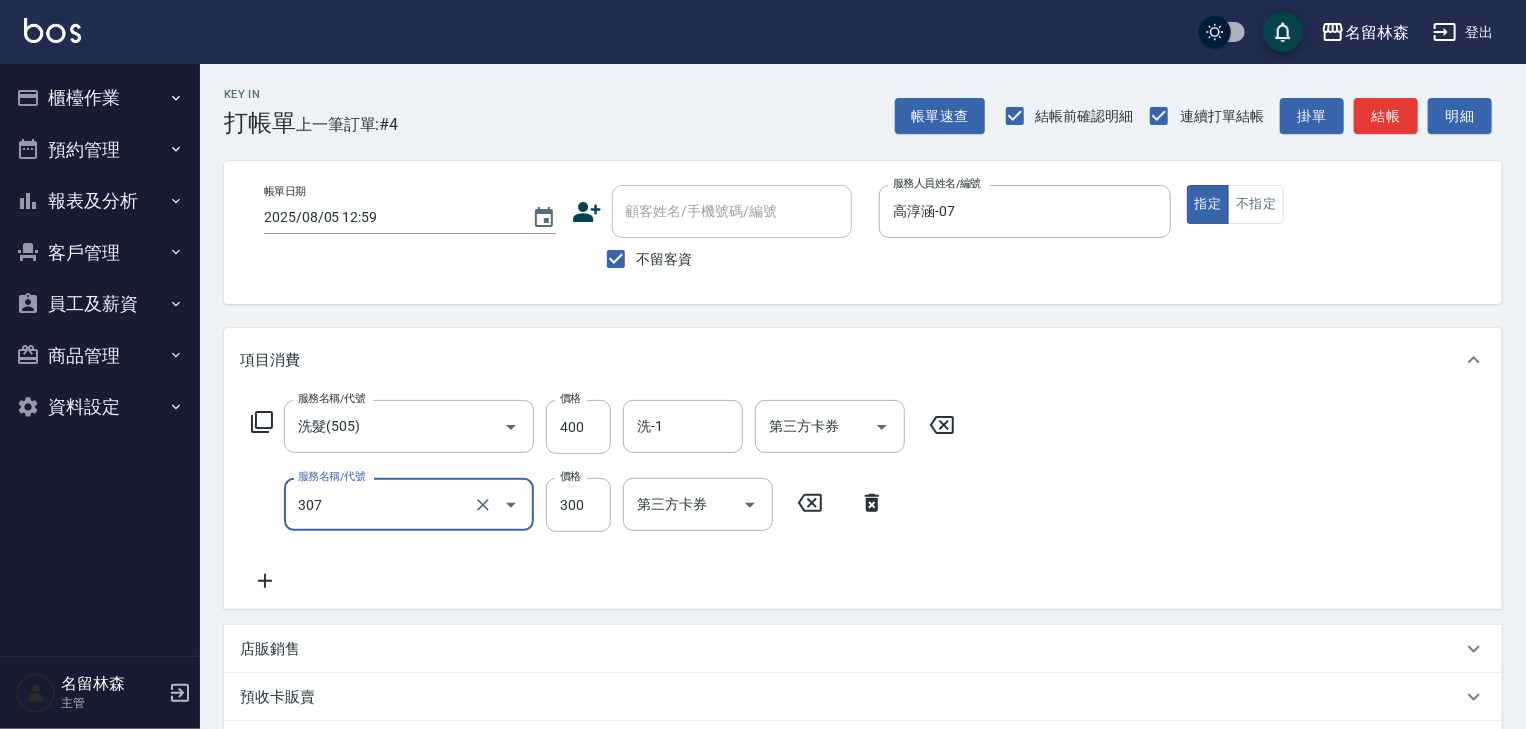 type on "剪髮(307)" 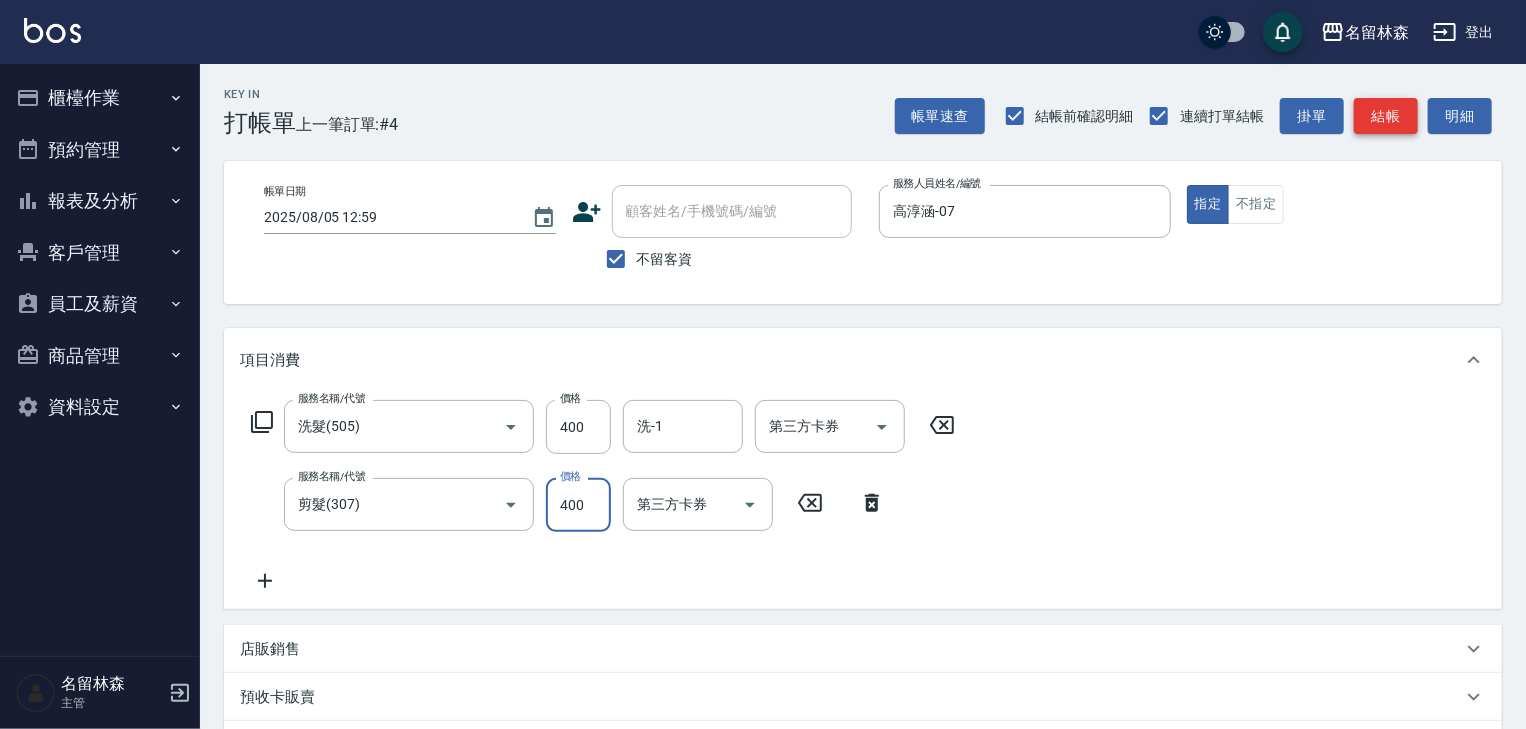 type on "400" 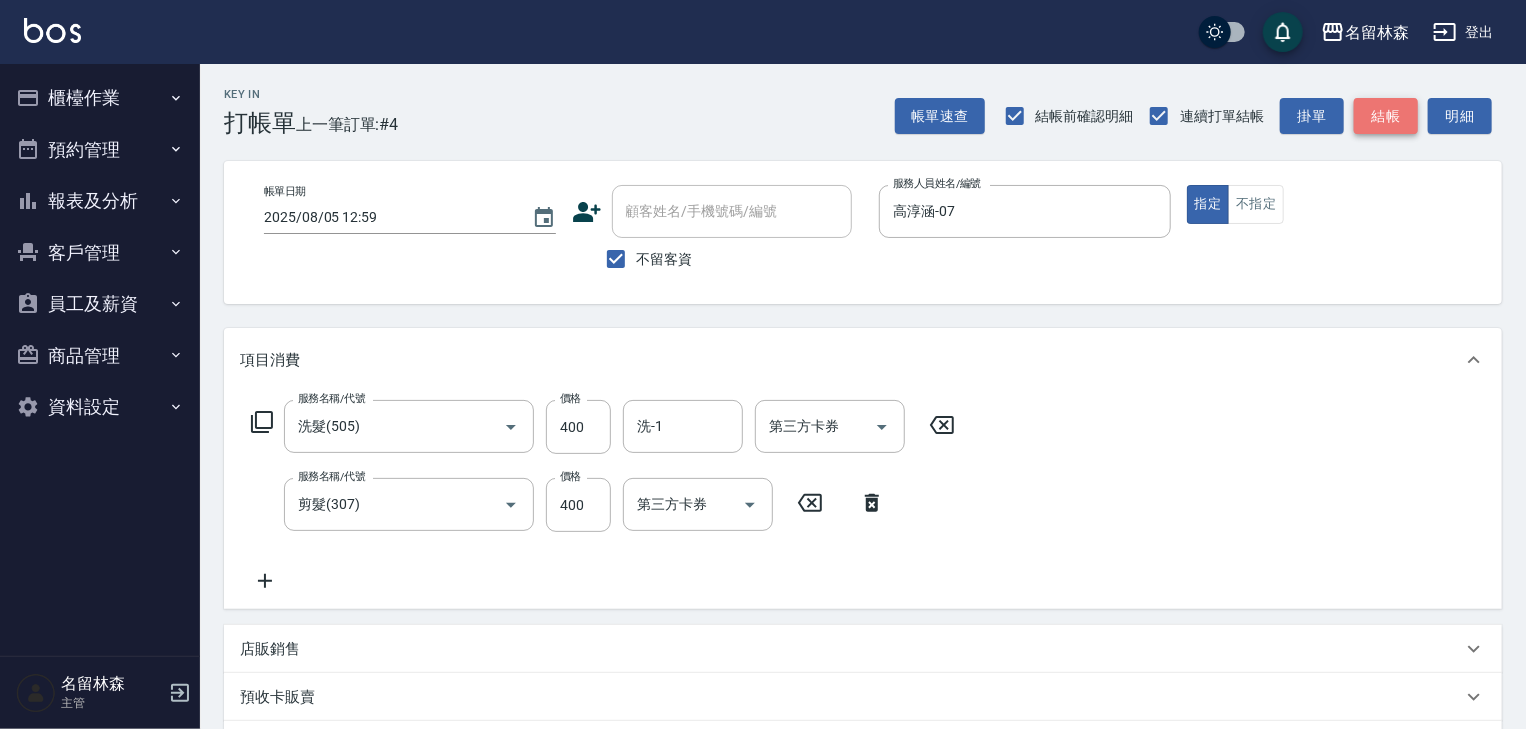 click on "結帳" at bounding box center [1386, 116] 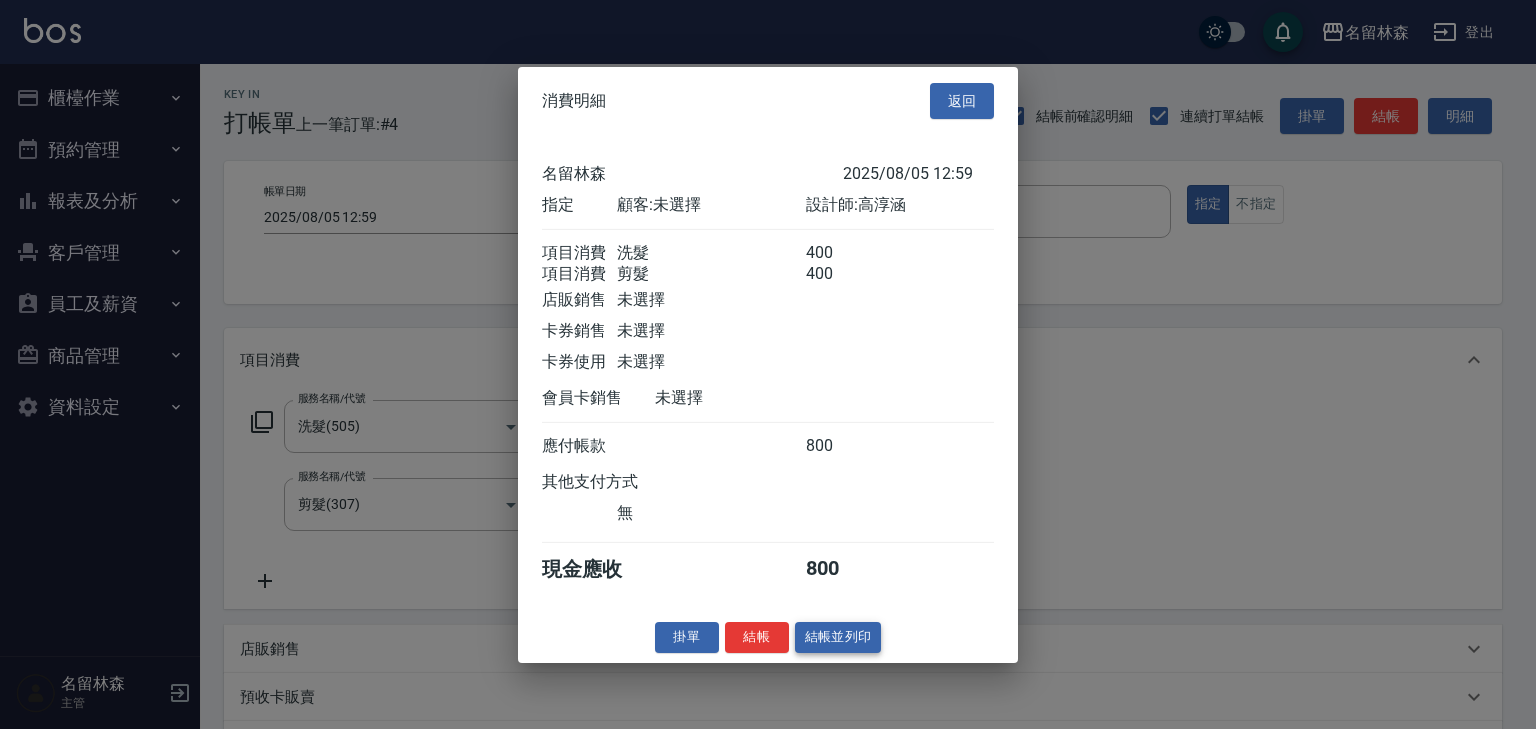 click on "結帳並列印" at bounding box center [838, 637] 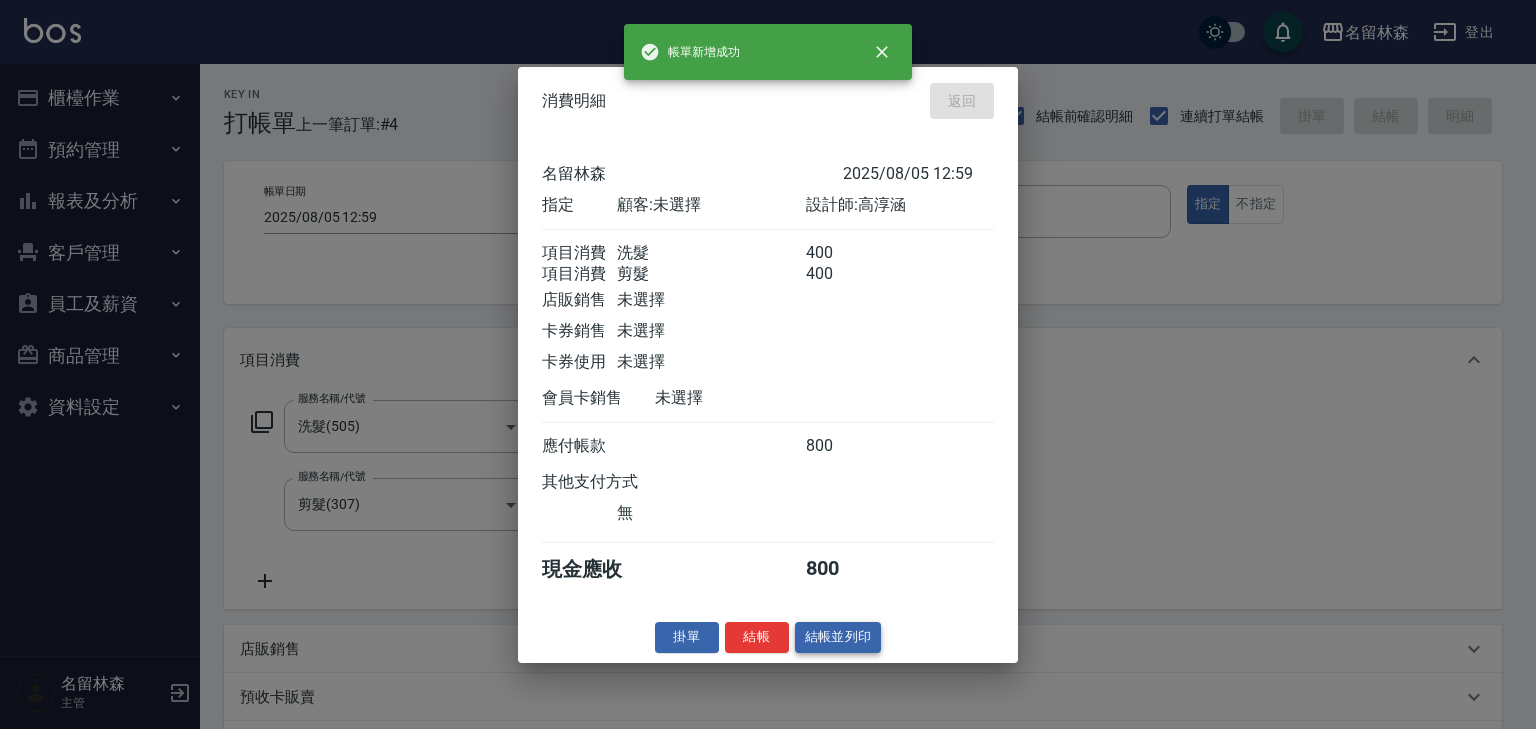 type on "2025/08/05 13:02" 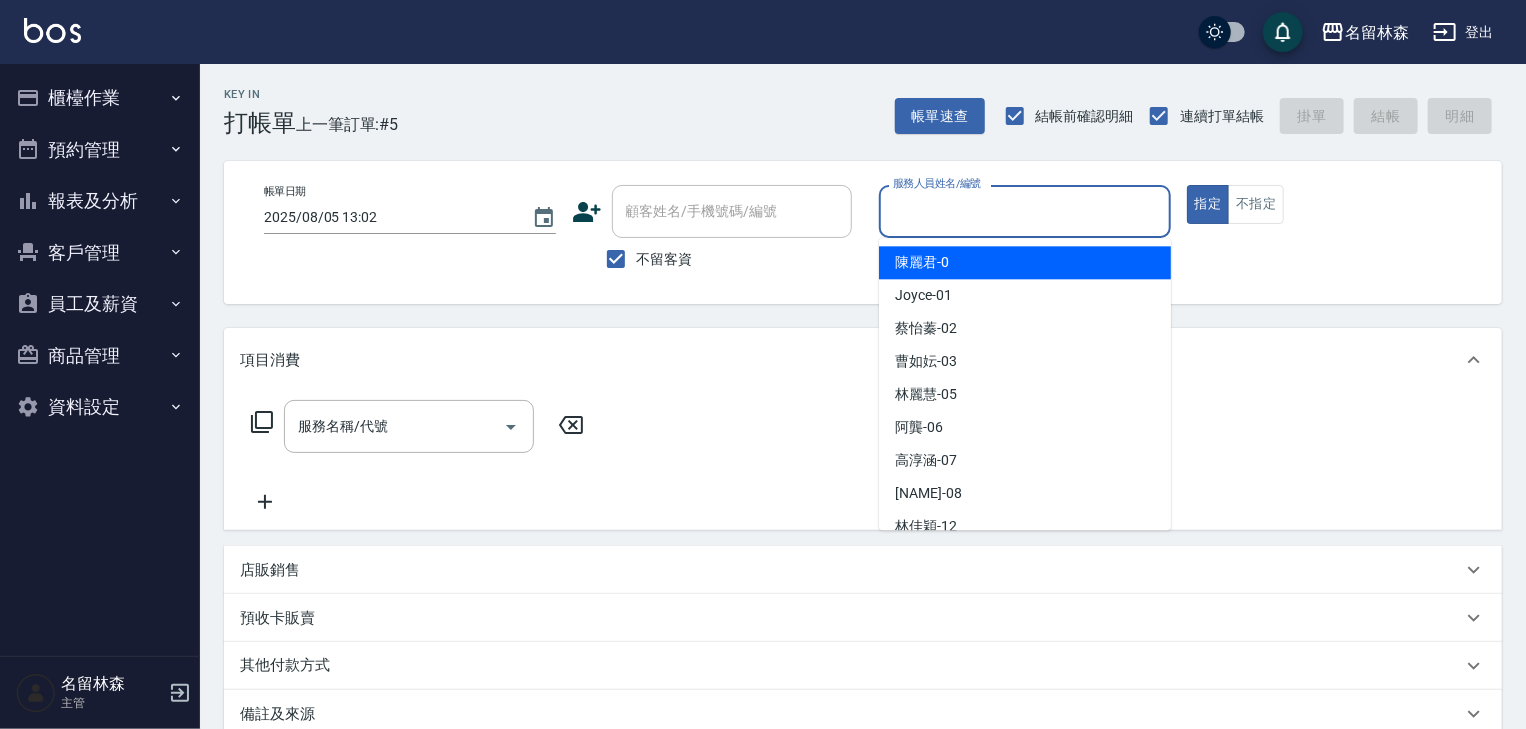 click on "服務人員姓名/編號" at bounding box center [1025, 211] 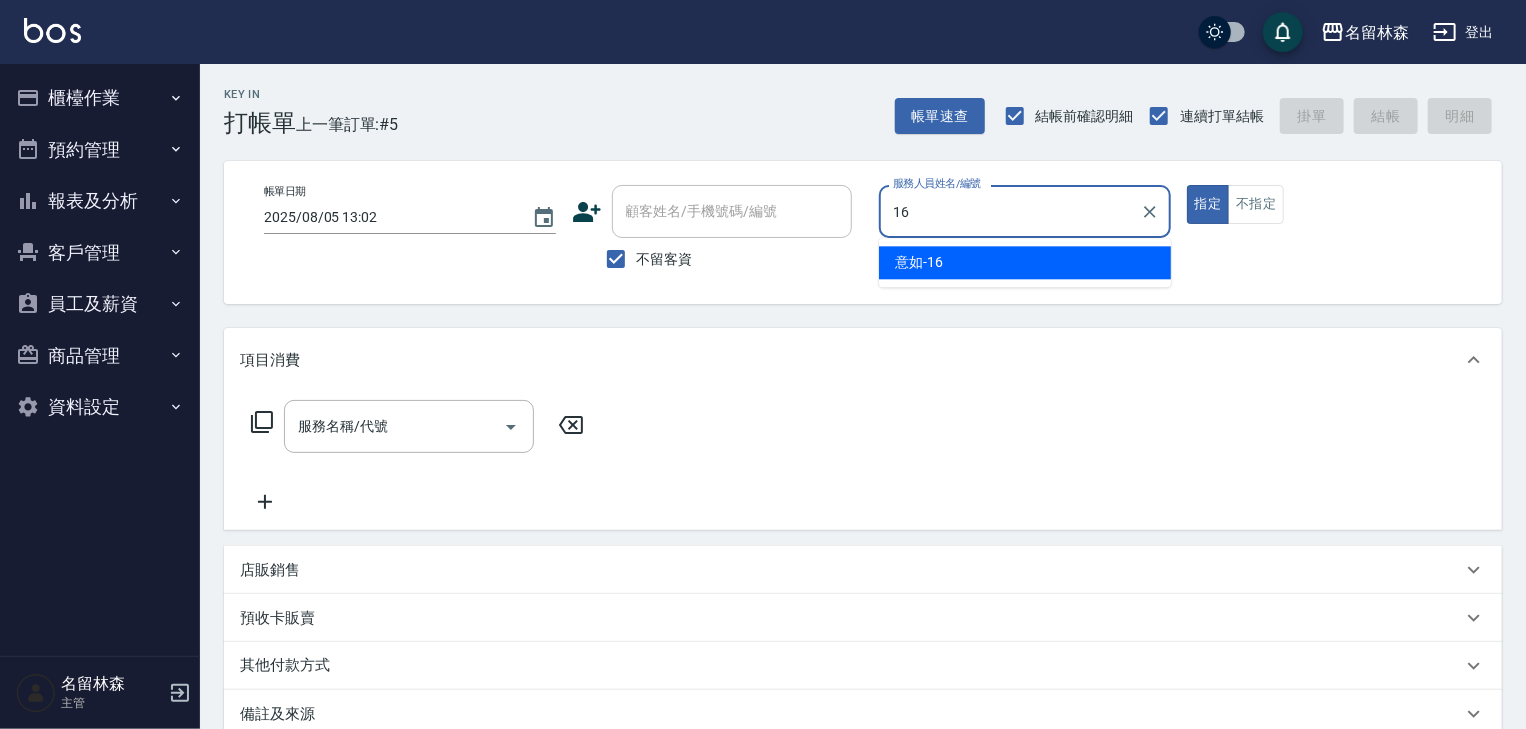 type on "16" 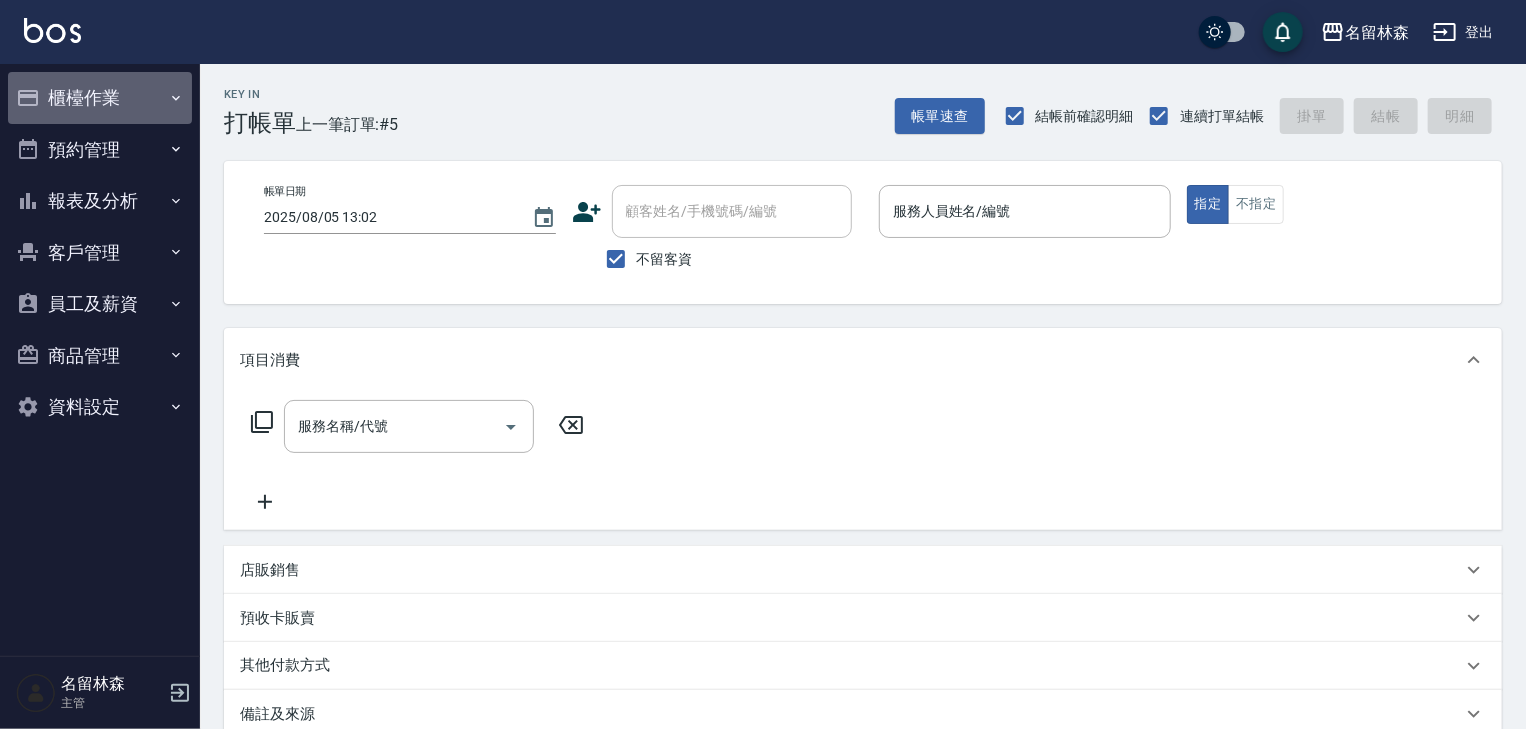 click on "櫃檯作業" at bounding box center (100, 98) 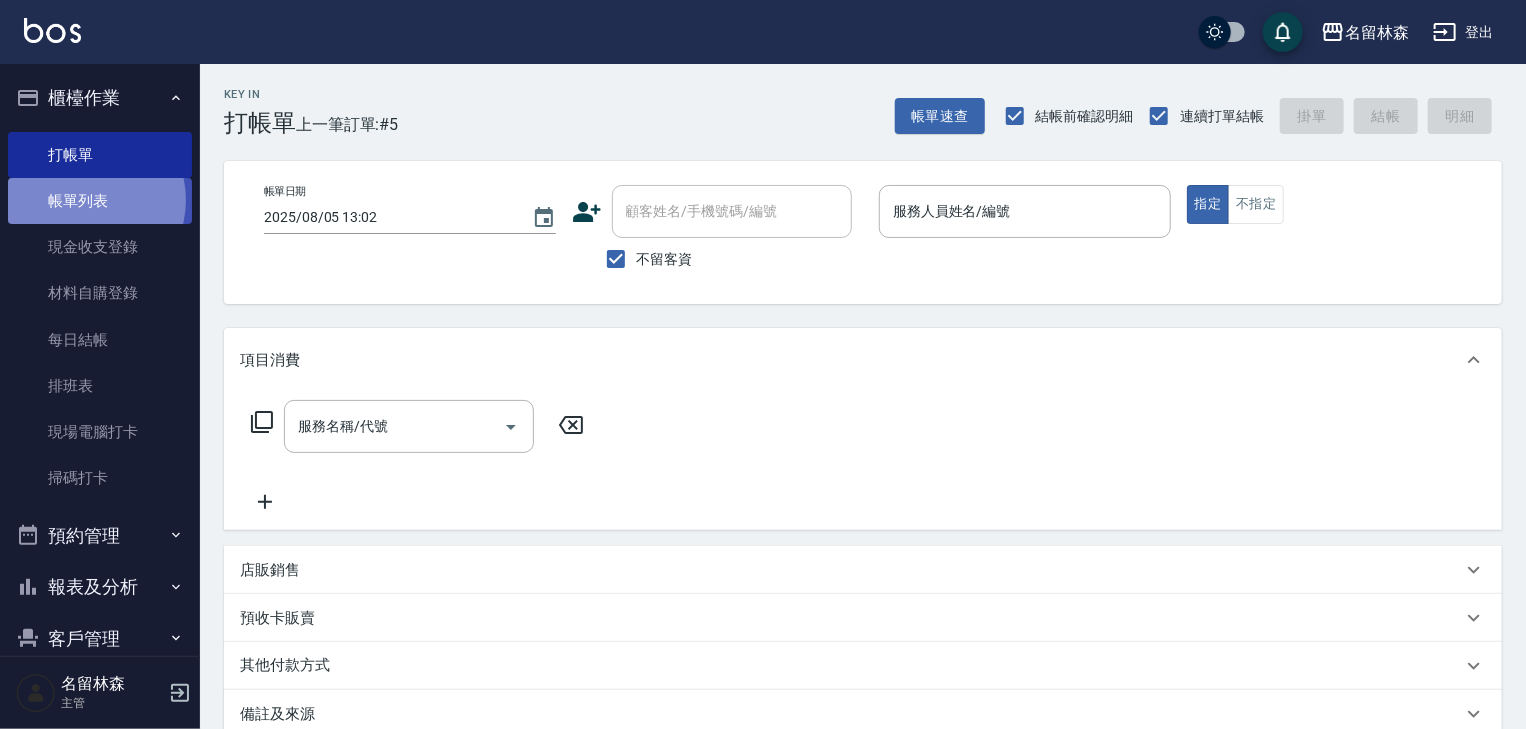 click on "帳單列表" at bounding box center (100, 201) 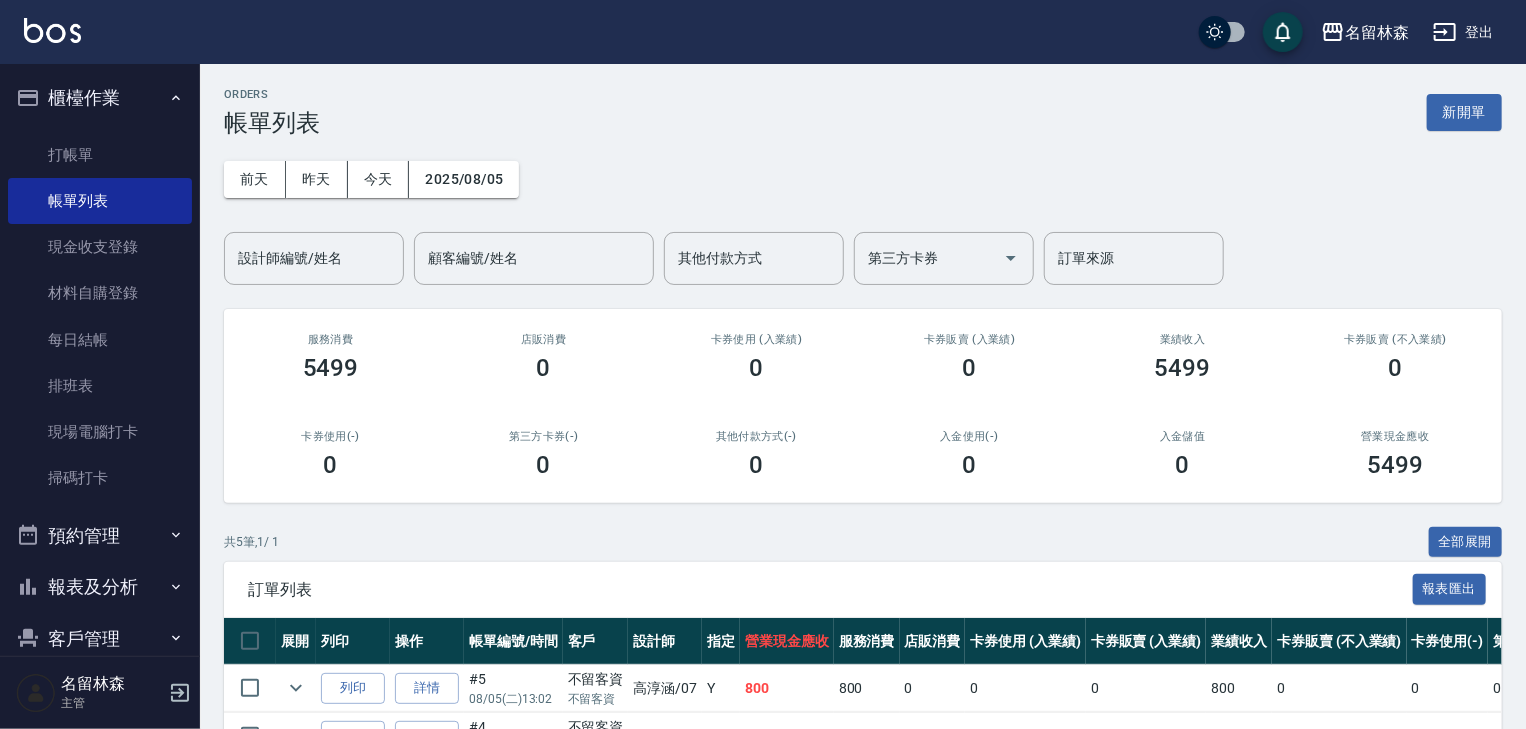 scroll, scrollTop: 213, scrollLeft: 0, axis: vertical 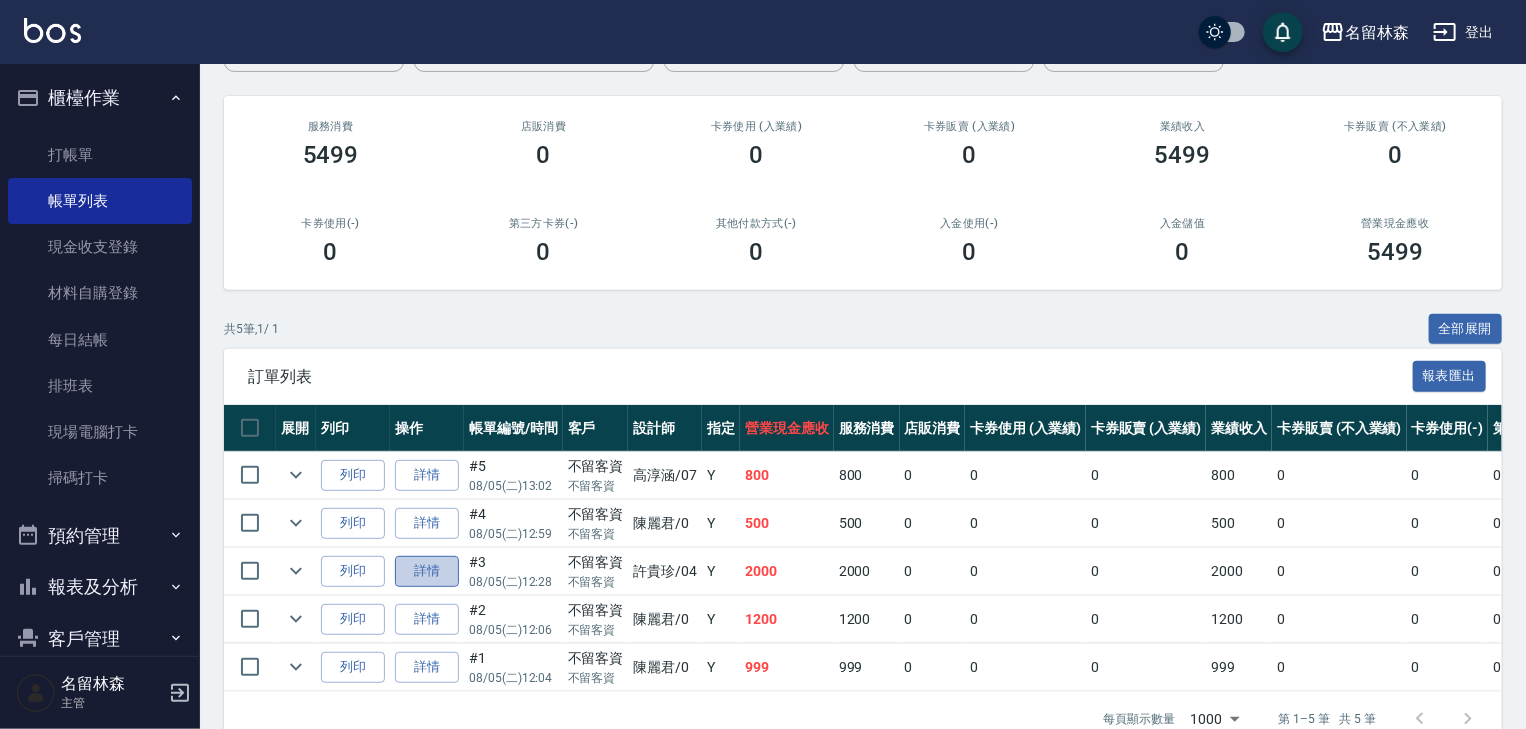 click on "詳情" at bounding box center [427, 571] 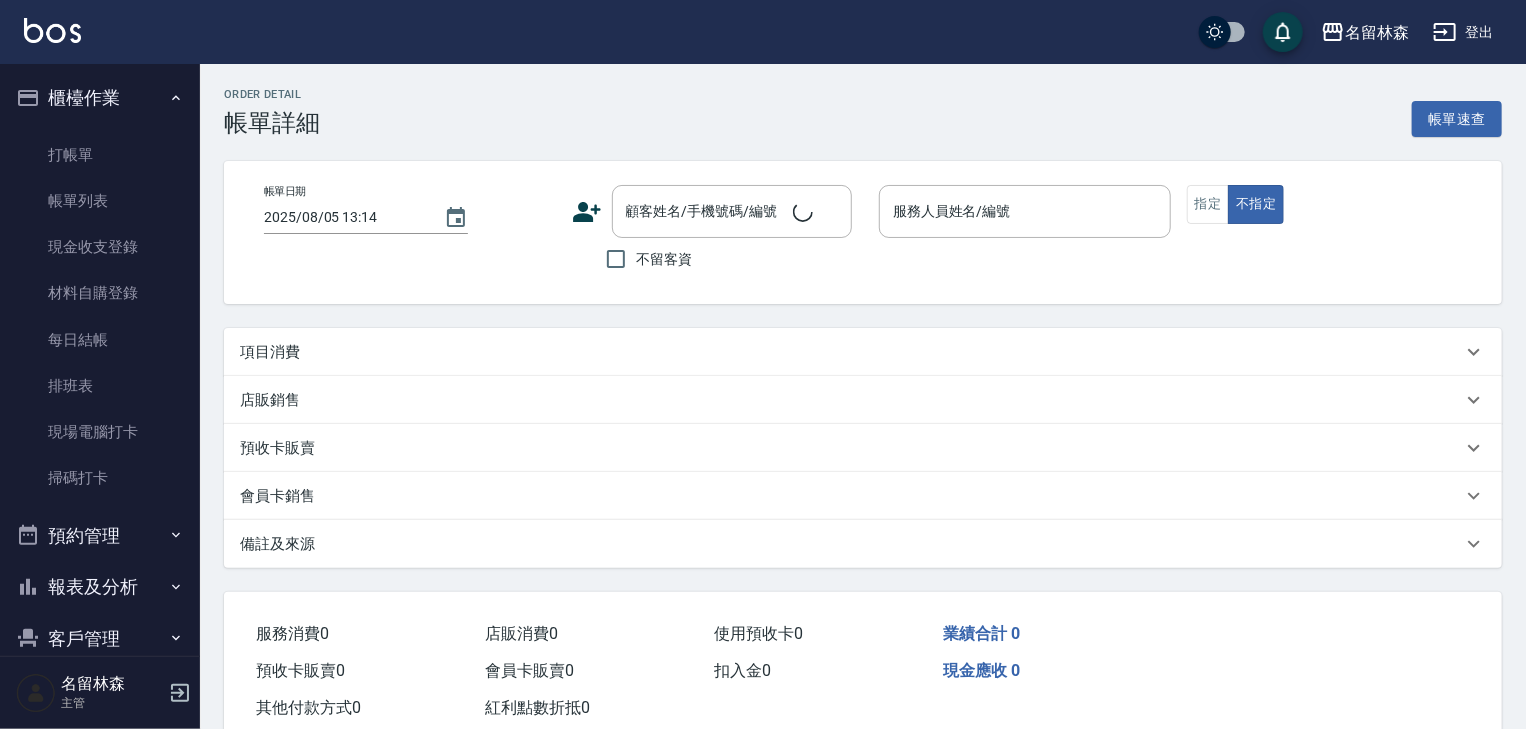 type on "2025/08/05 12:28" 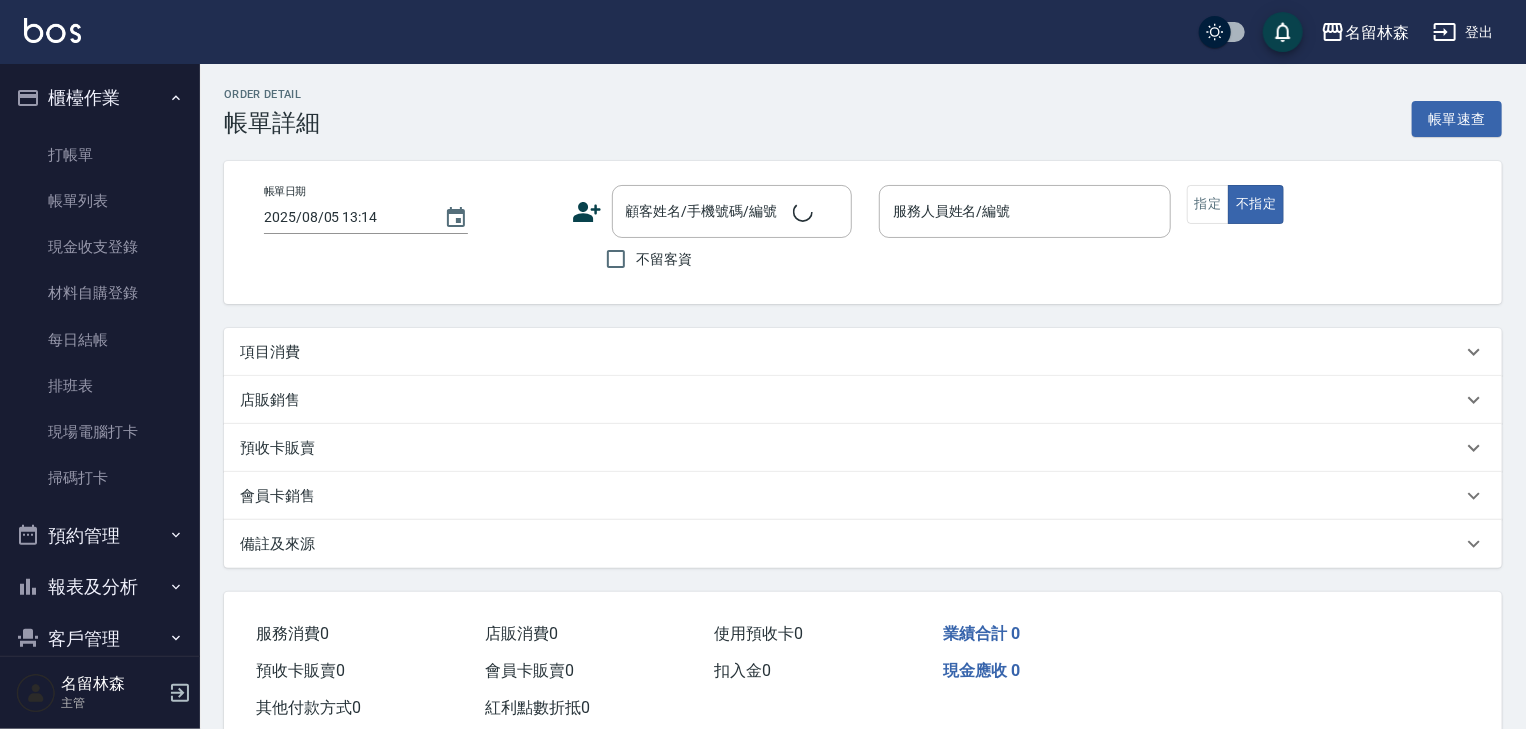 checkbox on "true" 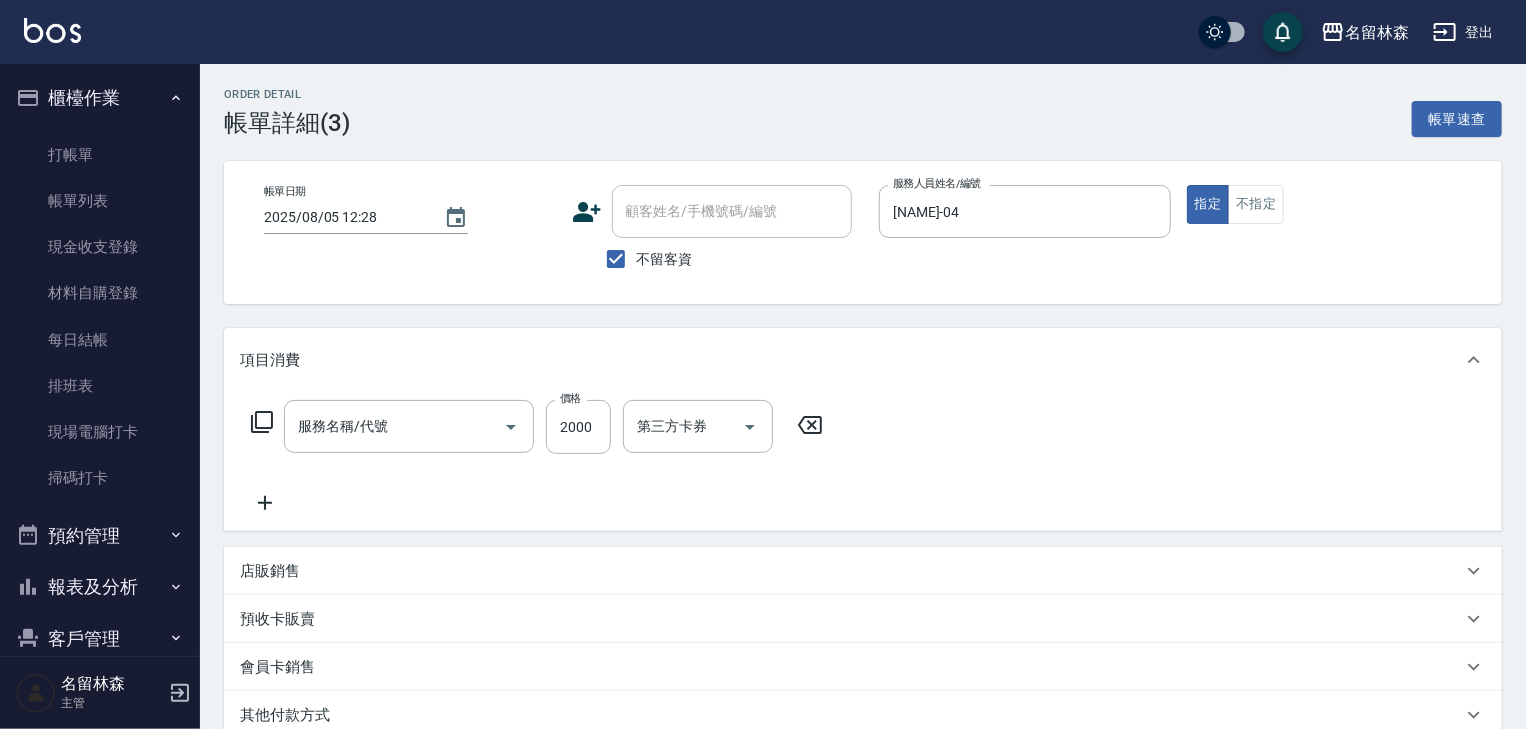 type on "染髮1500↑(415)" 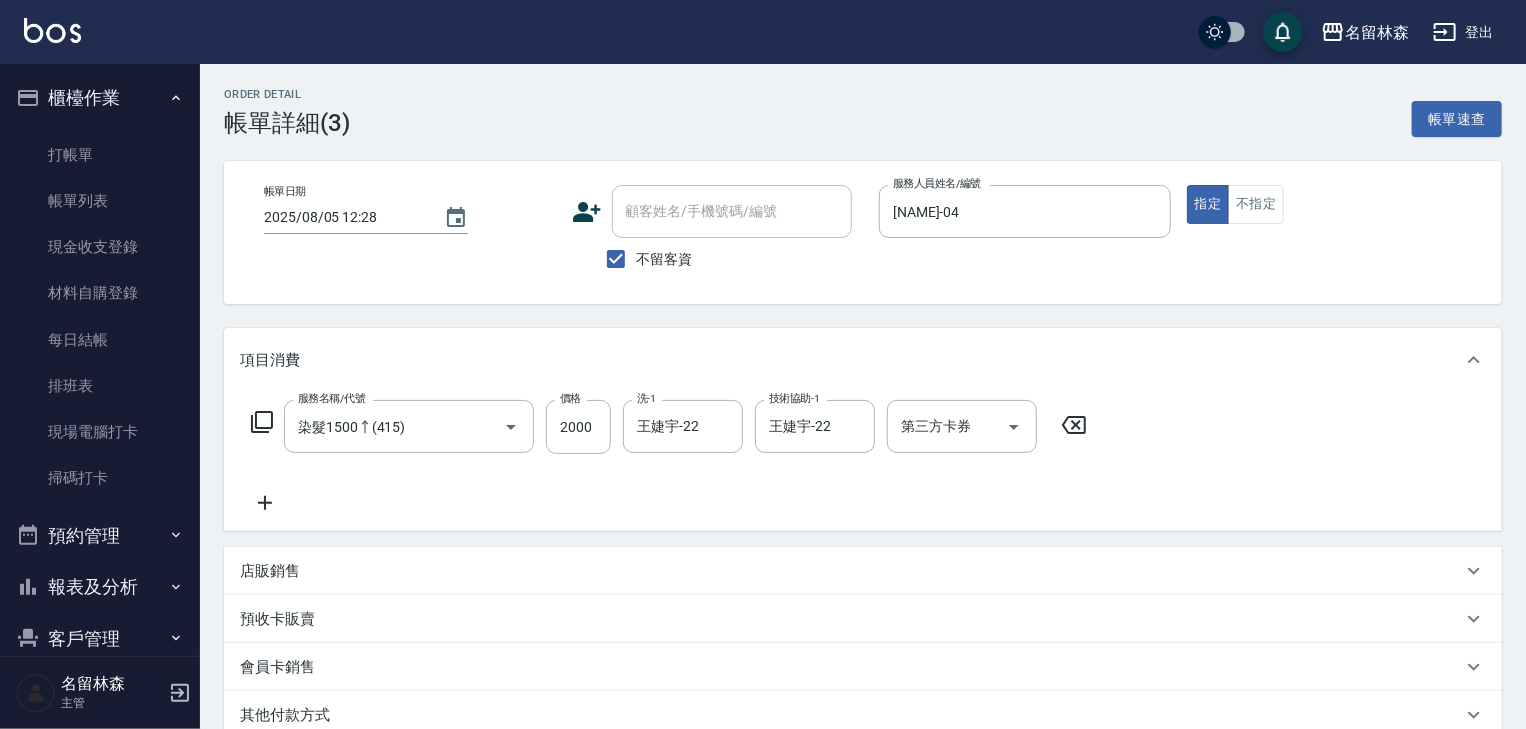 click 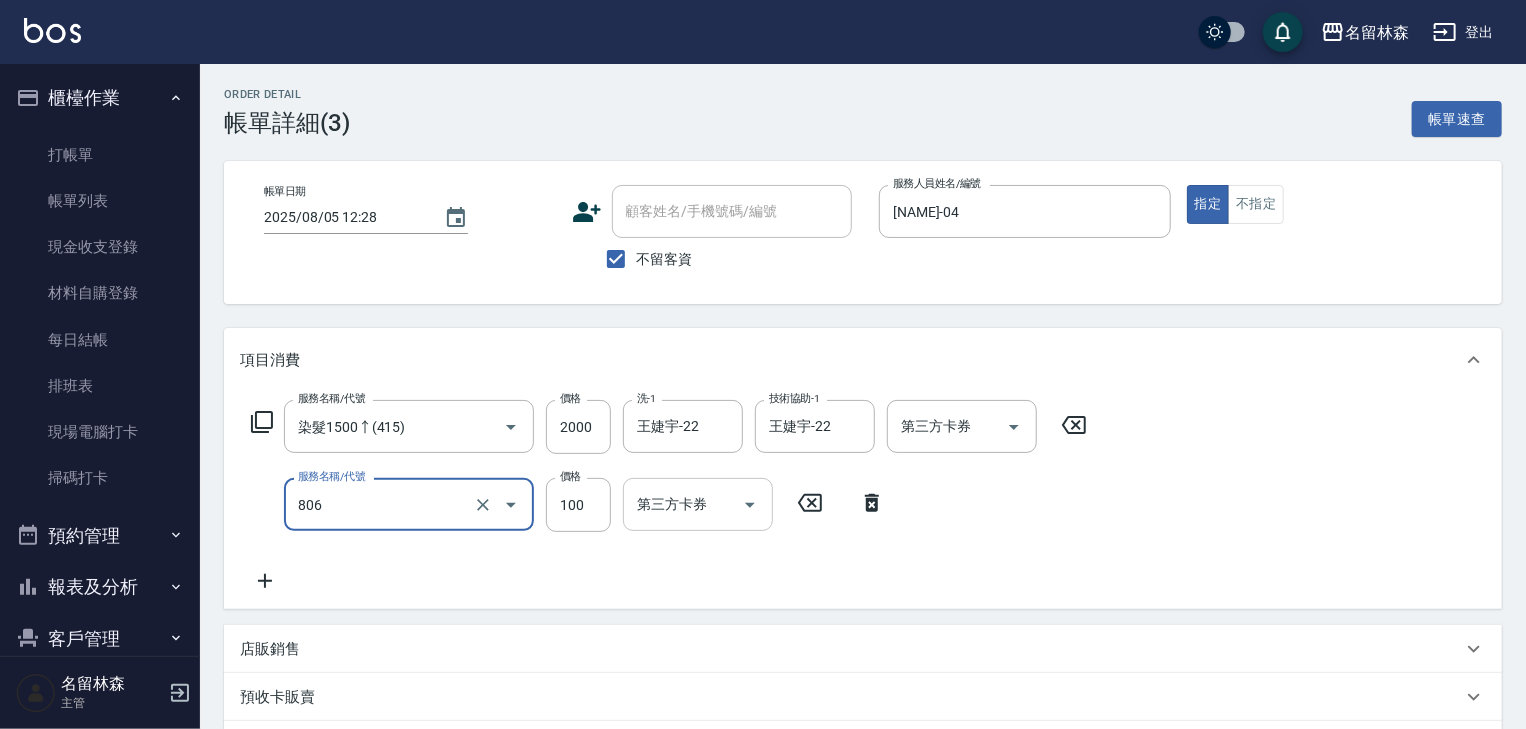 type on "電棒(806)" 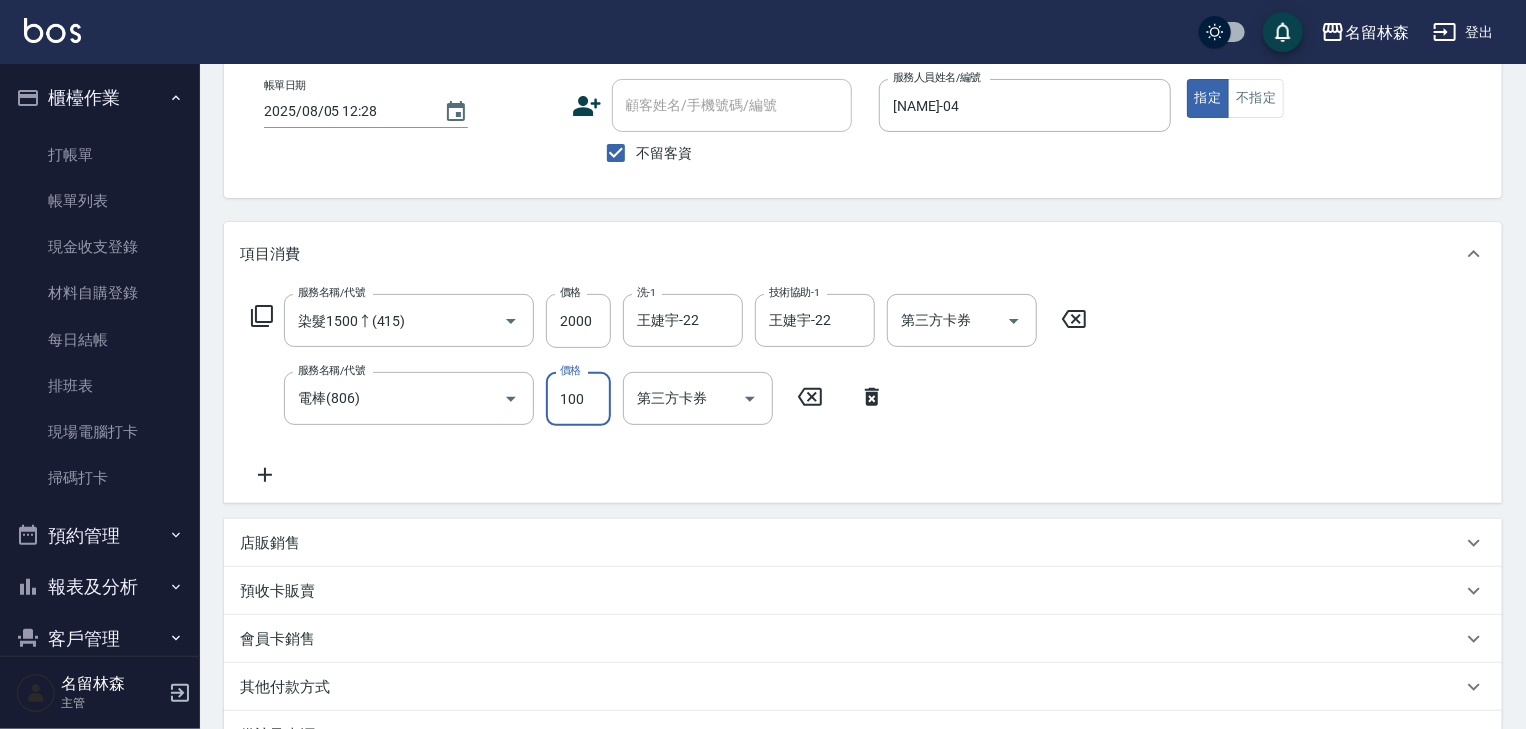 scroll, scrollTop: 350, scrollLeft: 0, axis: vertical 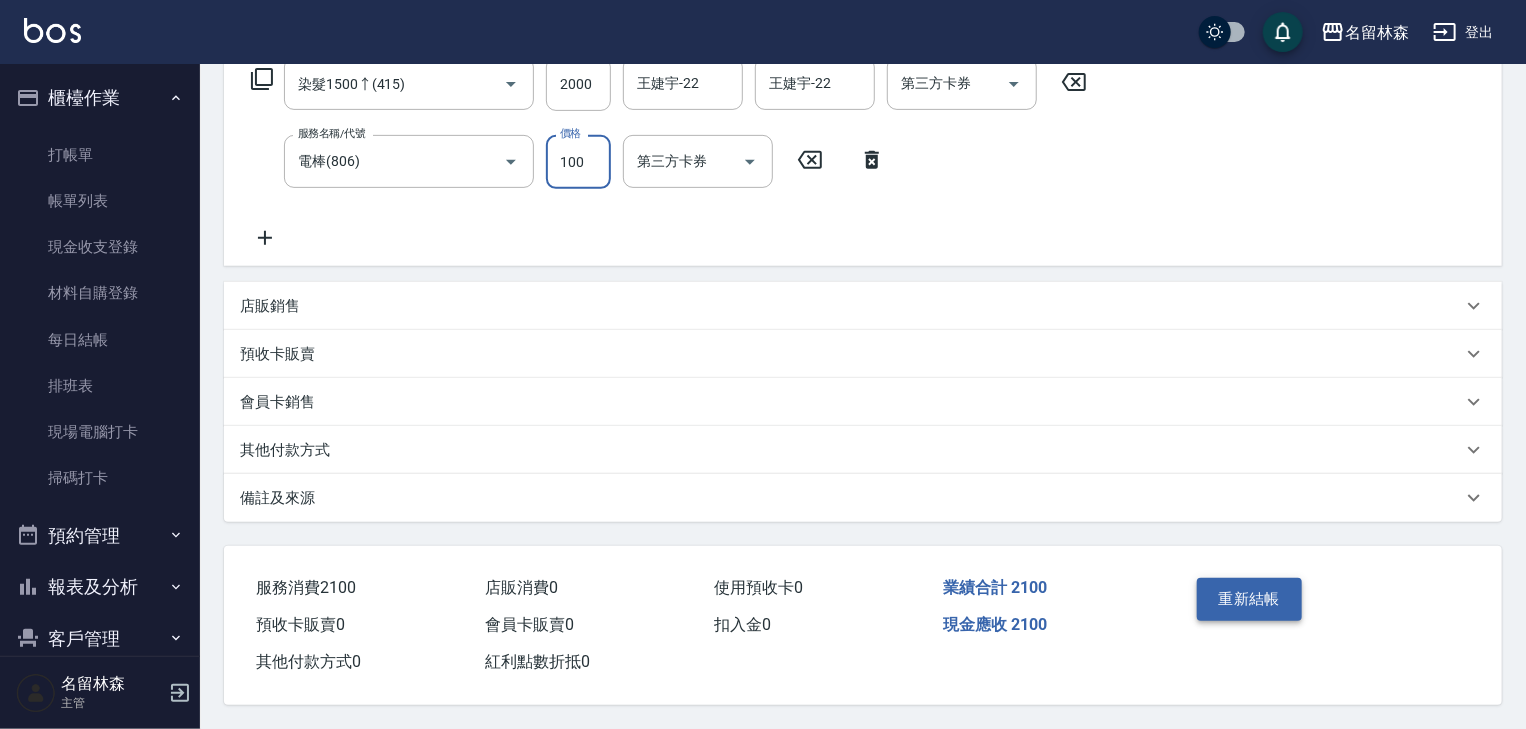 click on "重新結帳" at bounding box center [1250, 599] 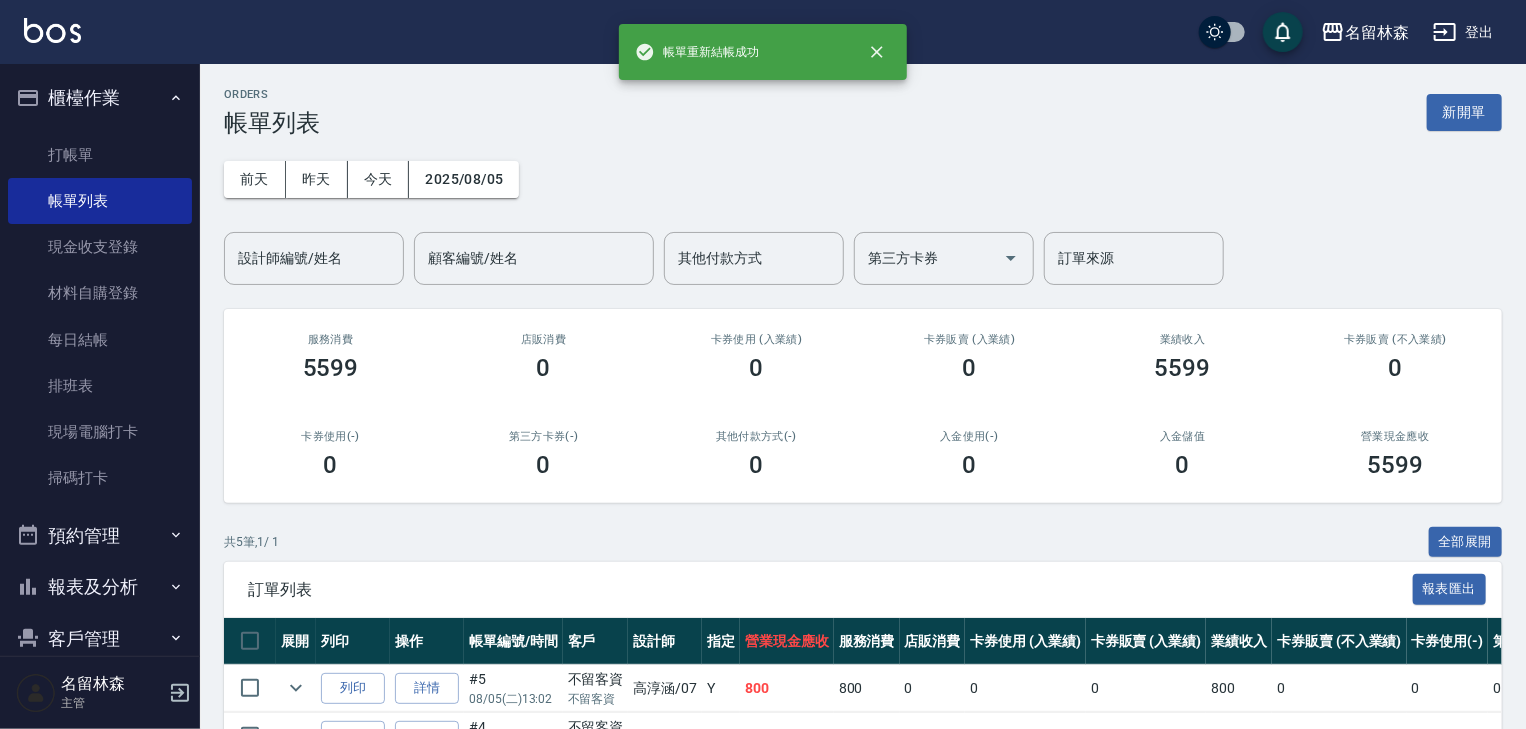 scroll, scrollTop: 264, scrollLeft: 0, axis: vertical 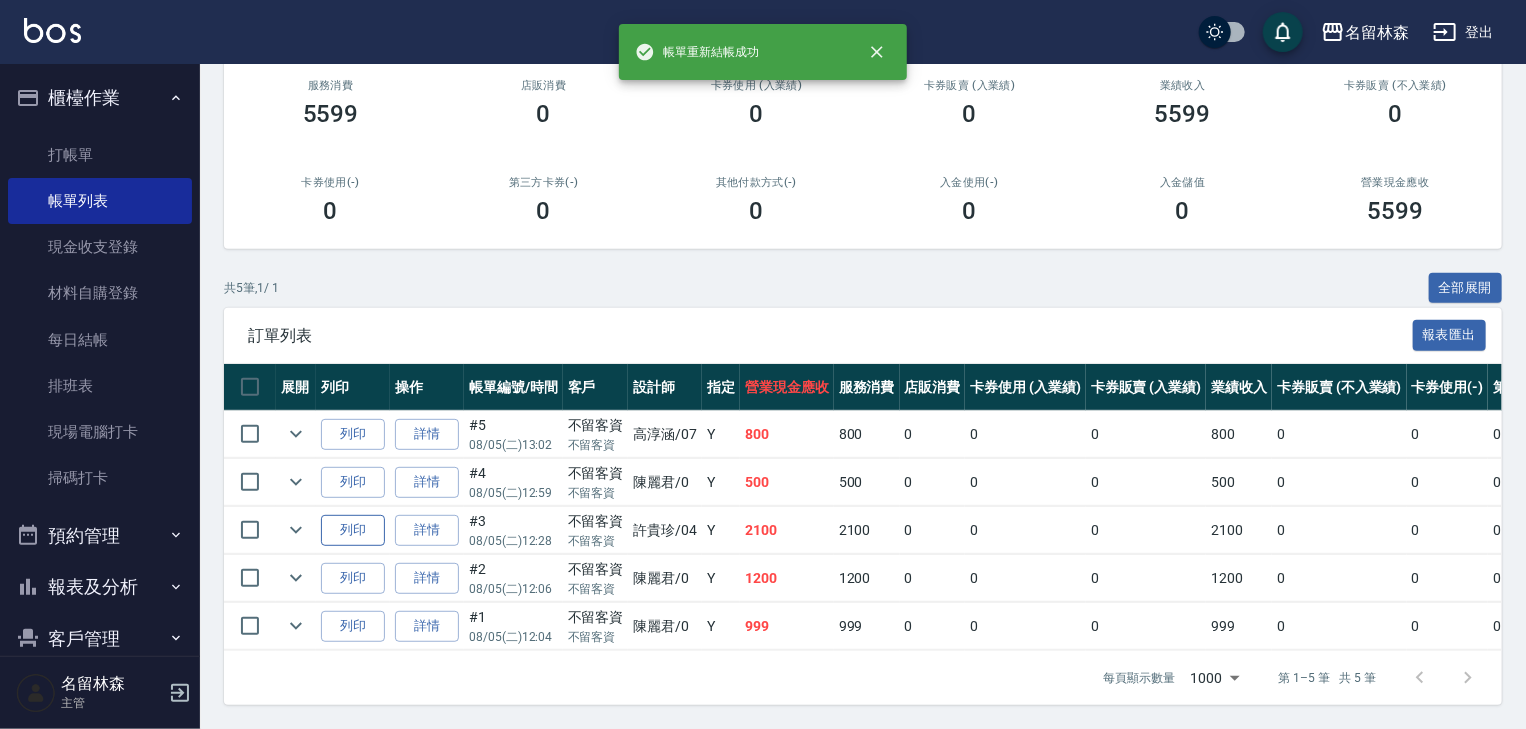 click on "列印" at bounding box center [353, 530] 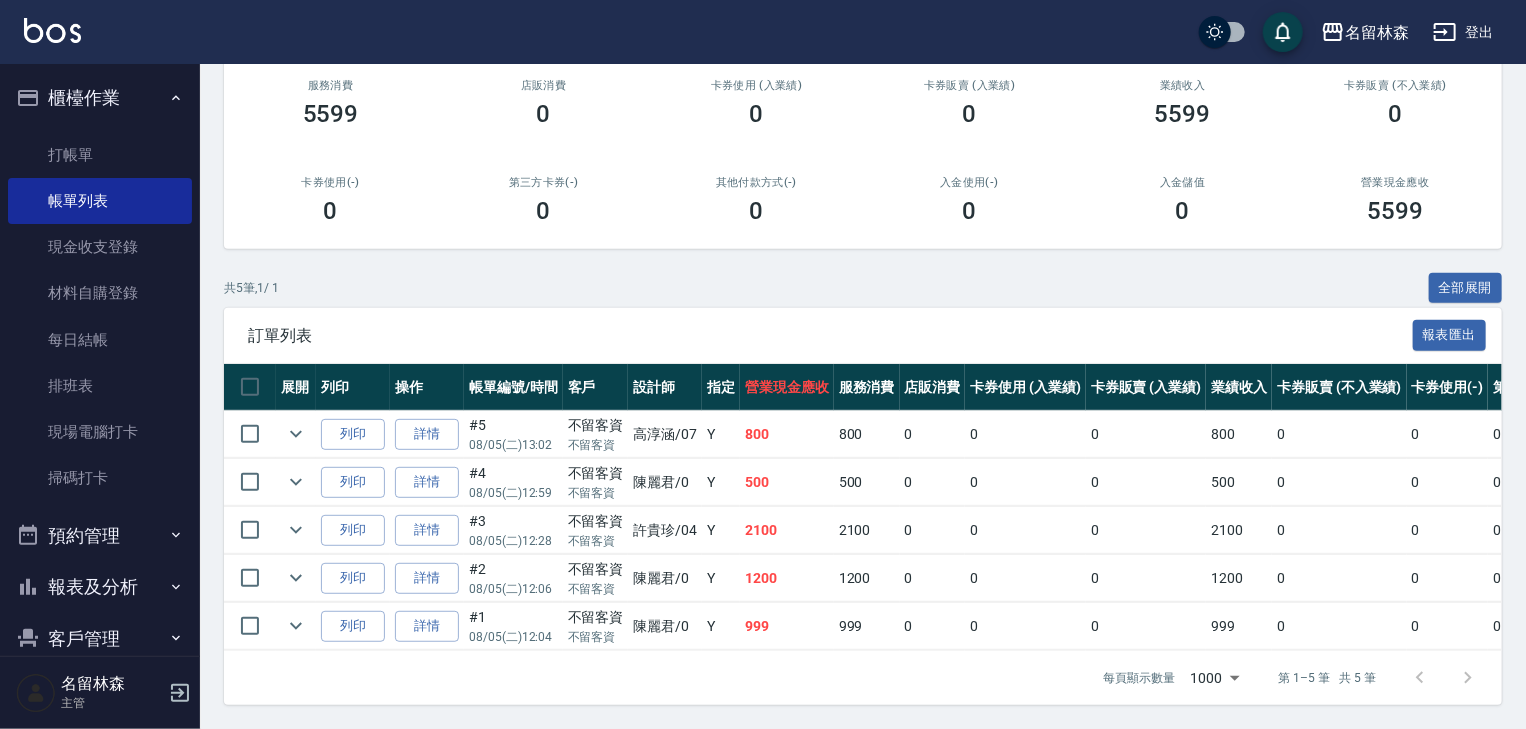 click at bounding box center (52, 30) 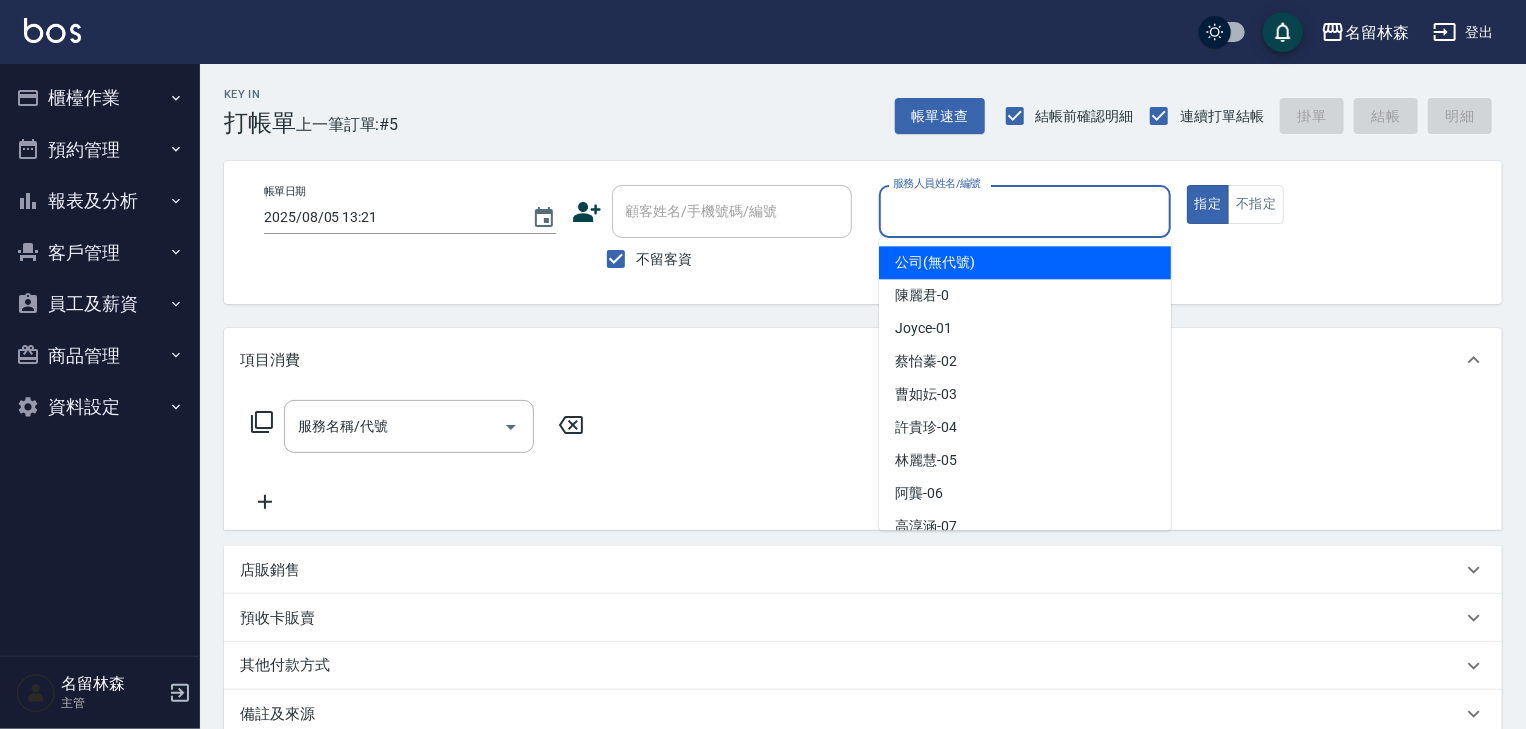 click on "服務人員姓名/編號" at bounding box center (1025, 211) 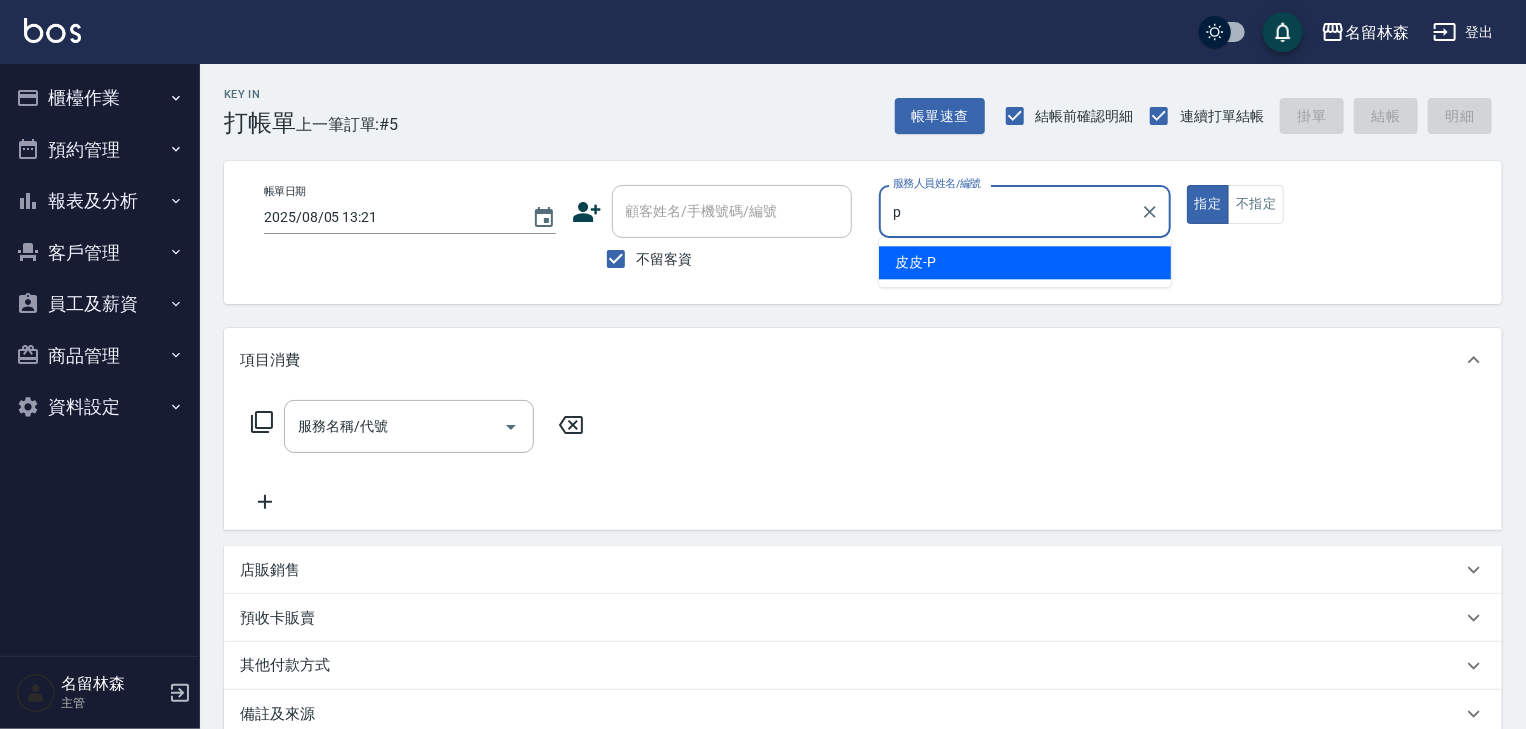 type on "[NAME]-P" 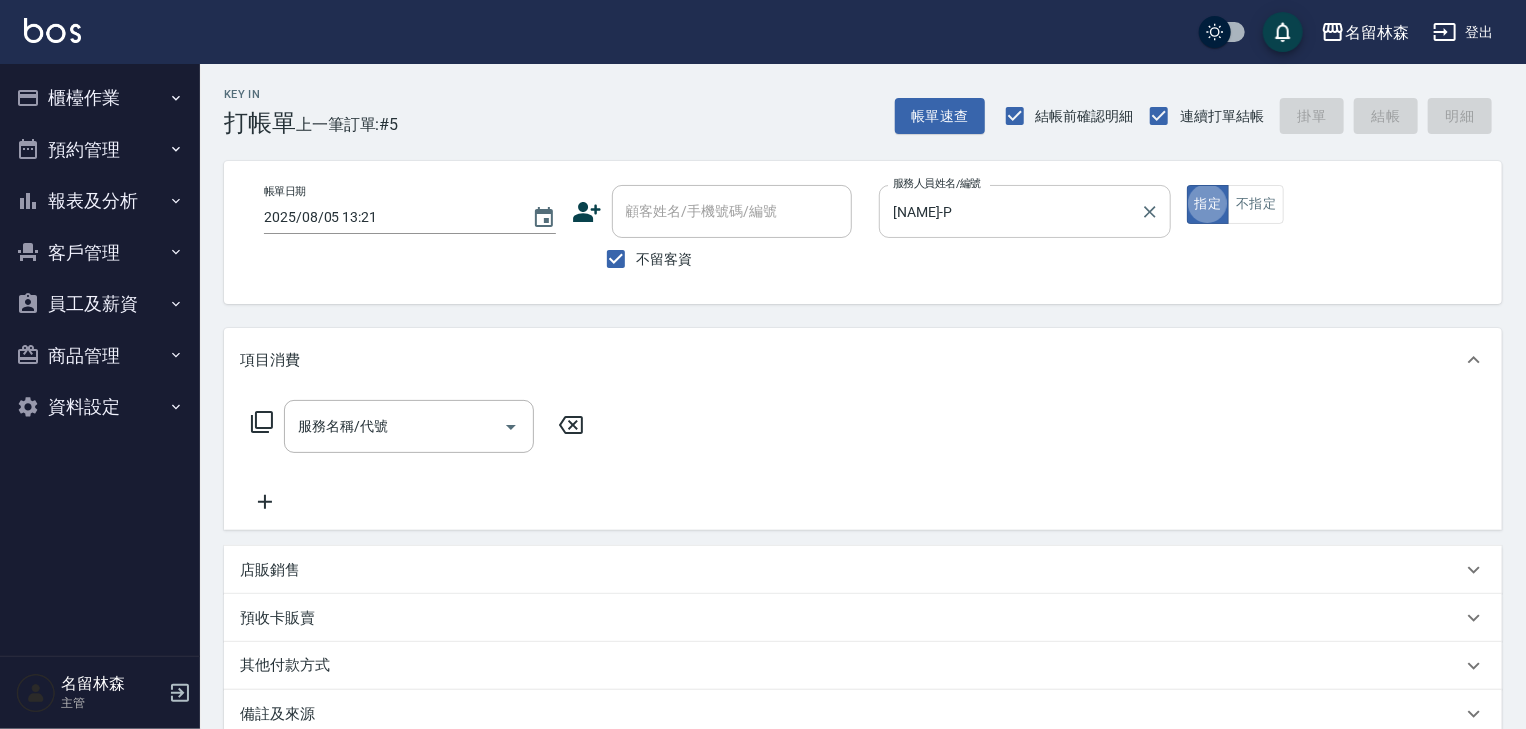 type on "true" 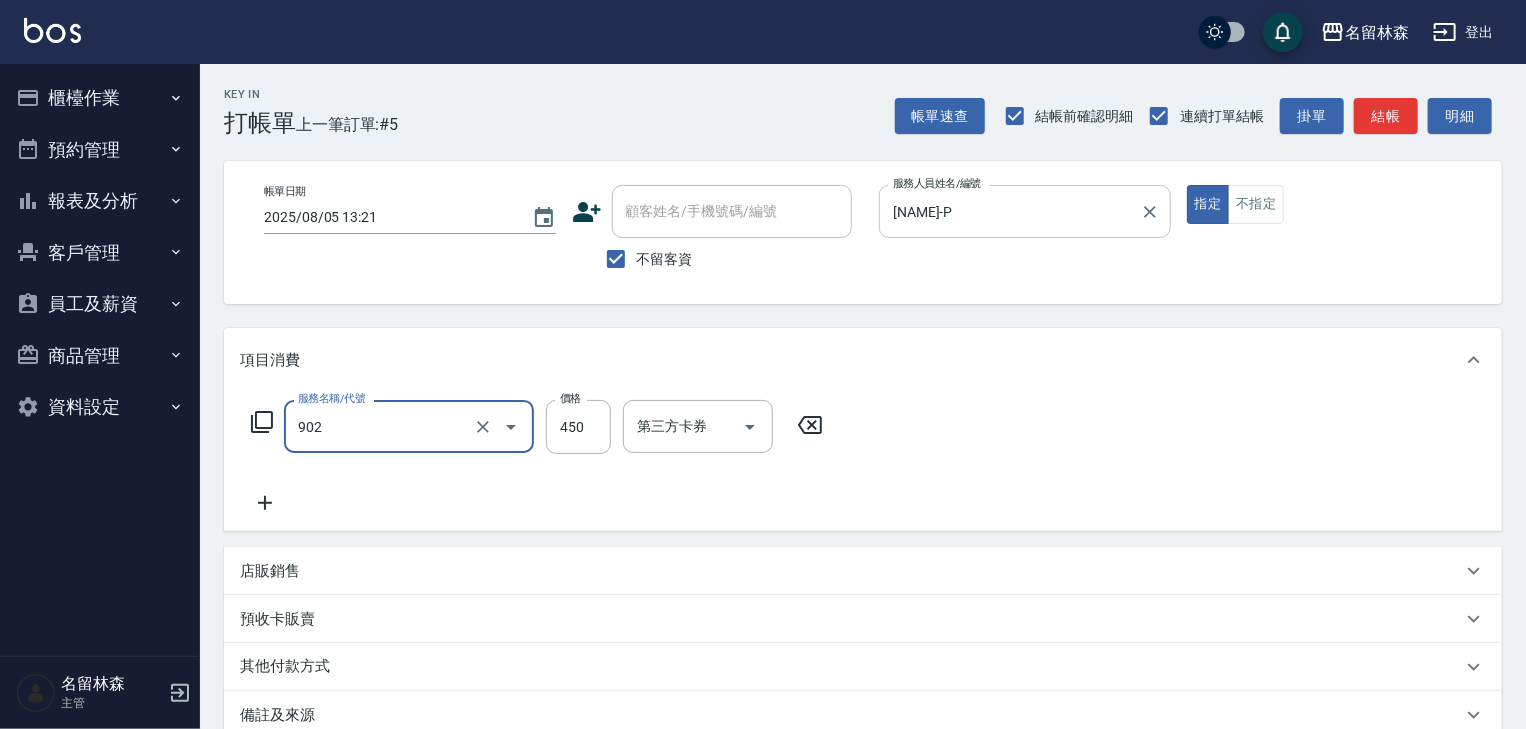 type on "修腳指甲(902)" 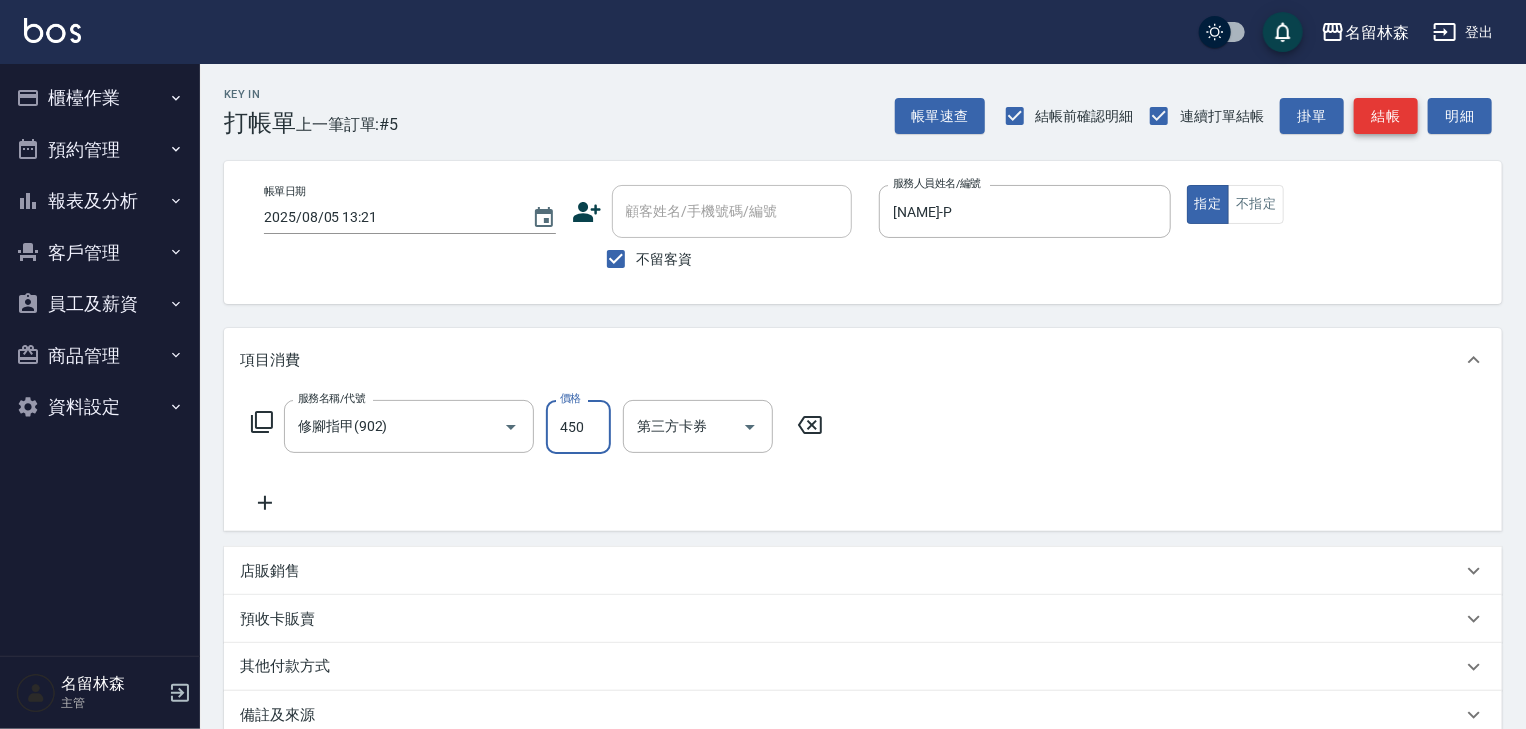 click on "結帳" at bounding box center [1386, 116] 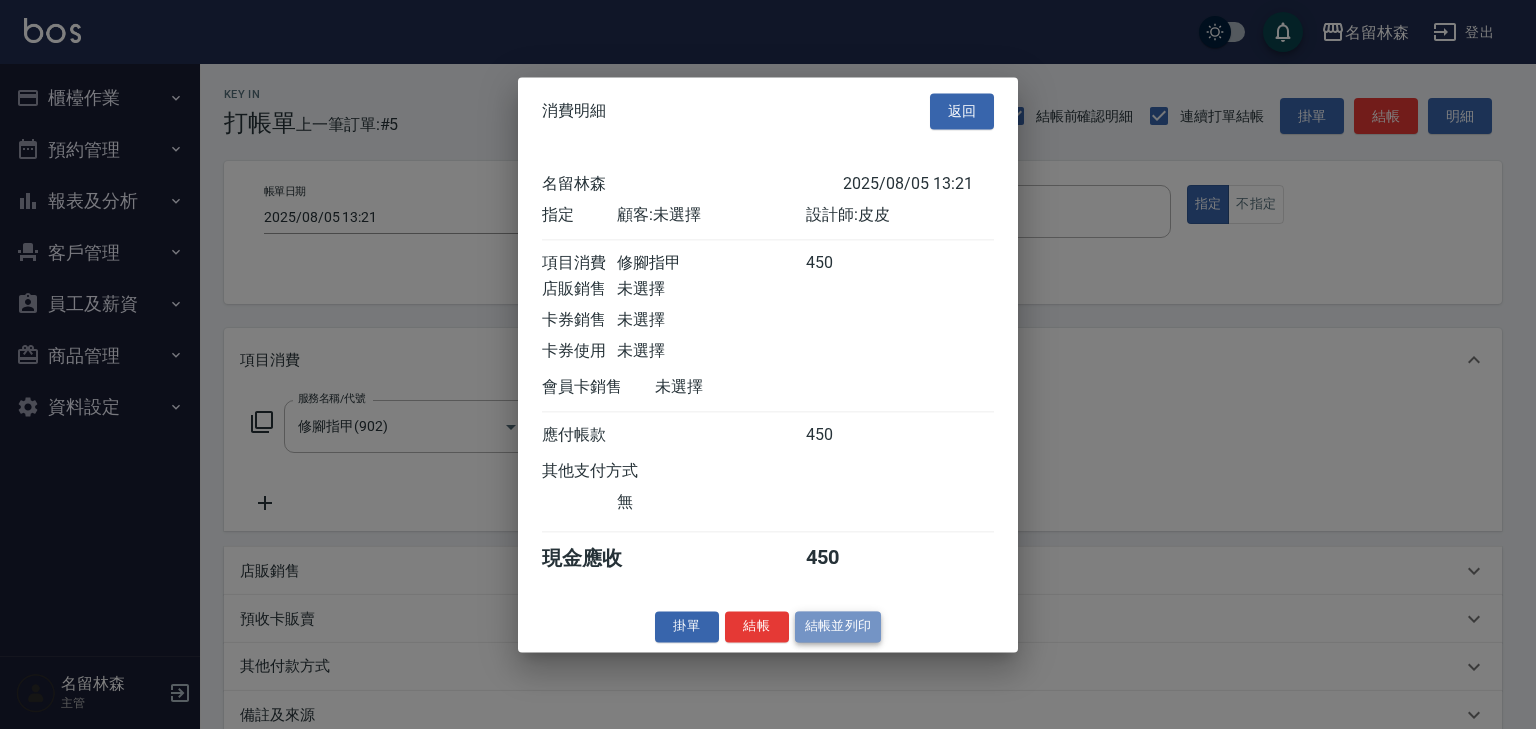 click on "結帳並列印" at bounding box center (838, 626) 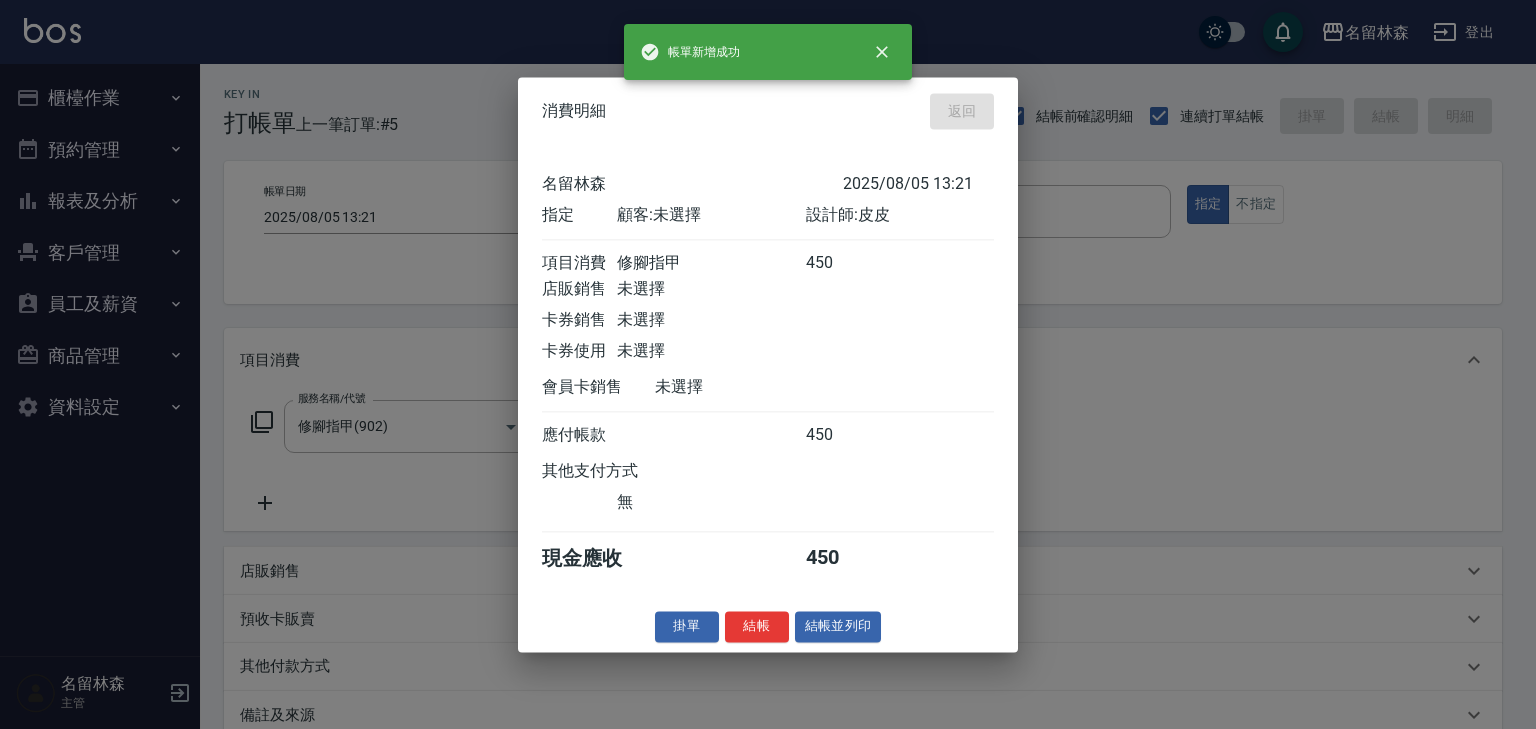 type 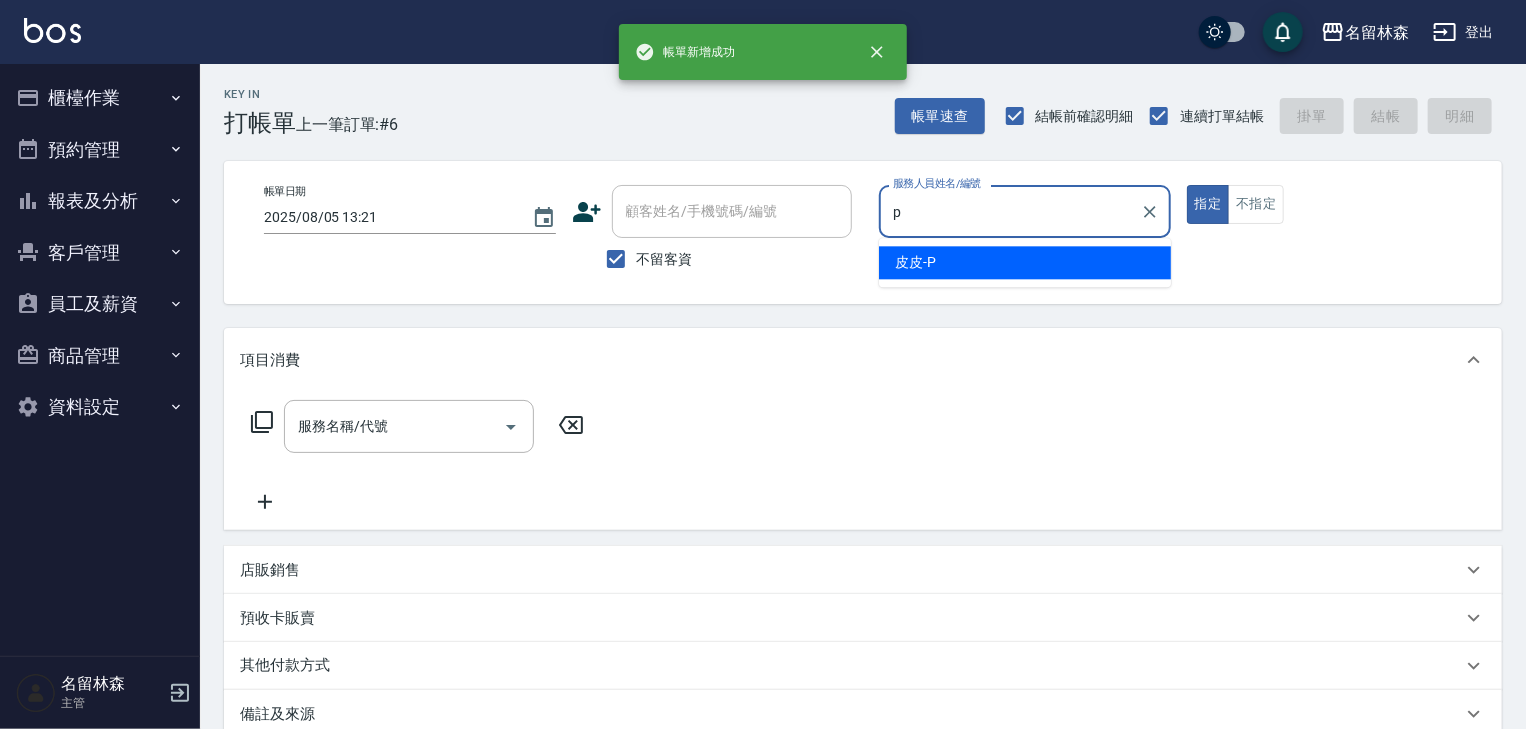 type on "[NAME]-P" 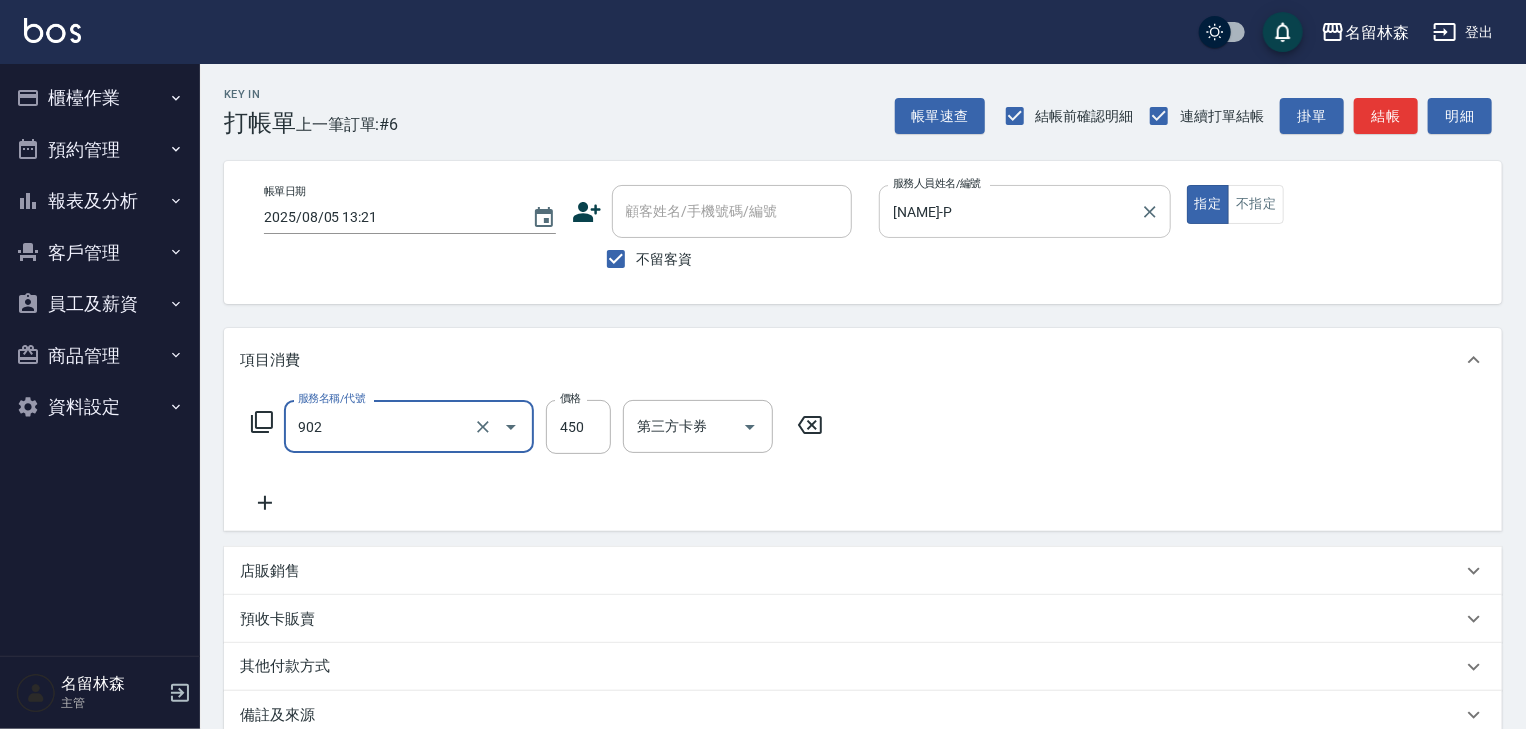 type on "修腳指甲(902)" 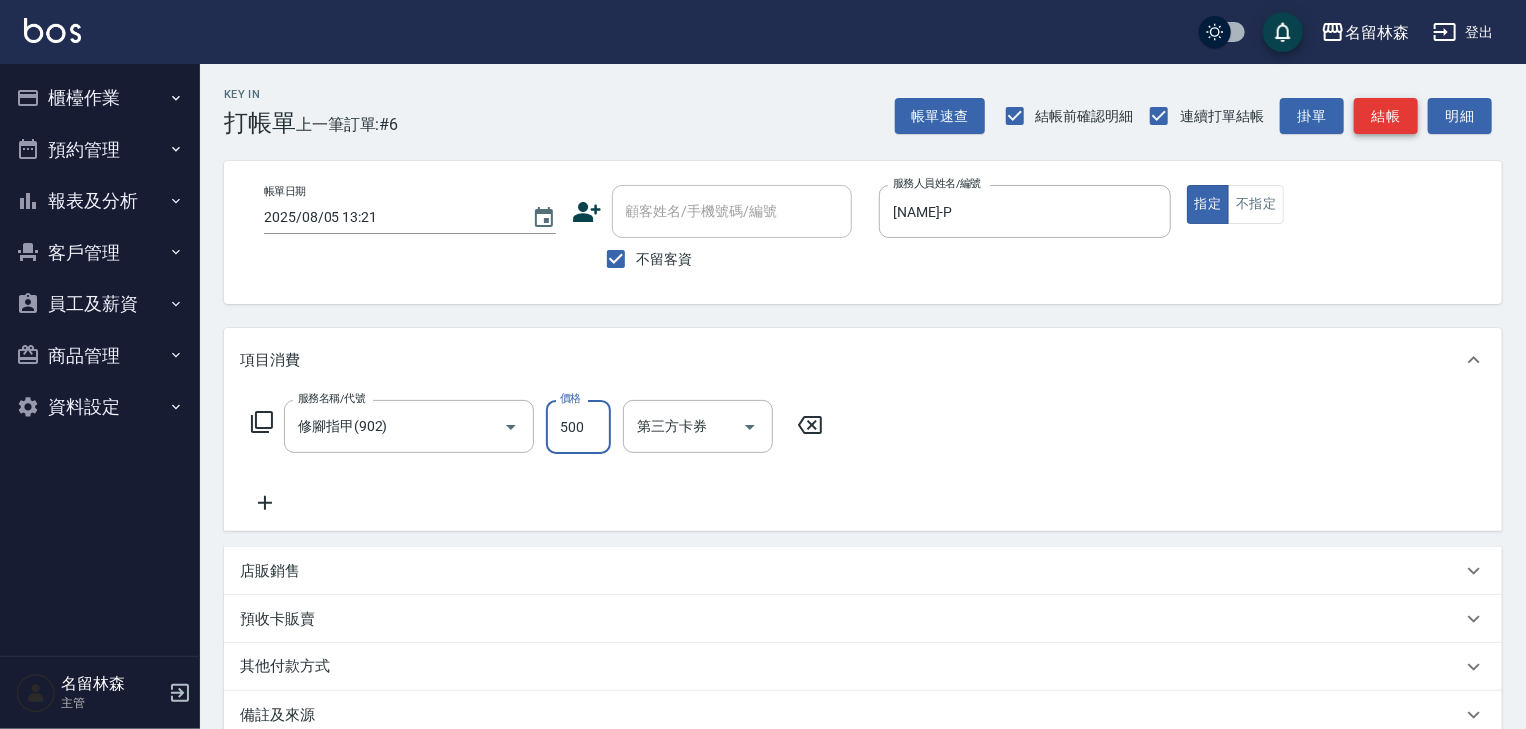 type on "500" 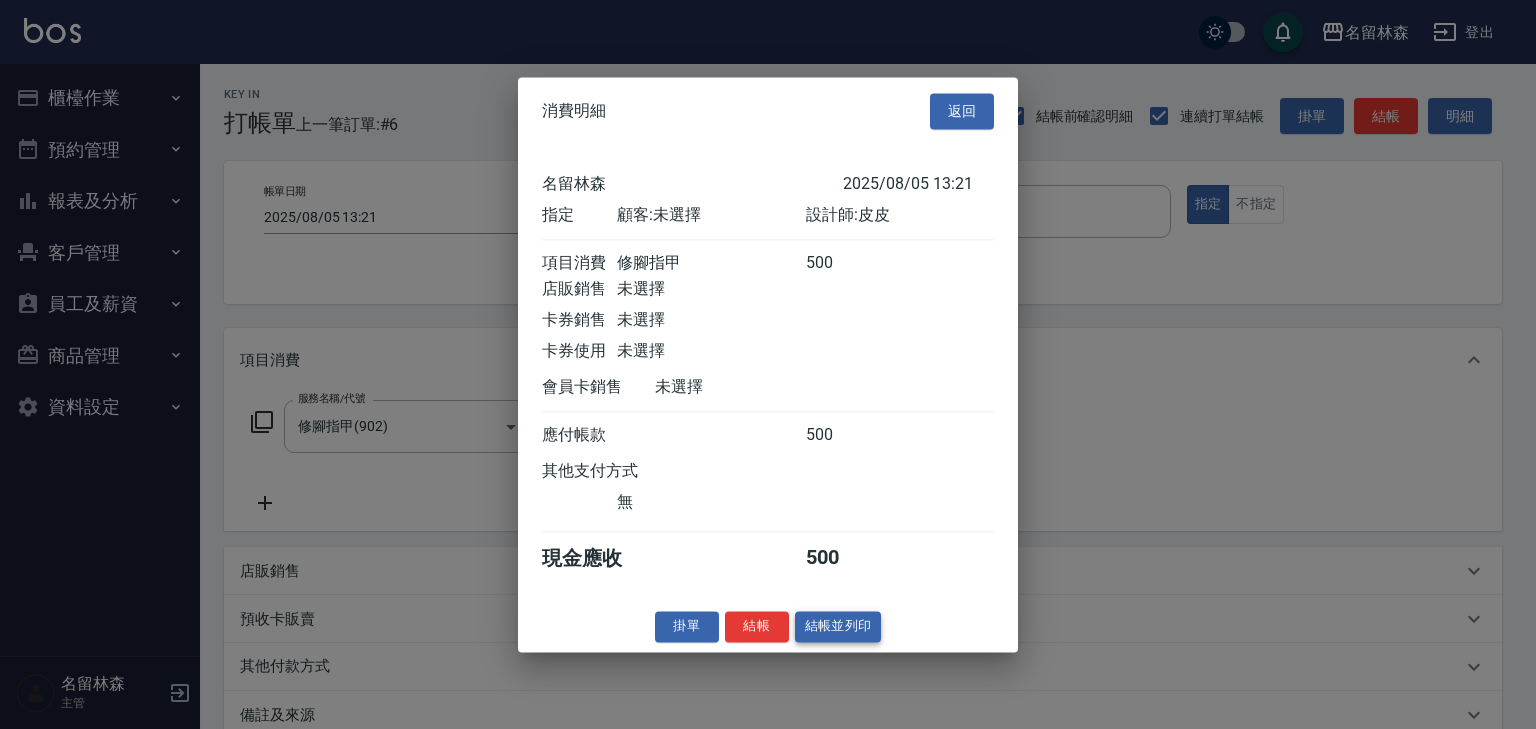 click on "結帳並列印" at bounding box center [838, 626] 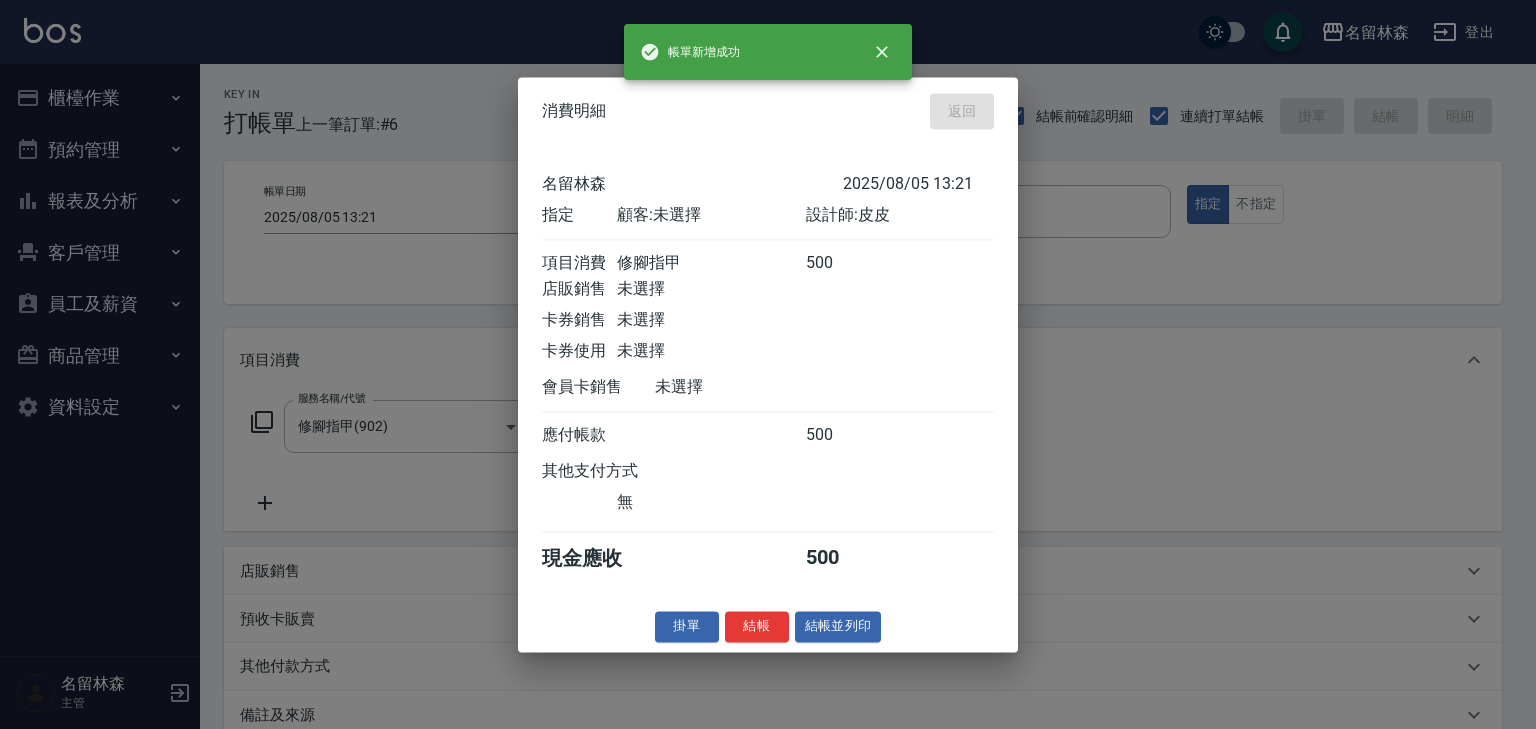type 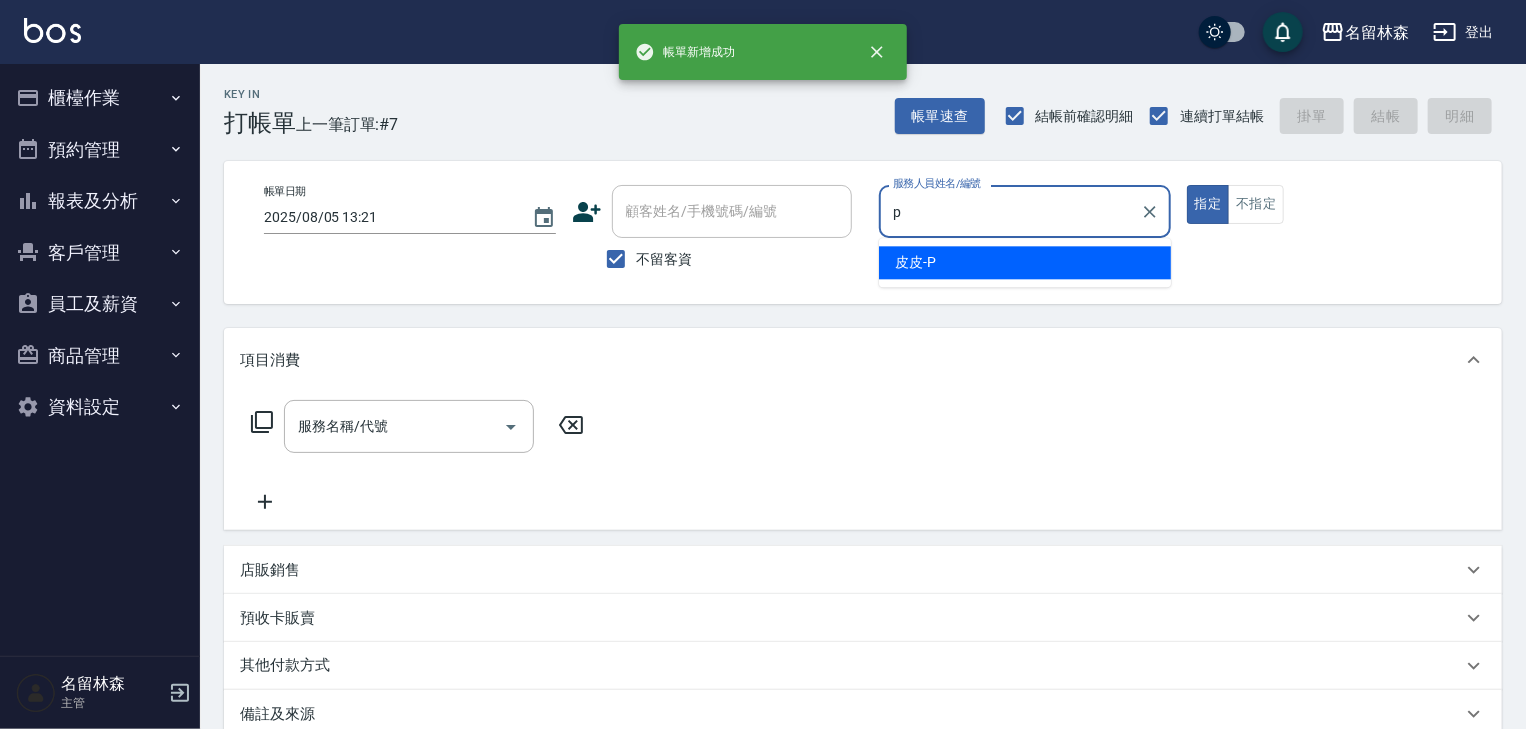 type on "[NAME]-P" 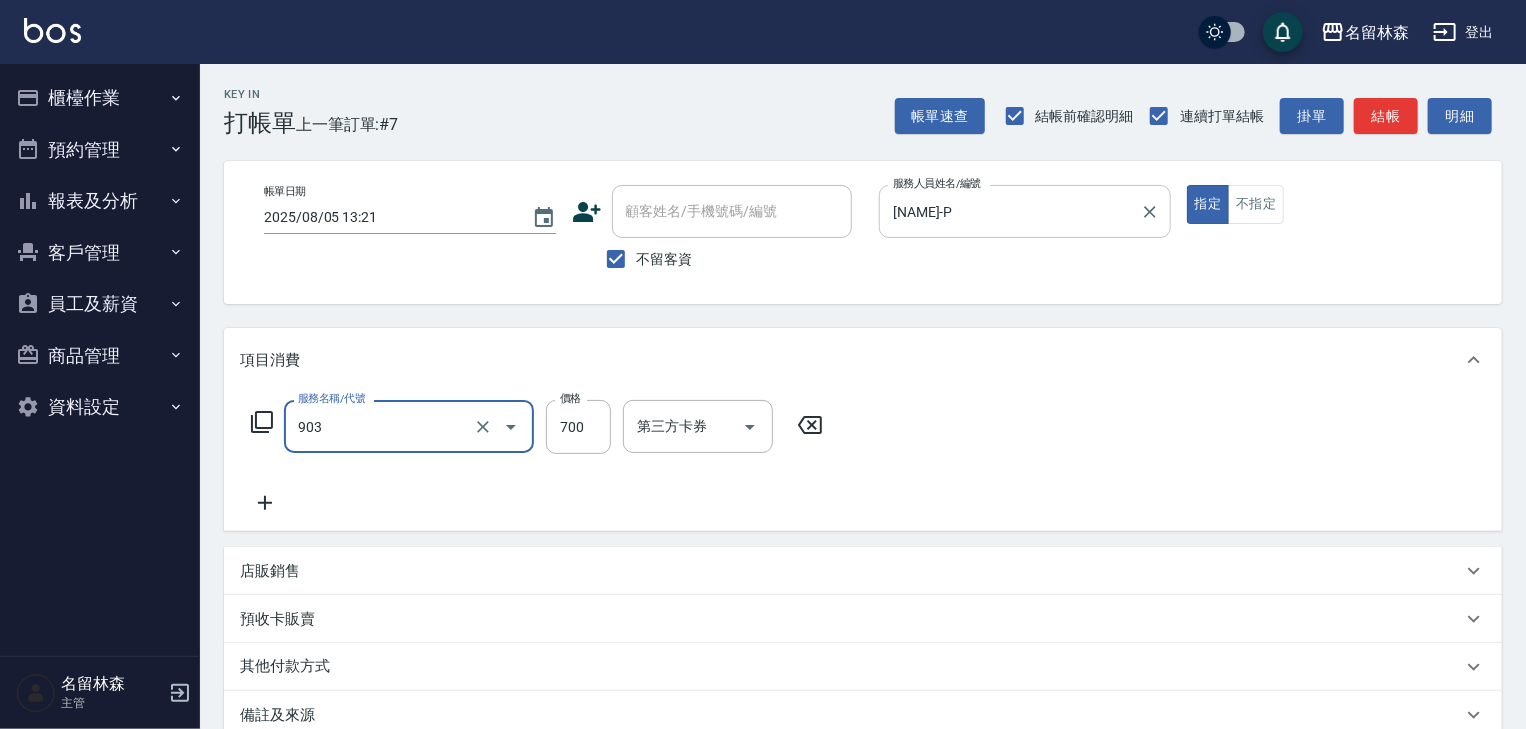 type on "修腳+手(903)" 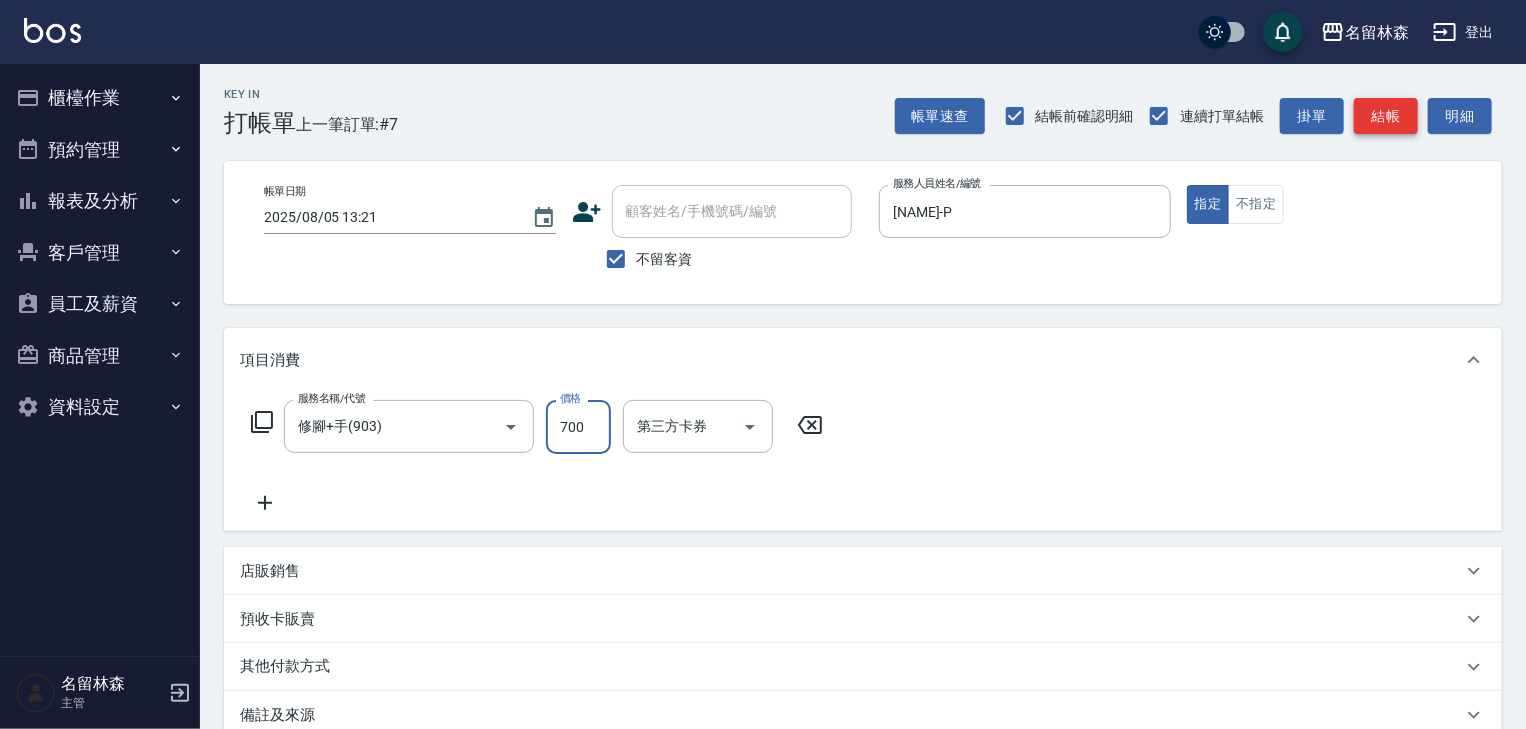click on "結帳" at bounding box center [1386, 116] 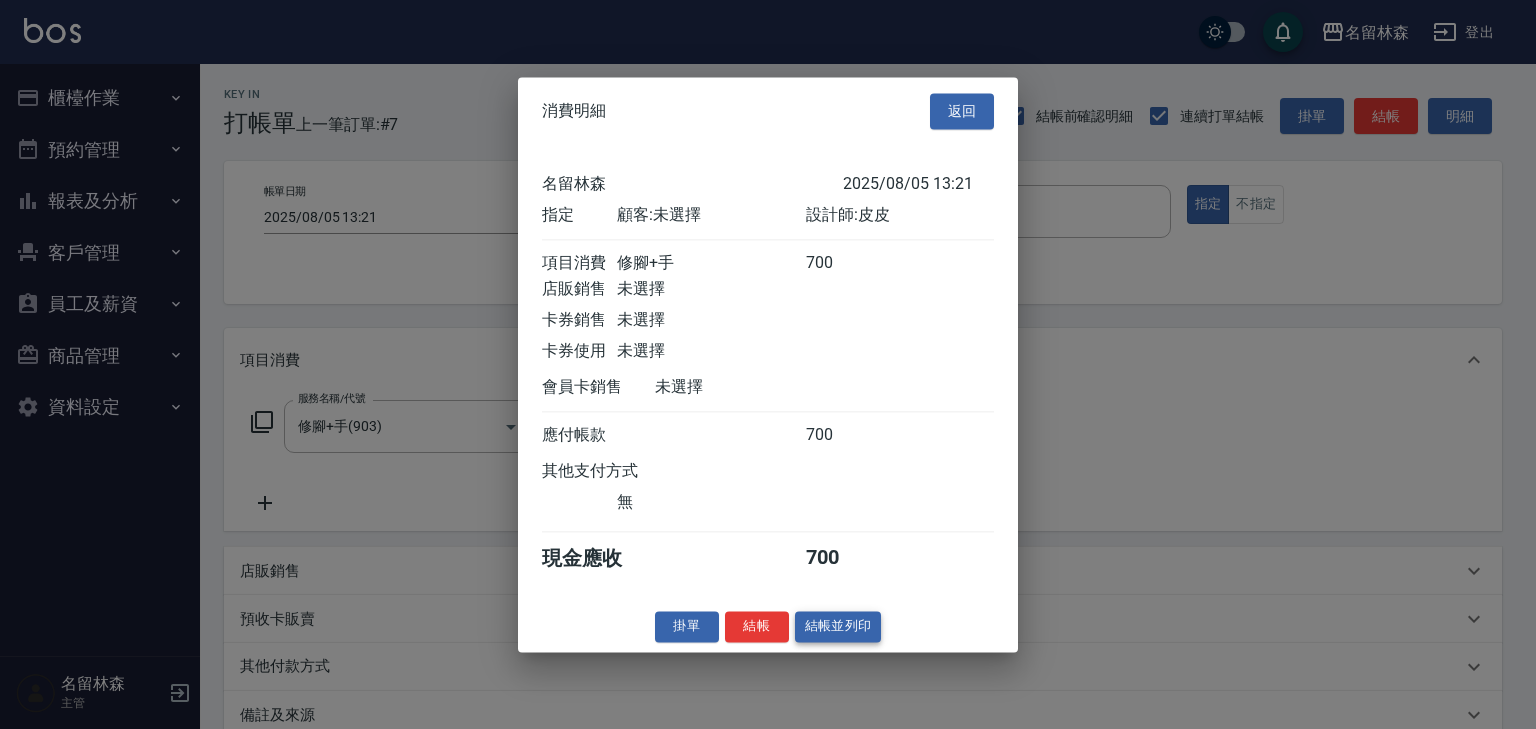 click on "結帳並列印" at bounding box center [838, 626] 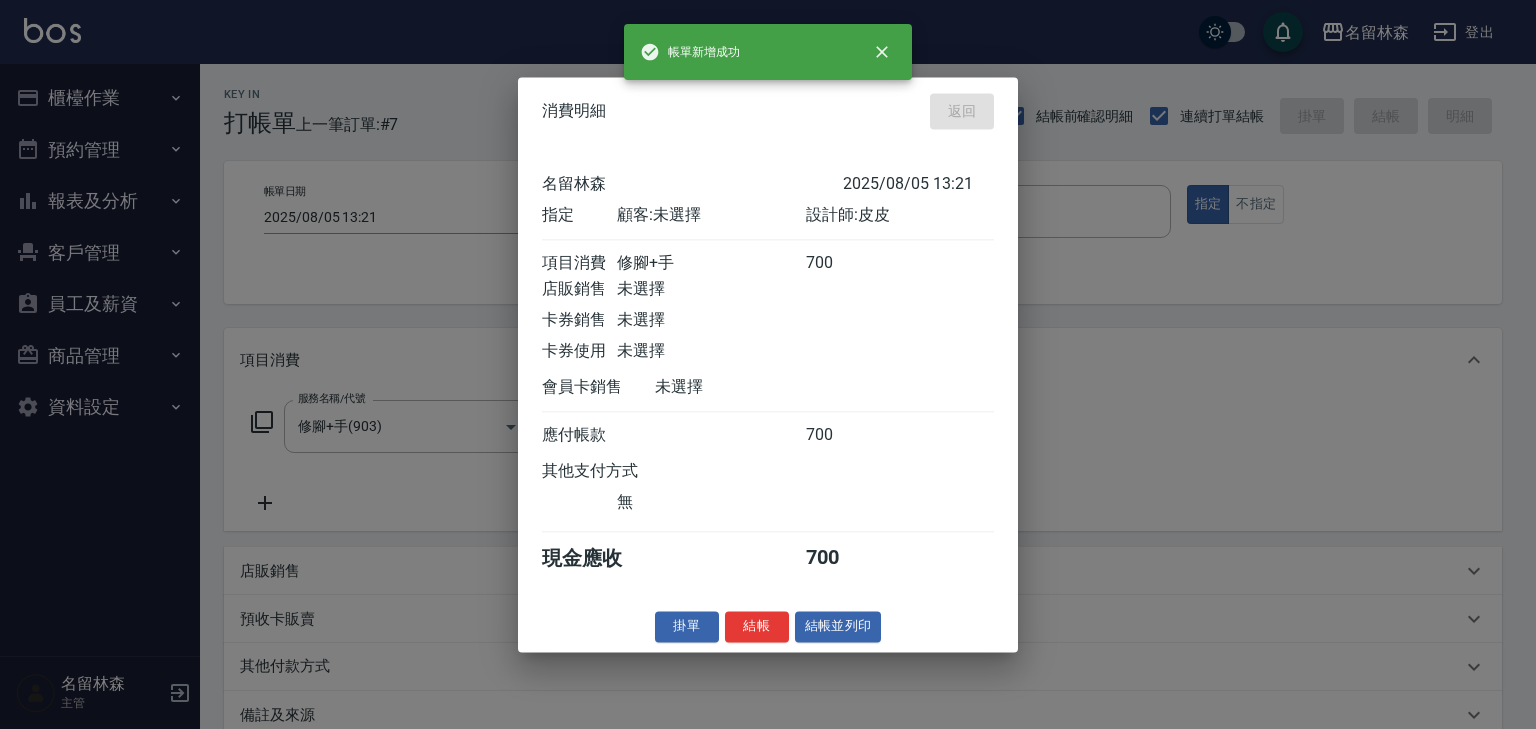 type 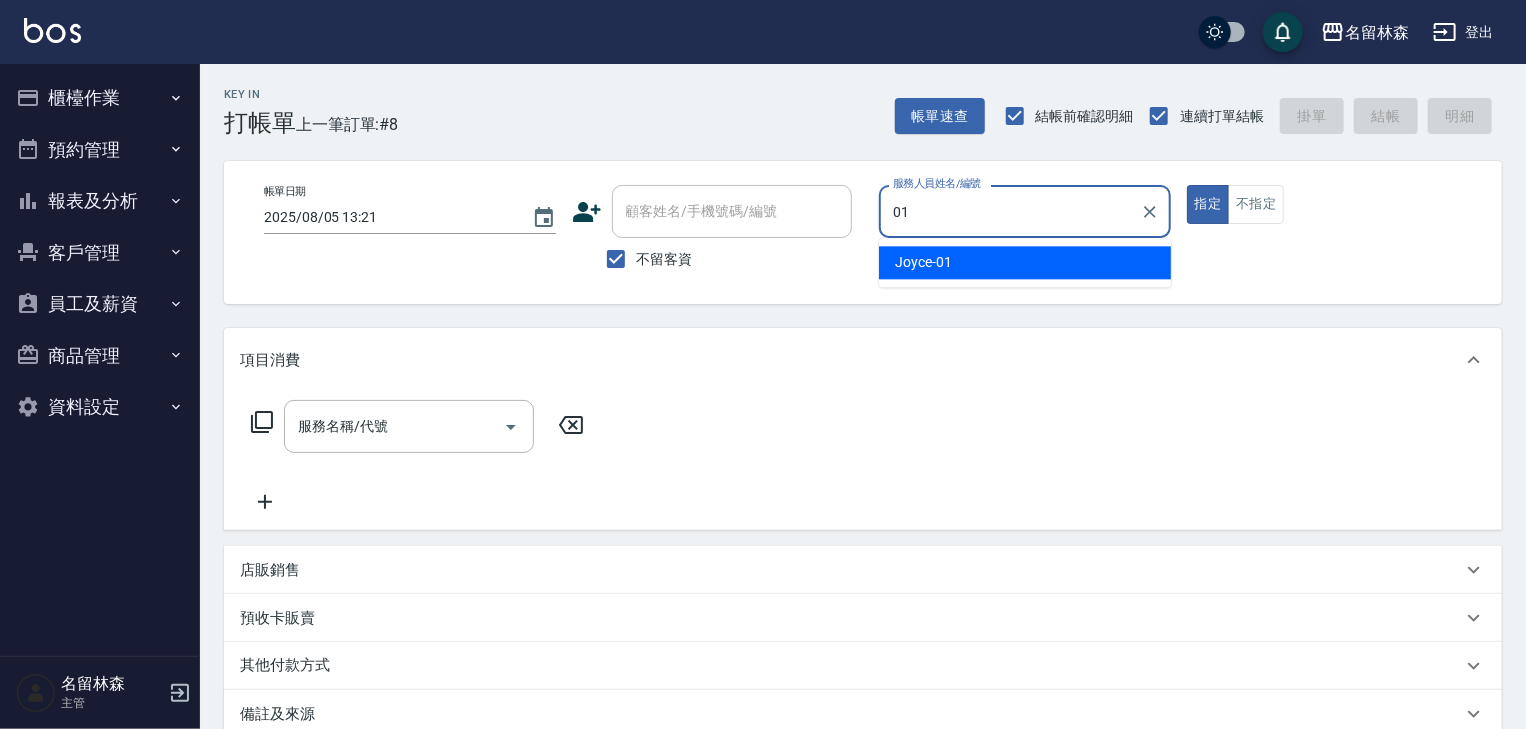 type on "[NAME]-01" 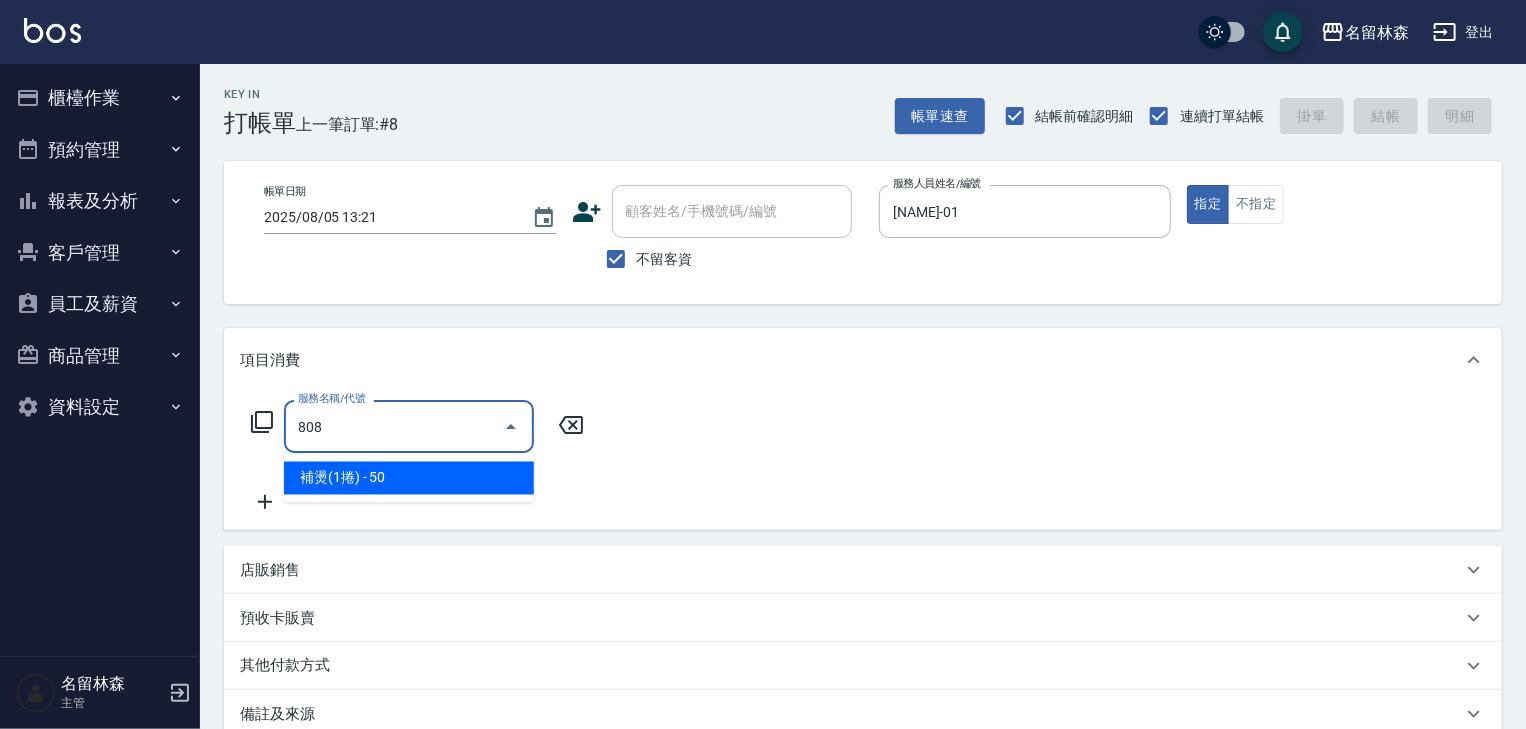 type on "補燙(1捲)(808)" 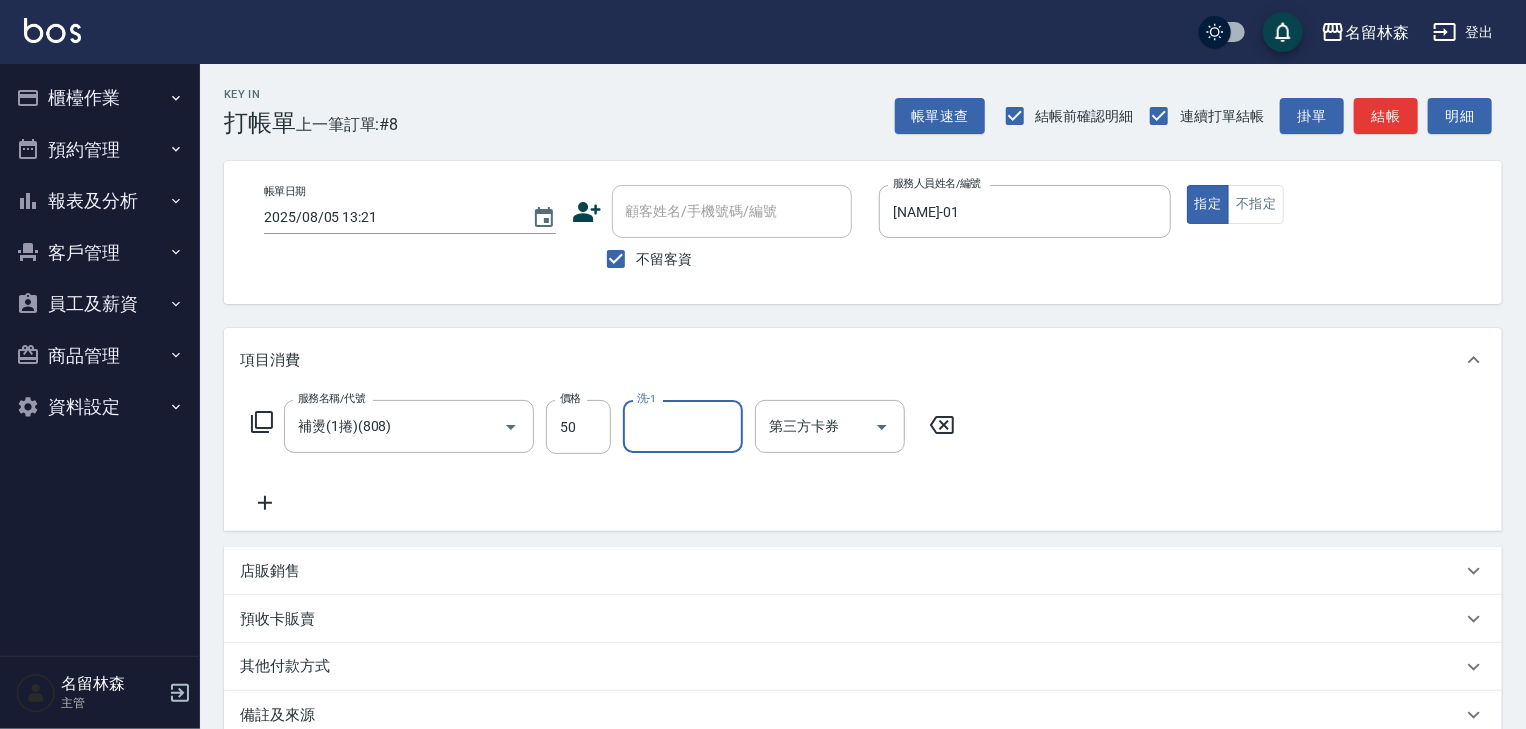 click 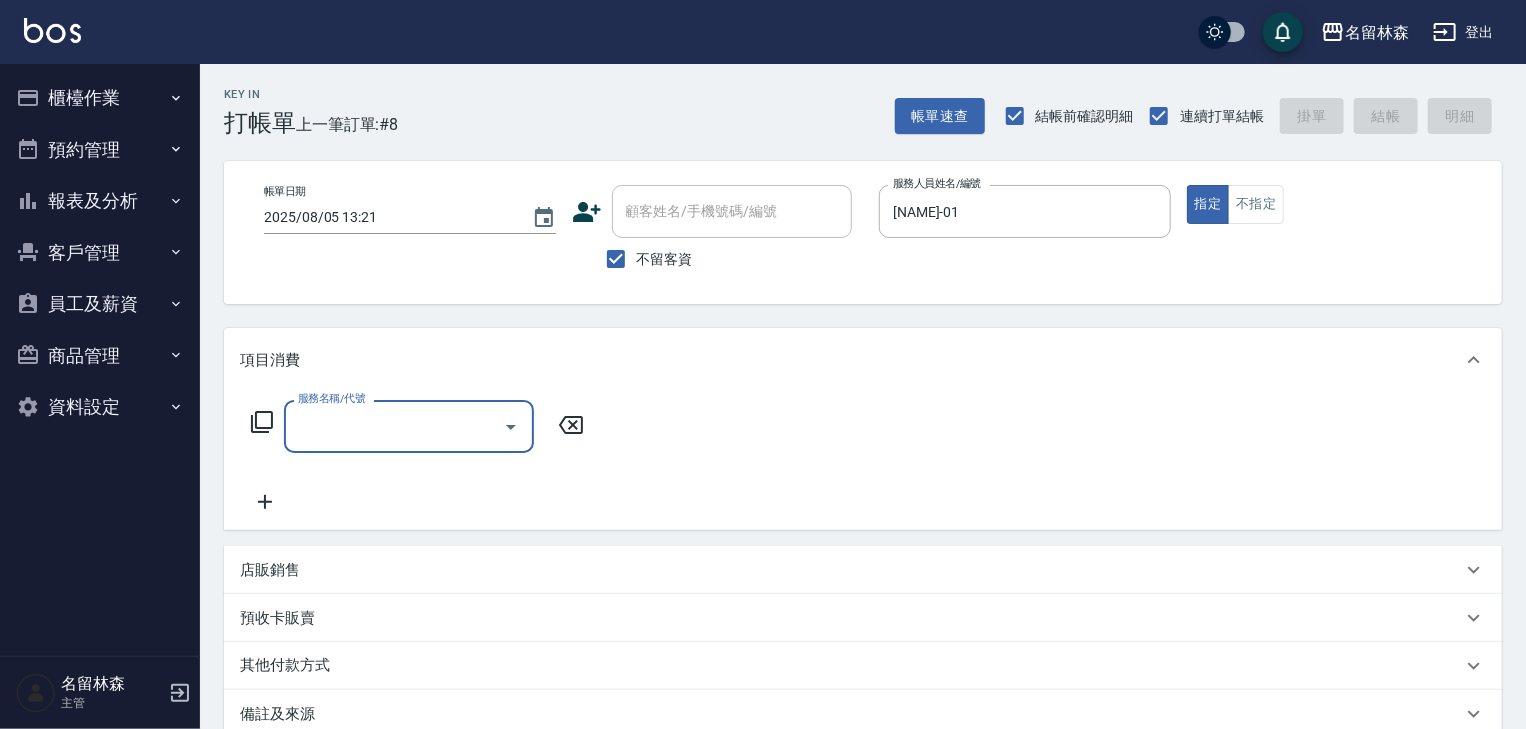 click on "服務名稱/代號" at bounding box center [394, 426] 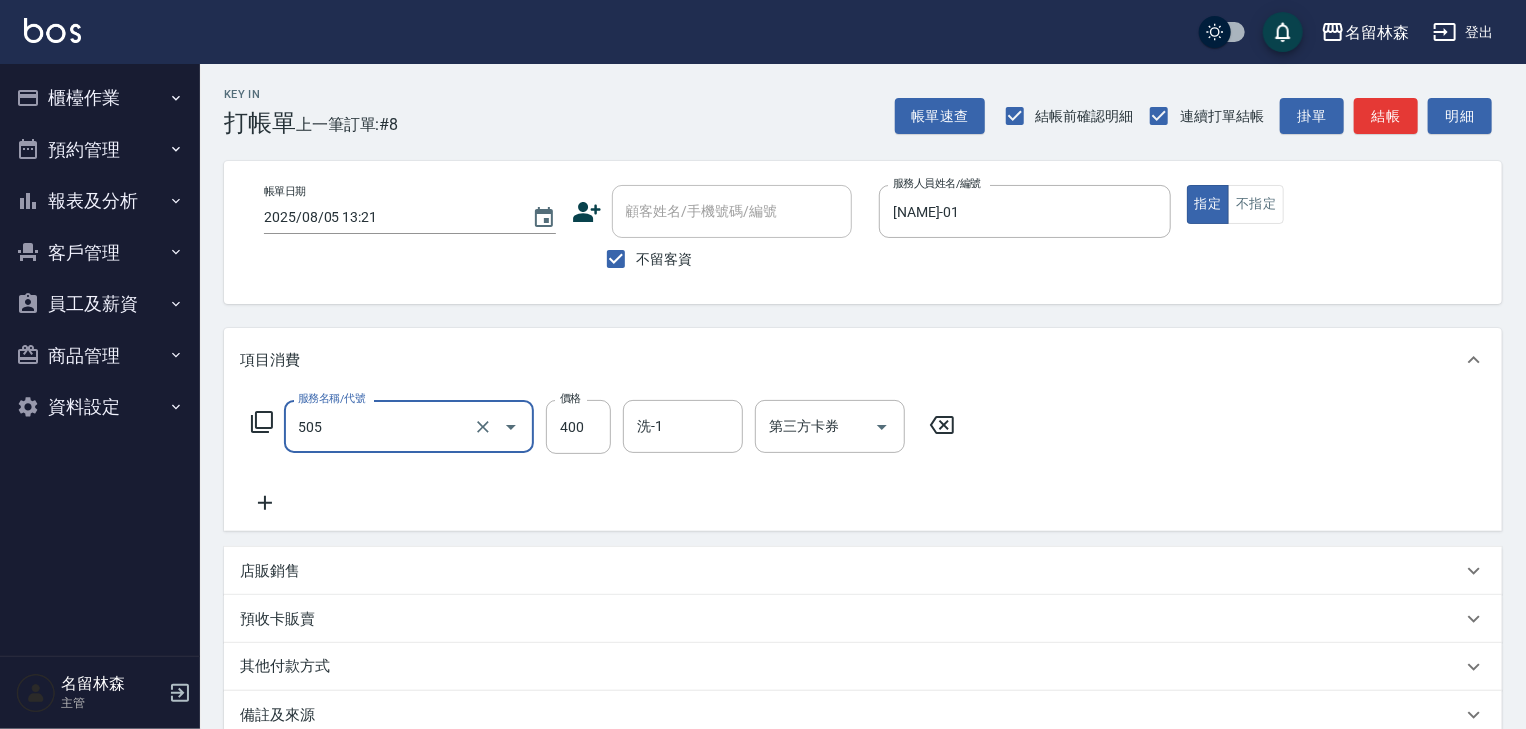 type on "洗髮(505)" 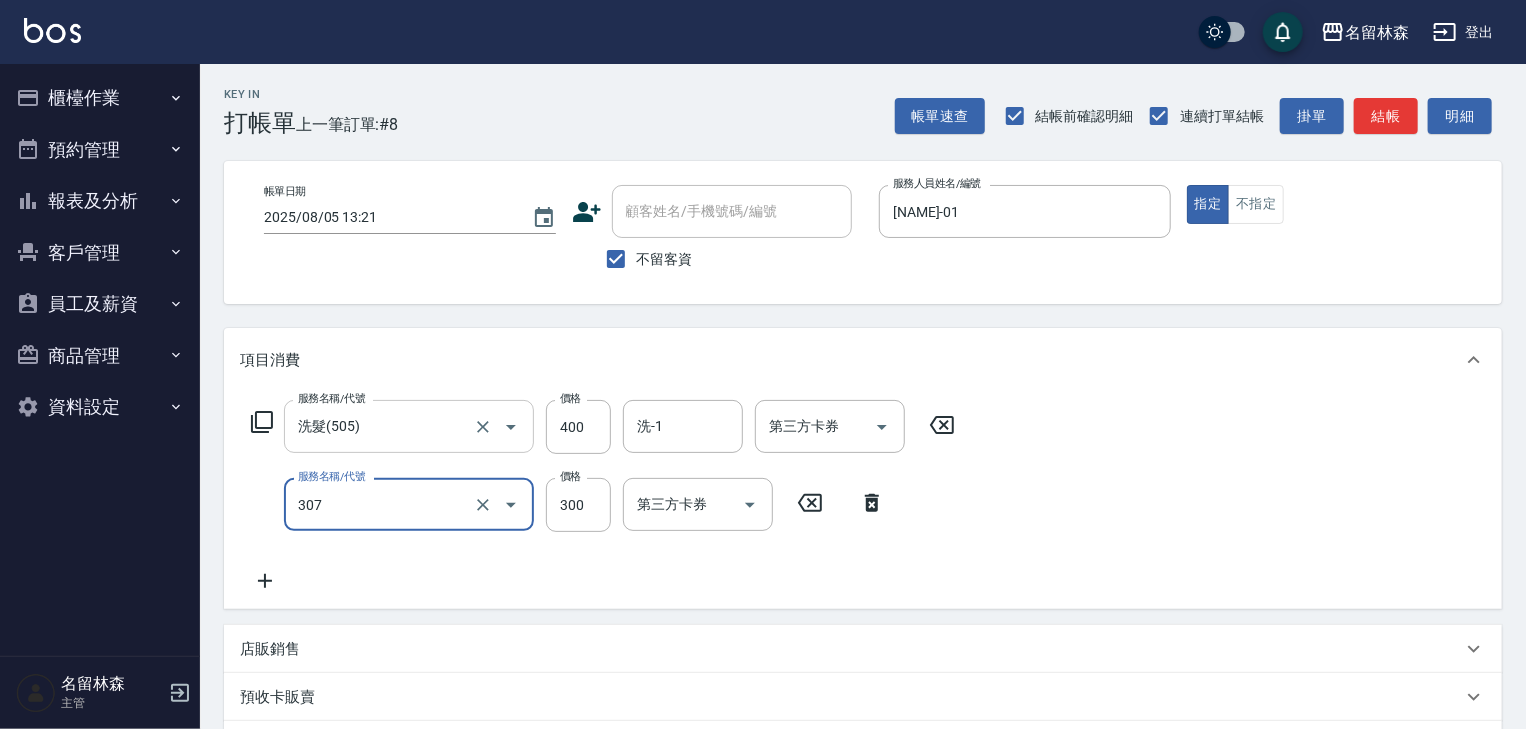 type on "剪髮(307)" 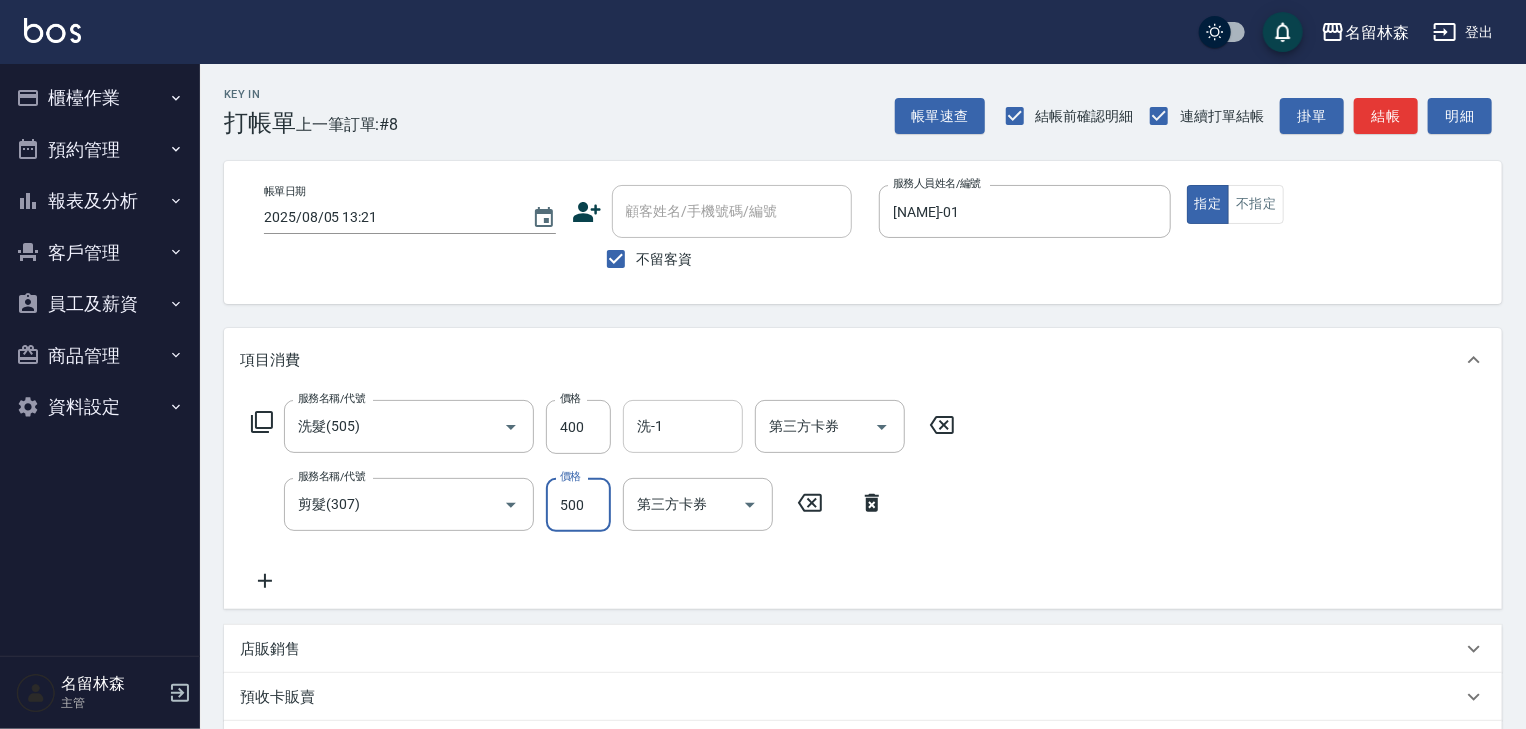 type on "500" 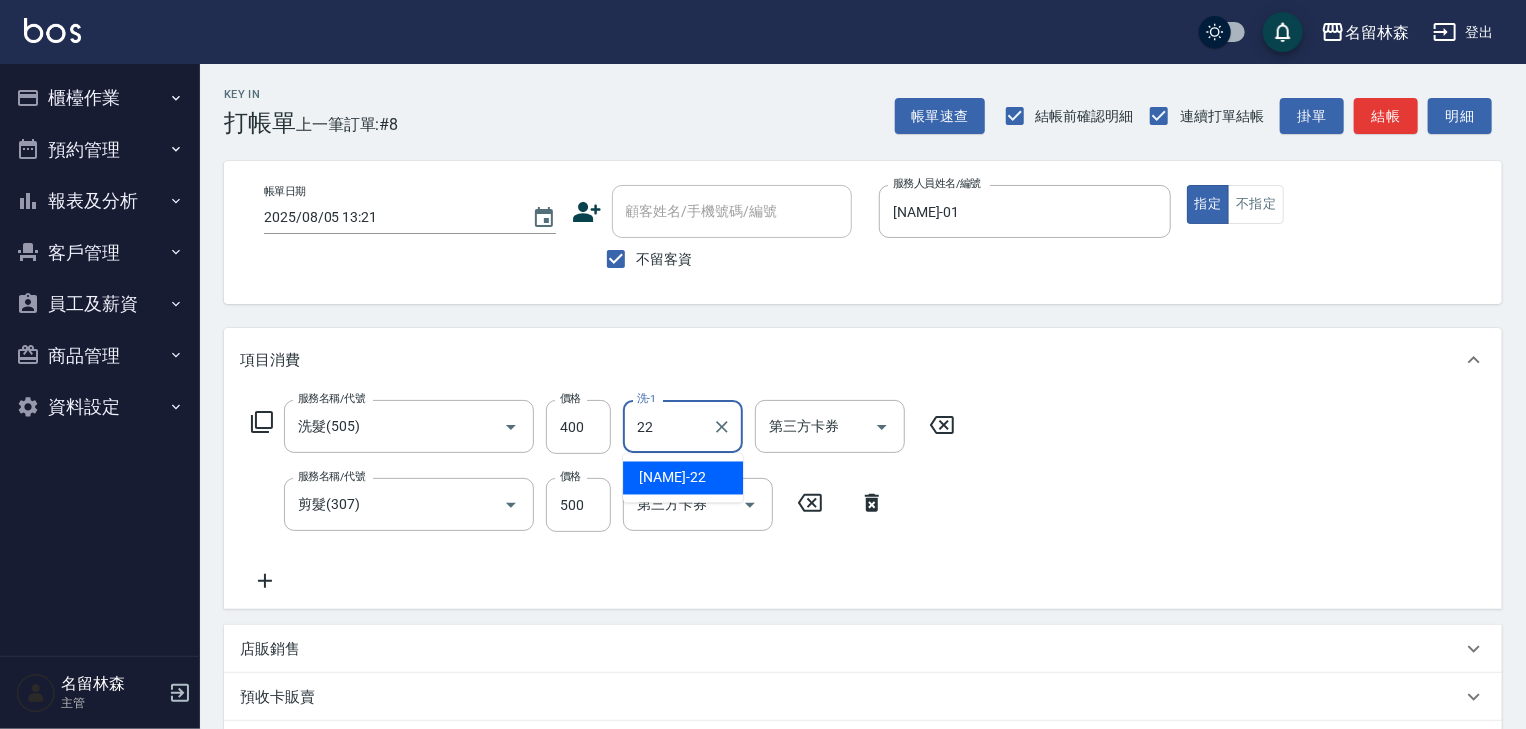 type on "王婕宇-22" 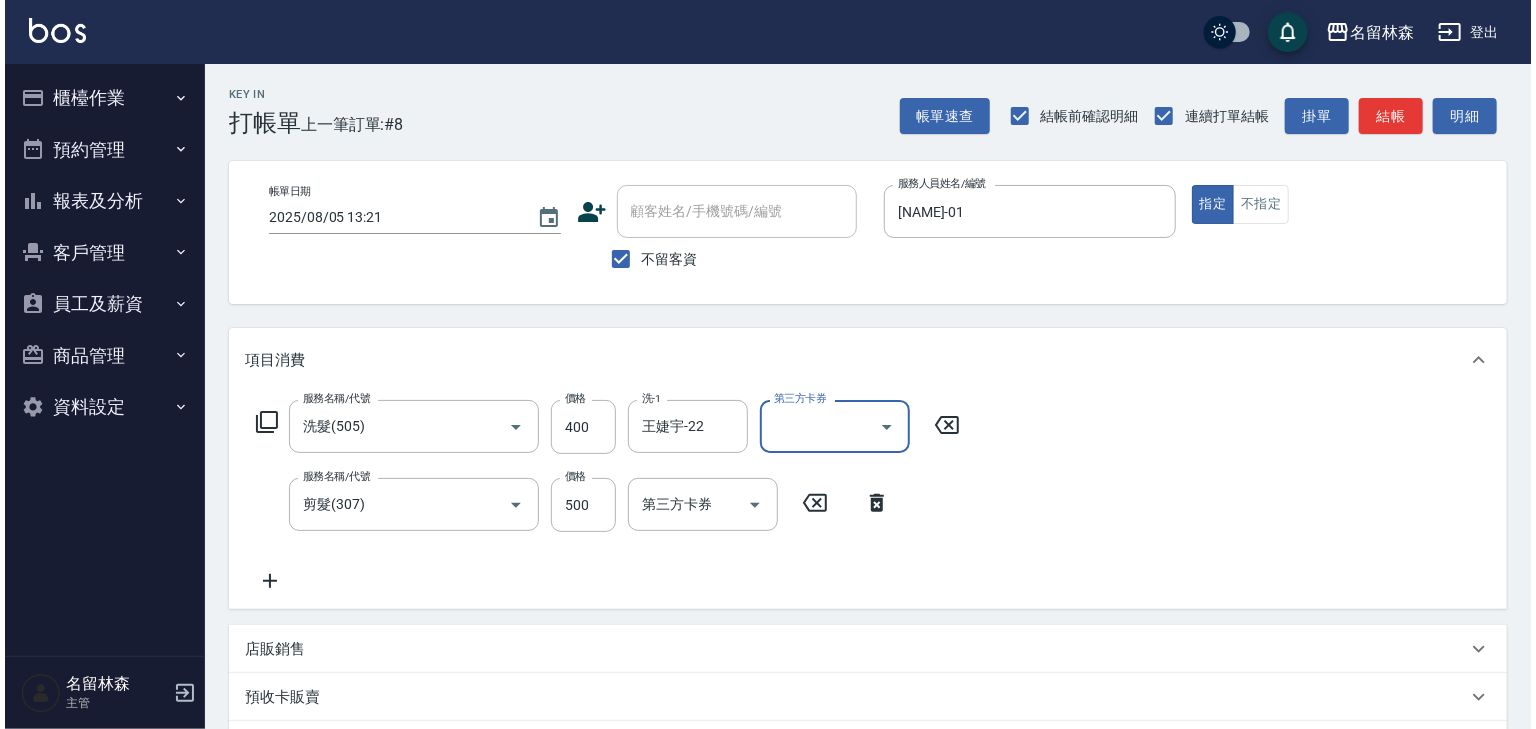 scroll, scrollTop: 312, scrollLeft: 0, axis: vertical 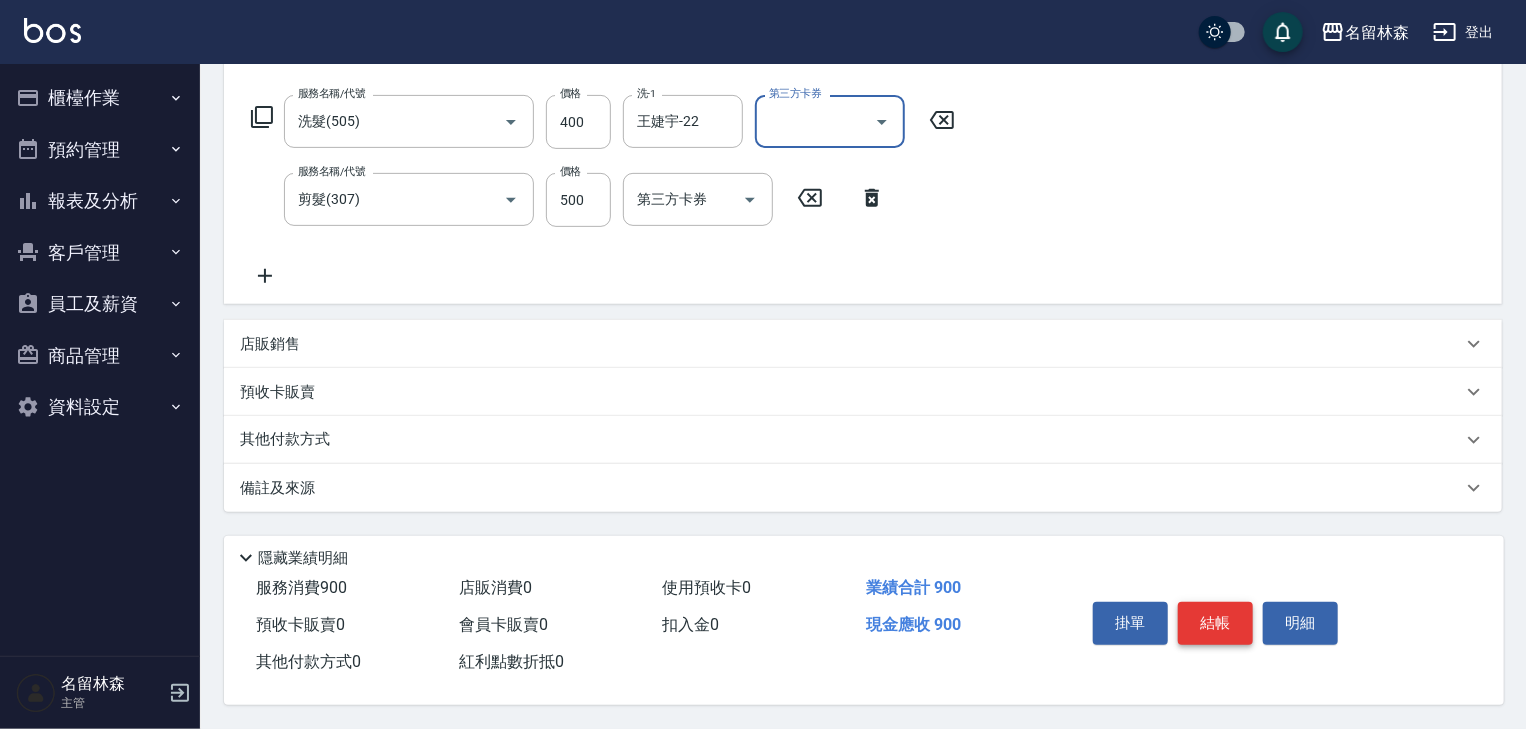 click on "結帳" at bounding box center (1215, 623) 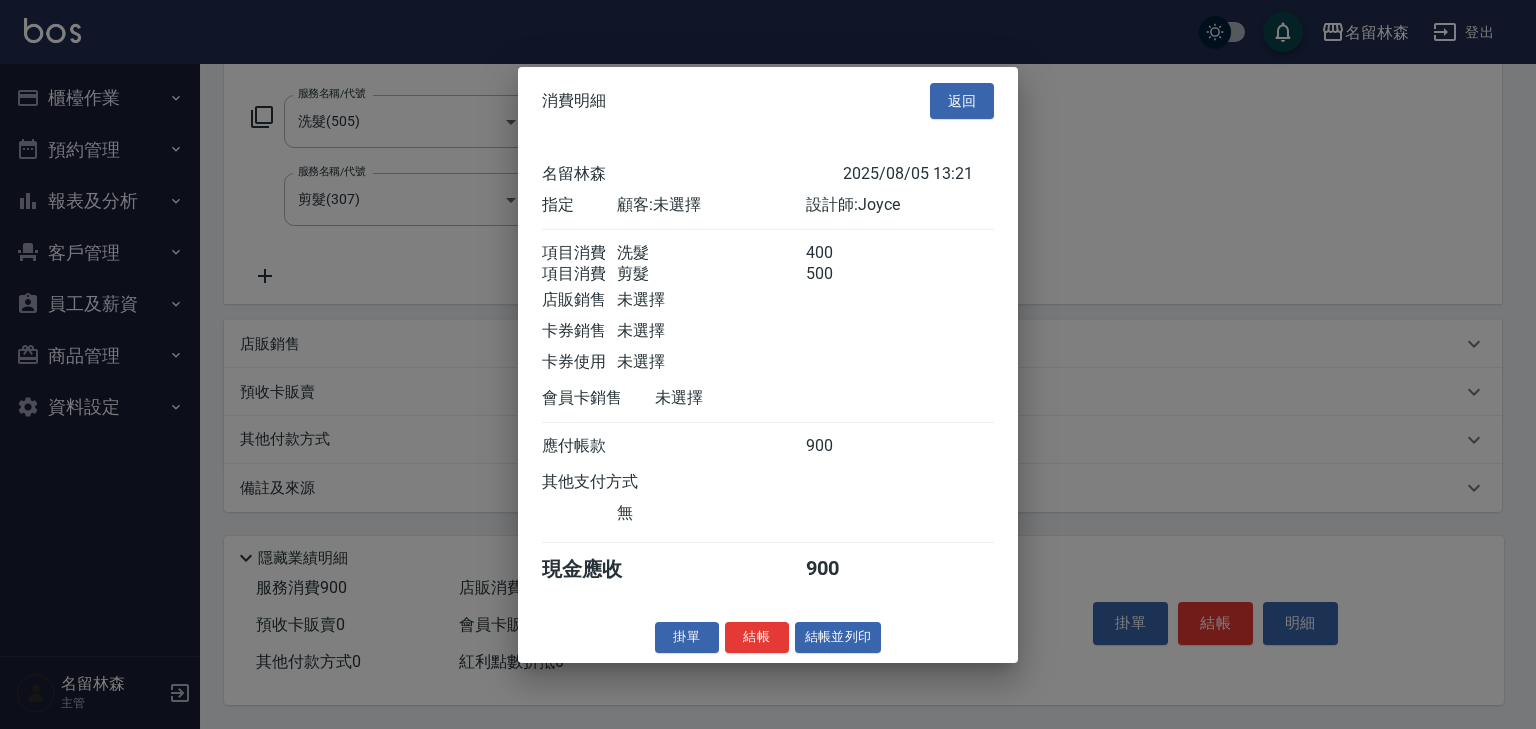 click on "結帳" at bounding box center (757, 637) 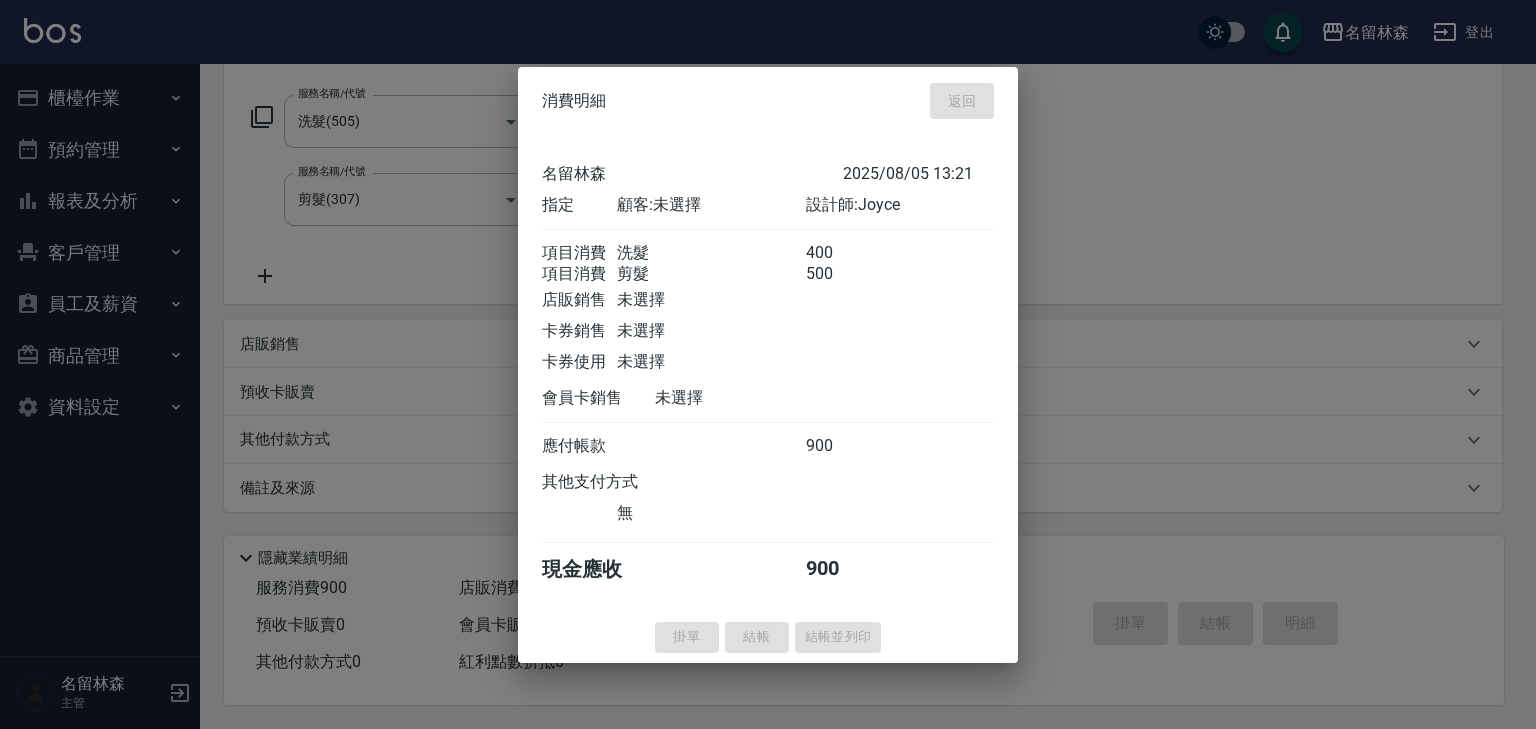 type on "2025/08/05 13:26" 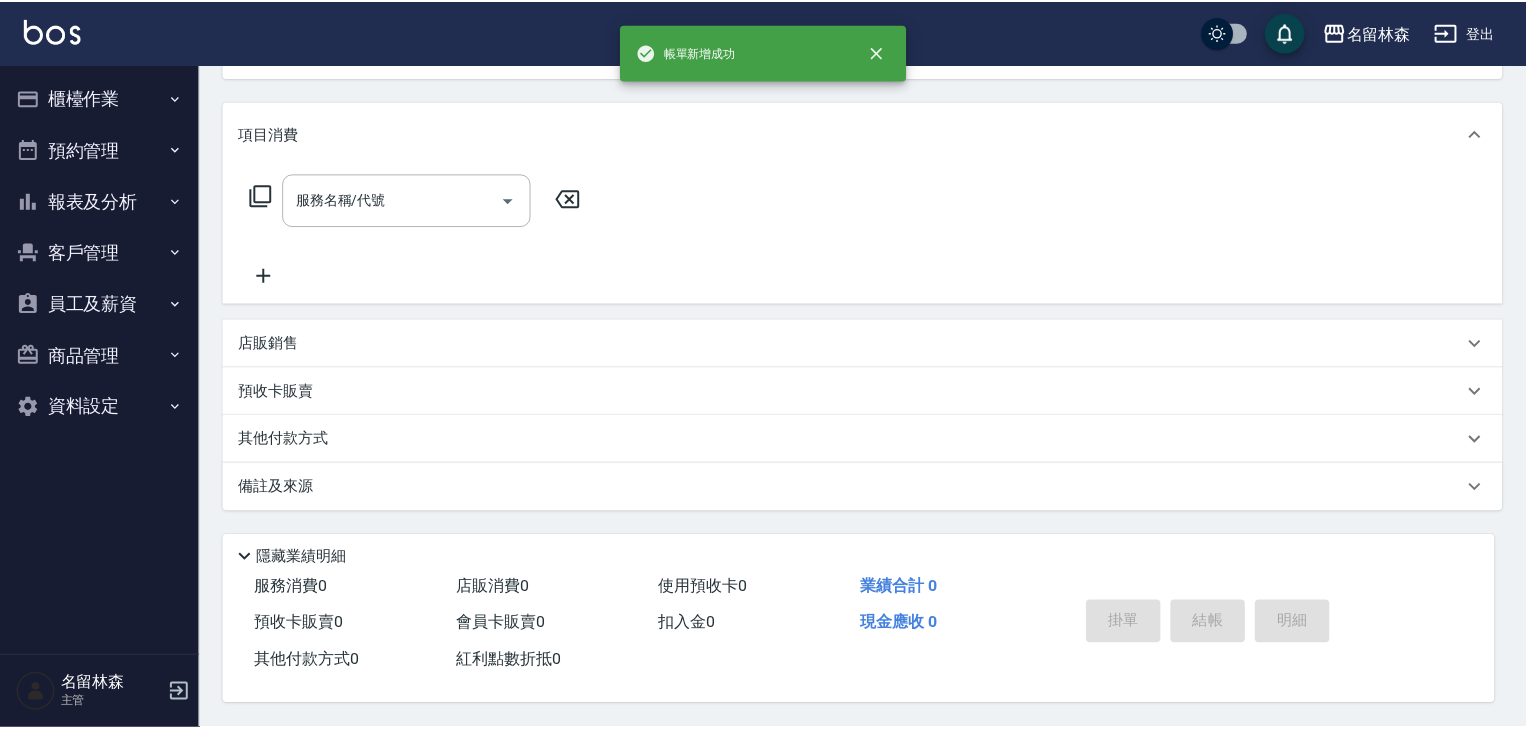 scroll, scrollTop: 0, scrollLeft: 0, axis: both 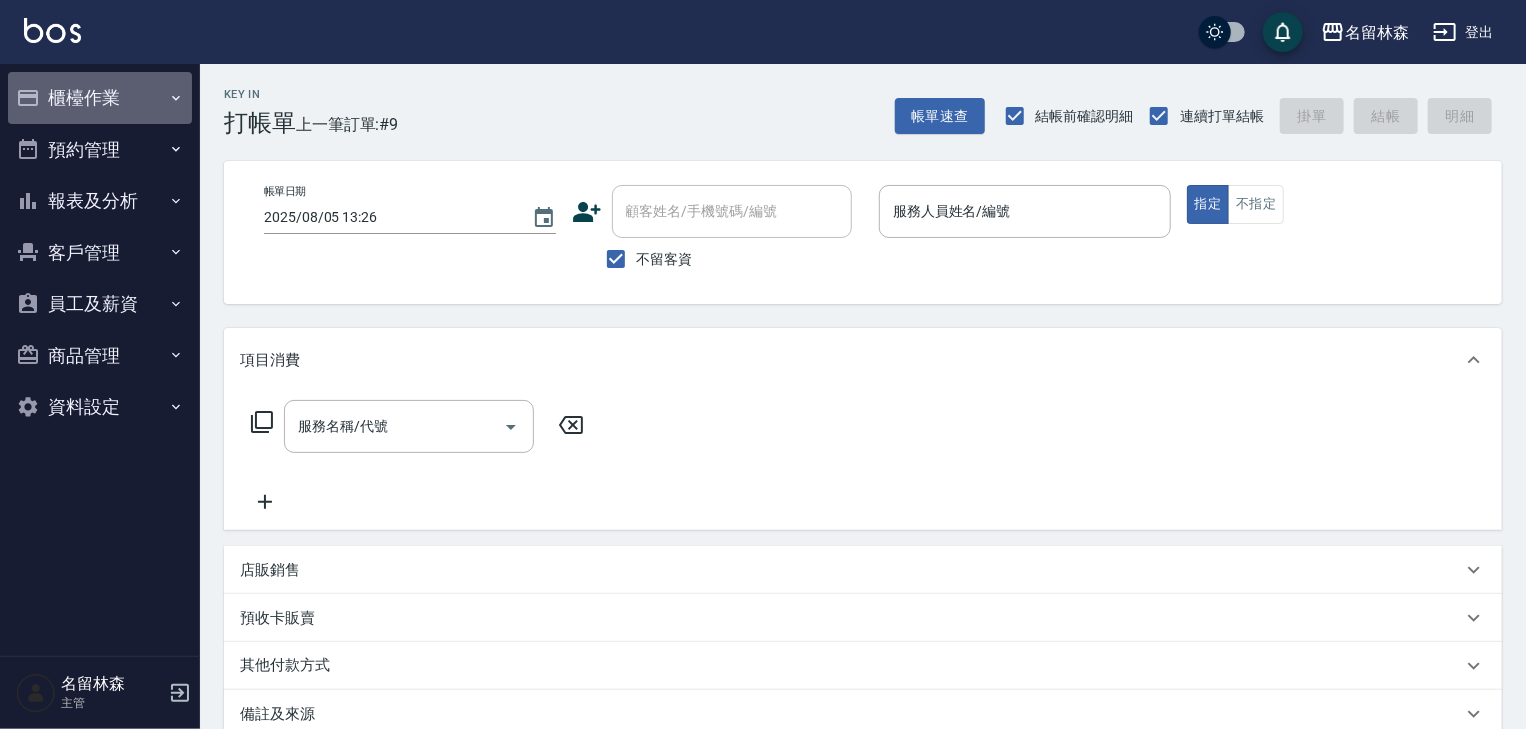 click on "櫃檯作業" at bounding box center [100, 98] 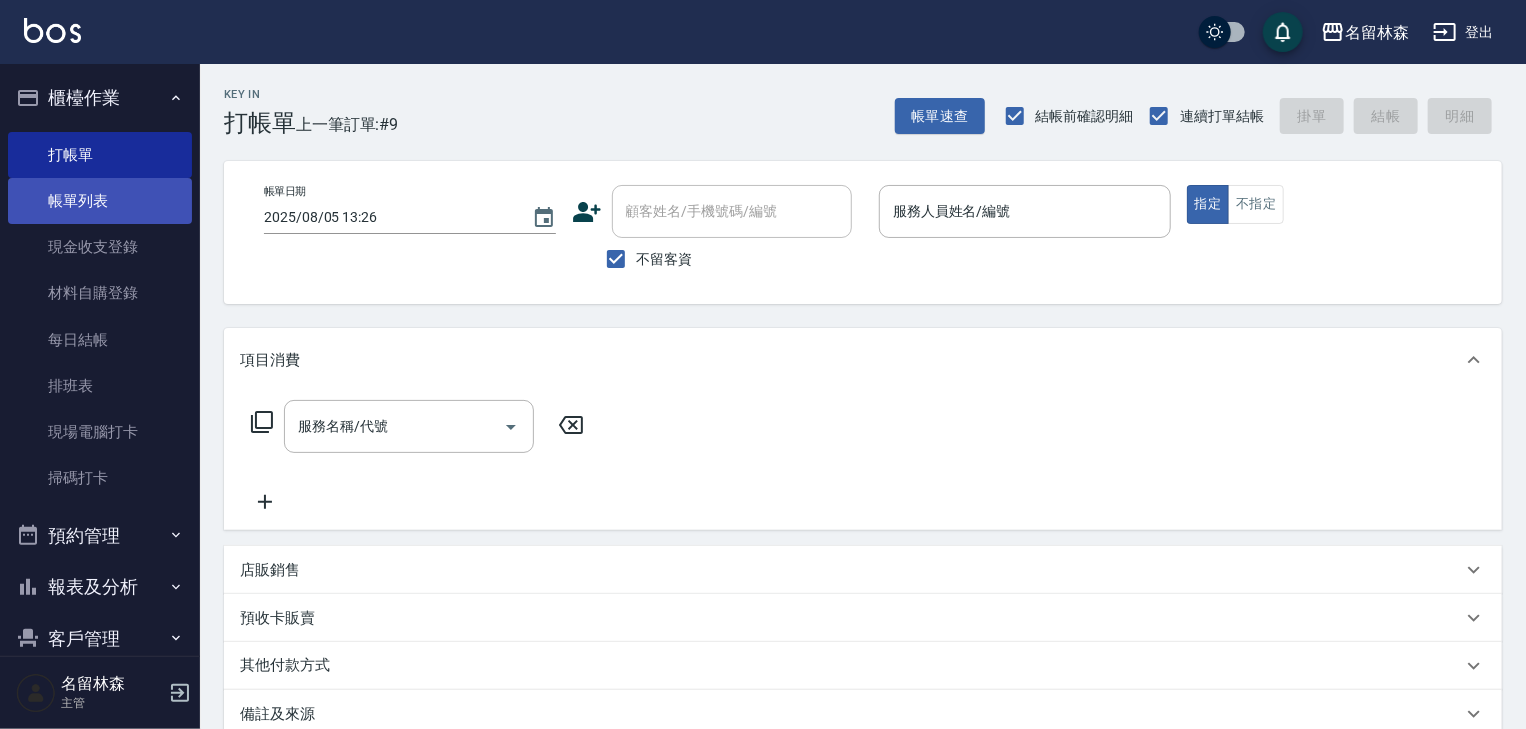 click on "帳單列表" at bounding box center (100, 201) 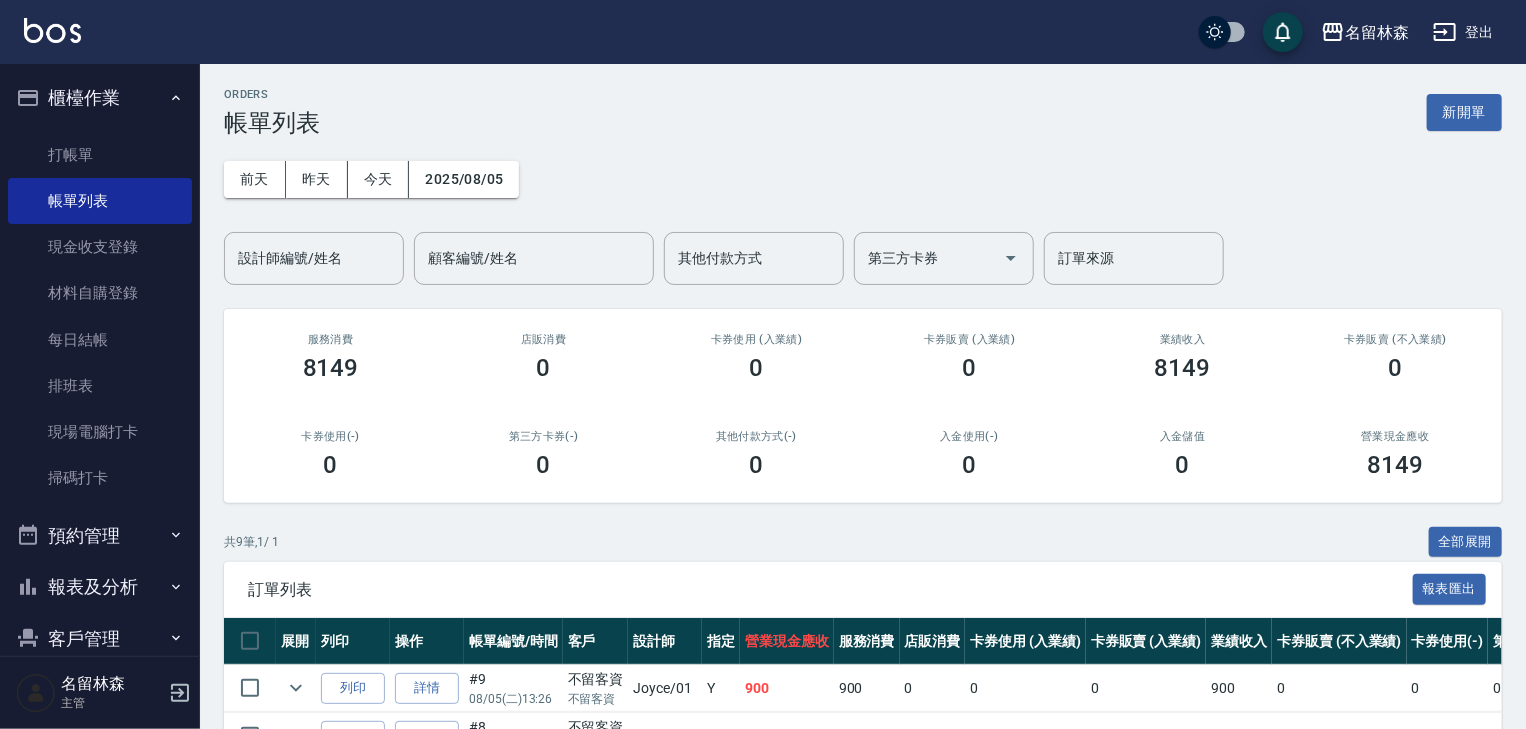 scroll, scrollTop: 426, scrollLeft: 0, axis: vertical 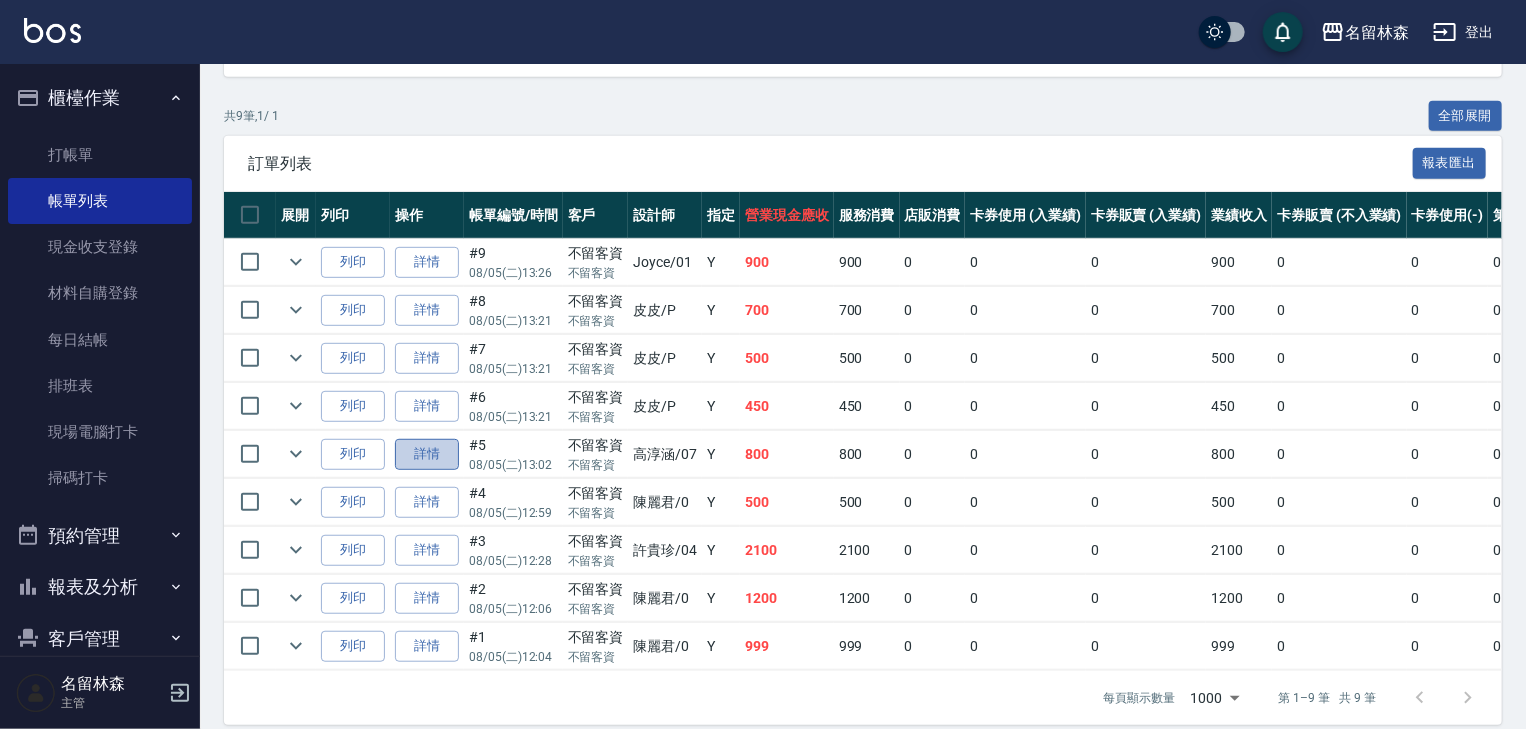 click on "詳情" at bounding box center [427, 454] 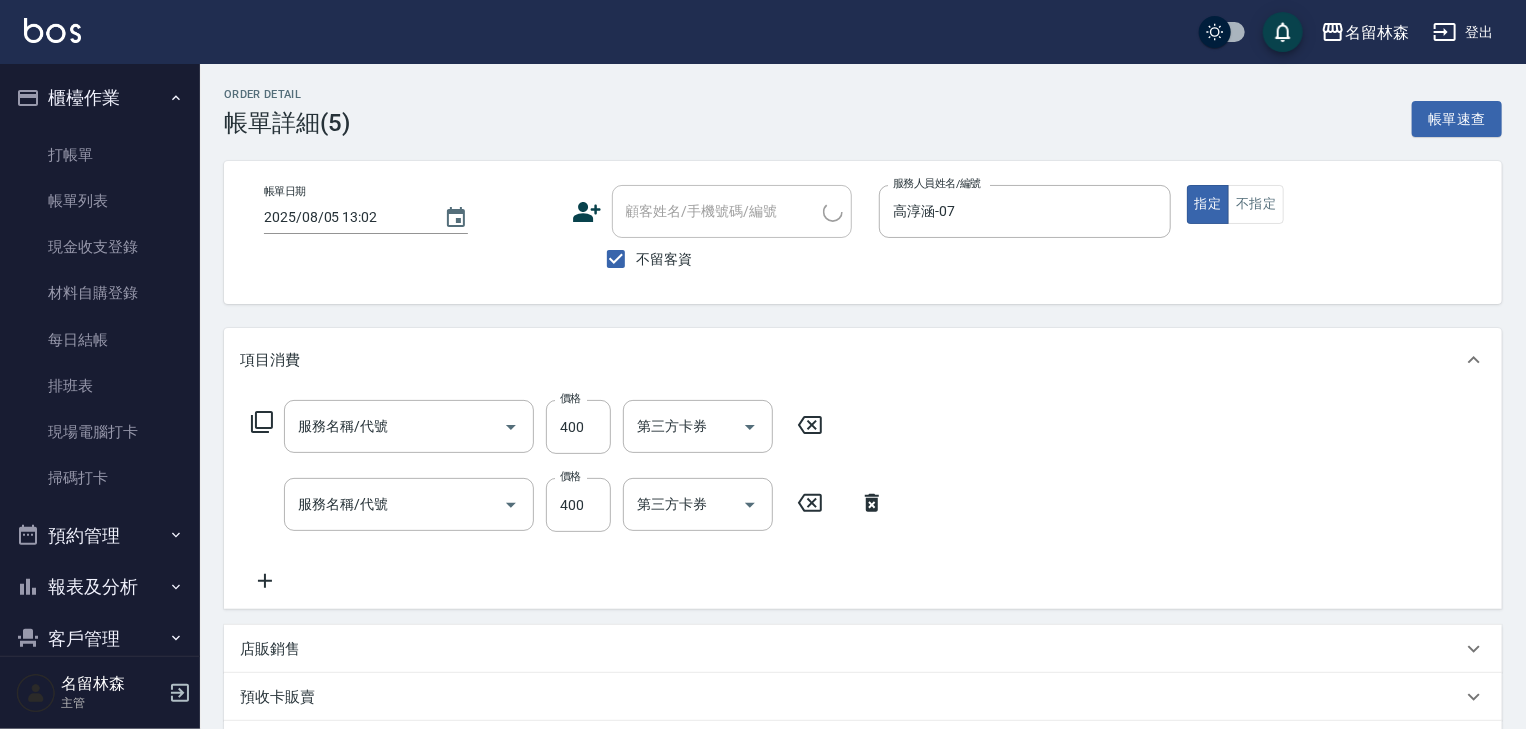 type on "2025/08/05 13:02" 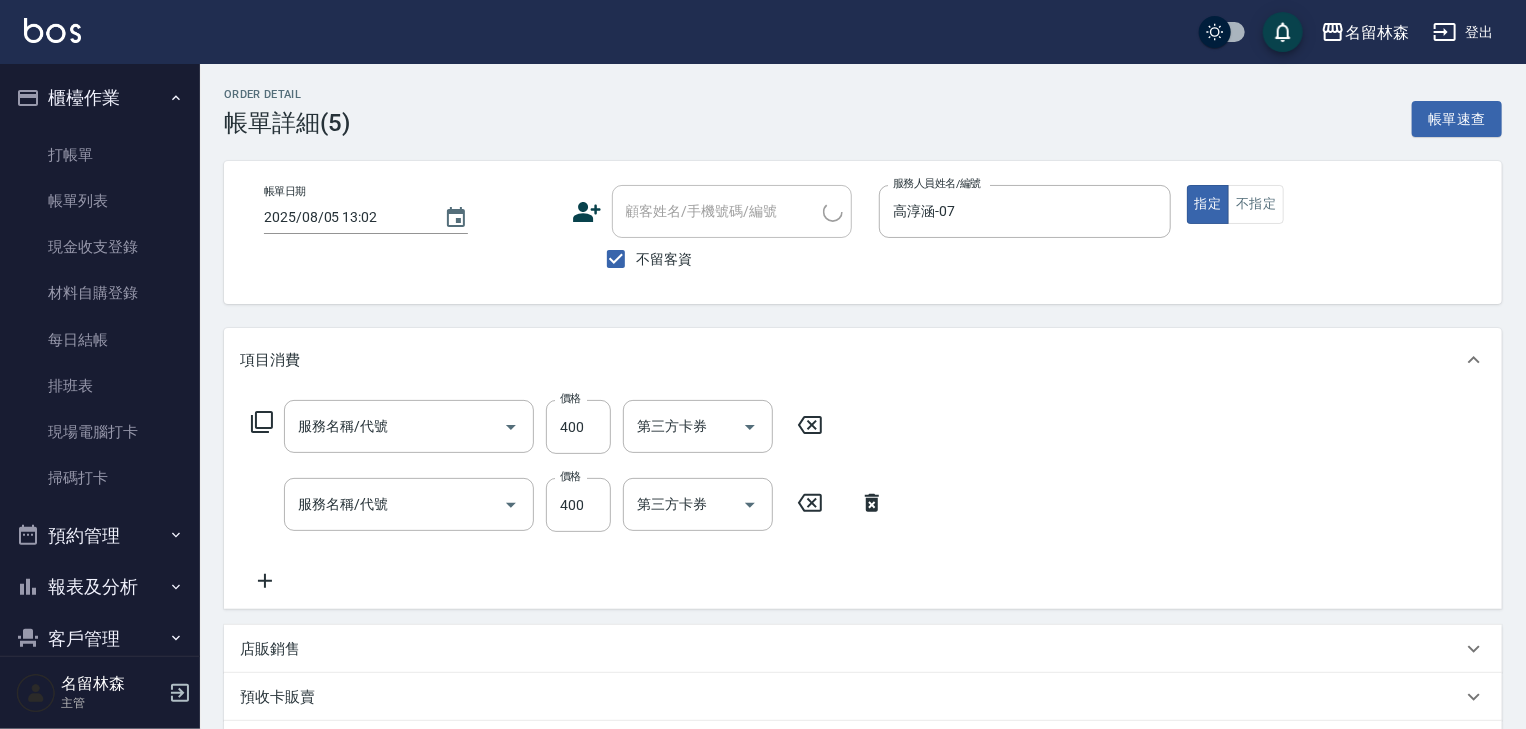 checkbox on "true" 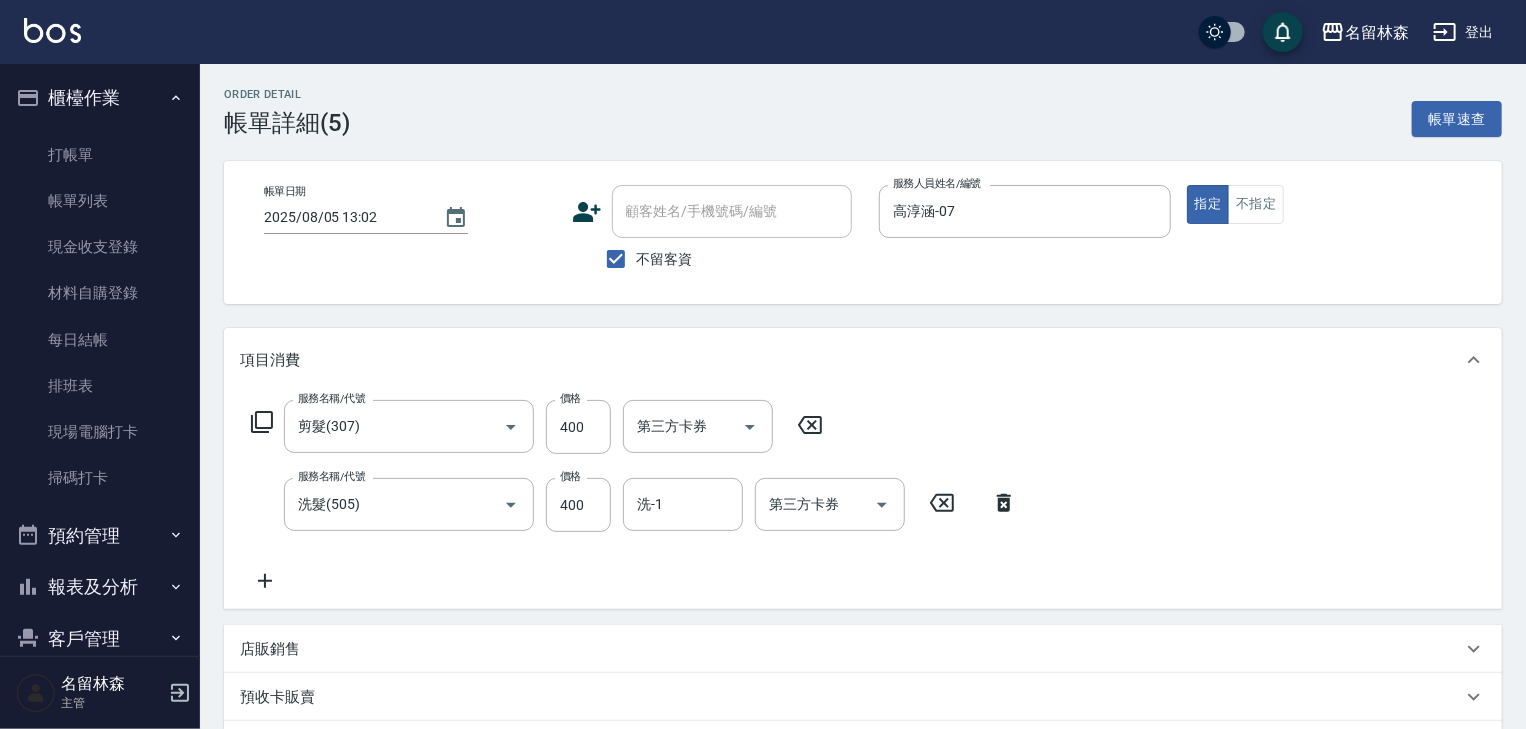 type on "剪髮(307)" 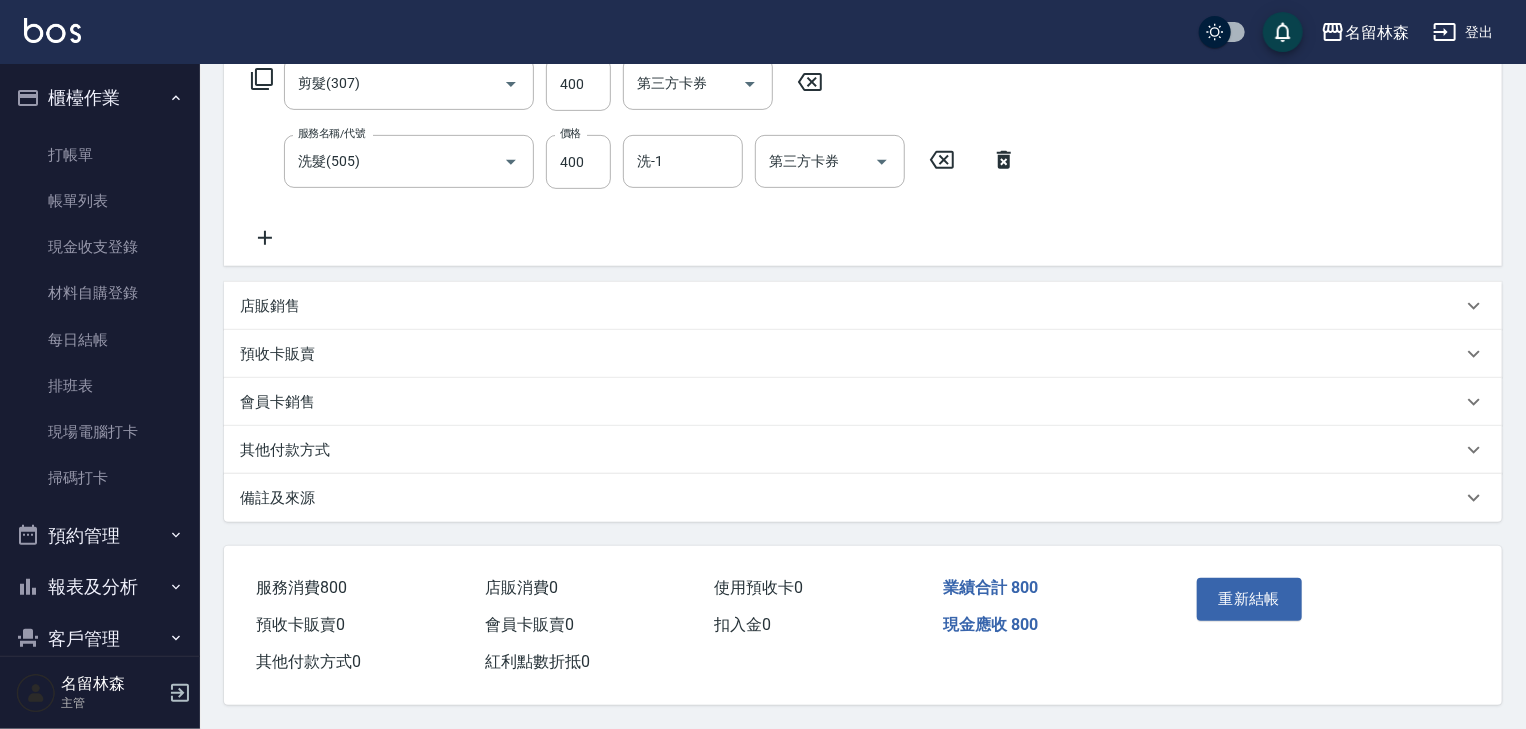 click on "其他付款方式" at bounding box center (851, 450) 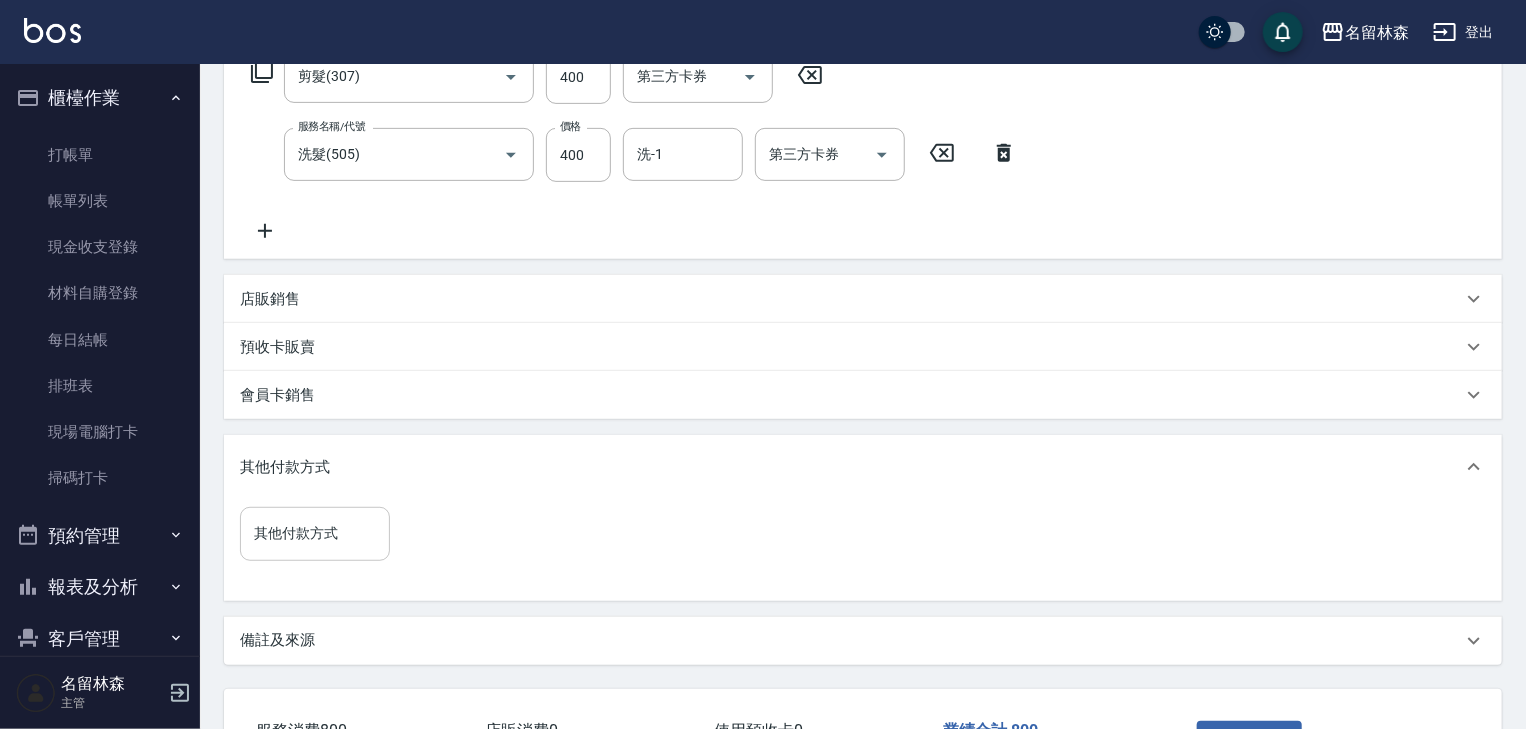 click on "其他付款方式" at bounding box center (315, 533) 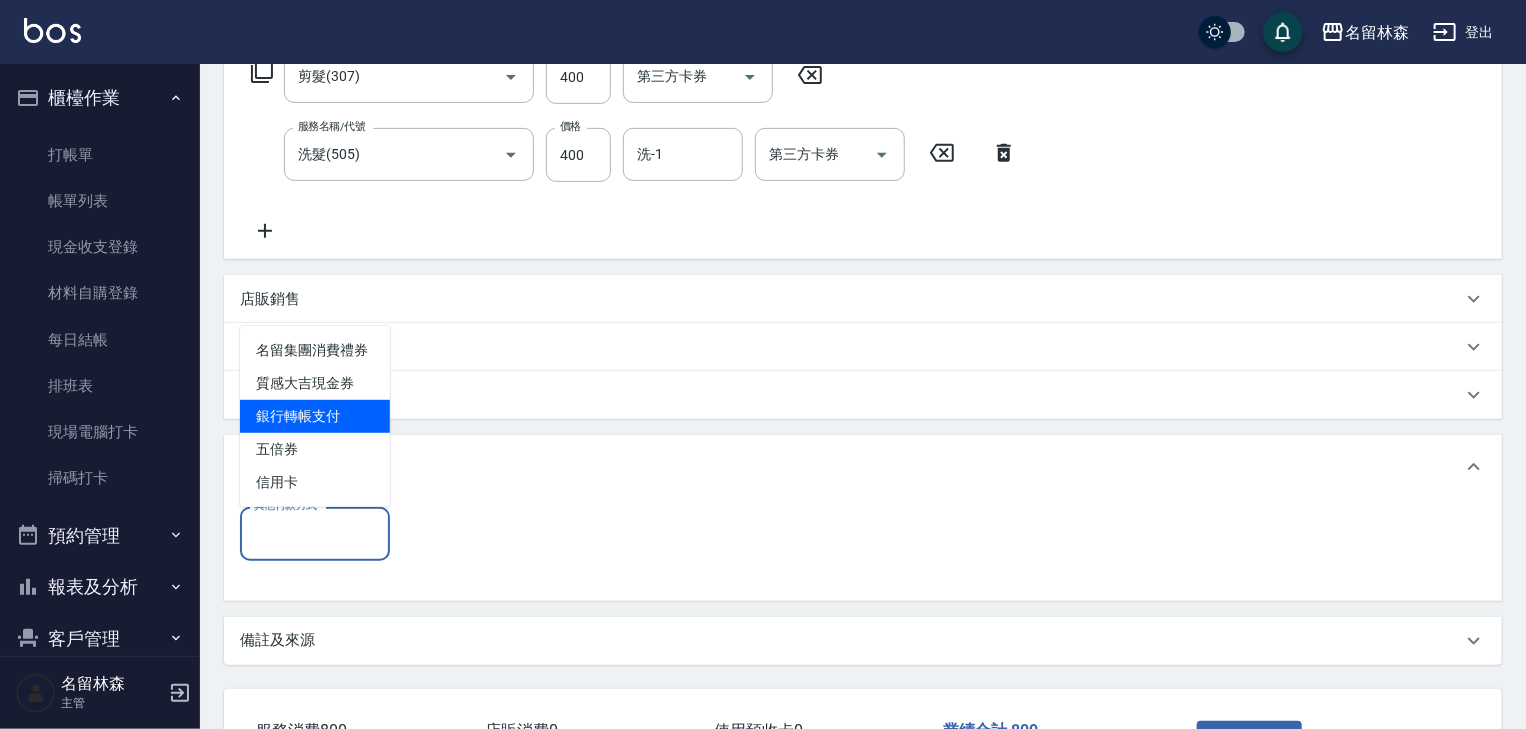 click on "銀行轉帳支付" at bounding box center [315, 416] 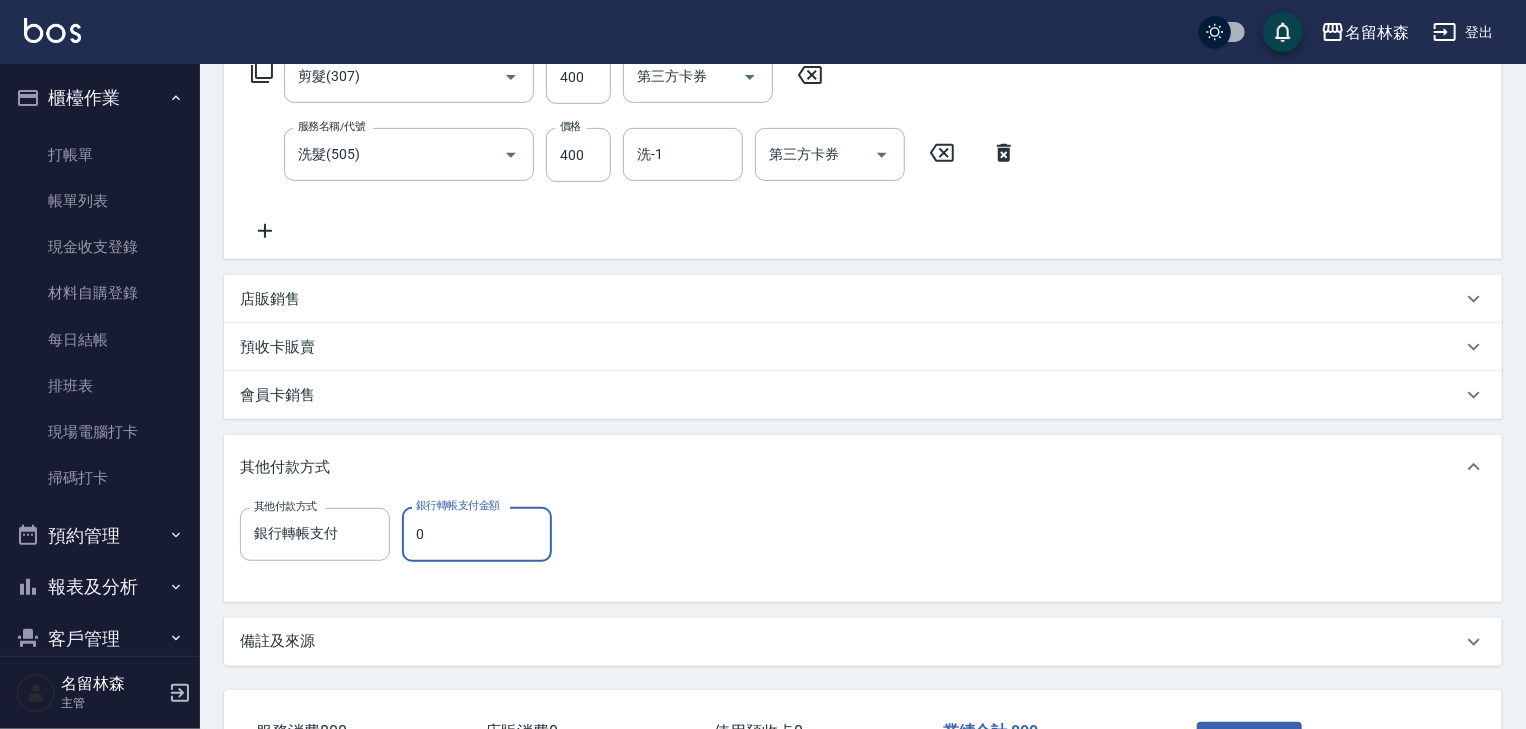 click on "0" at bounding box center (477, 534) 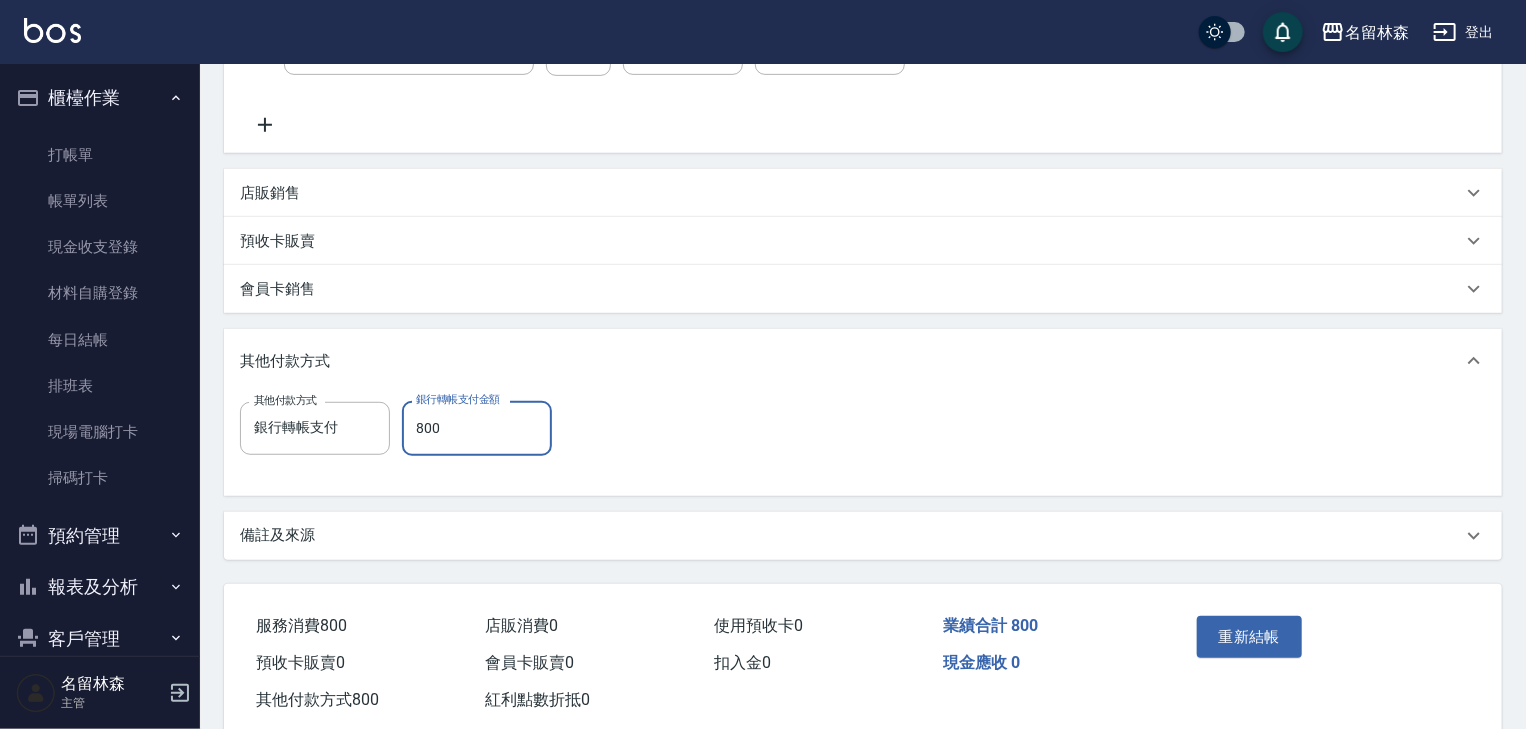 scroll, scrollTop: 500, scrollLeft: 0, axis: vertical 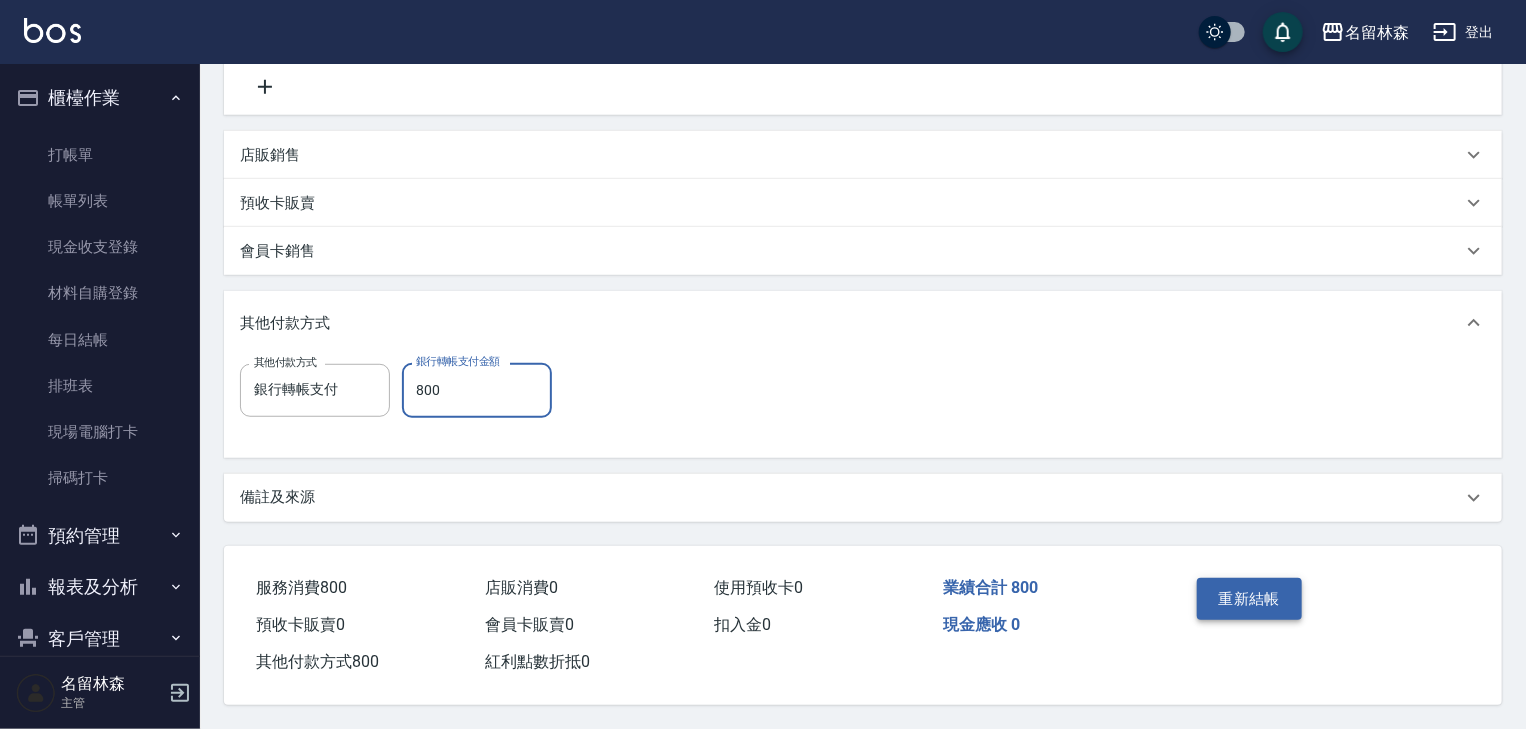 type on "800" 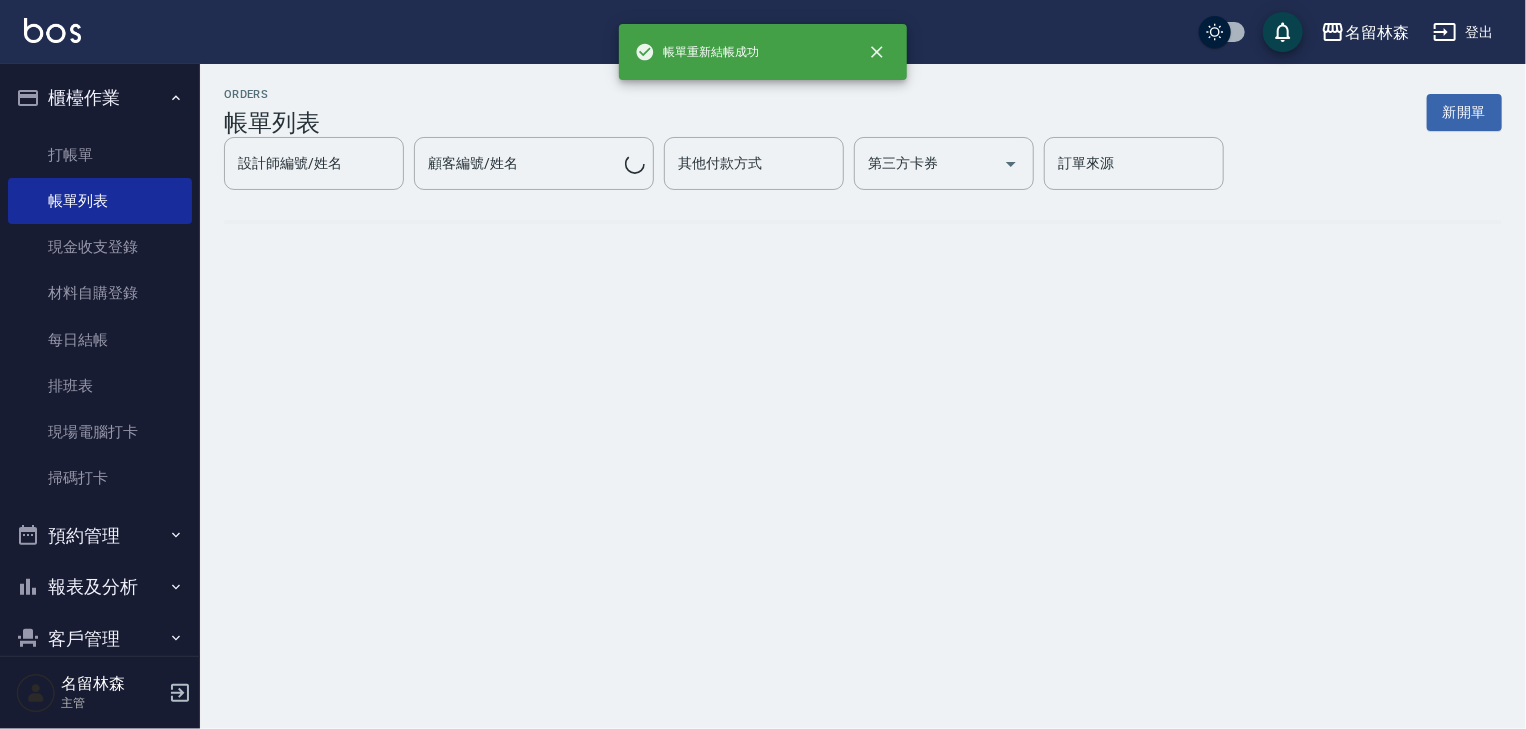 scroll, scrollTop: 0, scrollLeft: 0, axis: both 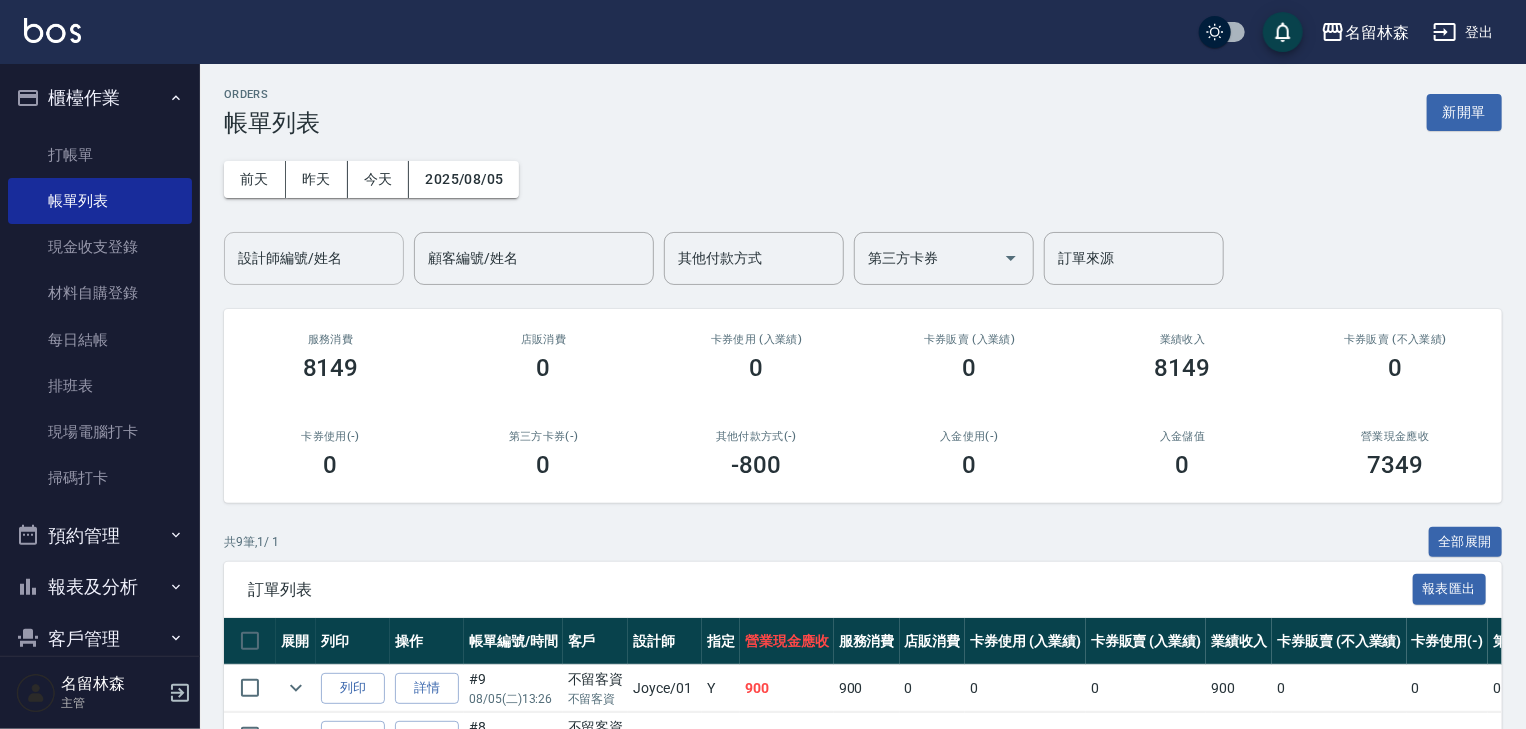 click on "設計師編號/姓名" at bounding box center (314, 258) 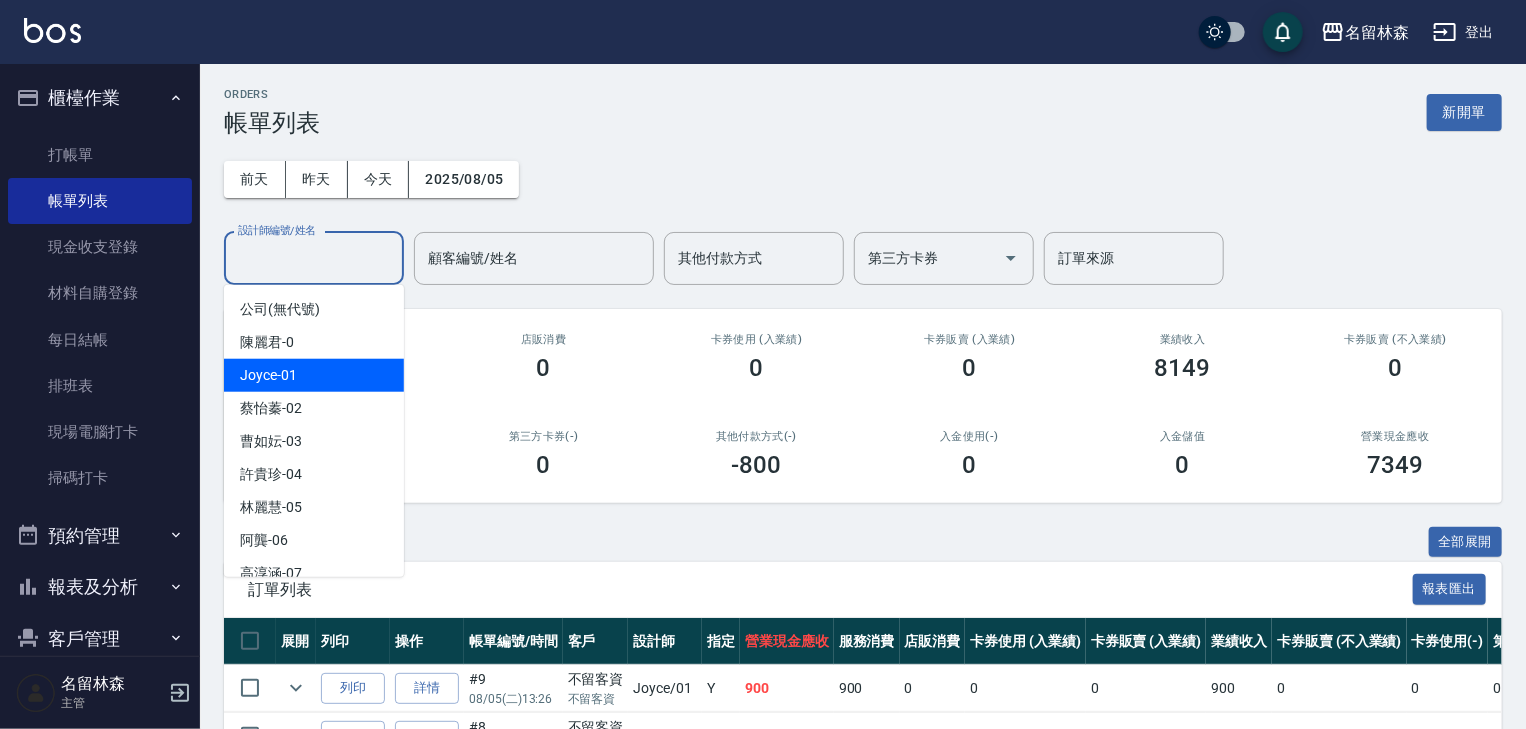 click on "[NAME] -01" at bounding box center (314, 375) 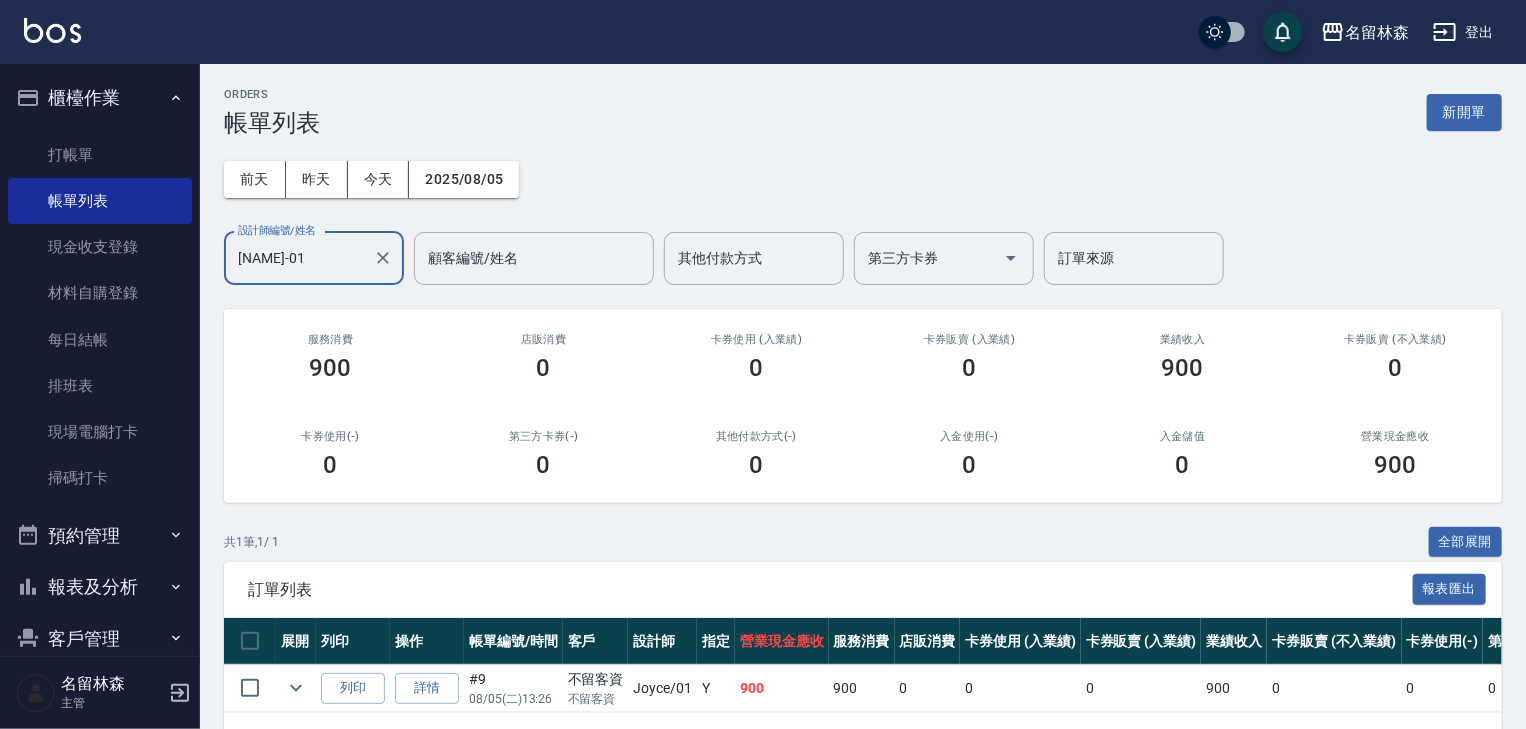 scroll, scrollTop: 73, scrollLeft: 0, axis: vertical 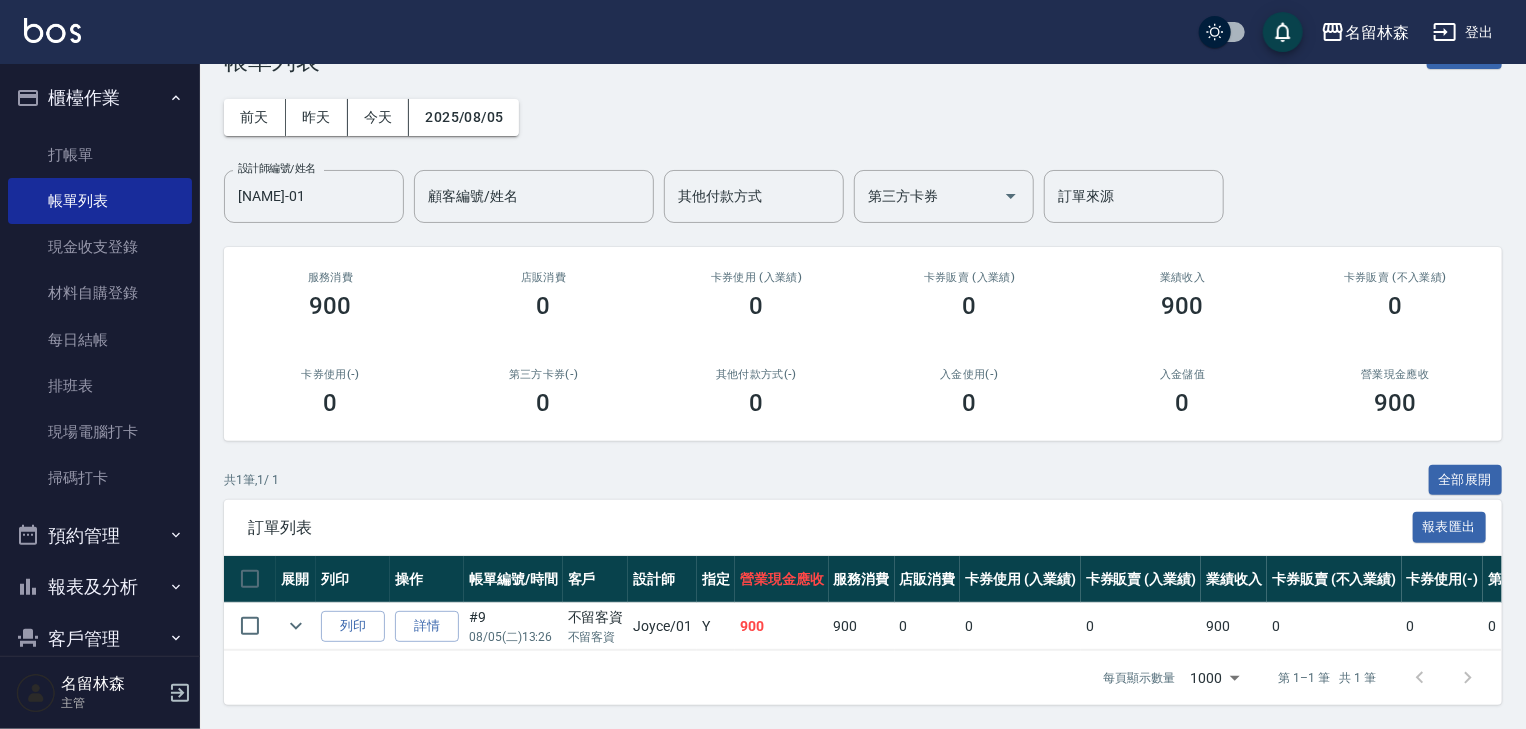 click at bounding box center [52, 30] 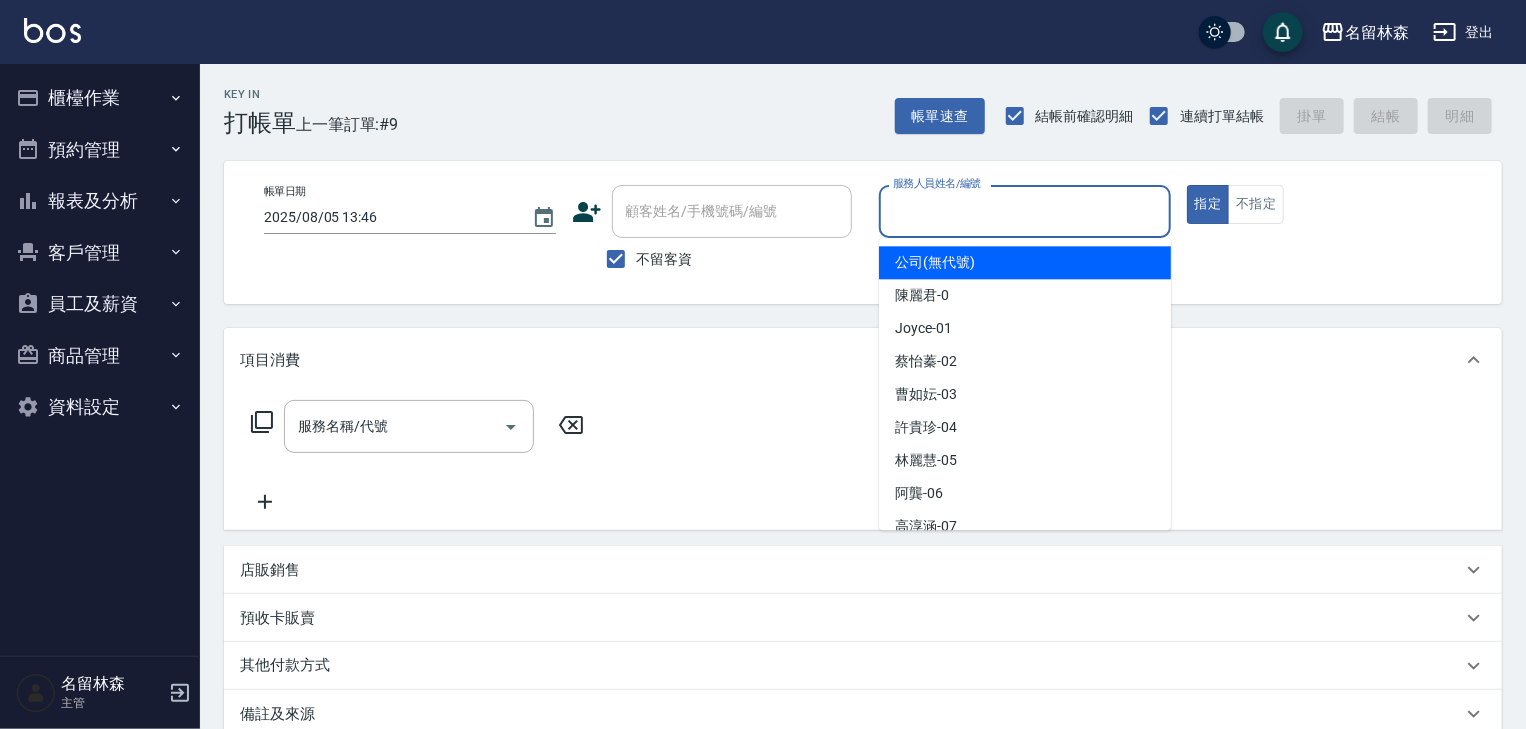 click on "服務人員姓名/編號" at bounding box center [1025, 211] 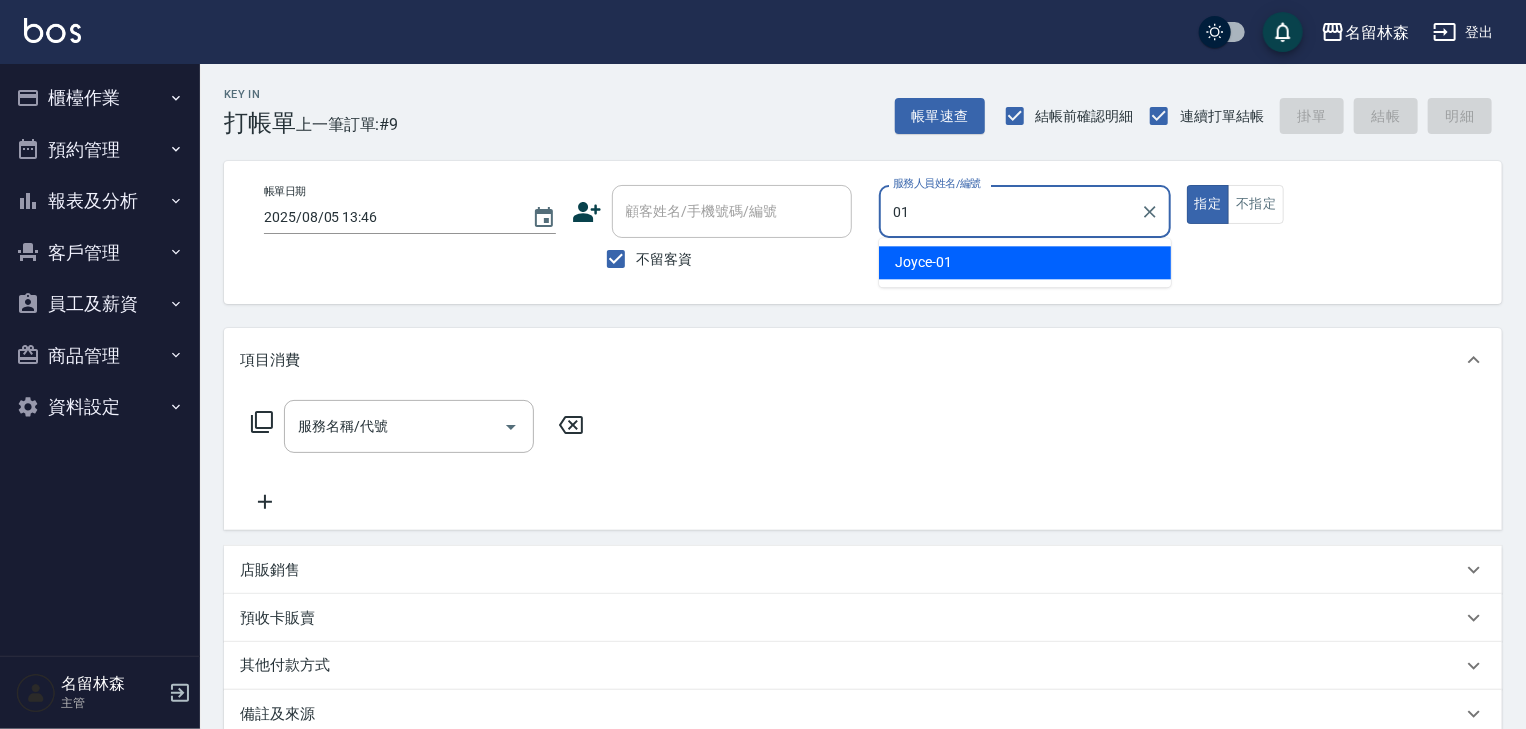 type on "[NAME]-01" 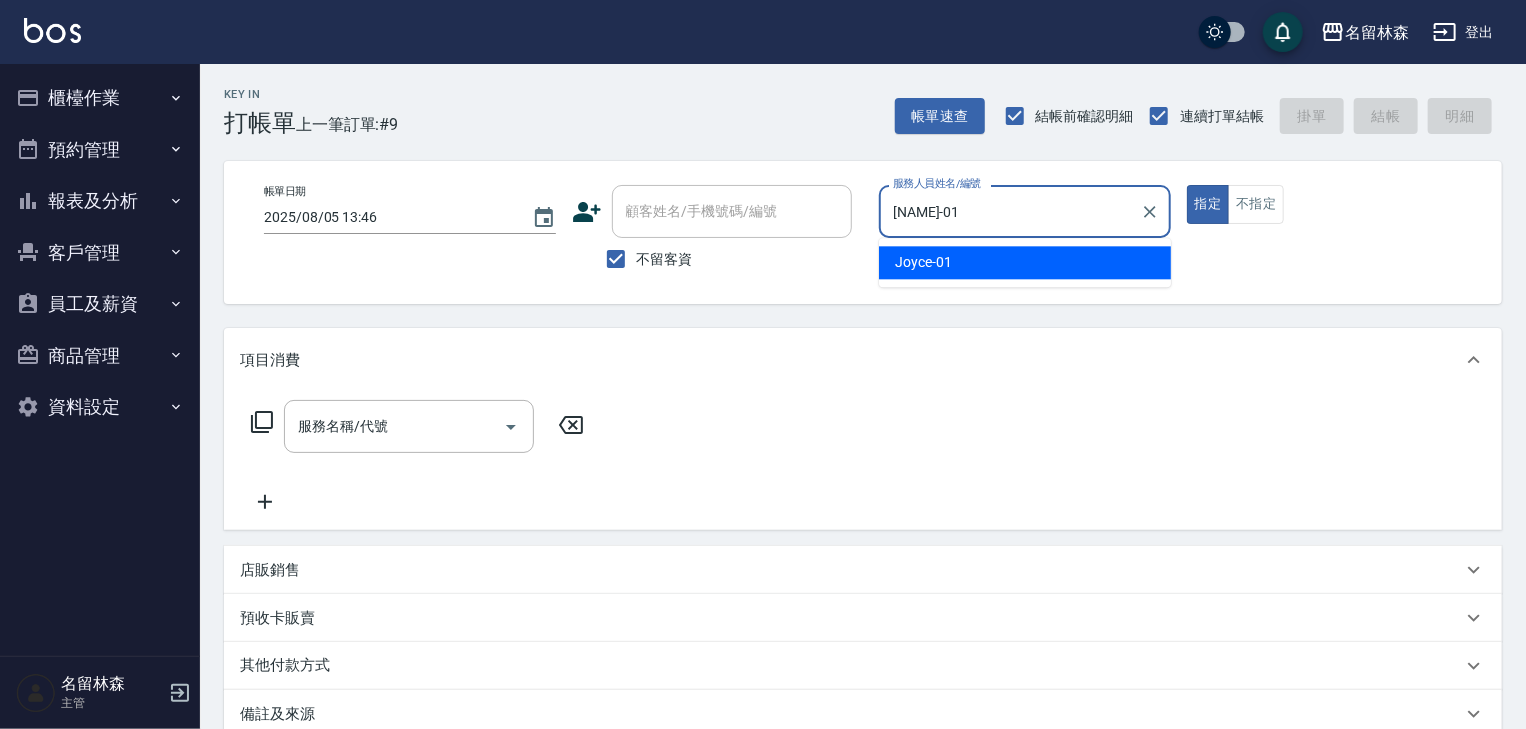 type on "true" 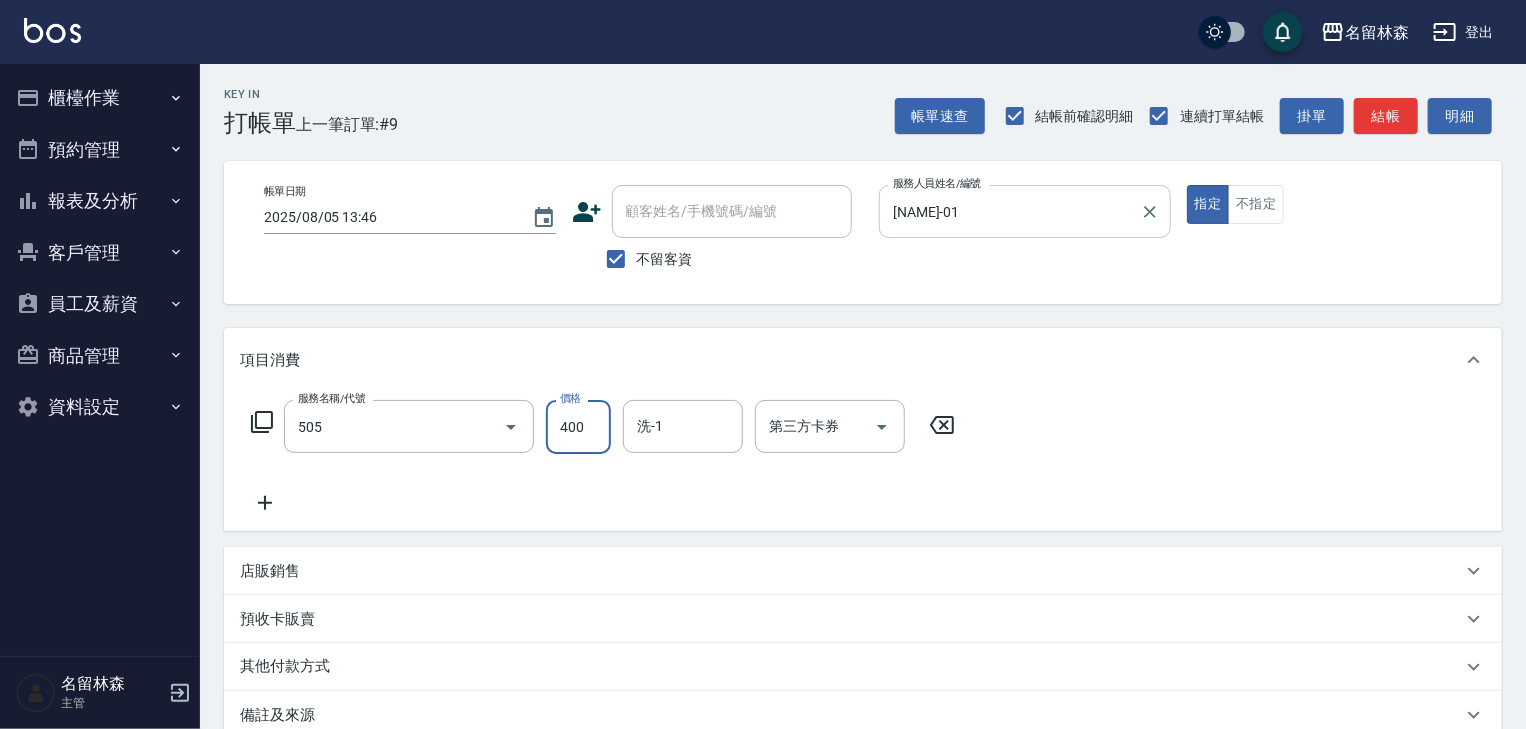 type on "洗髮(505)" 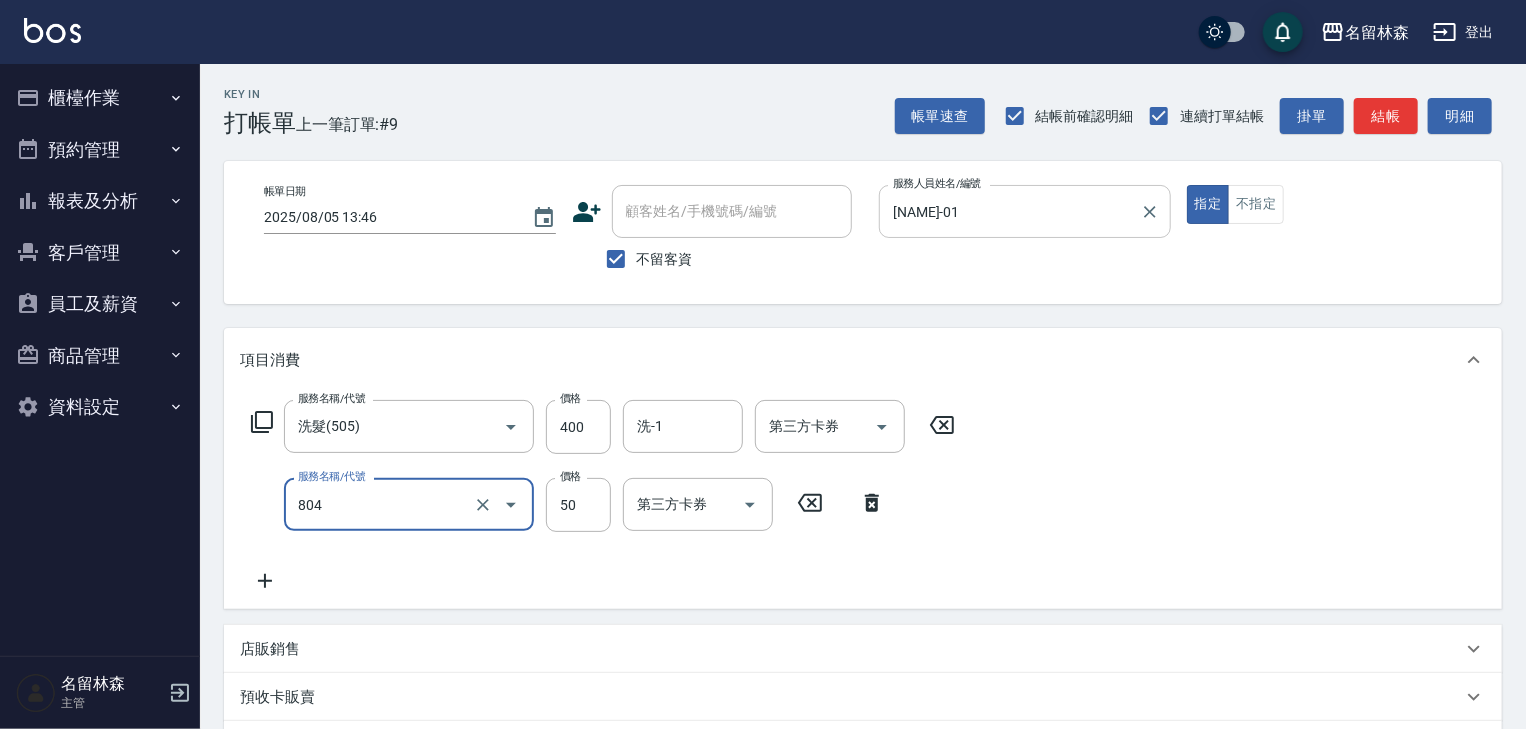 type on "吹捲(804)" 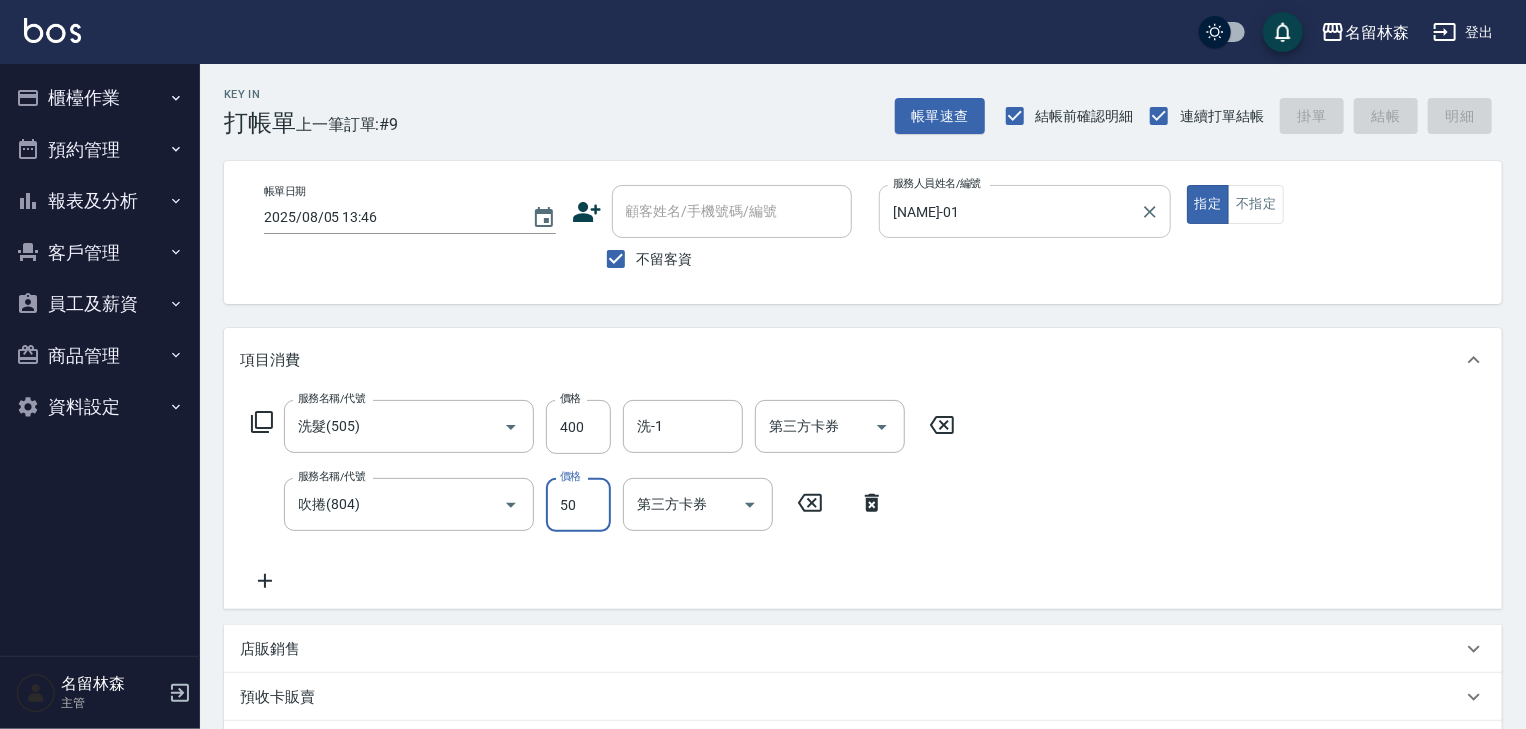 type 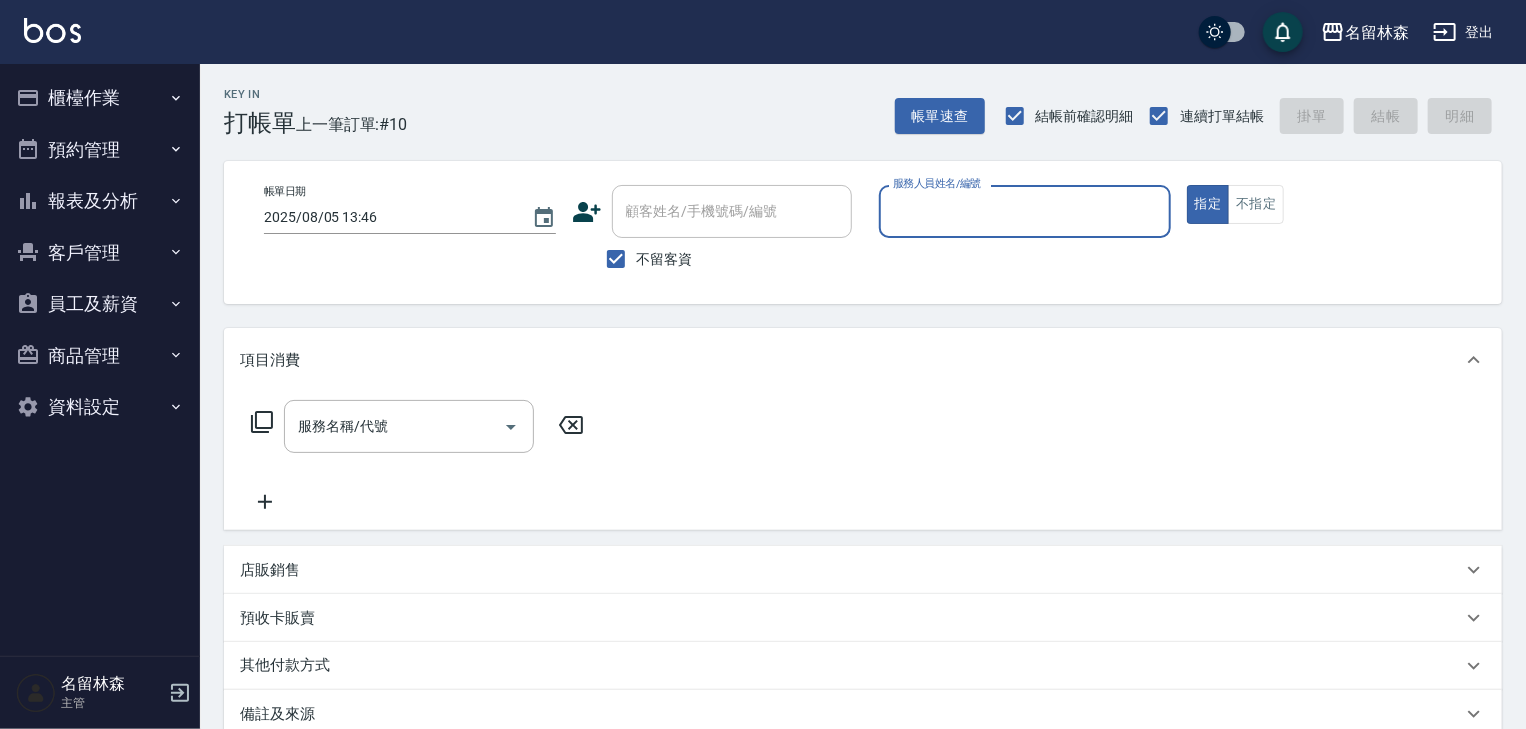 click on "櫃檯作業" at bounding box center [100, 98] 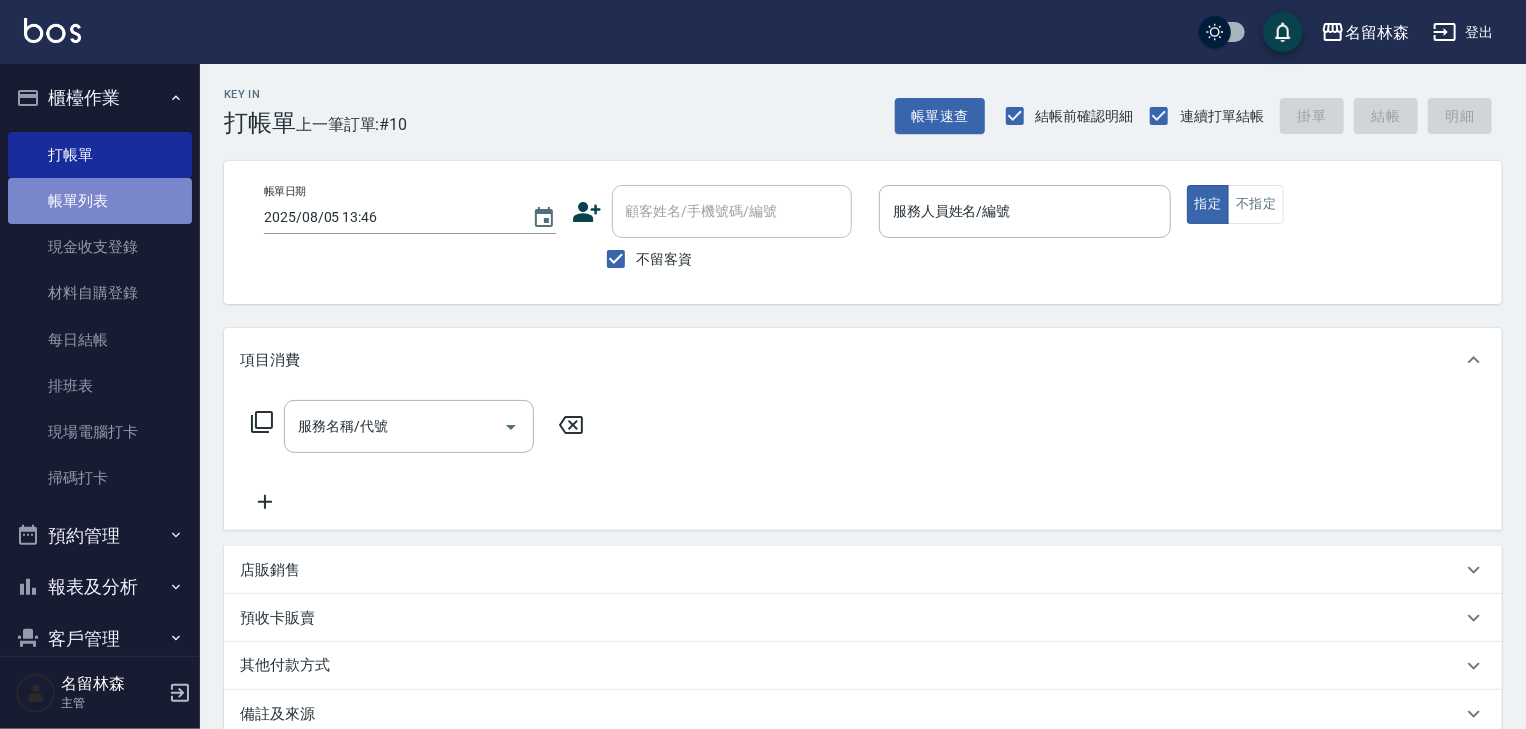 click on "帳單列表" at bounding box center [100, 201] 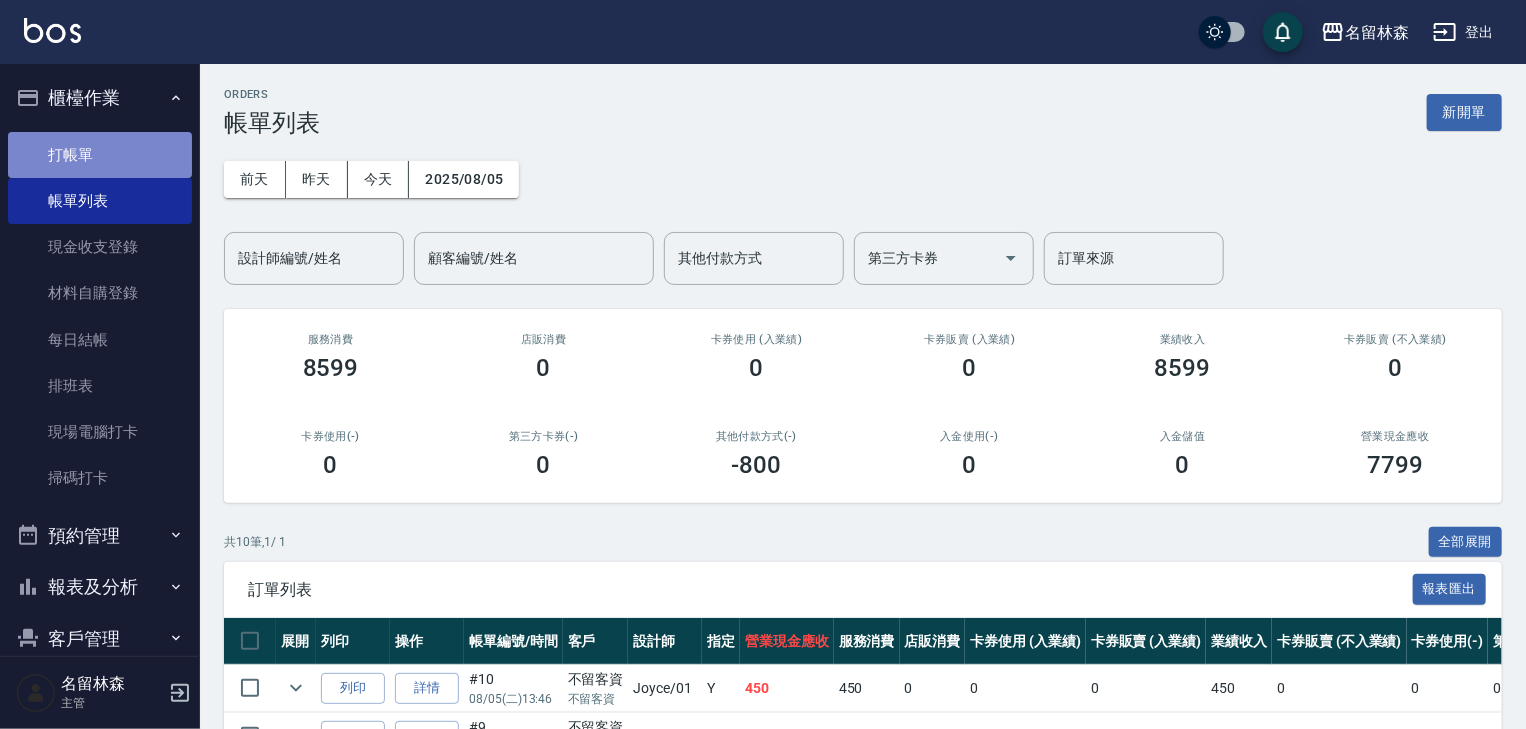 click on "打帳單" at bounding box center [100, 155] 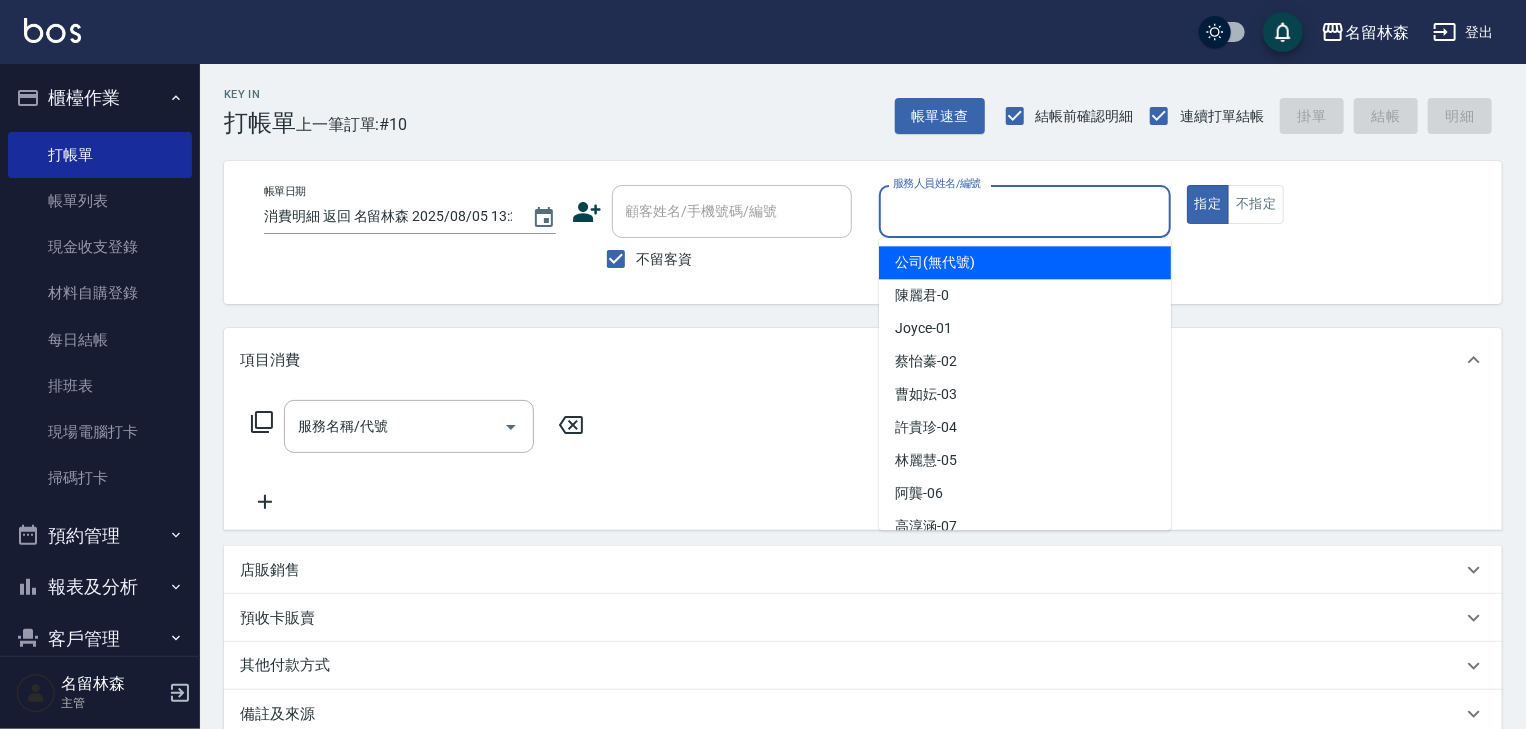 click on "服務人員姓名/編號" at bounding box center (1025, 211) 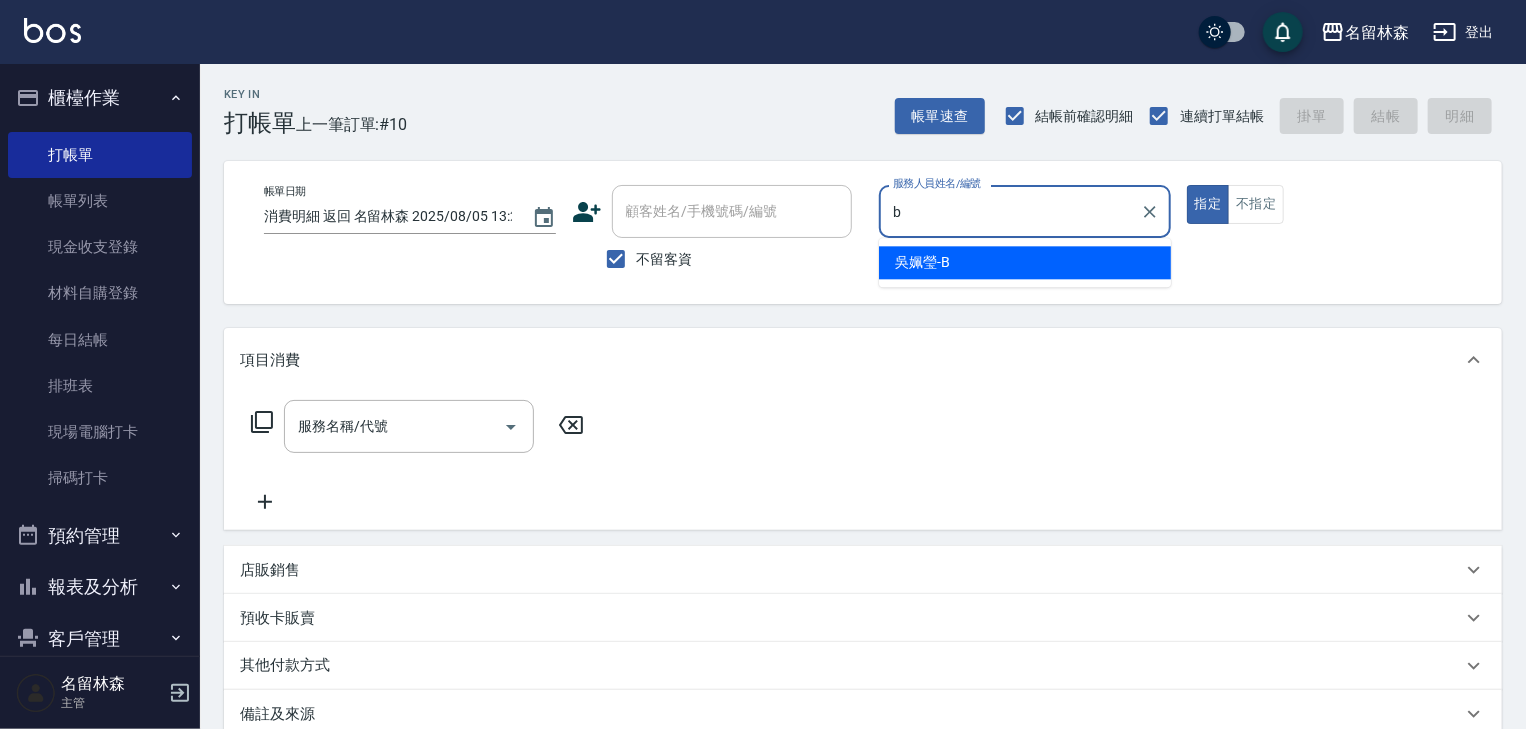 click on "[NAME] -B" at bounding box center (1025, 262) 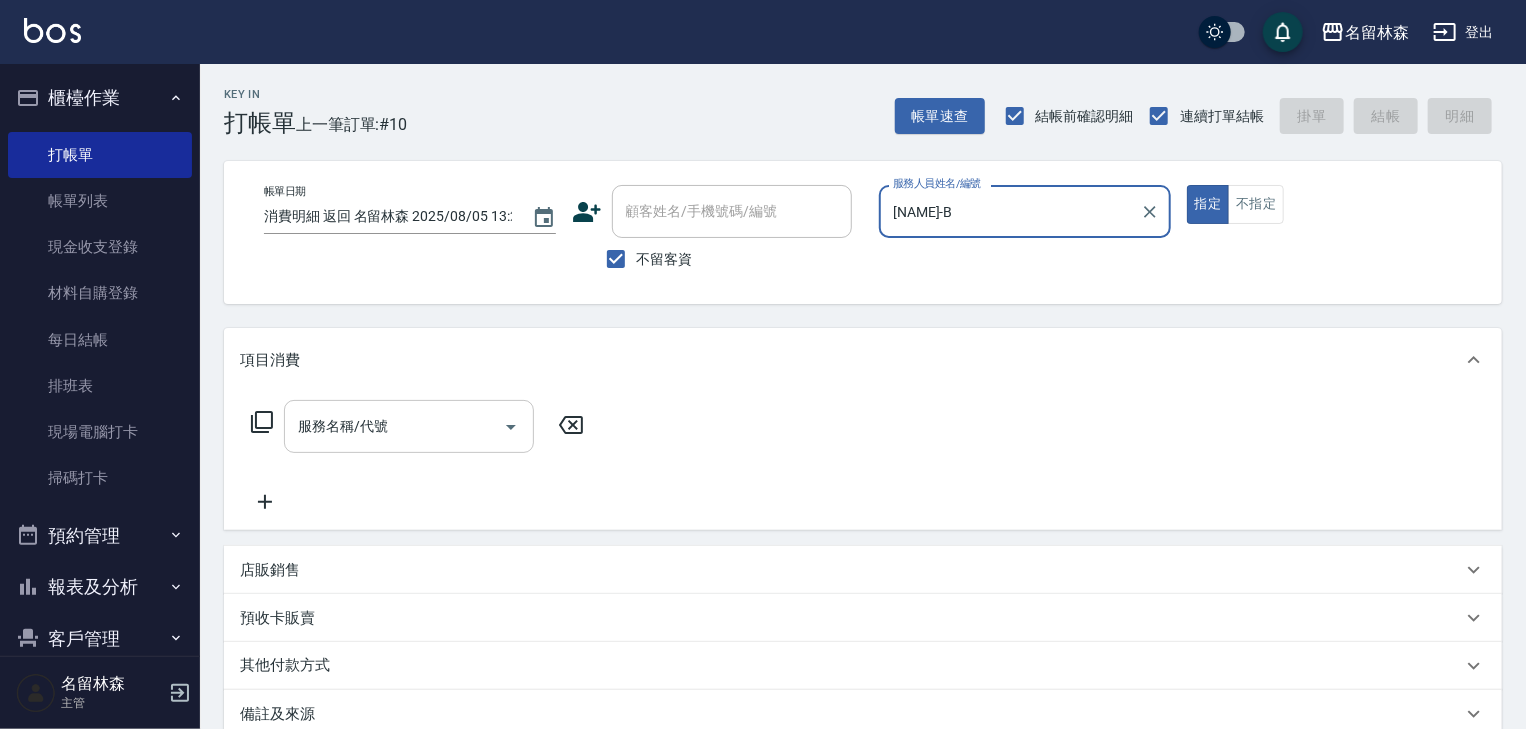 type on "[NAME]-B" 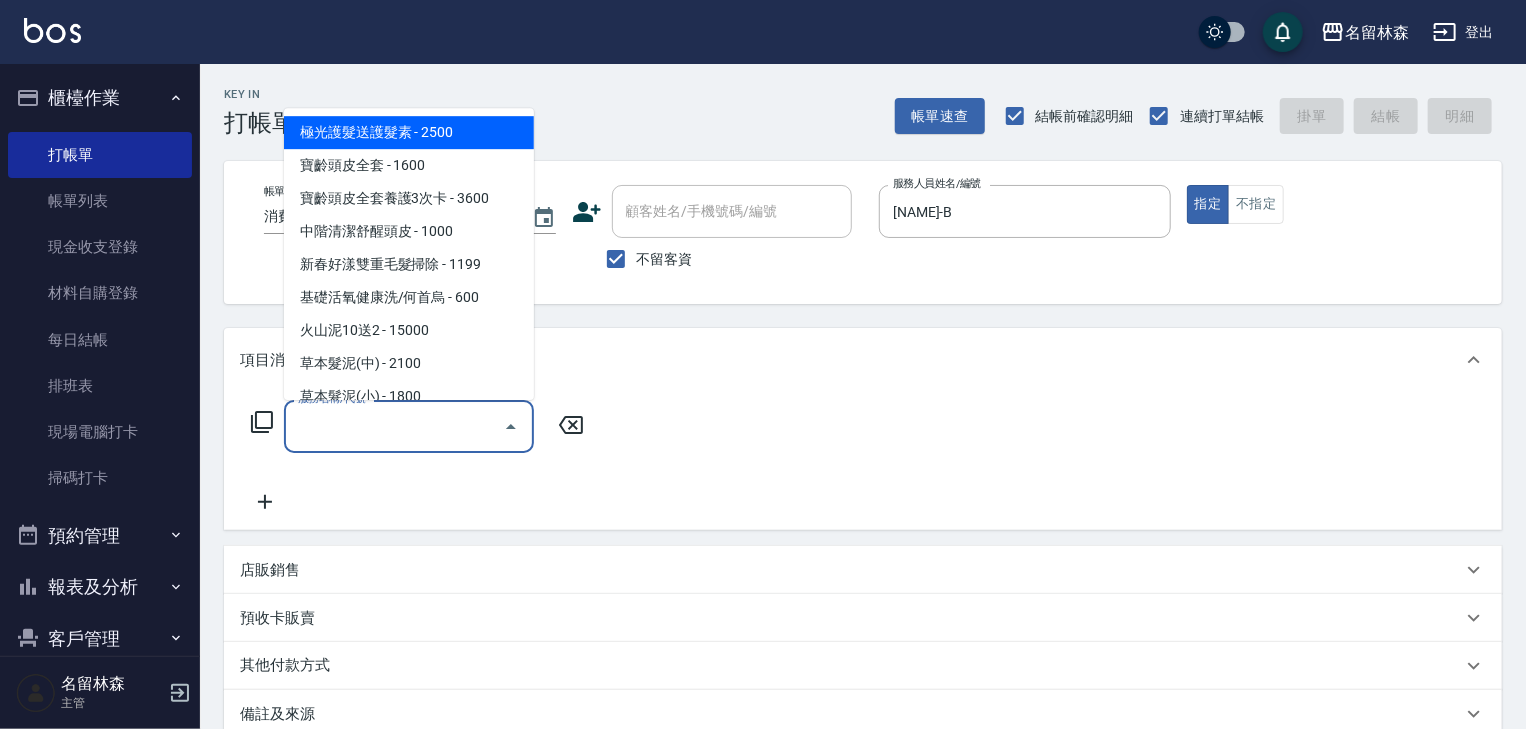 click on "服務名稱/代號" at bounding box center (394, 426) 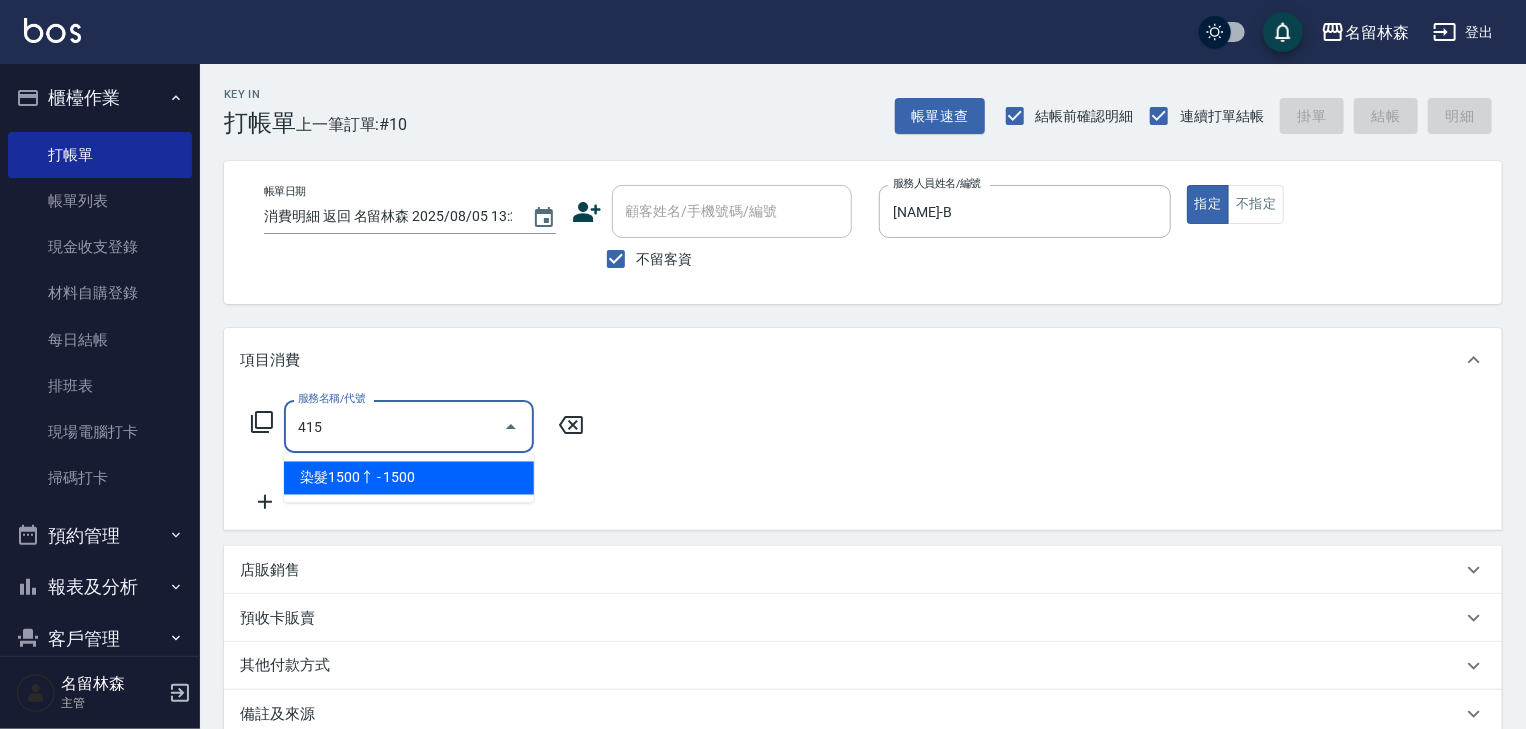 click on "染髮1500↑ - 1500" at bounding box center [409, 478] 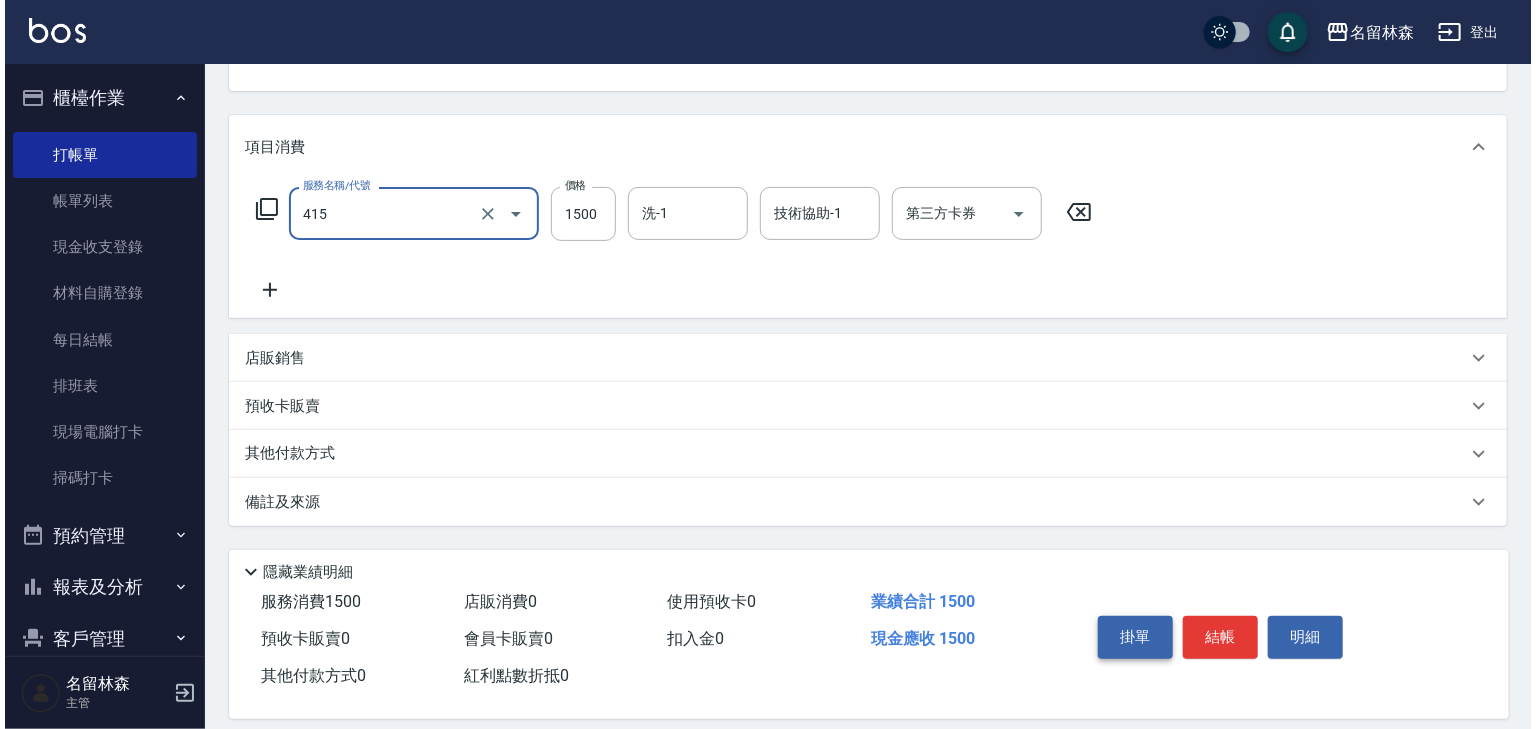 scroll, scrollTop: 234, scrollLeft: 0, axis: vertical 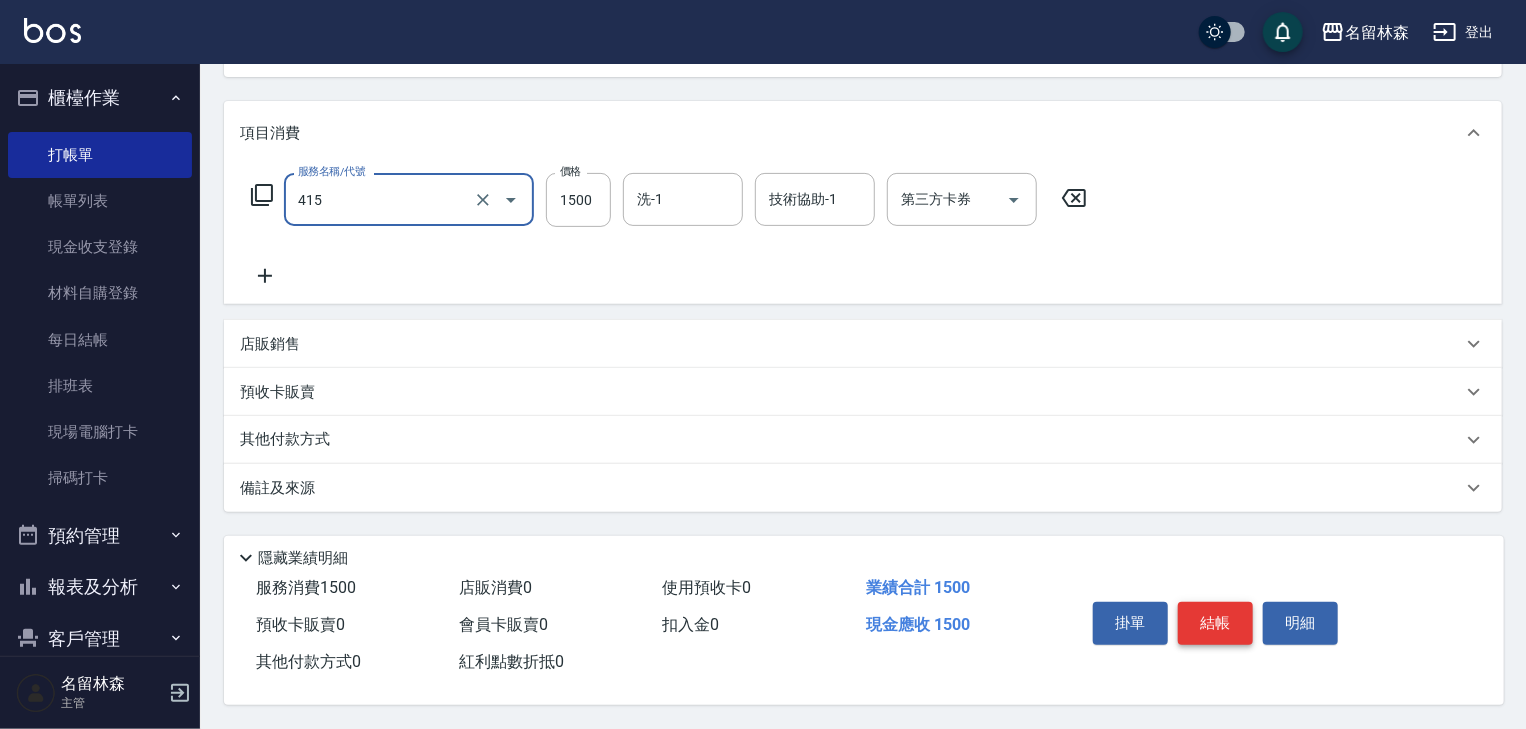 type on "染髮1500↑(415)" 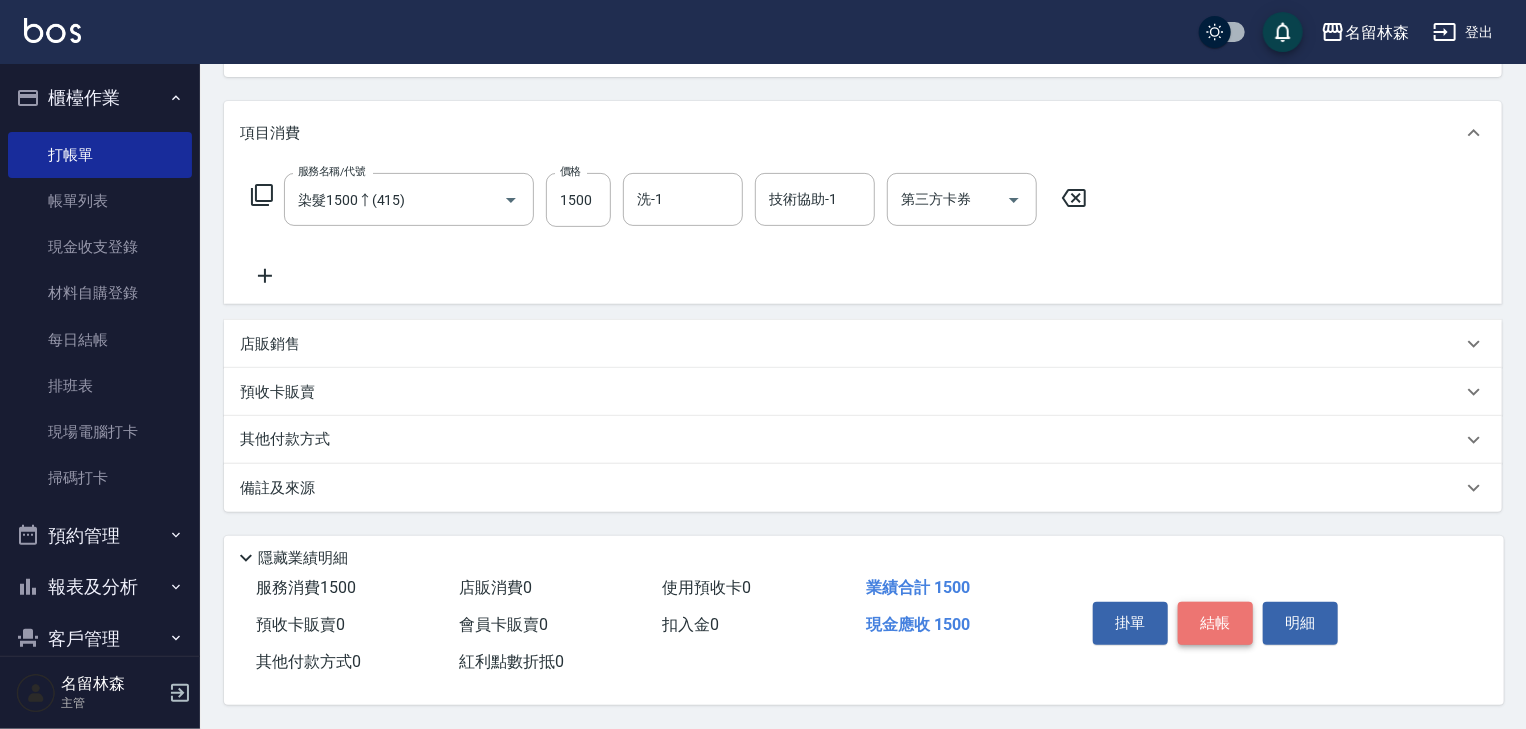 click on "結帳" at bounding box center (1215, 623) 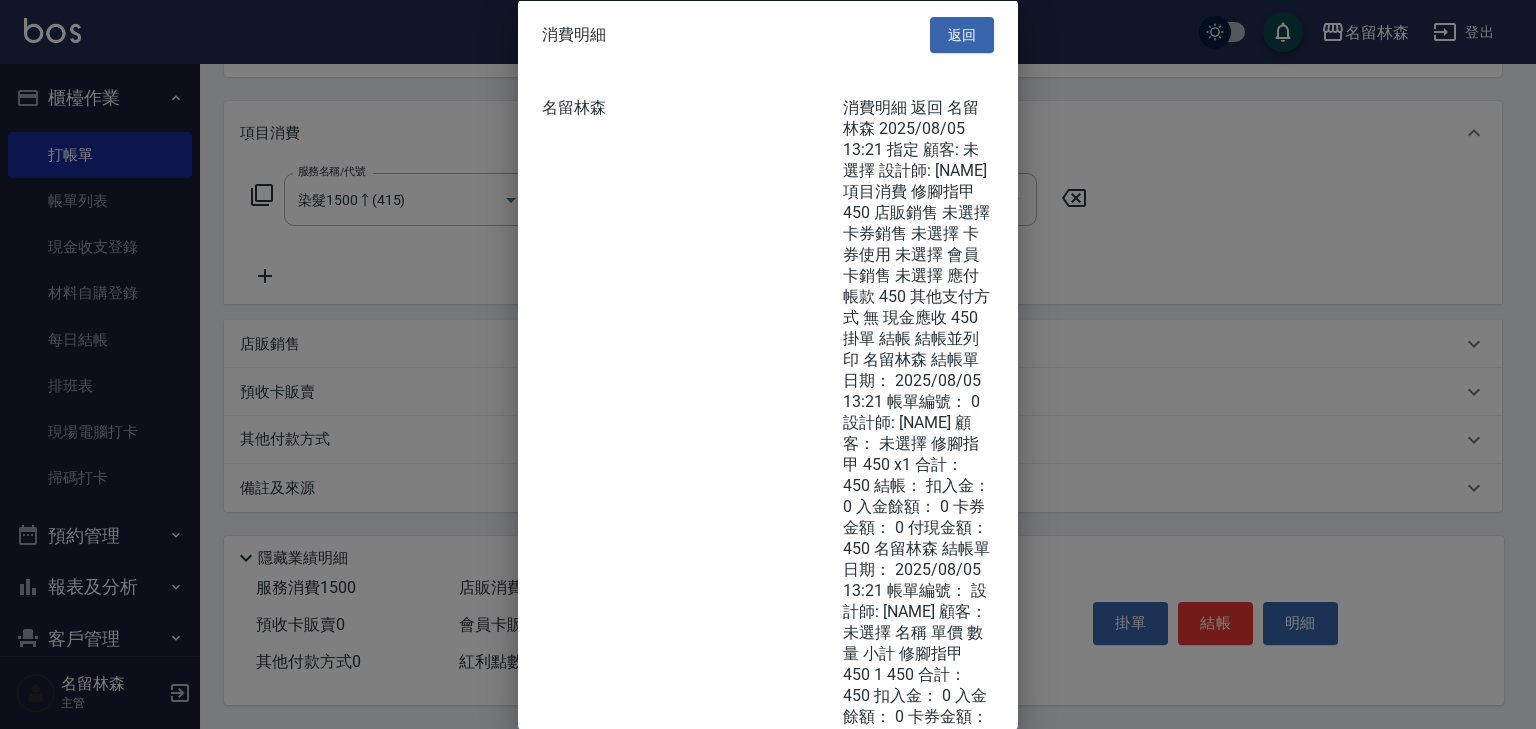 click on "結帳並列印" at bounding box center [838, 1226] 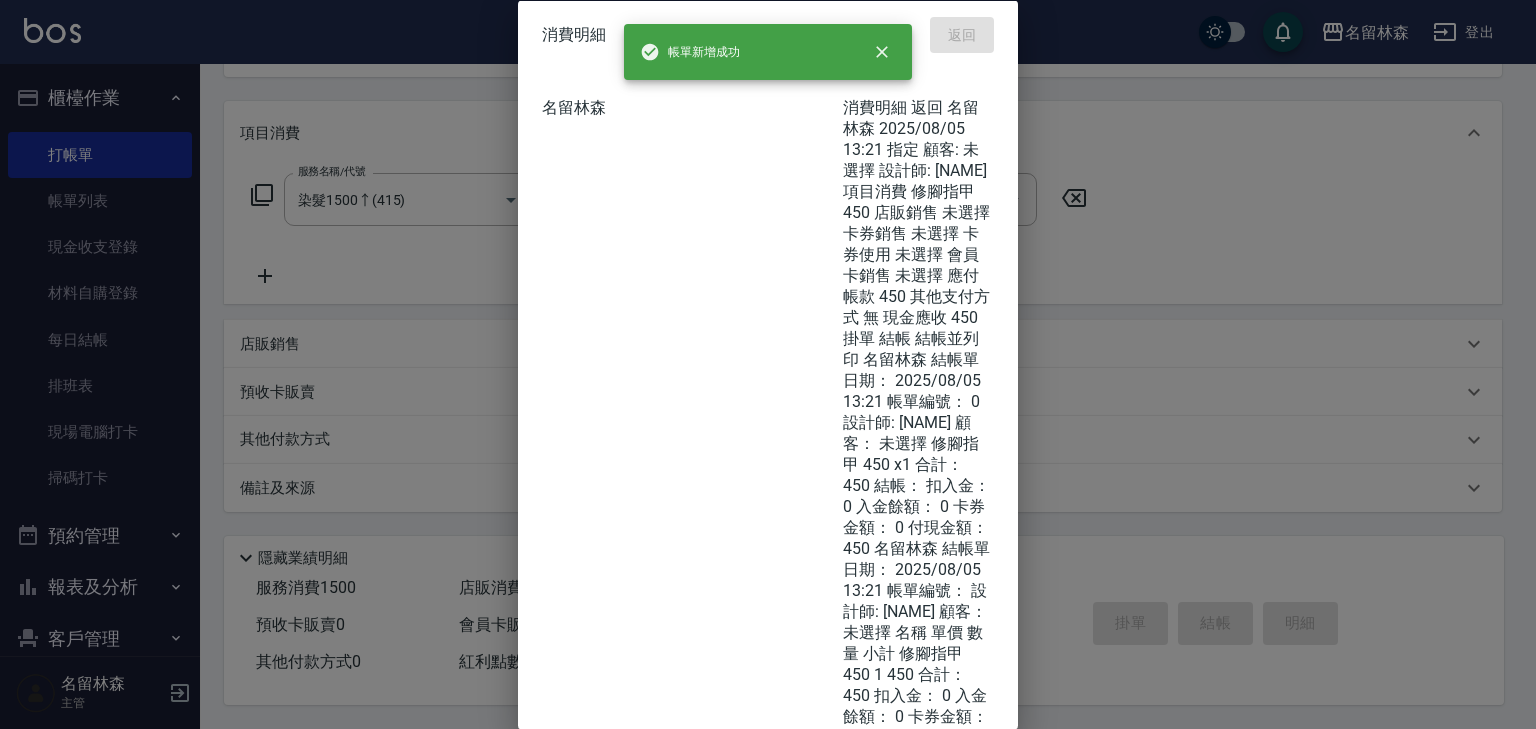 type 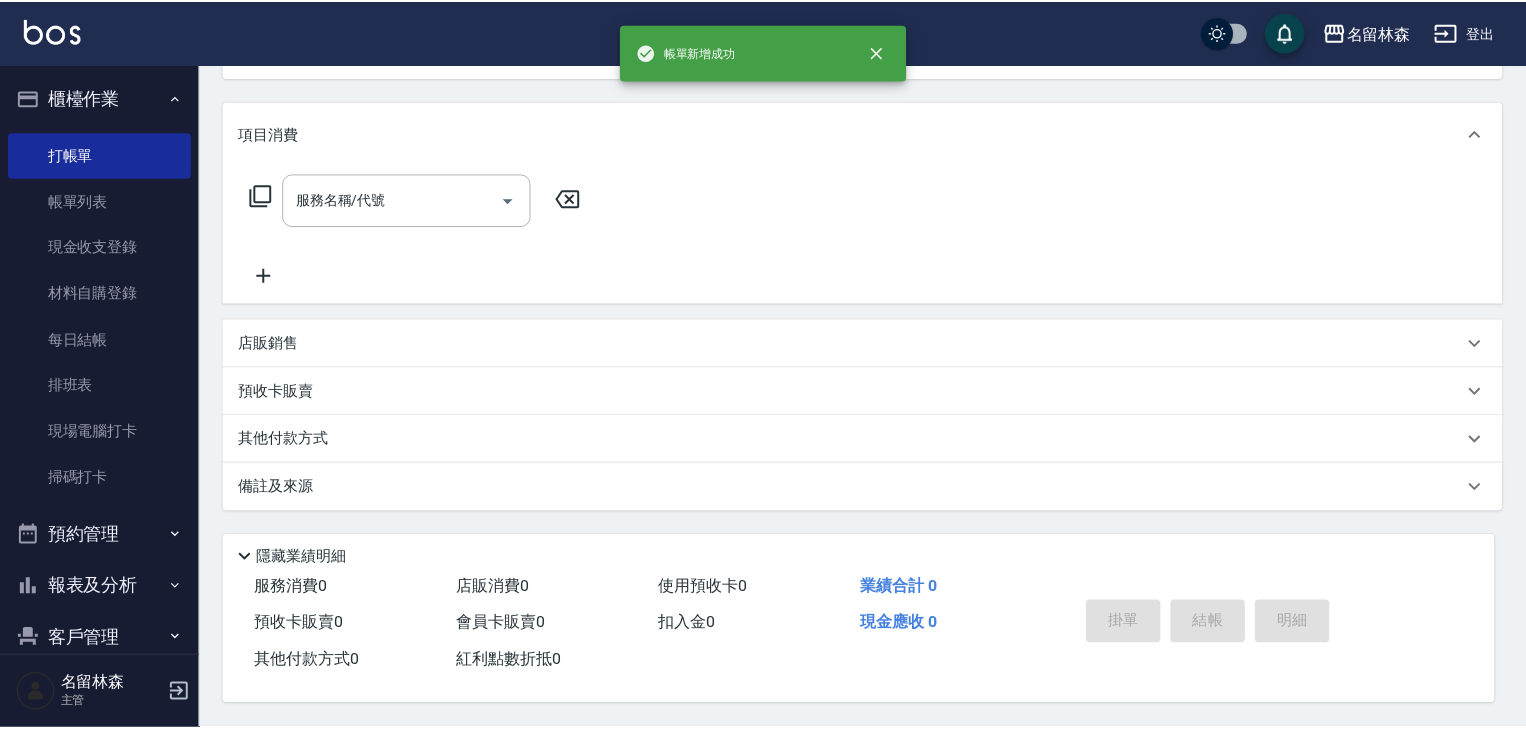 scroll, scrollTop: 0, scrollLeft: 0, axis: both 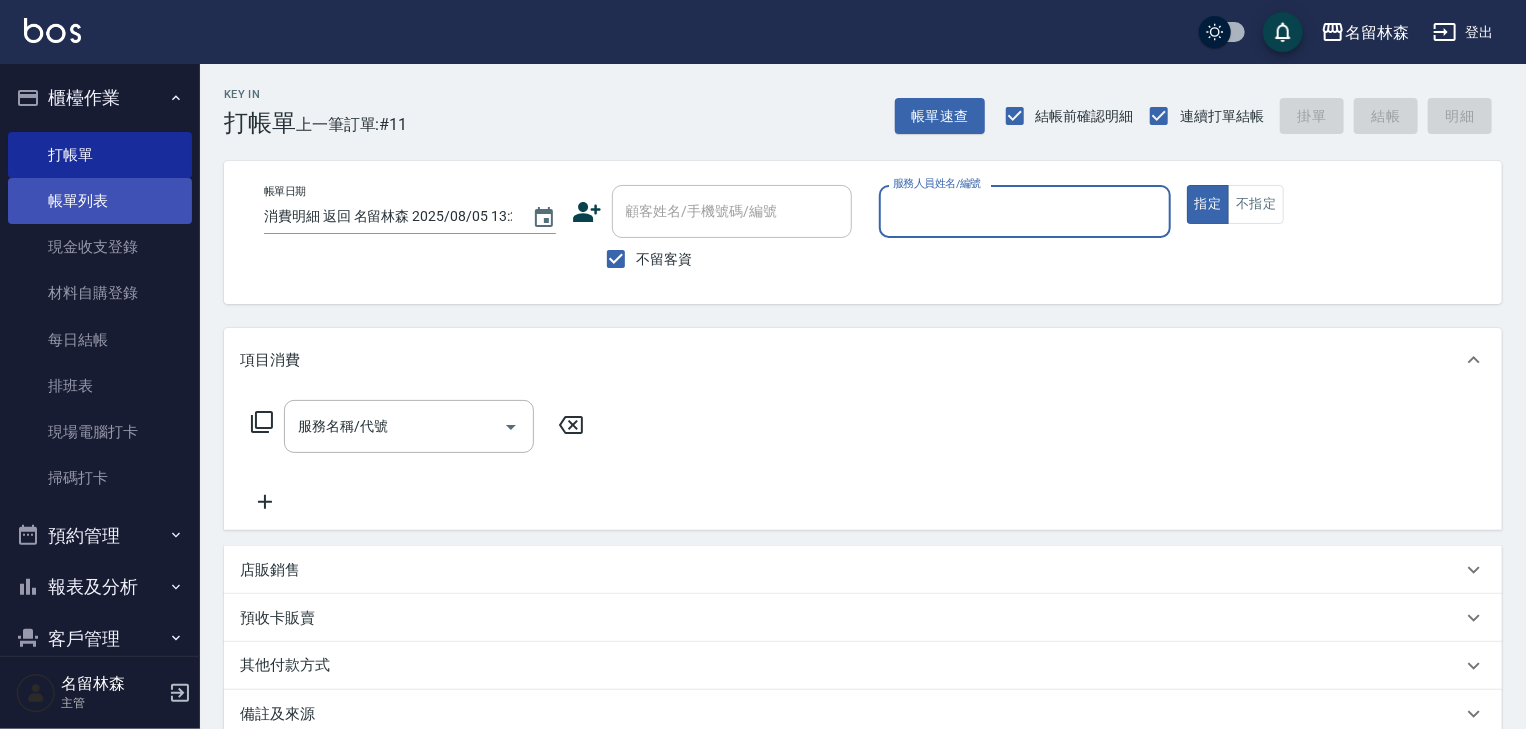 click on "帳單列表" at bounding box center (100, 201) 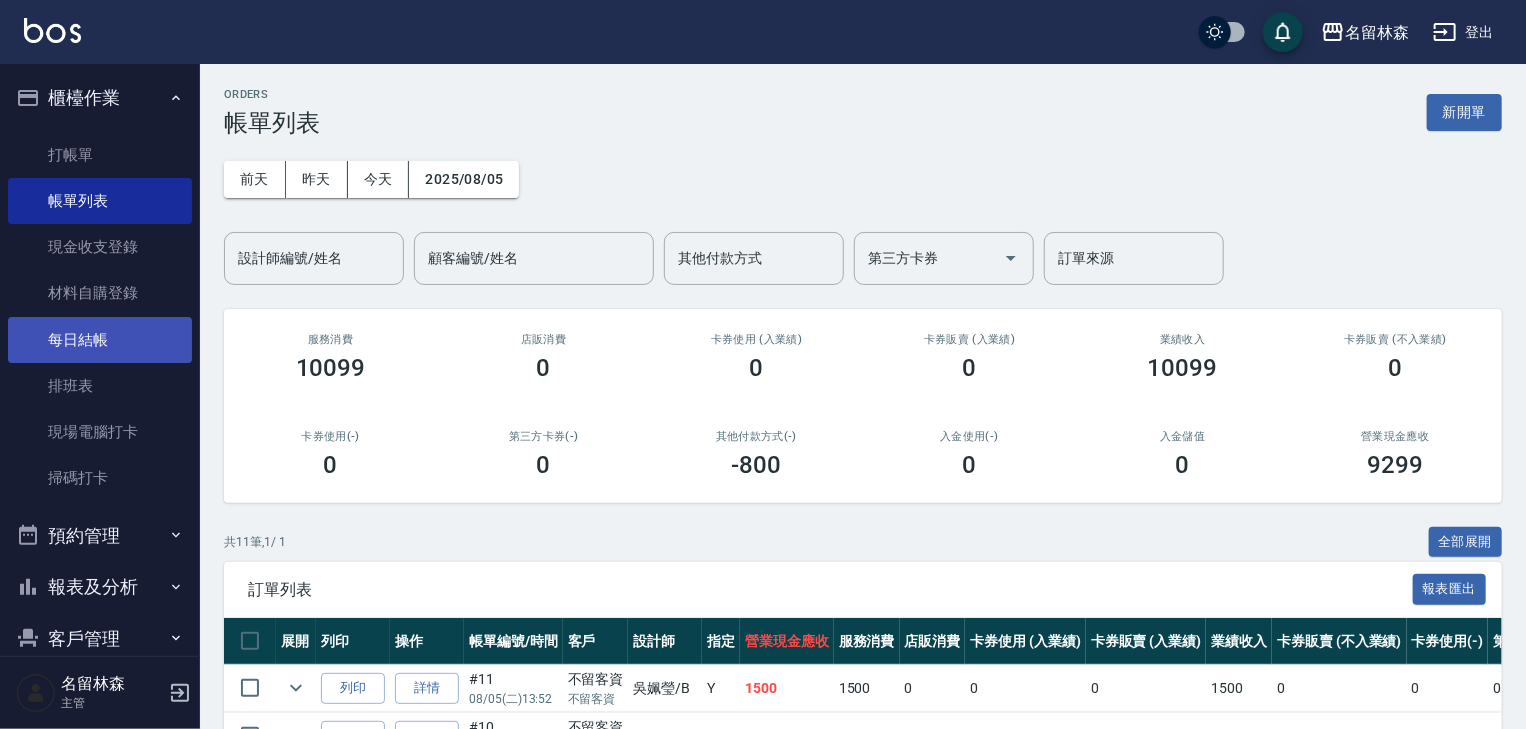 click on "每日結帳" at bounding box center [100, 340] 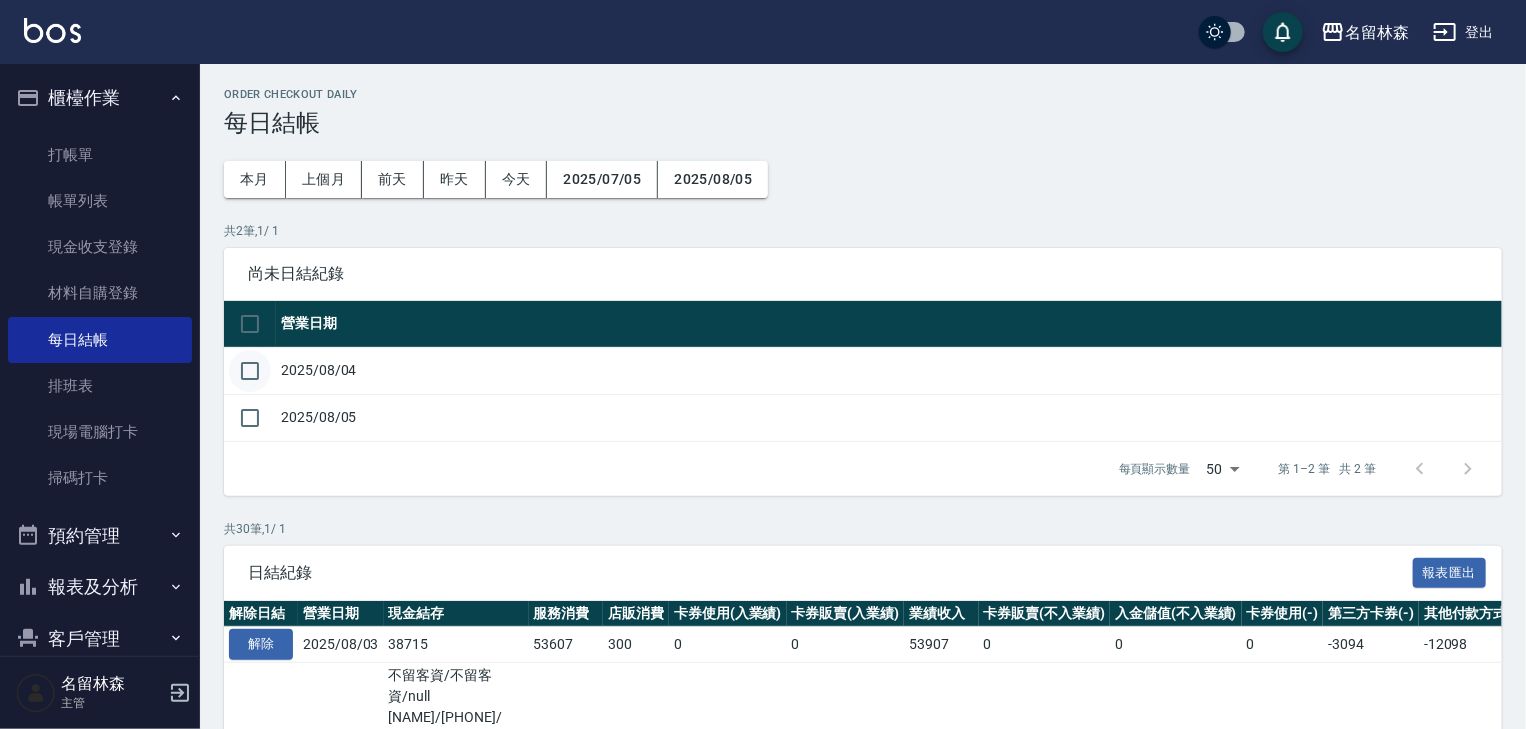 click at bounding box center [250, 371] 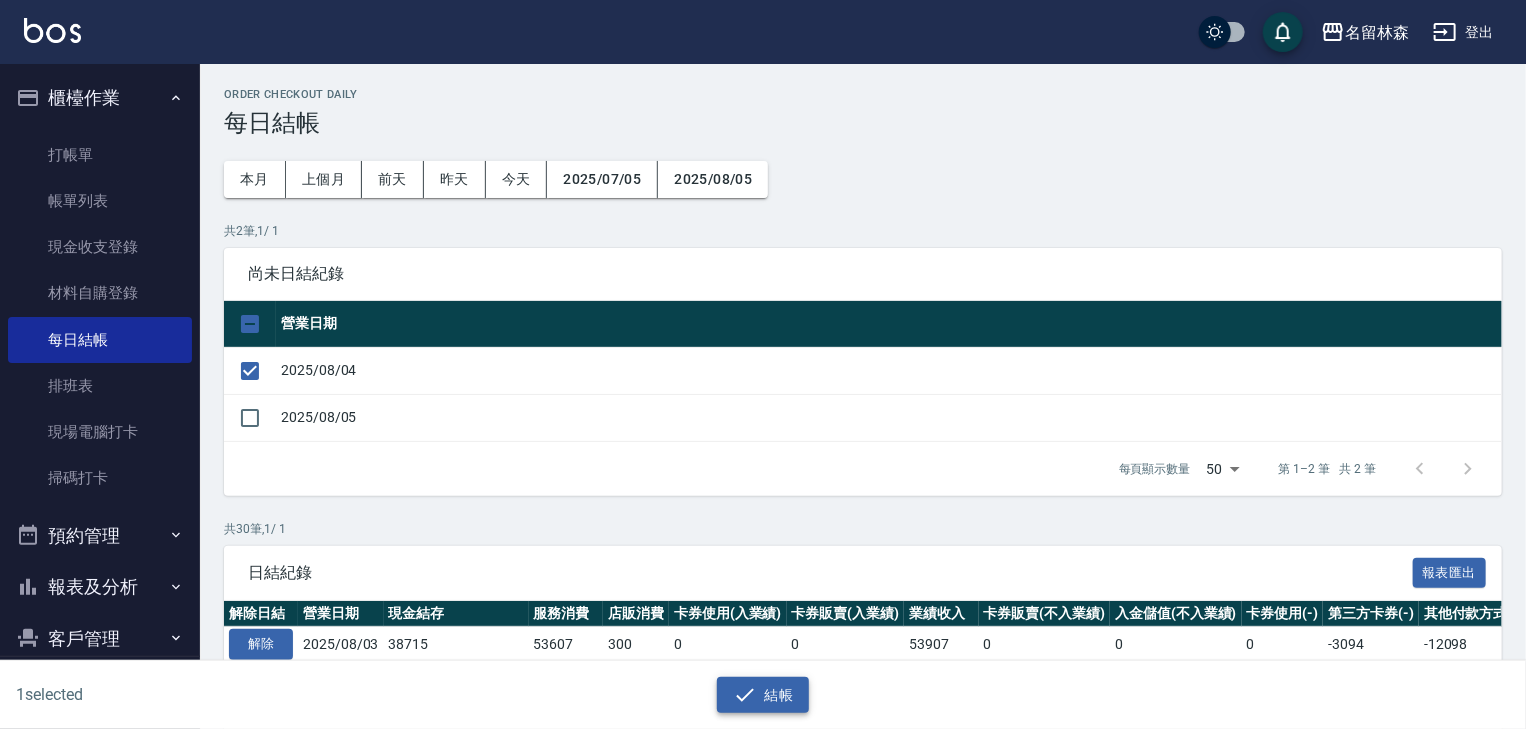 click on "結帳" at bounding box center [763, 695] 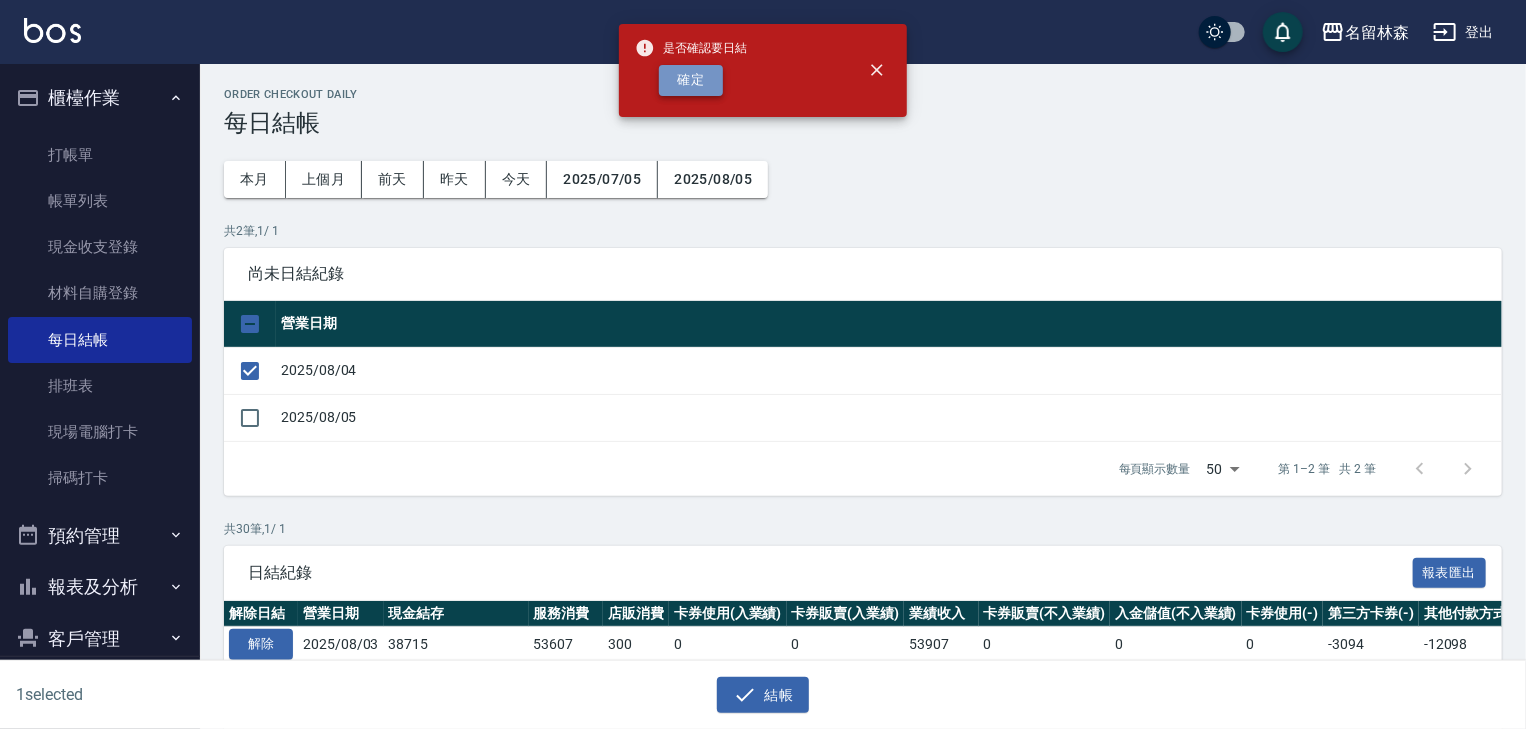 click on "確定" at bounding box center (691, 80) 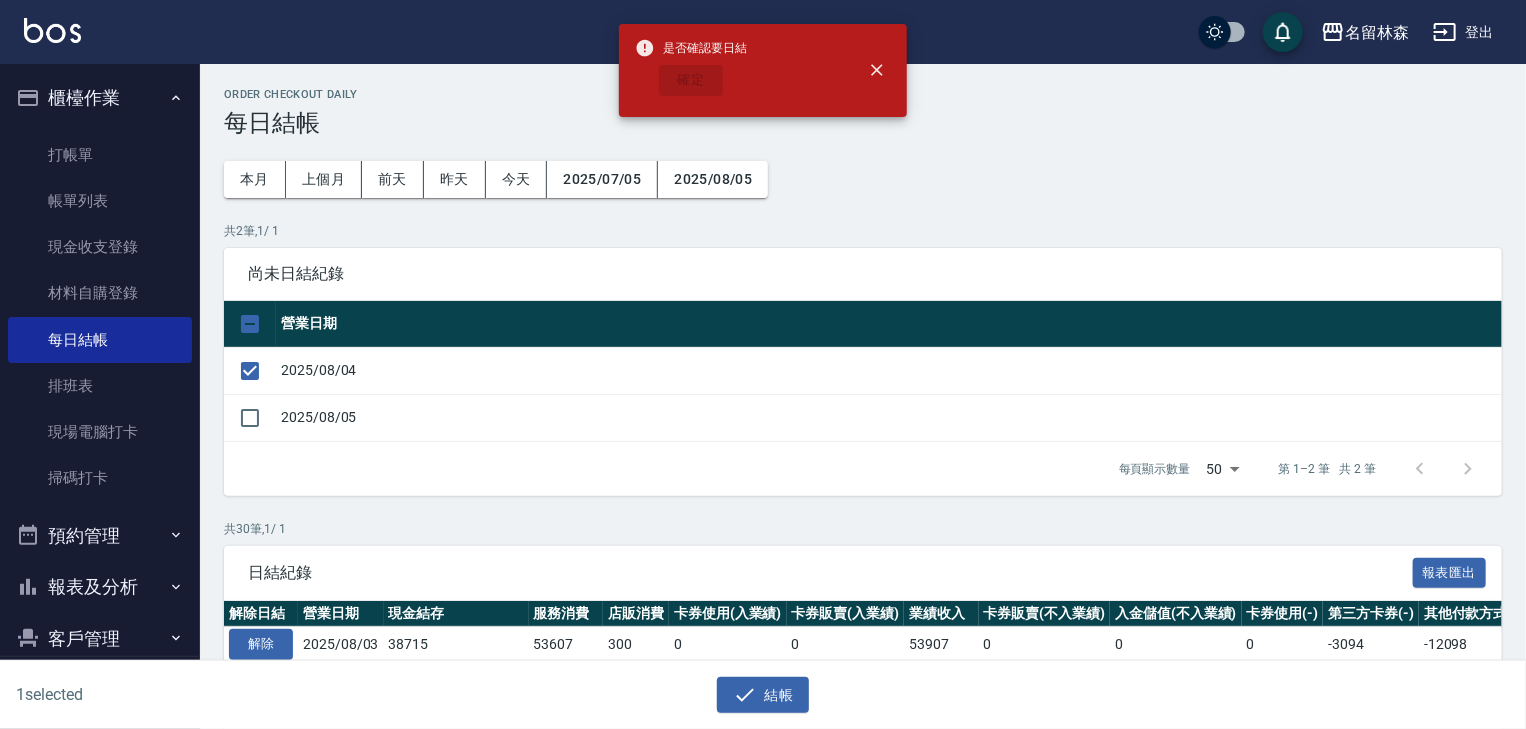 checkbox on "false" 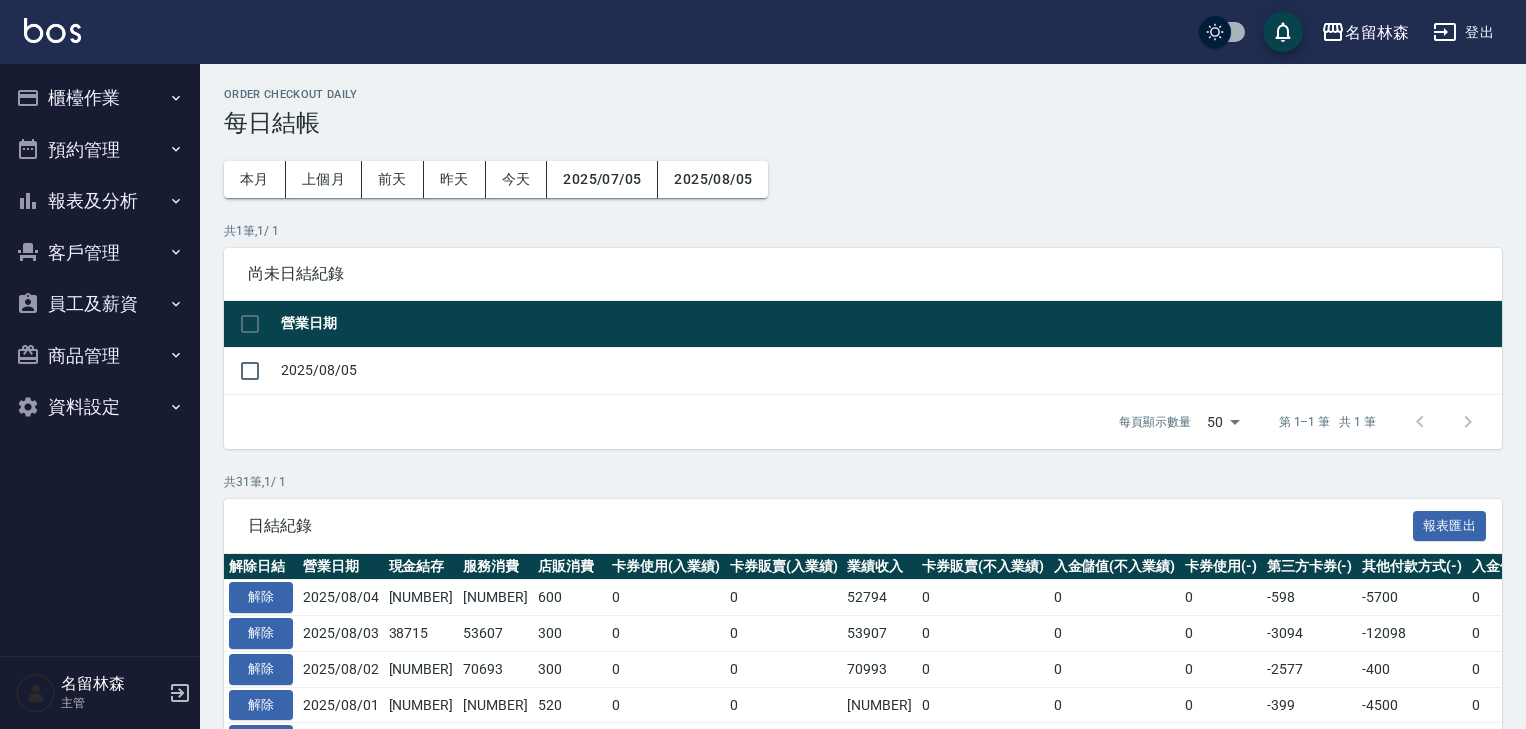 scroll, scrollTop: 0, scrollLeft: 0, axis: both 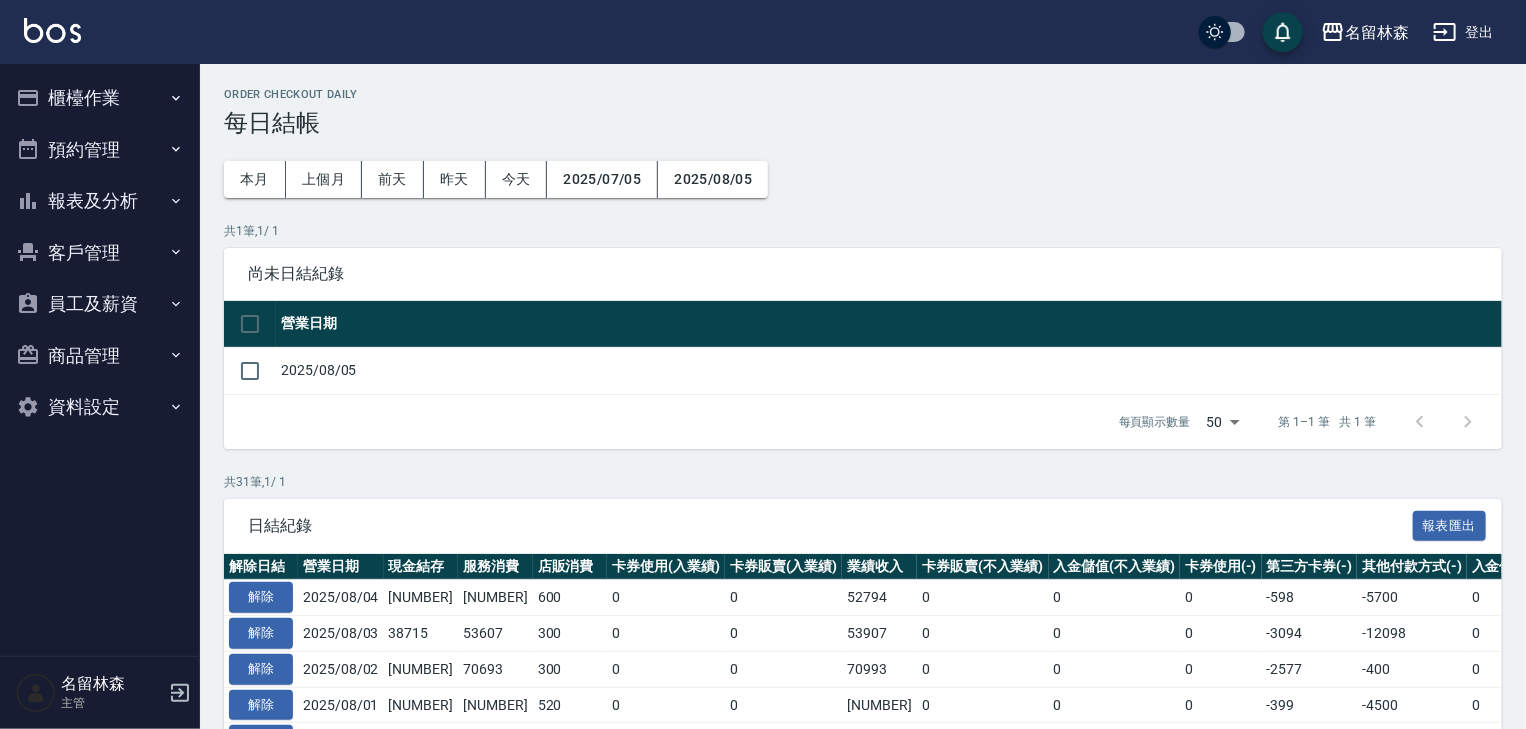 click on "櫃檯作業" at bounding box center [100, 98] 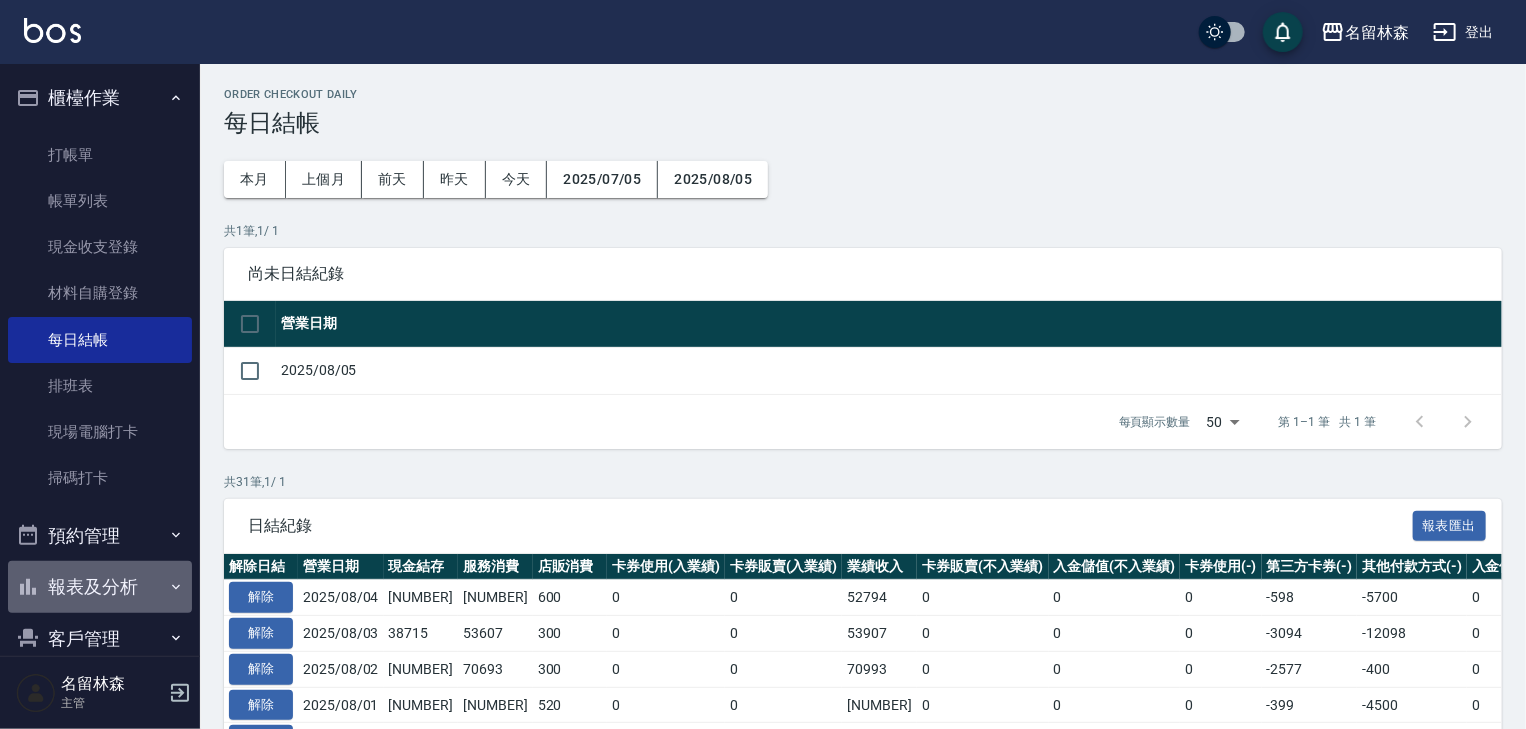 click on "報表及分析" at bounding box center (100, 587) 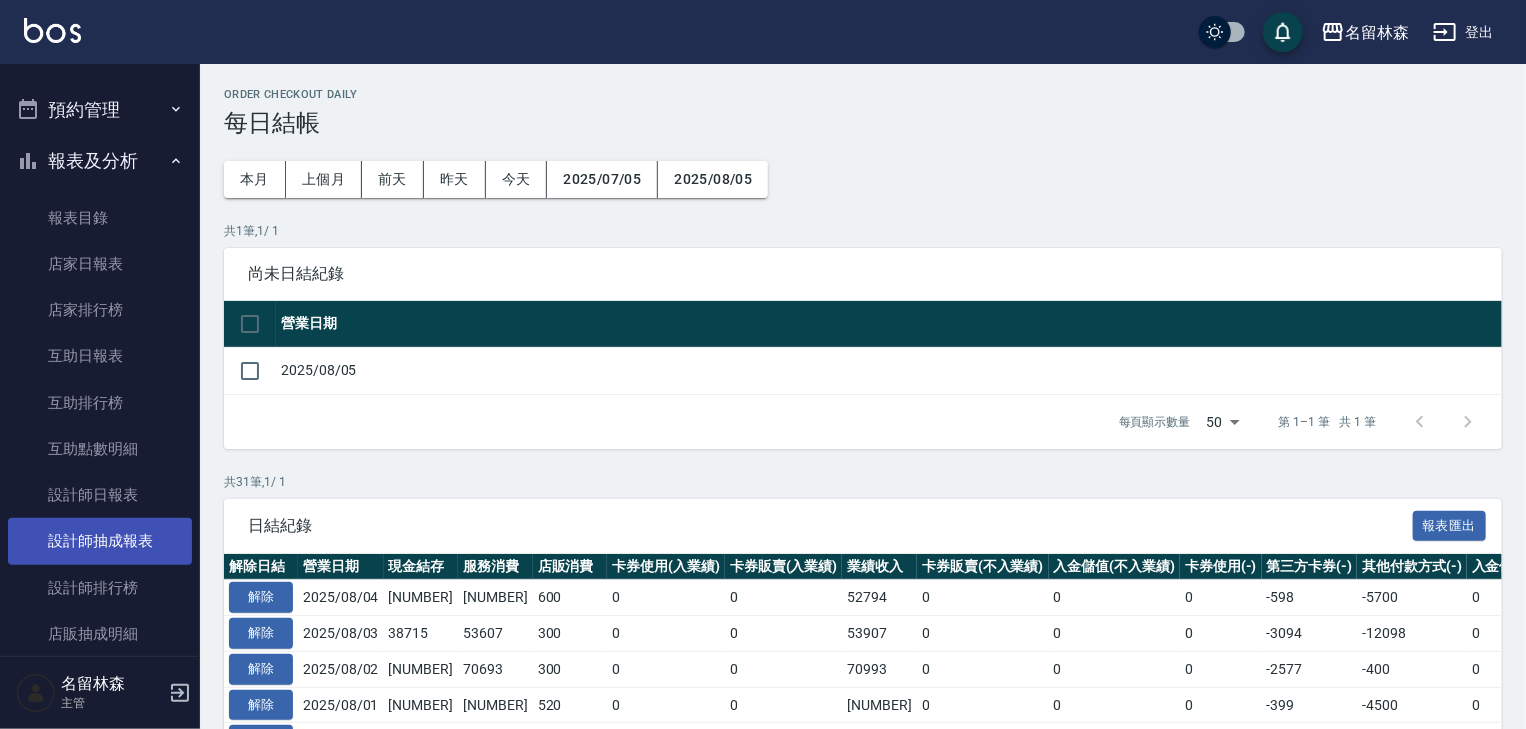 scroll, scrollTop: 640, scrollLeft: 0, axis: vertical 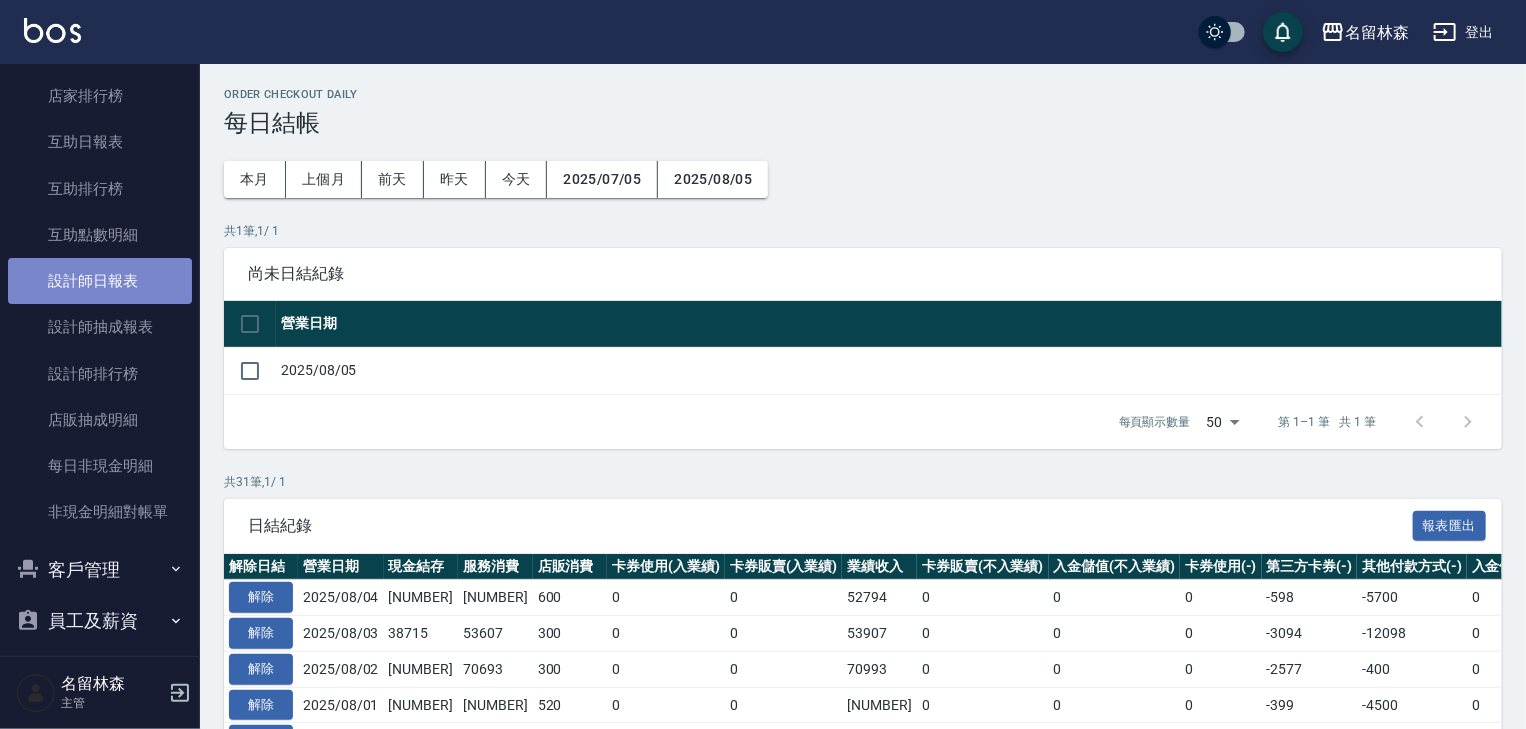 click on "設計師日報表" at bounding box center (100, 281) 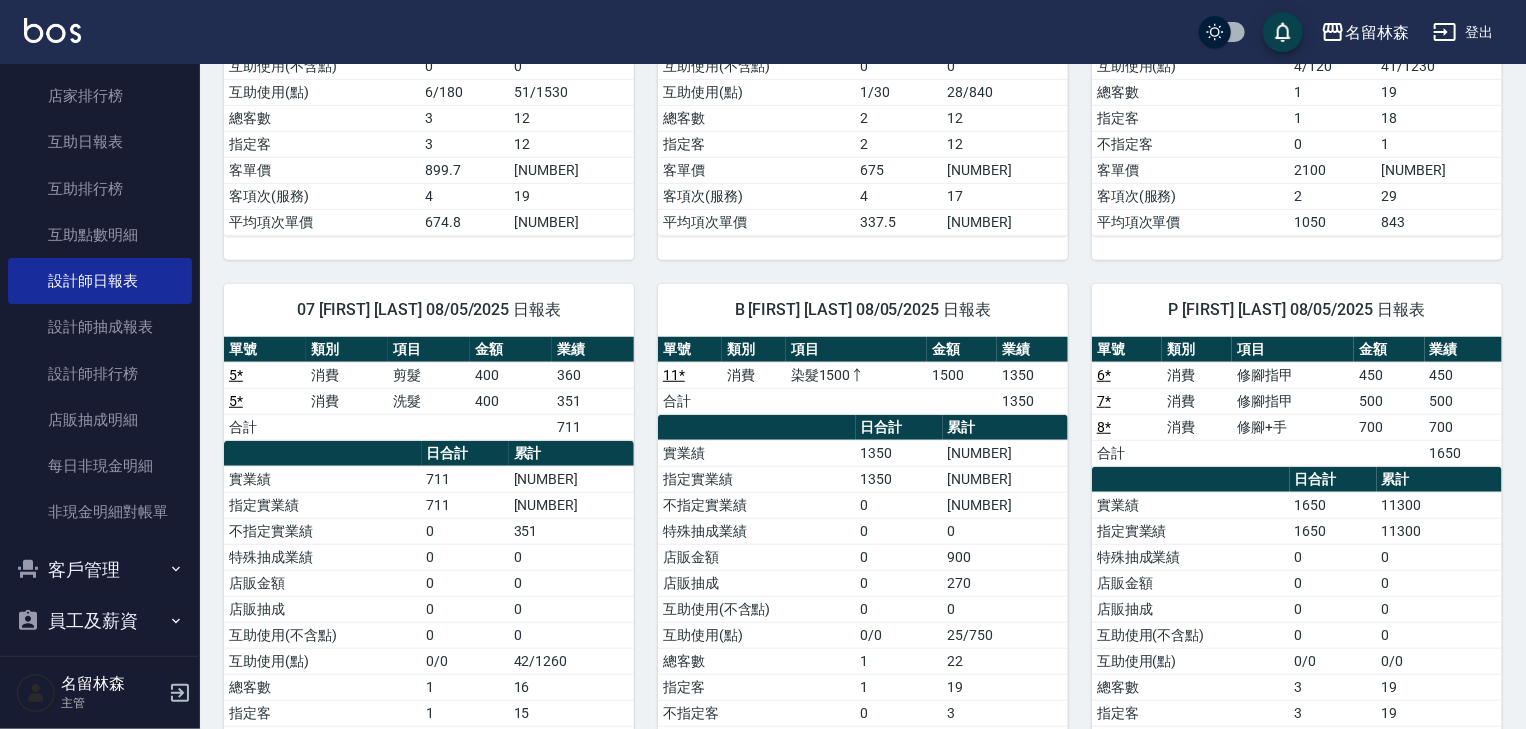 scroll, scrollTop: 674, scrollLeft: 0, axis: vertical 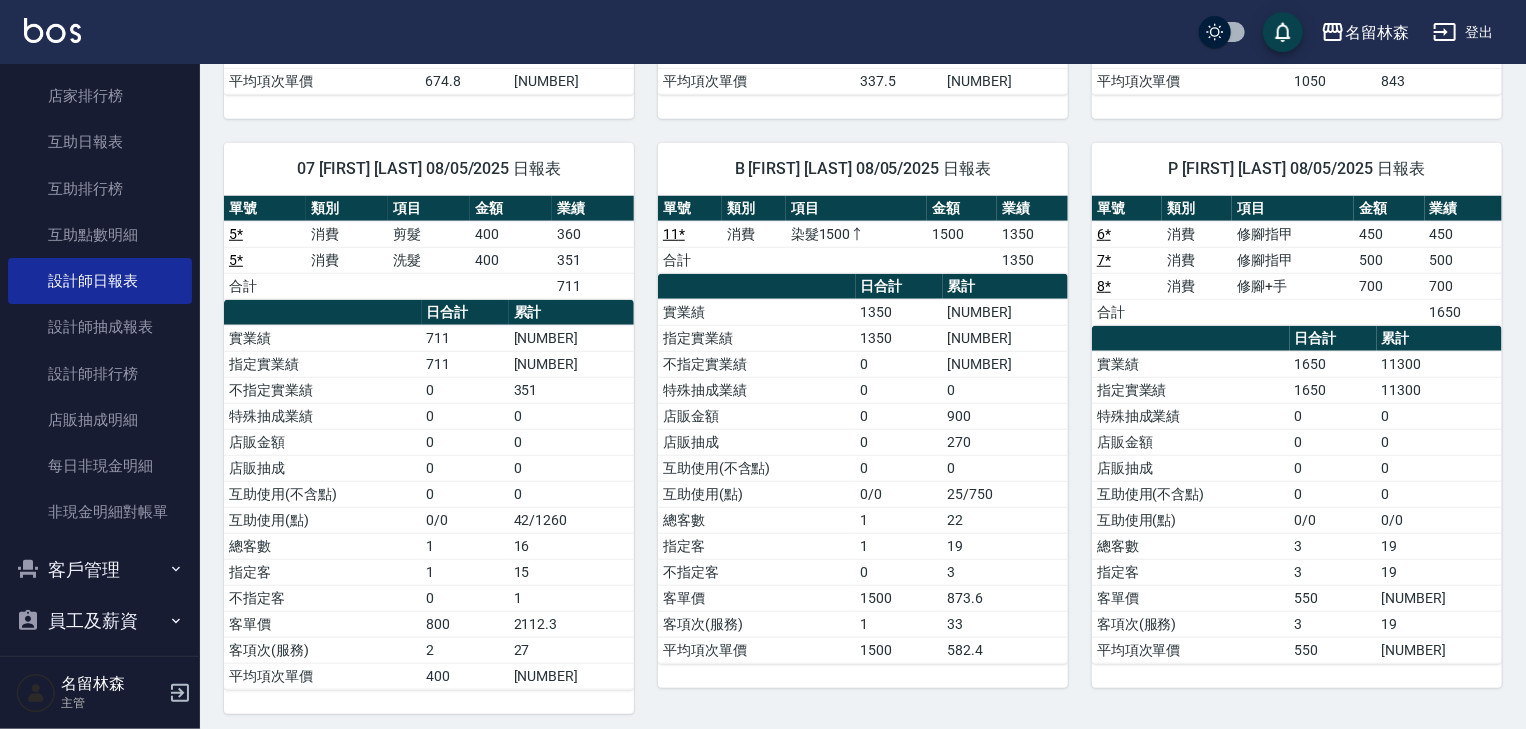 drag, startPoint x: 693, startPoint y: 360, endPoint x: 698, endPoint y: 376, distance: 16.763054 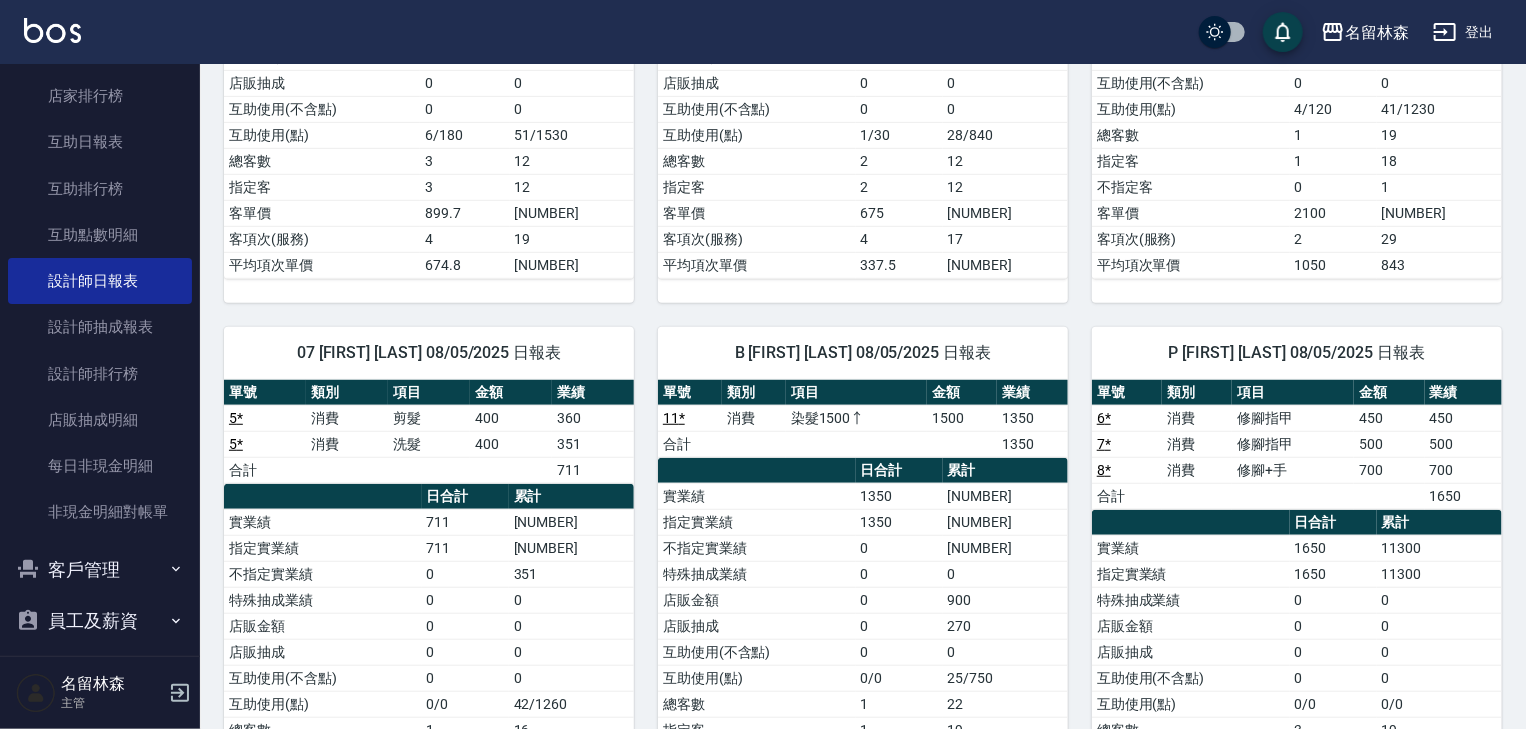 scroll, scrollTop: 674, scrollLeft: 0, axis: vertical 